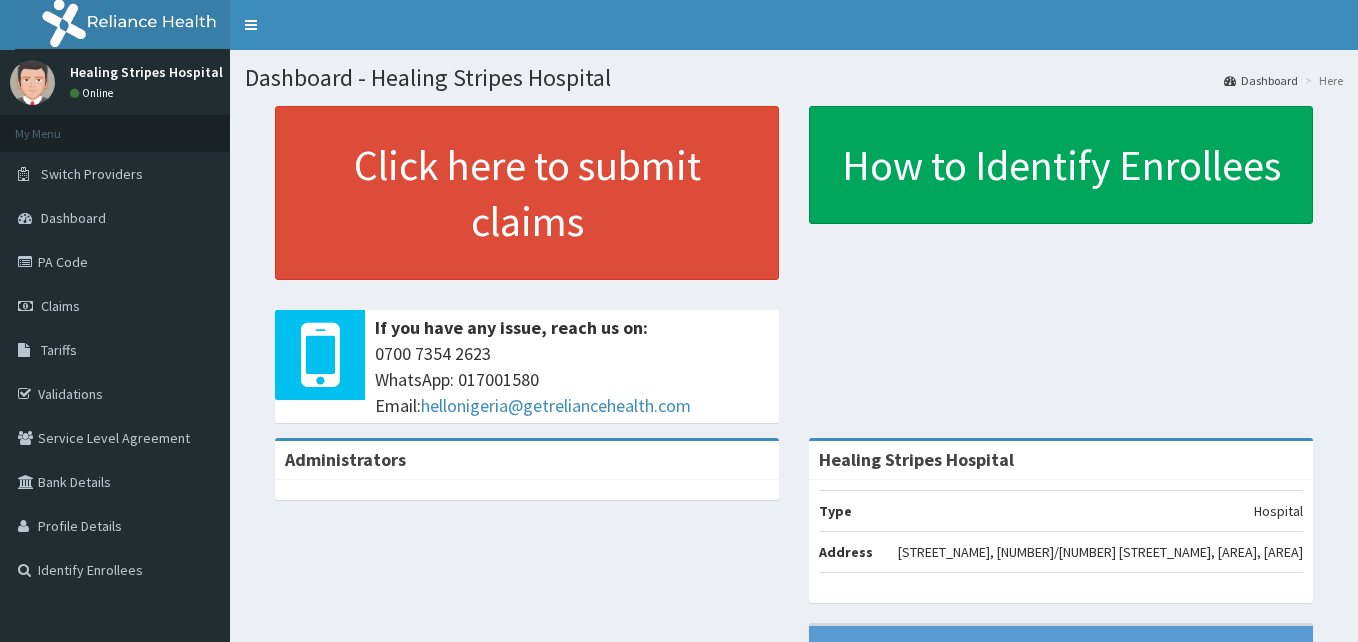 scroll, scrollTop: 0, scrollLeft: 0, axis: both 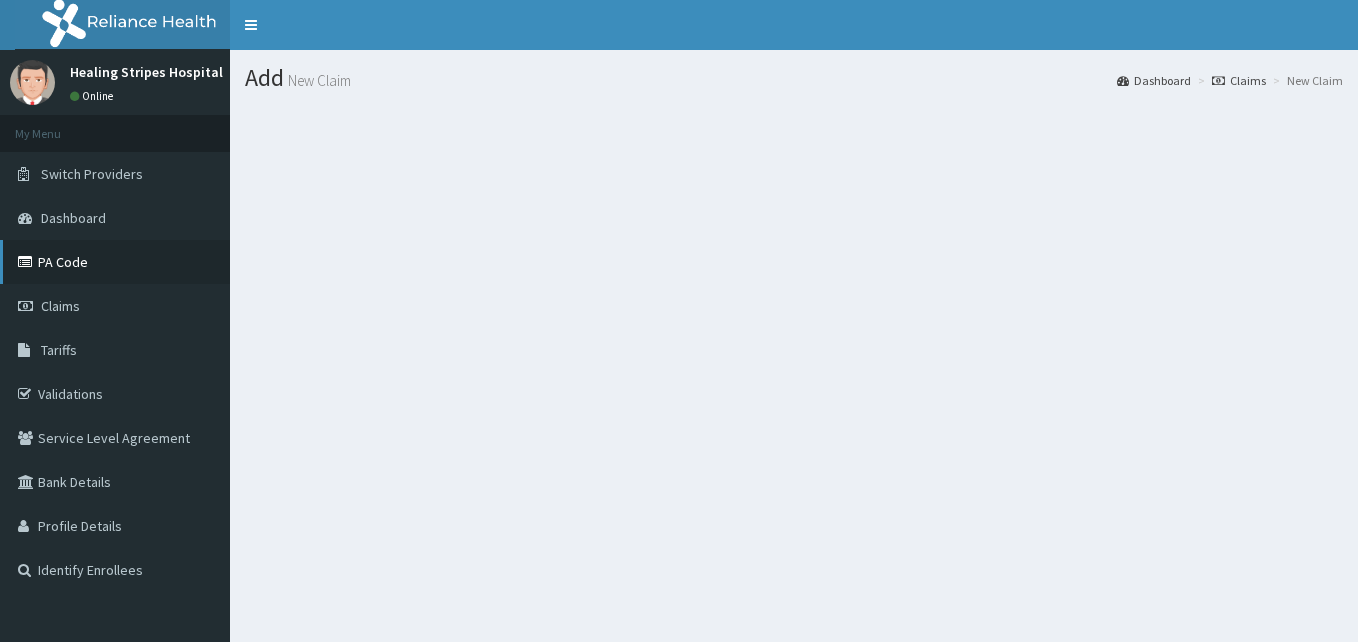 click on "PA Code" at bounding box center [115, 262] 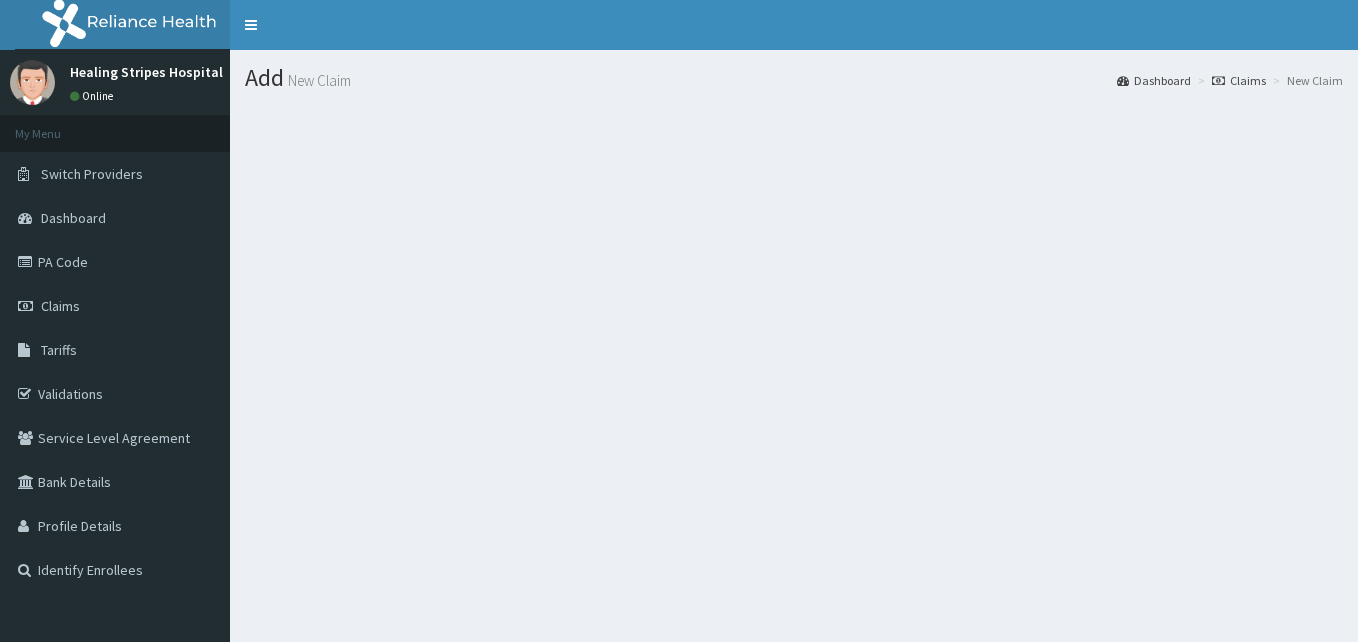 scroll, scrollTop: 0, scrollLeft: 0, axis: both 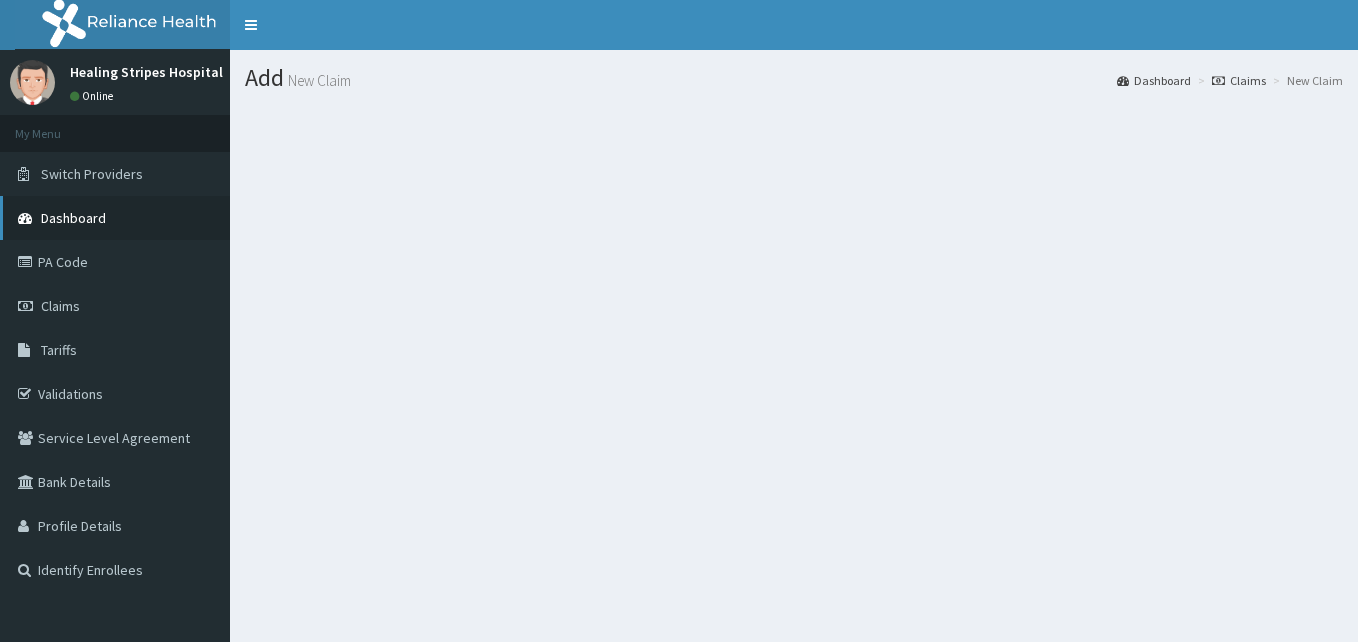 click on "Dashboard" at bounding box center [115, 218] 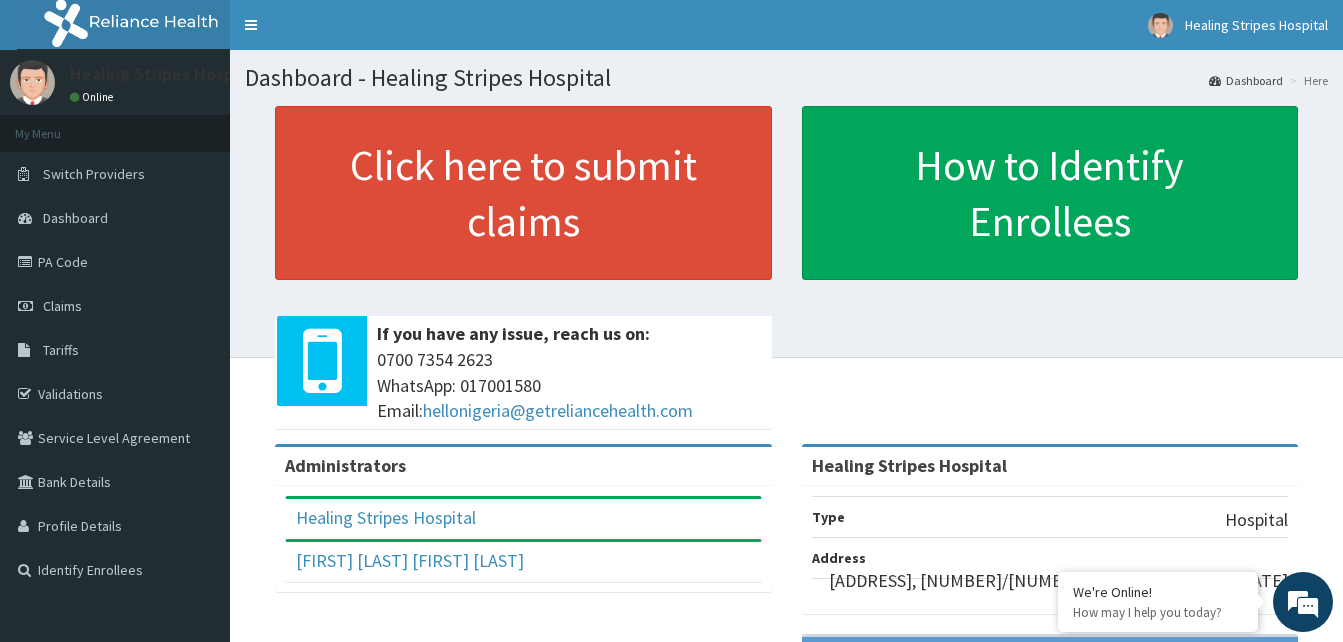 scroll, scrollTop: 0, scrollLeft: 0, axis: both 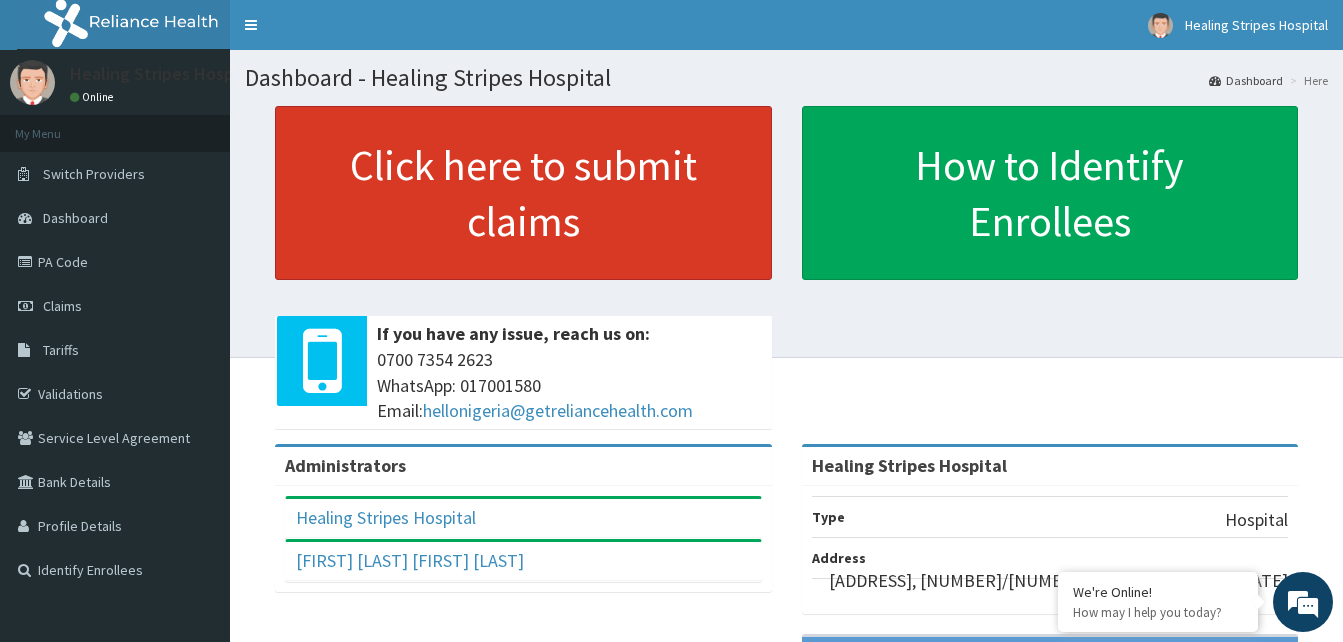 click on "Click here to submit claims" at bounding box center (523, 193) 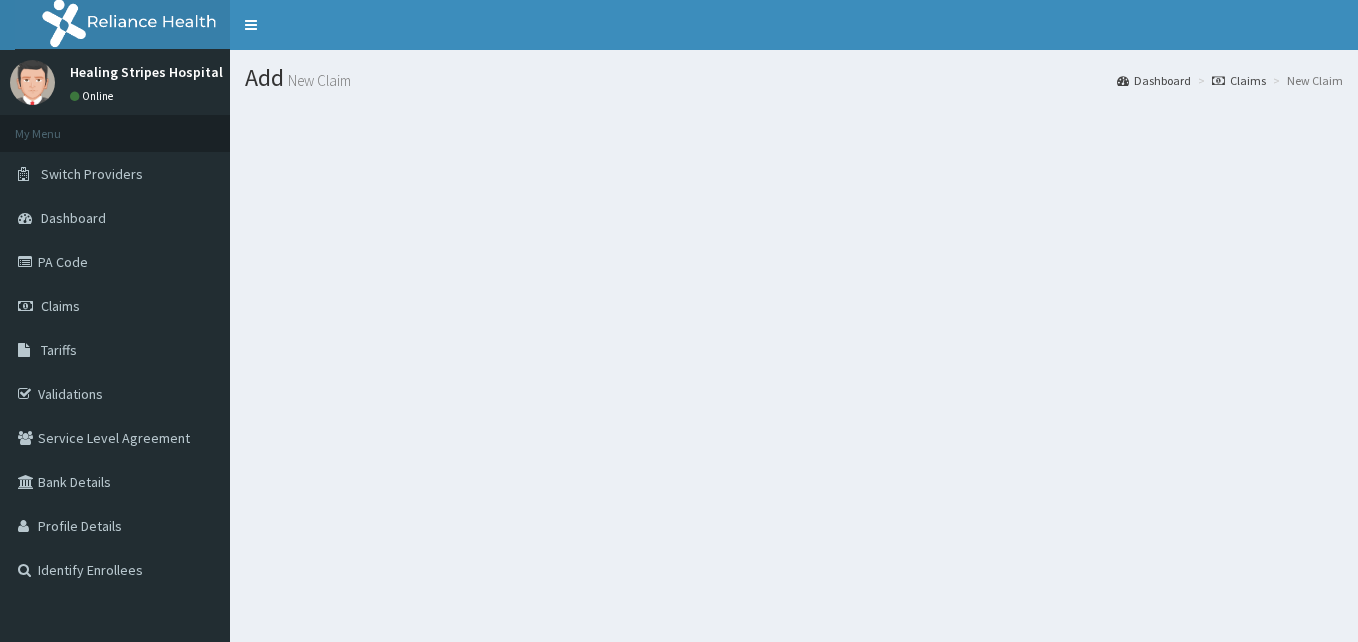 scroll, scrollTop: 0, scrollLeft: 0, axis: both 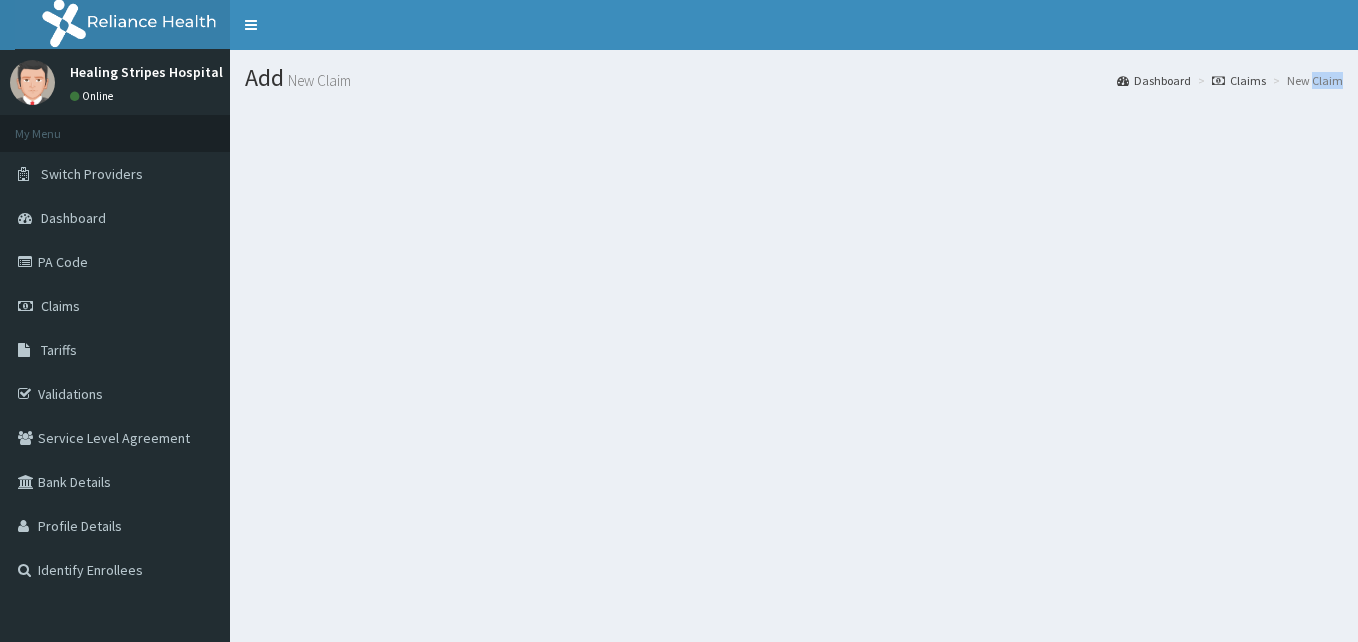 drag, startPoint x: 1304, startPoint y: 83, endPoint x: 792, endPoint y: 225, distance: 531.32666 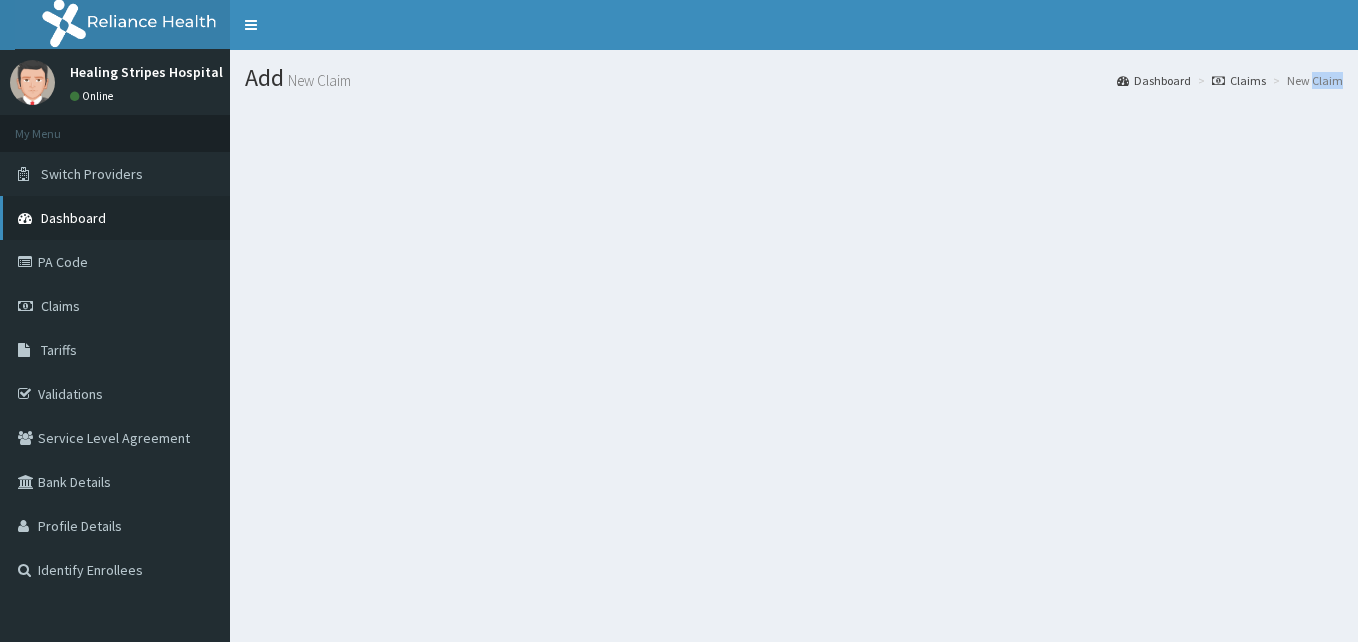 click on "Dashboard" at bounding box center (73, 218) 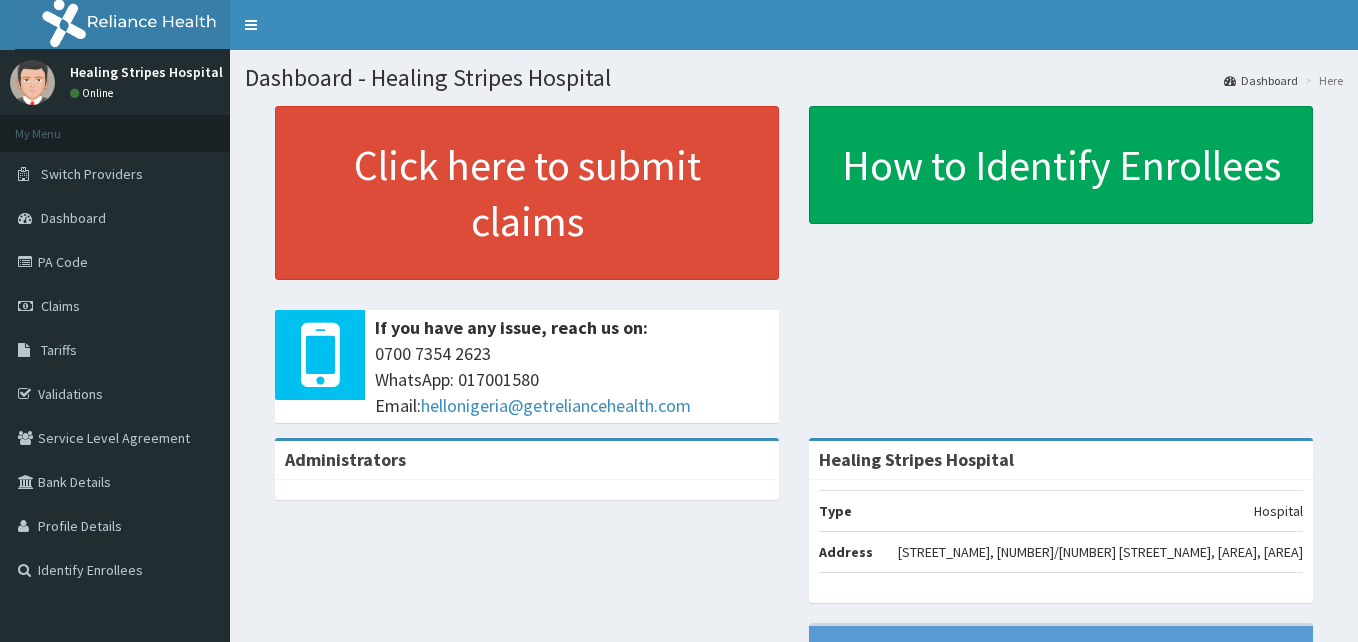 scroll, scrollTop: 0, scrollLeft: 0, axis: both 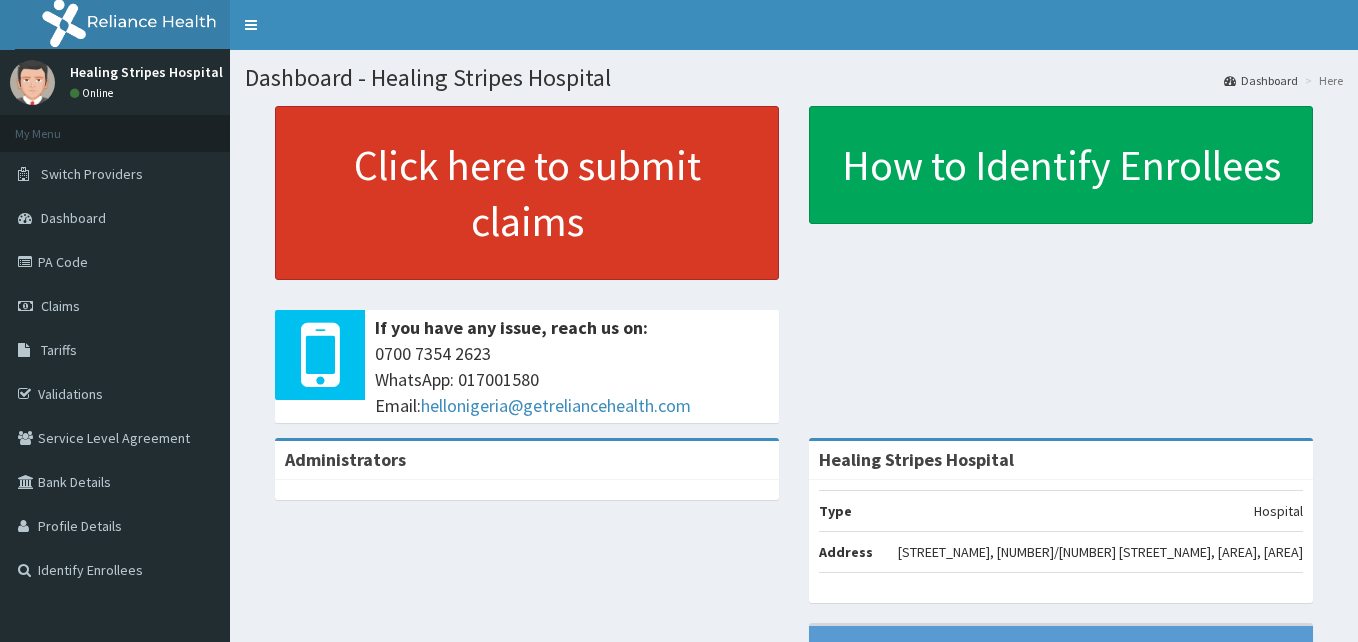 click on "Click here to submit claims" at bounding box center [527, 193] 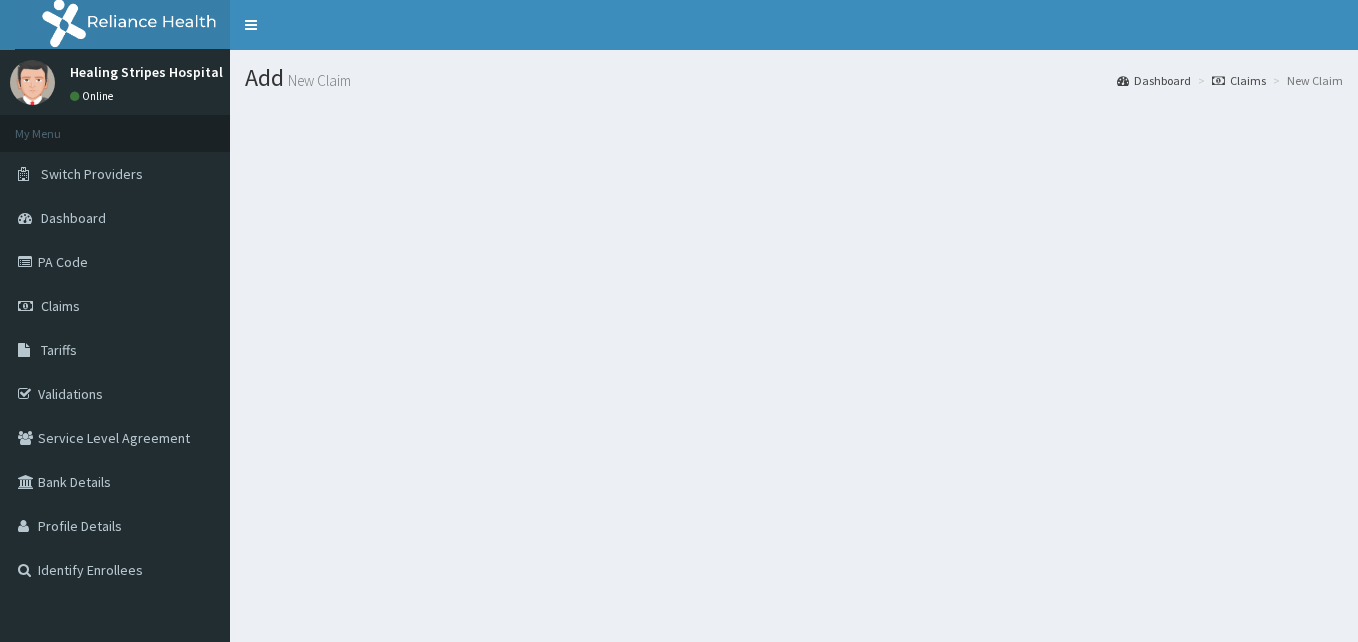 scroll, scrollTop: 0, scrollLeft: 0, axis: both 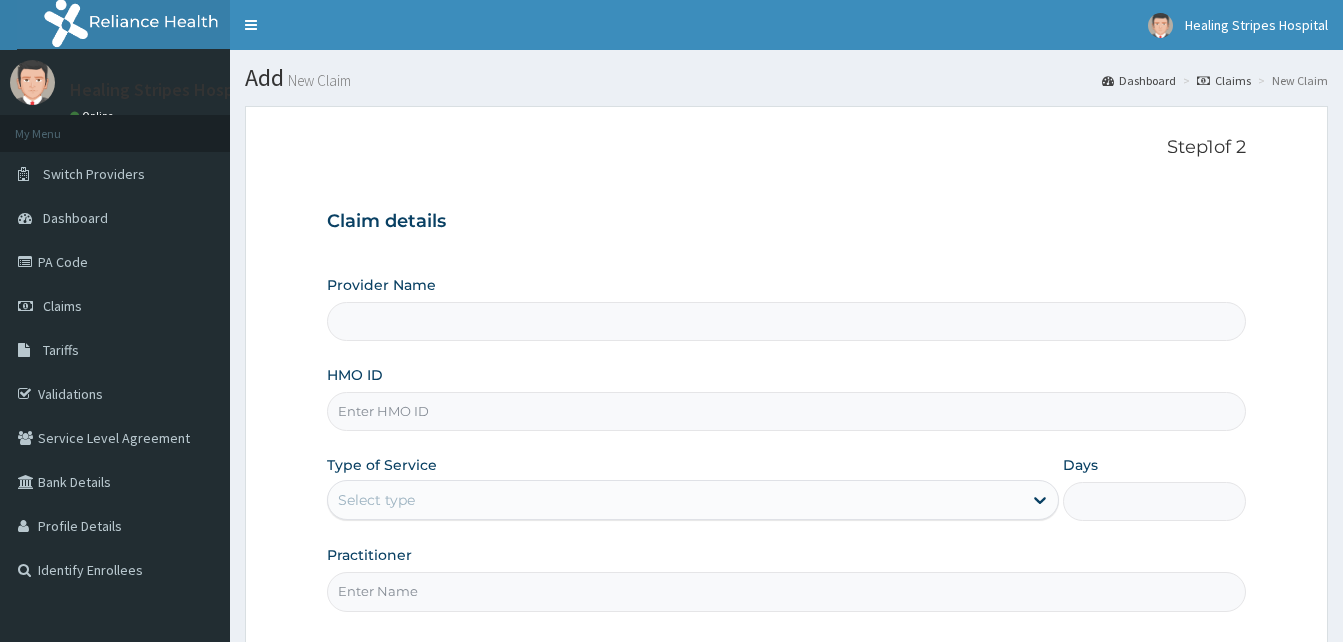 type on "Healing Stripes Hospital" 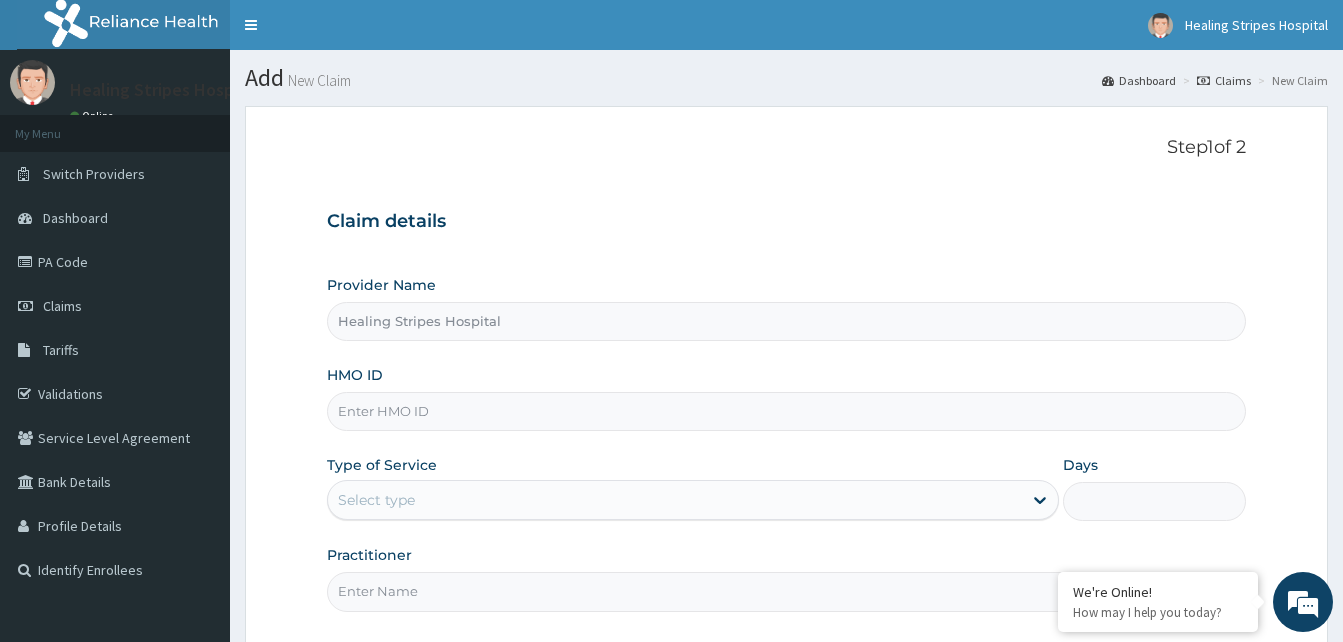 click on "HMO ID" at bounding box center (786, 411) 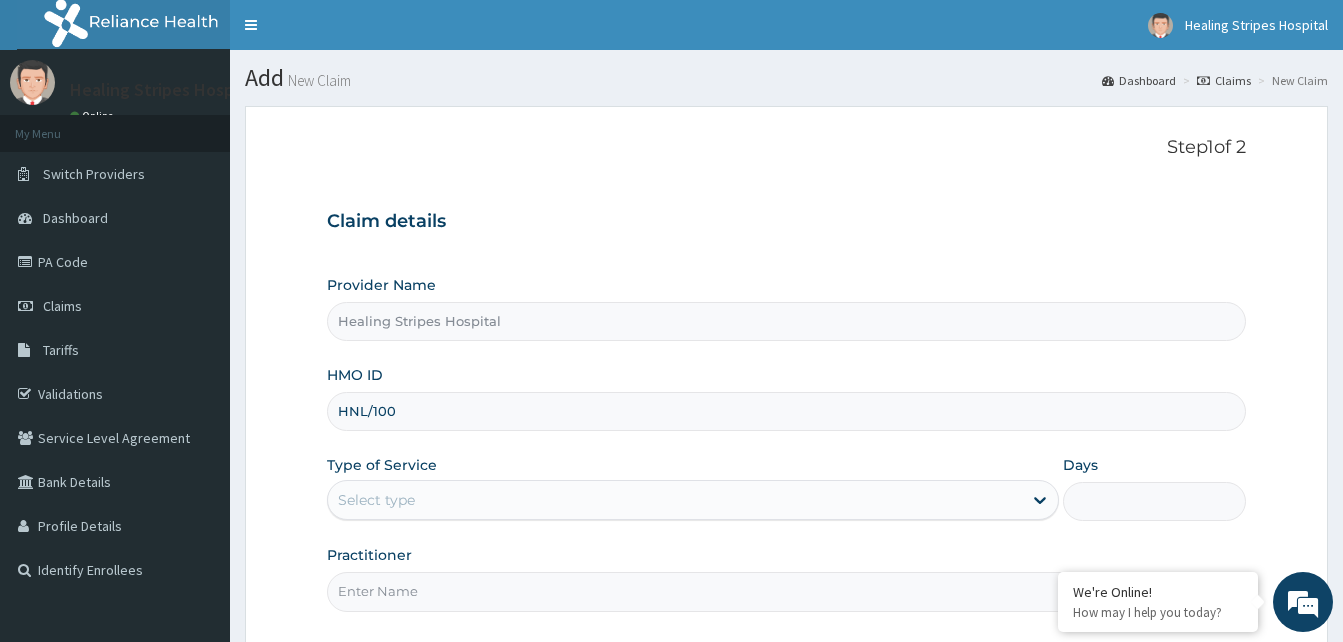 scroll, scrollTop: 0, scrollLeft: 0, axis: both 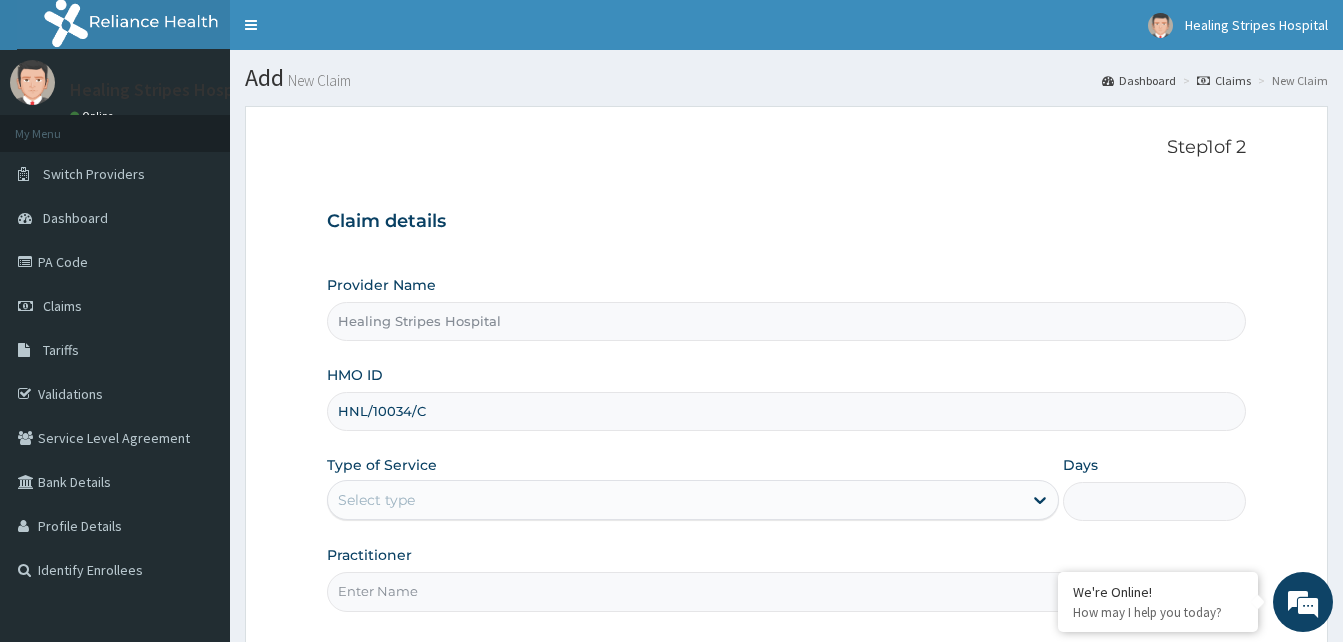 type on "HNL/10034/C" 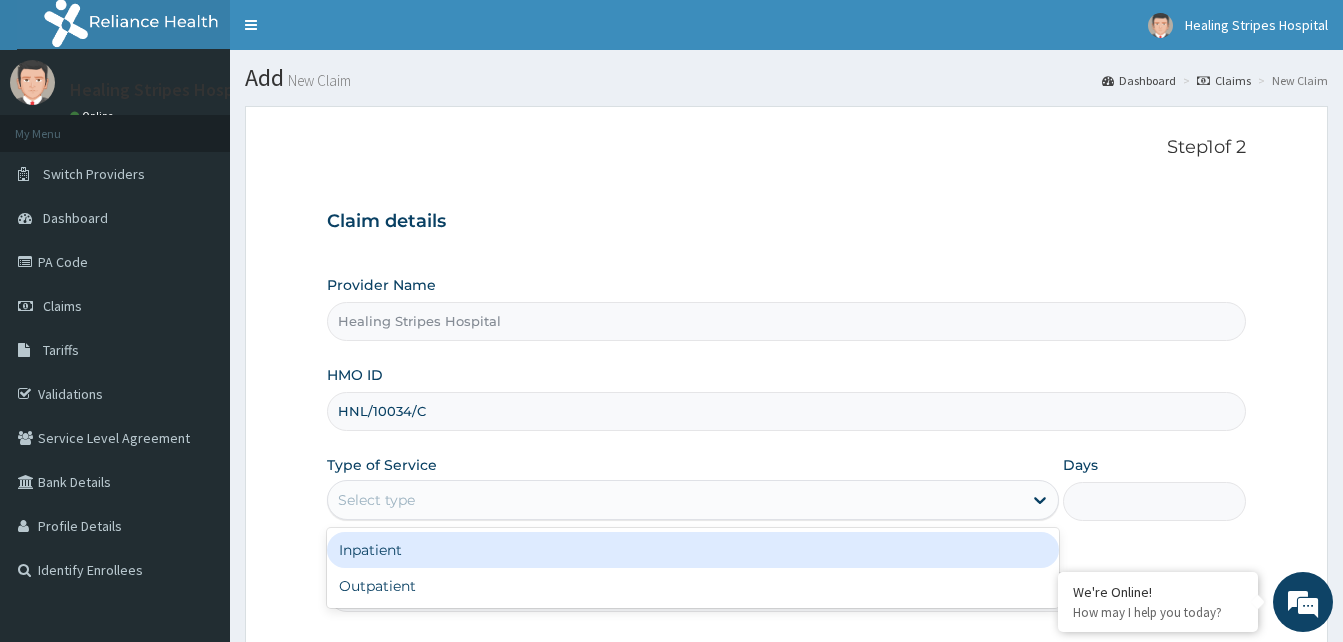 click on "Select type" at bounding box center [376, 500] 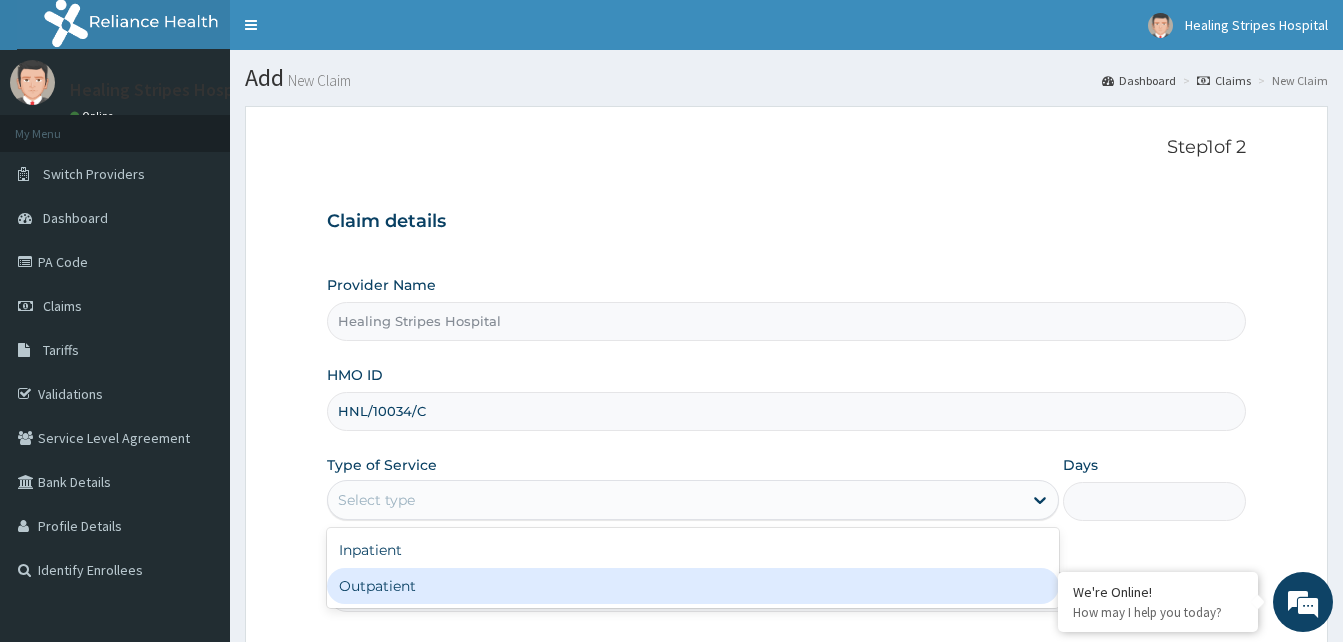 click on "Outpatient" at bounding box center [693, 586] 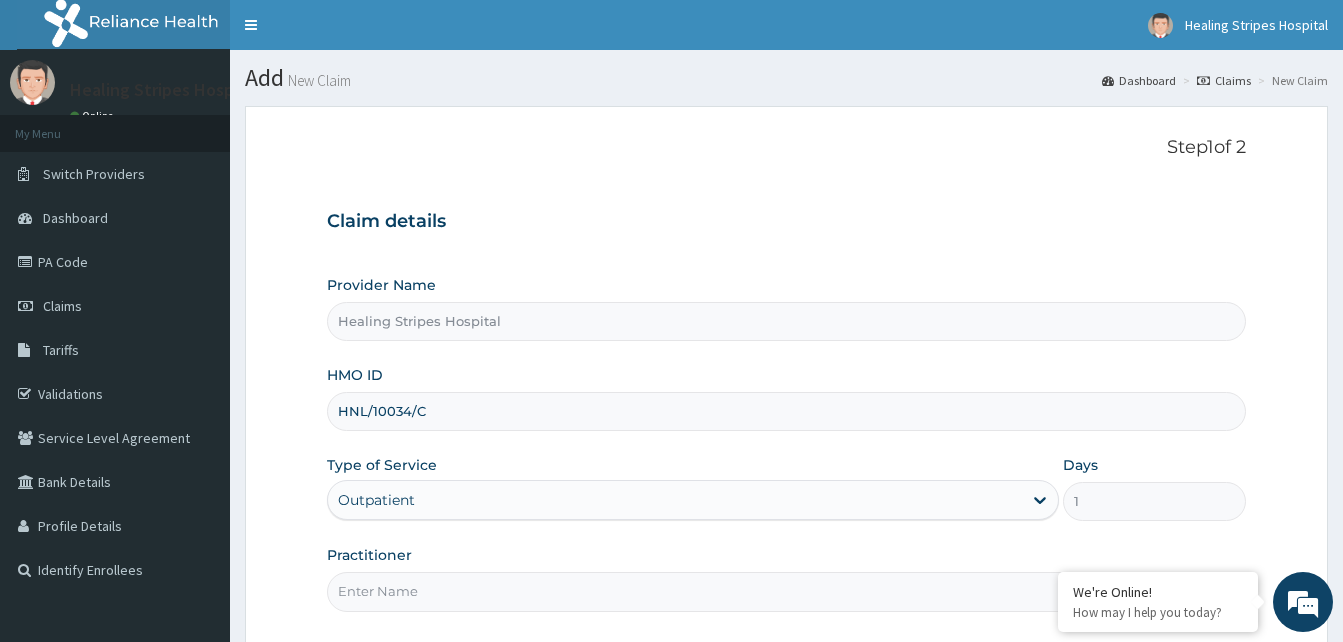 click on "Practitioner" at bounding box center (786, 591) 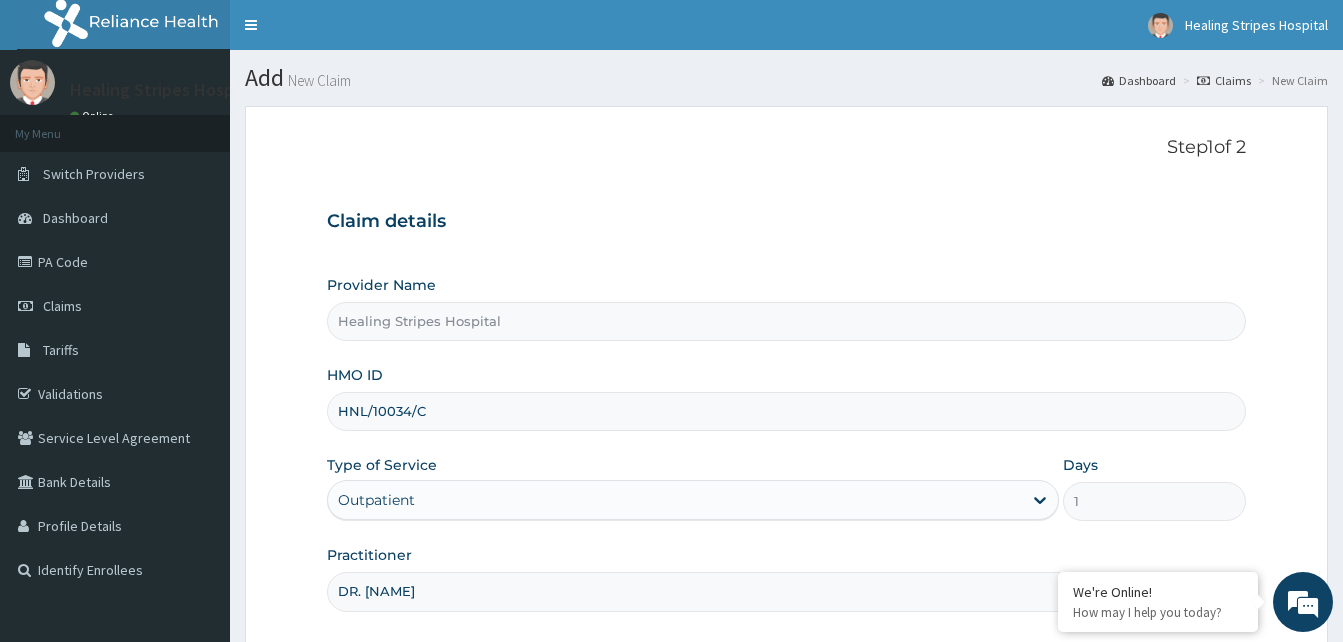 type on "DR. EMMA" 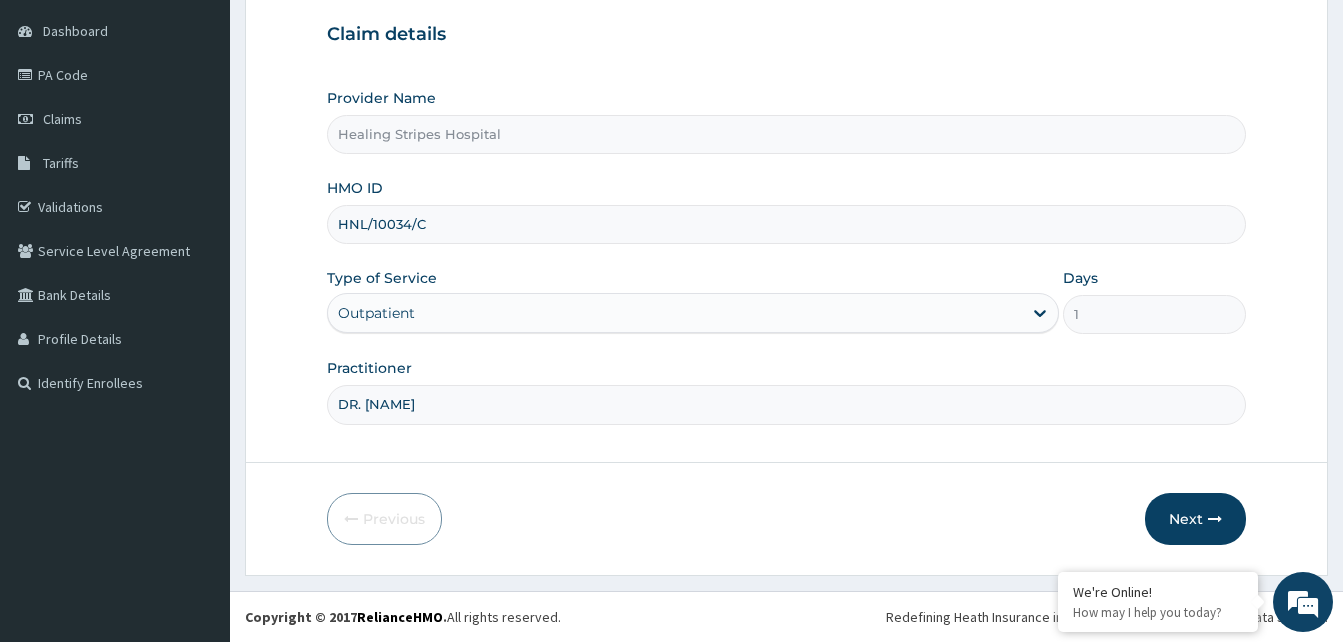 type 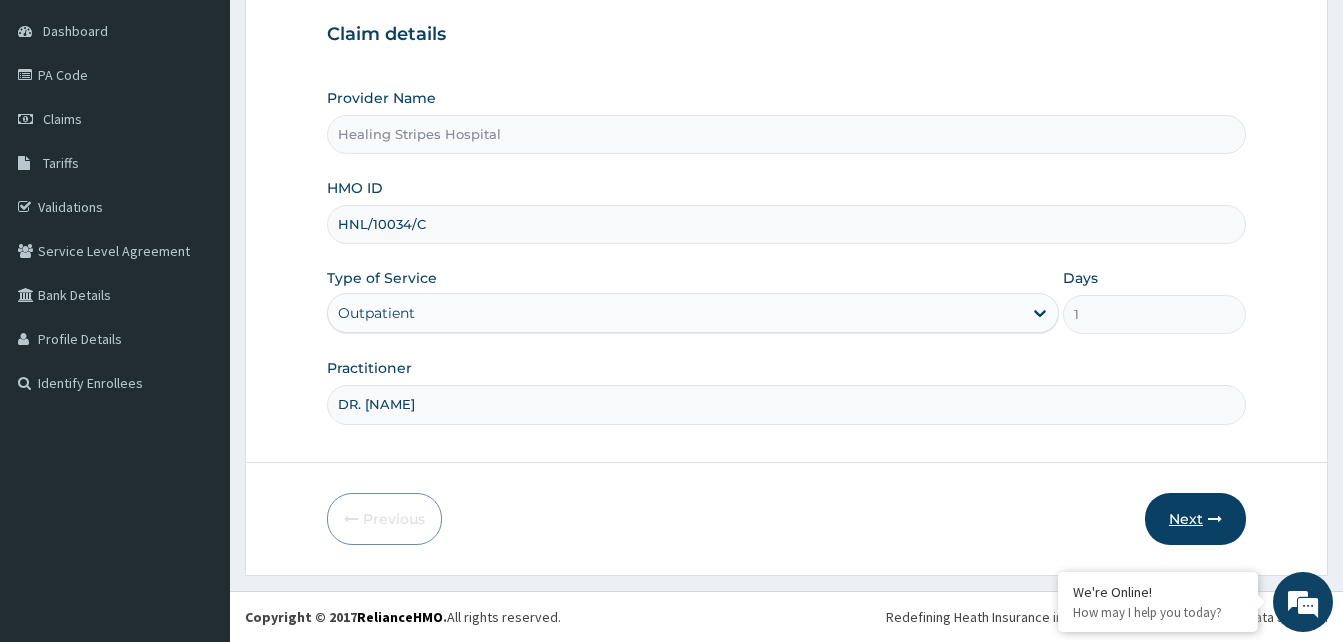 click on "Next" at bounding box center (1195, 519) 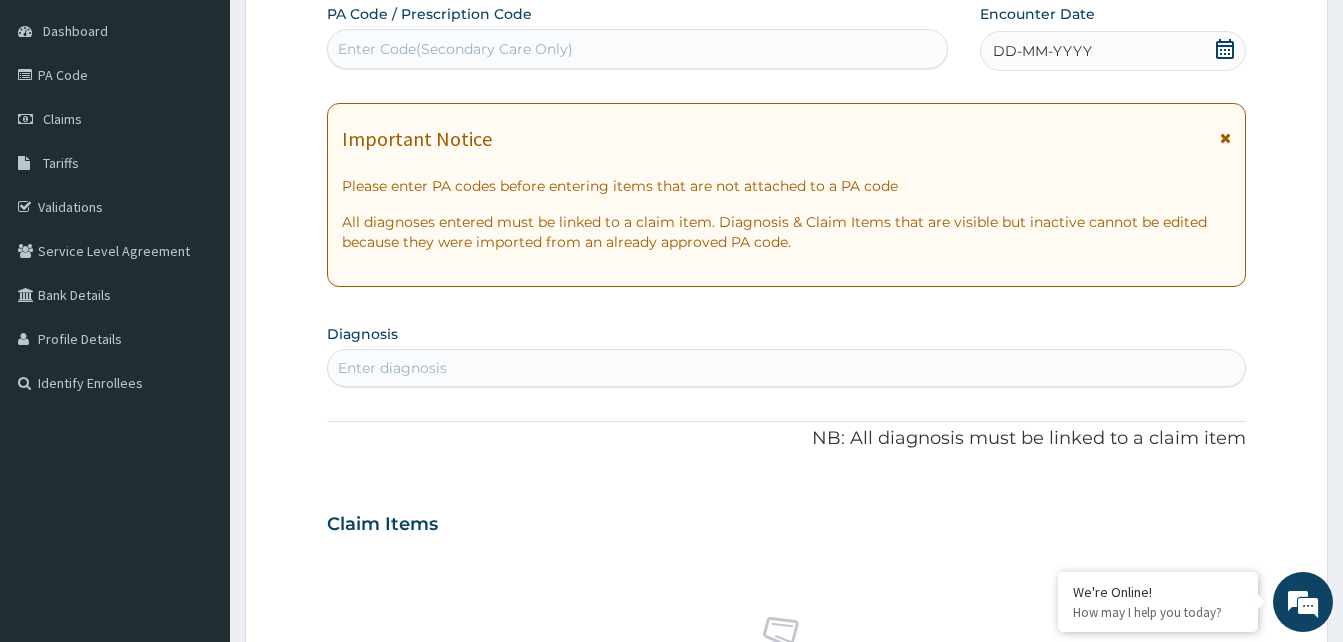 click on "Enter diagnosis" at bounding box center [392, 368] 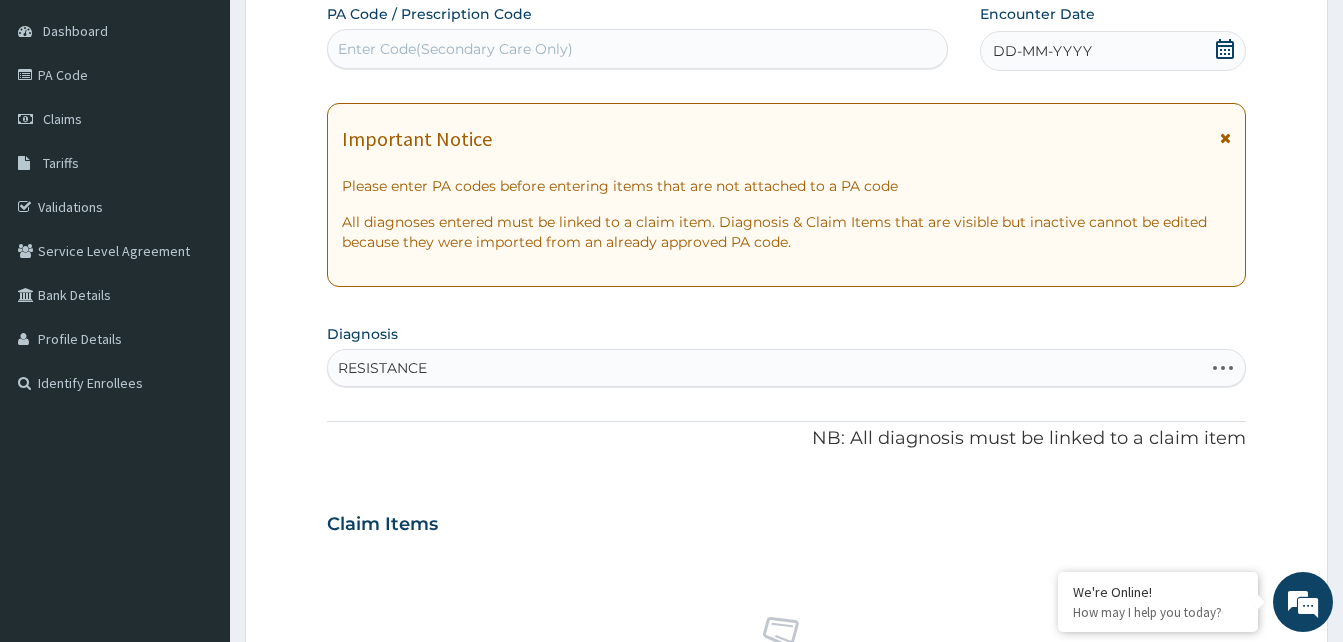click on "RESISTANCE RESISTANCE" at bounding box center (765, 368) 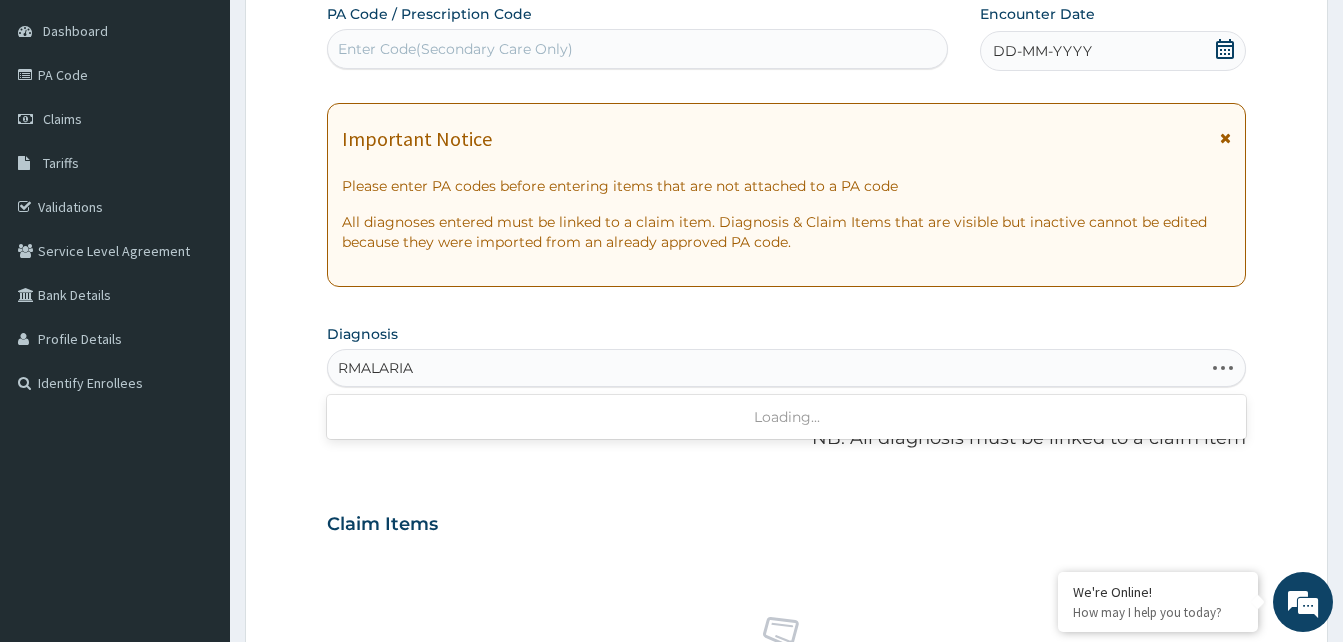 type on "MALARIA" 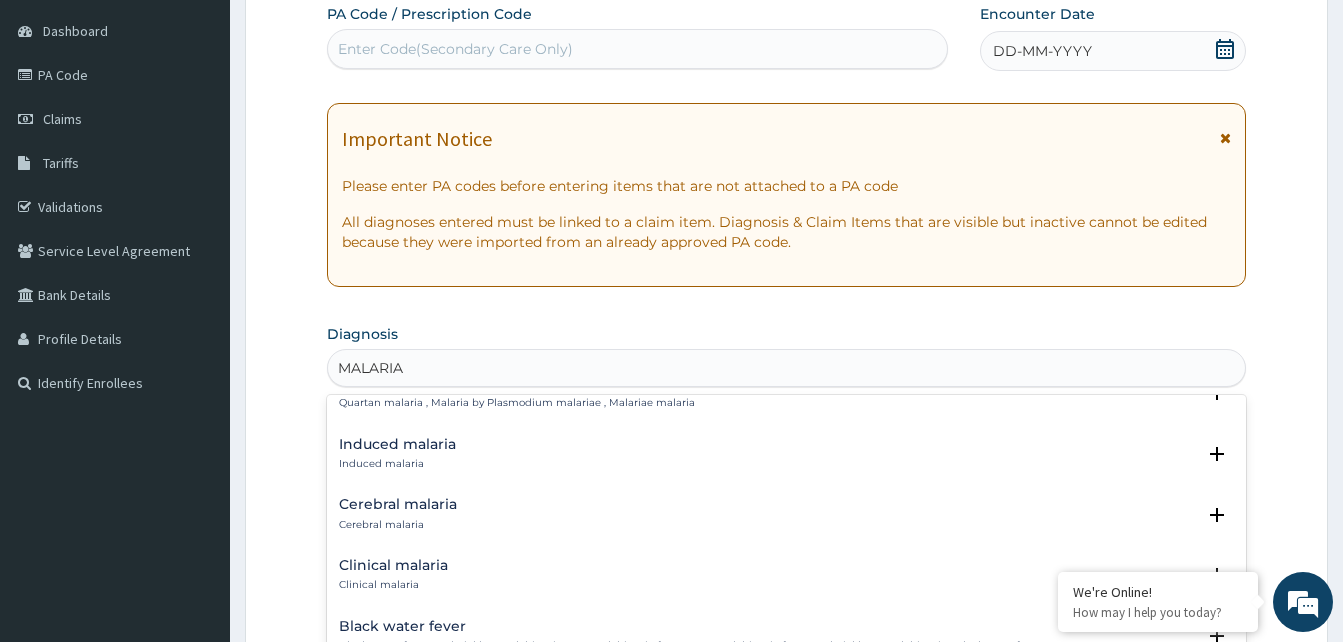 scroll, scrollTop: 0, scrollLeft: 0, axis: both 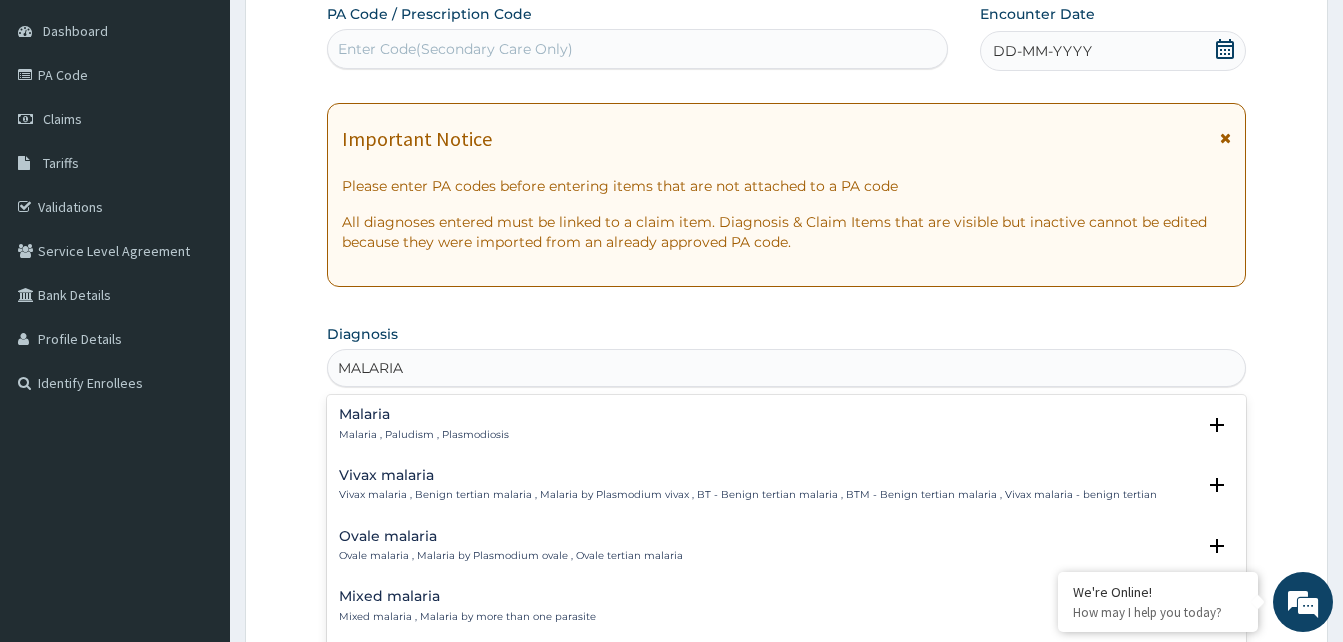 click on "Malaria , Paludism , Plasmodiosis" at bounding box center (424, 435) 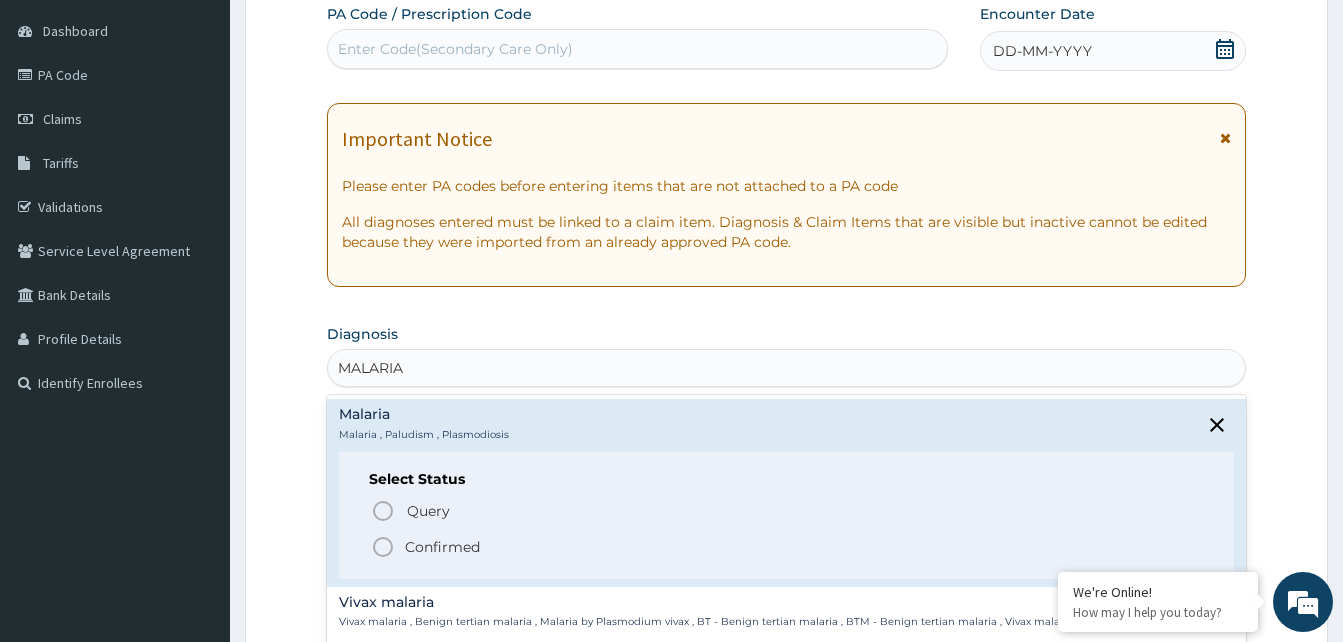 click on "Query Query covers suspected (?), Keep in view (kiv), Ruled out (r/o)" at bounding box center (787, 510) 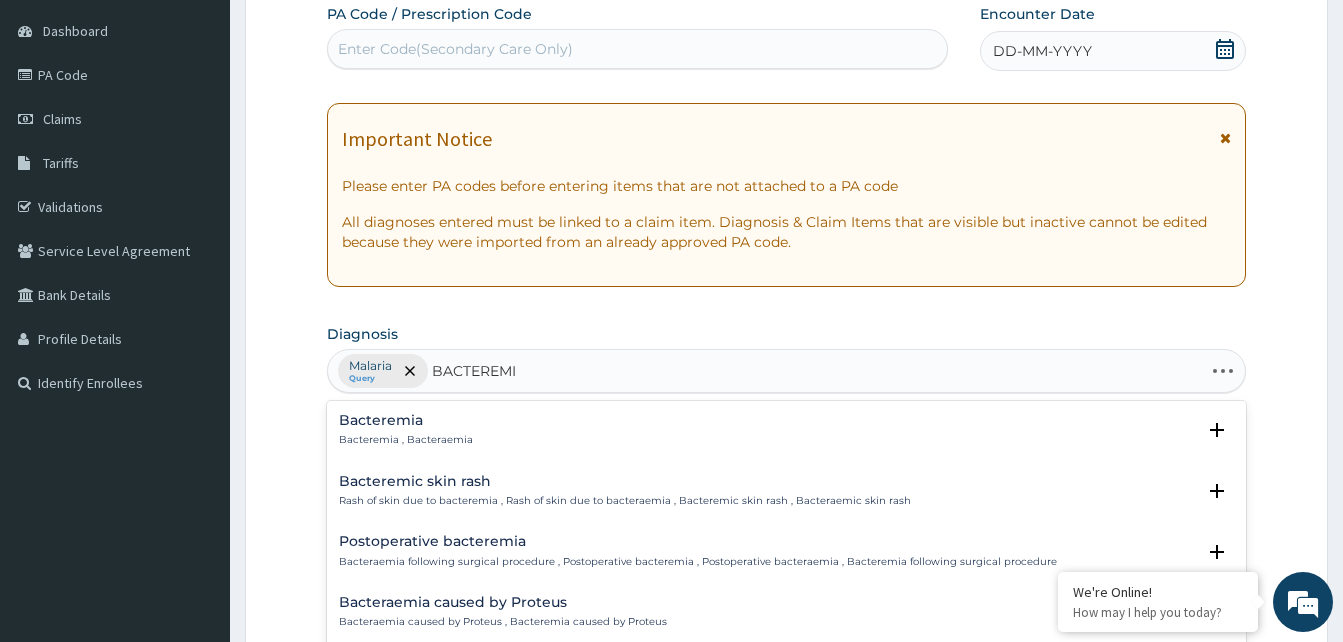 type on "BACTEREMIA" 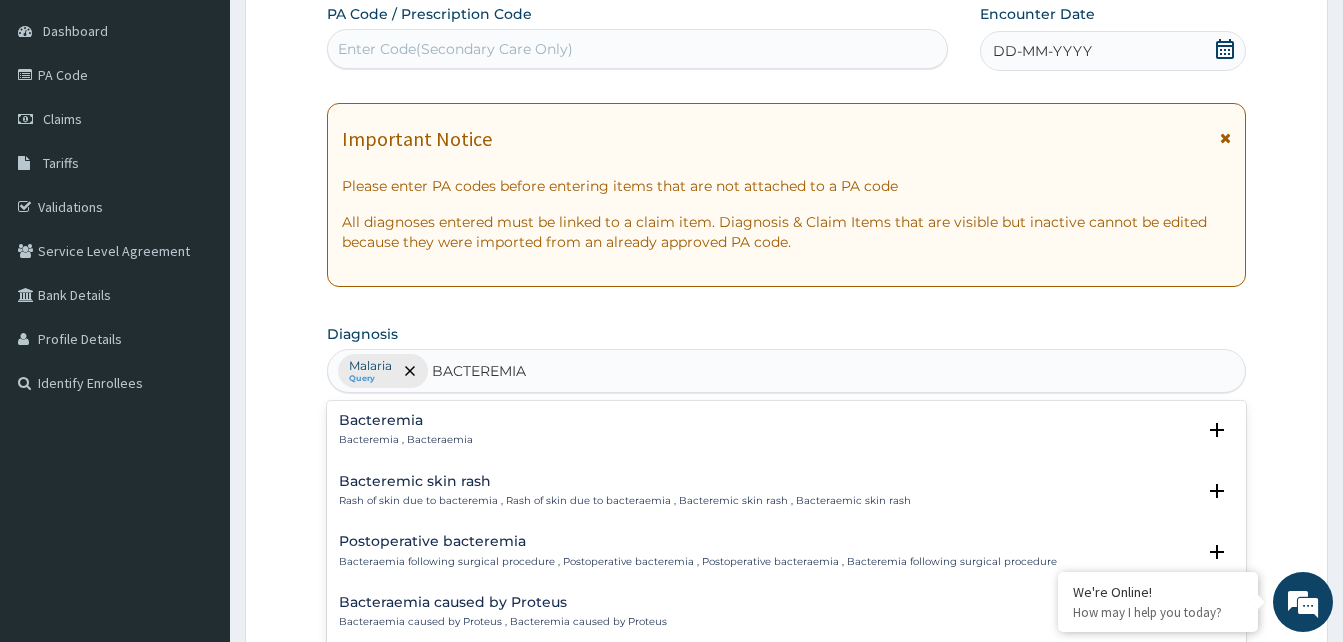 click on "Bacteremia , Bacteraemia" at bounding box center [406, 440] 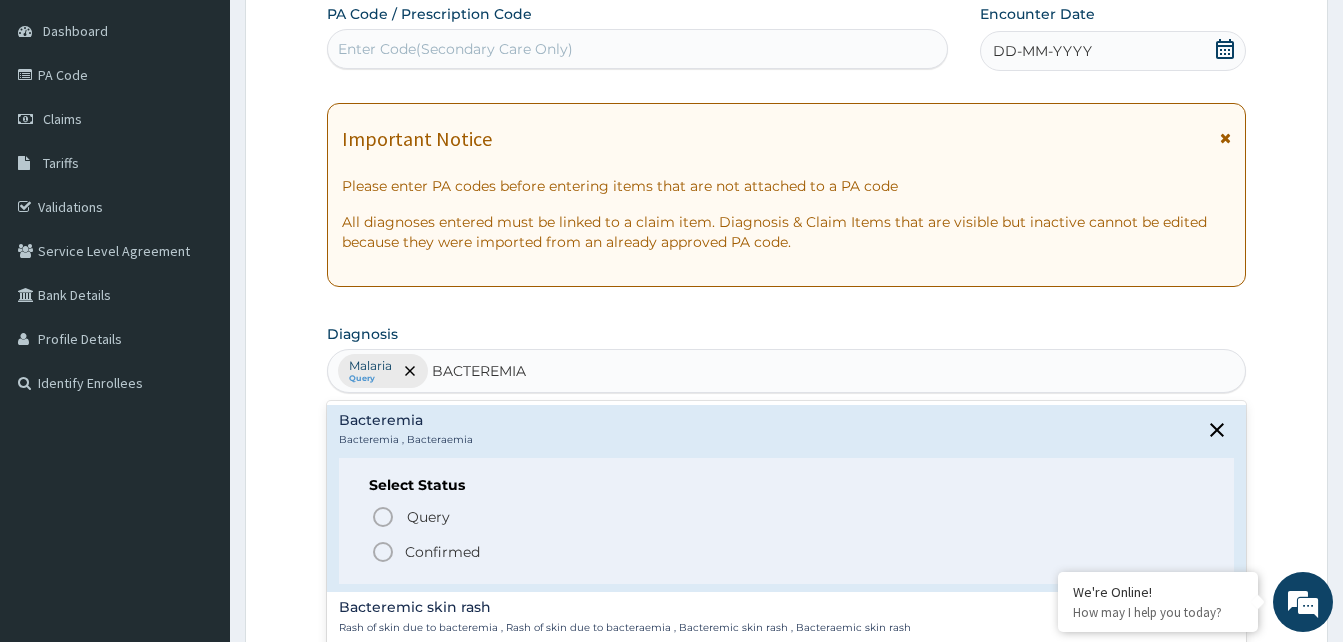 click on "Confirmed" at bounding box center [787, 552] 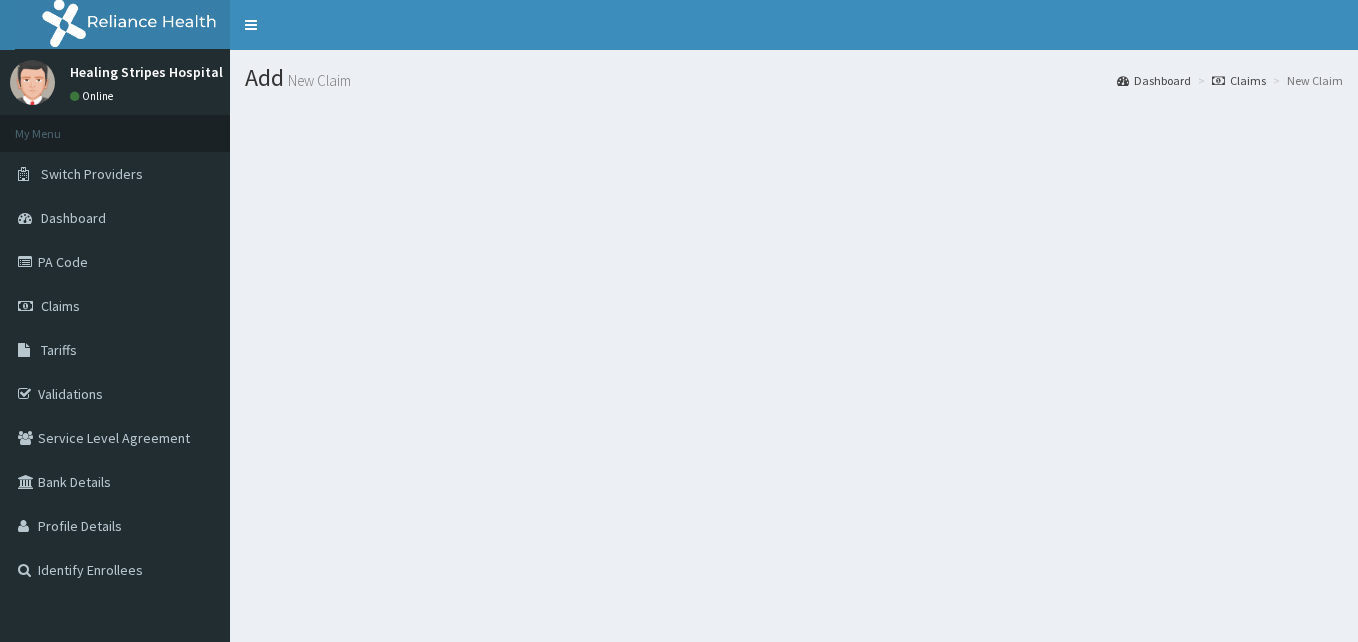 scroll, scrollTop: 0, scrollLeft: 0, axis: both 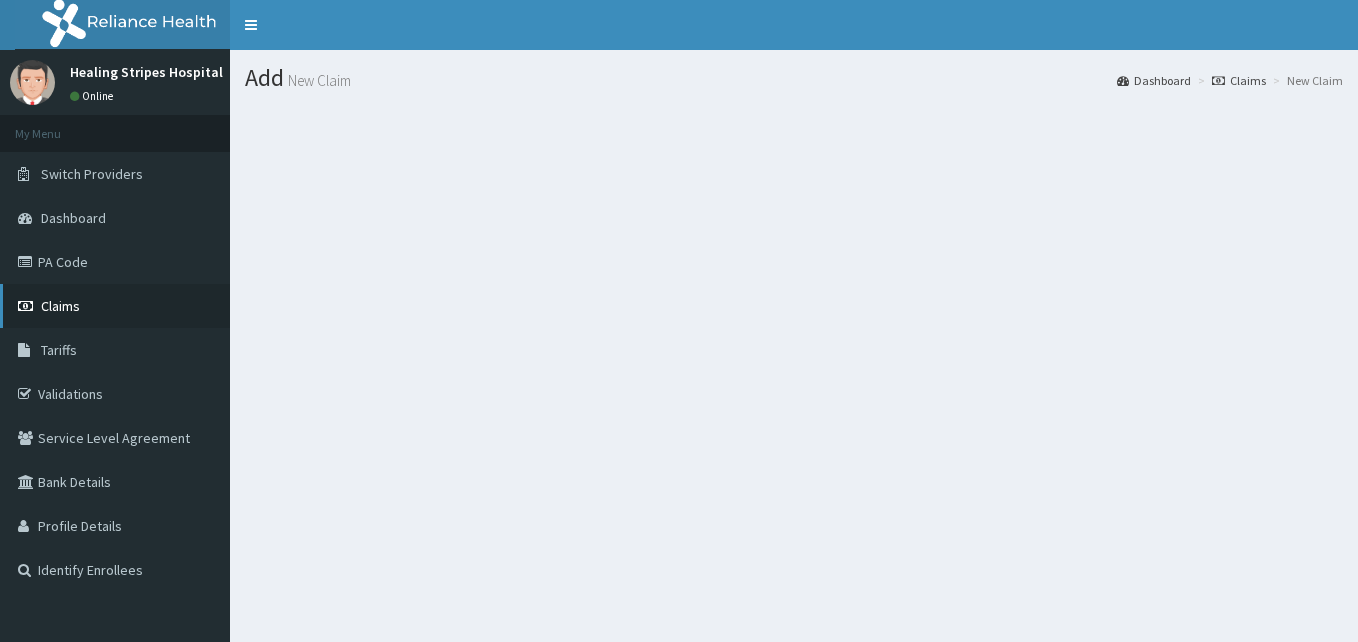 click on "Claims" at bounding box center (60, 306) 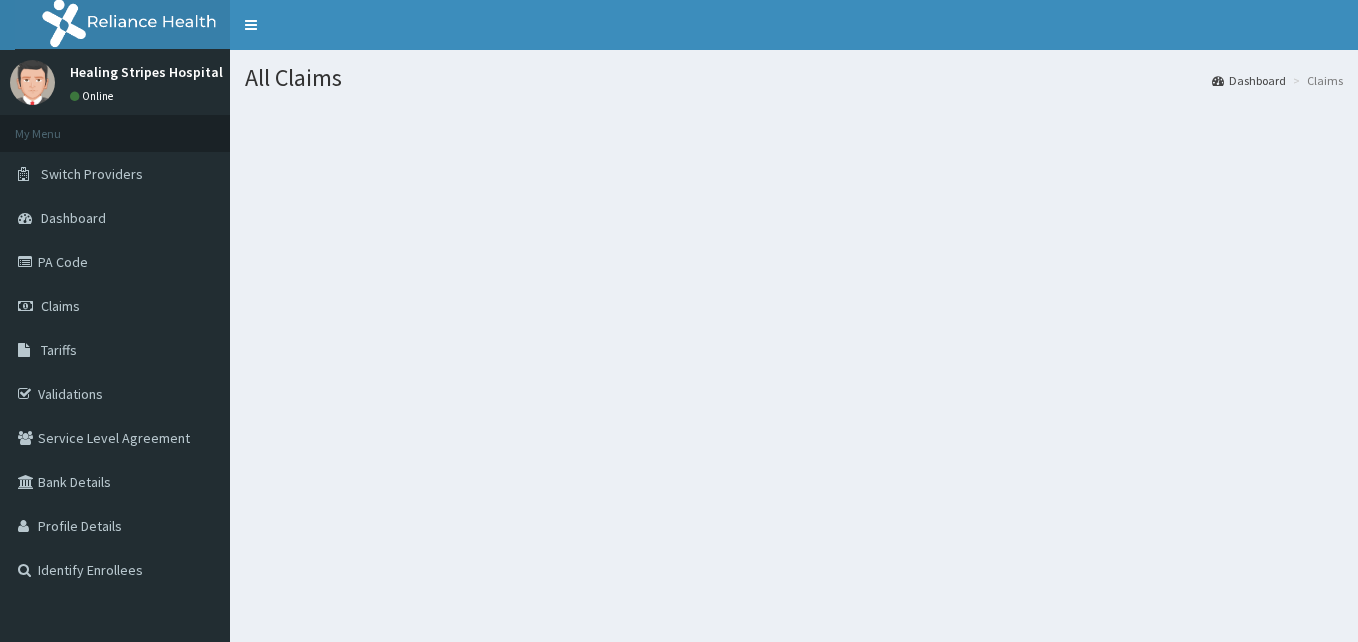 scroll, scrollTop: 0, scrollLeft: 0, axis: both 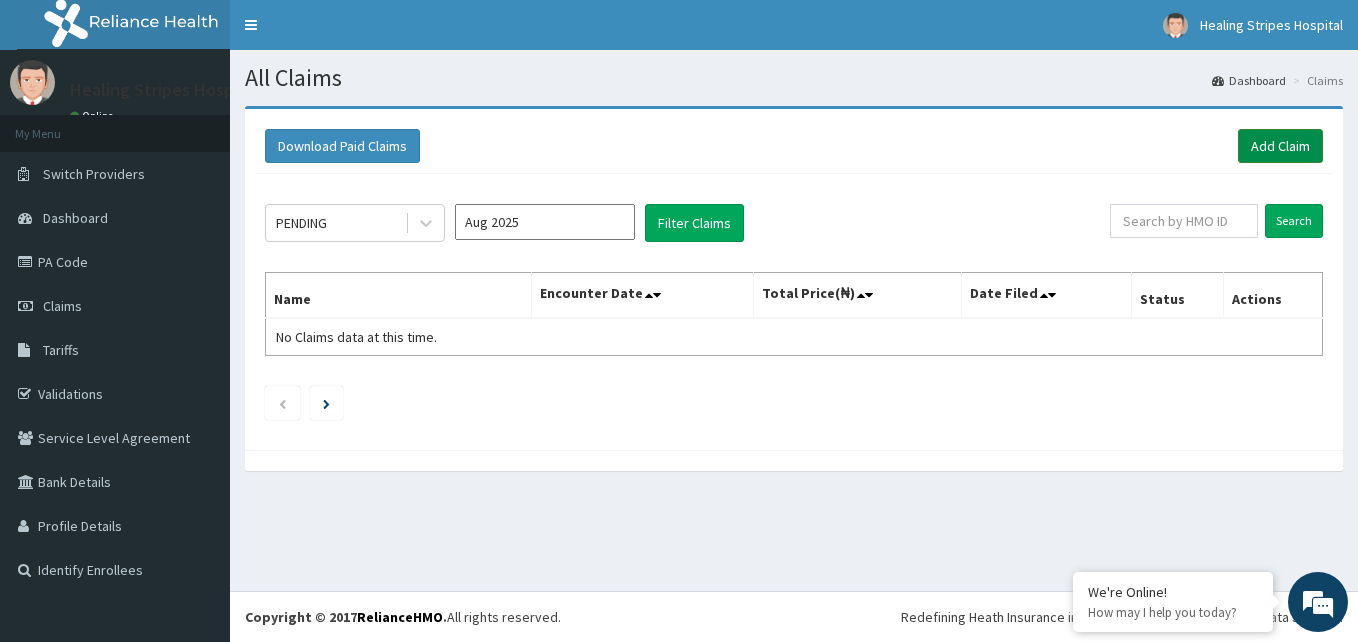 click on "Add Claim" at bounding box center [1280, 146] 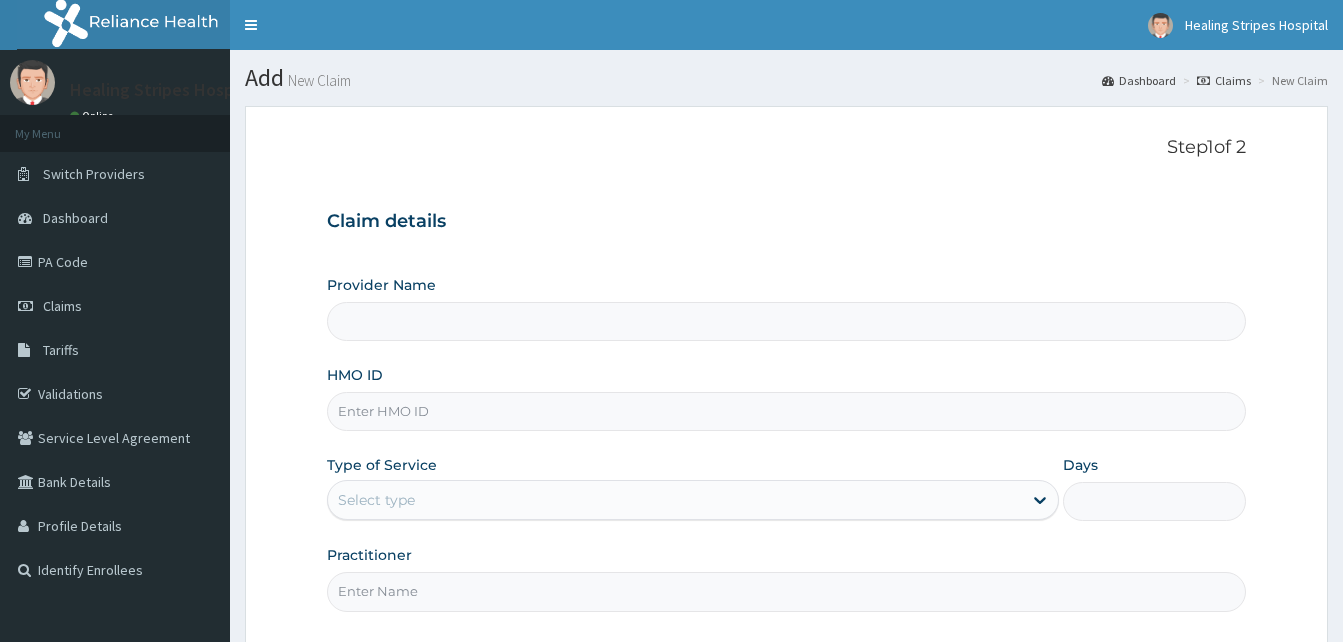 scroll, scrollTop: 0, scrollLeft: 0, axis: both 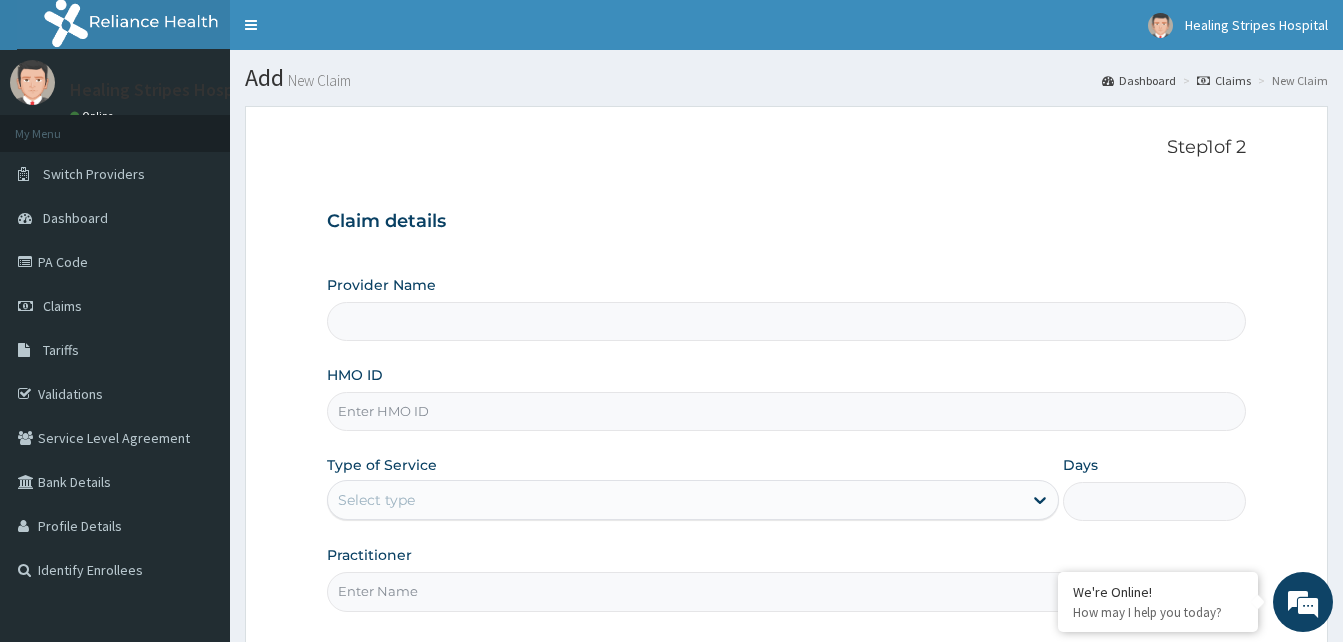 type on "Healing Stripes Hospital" 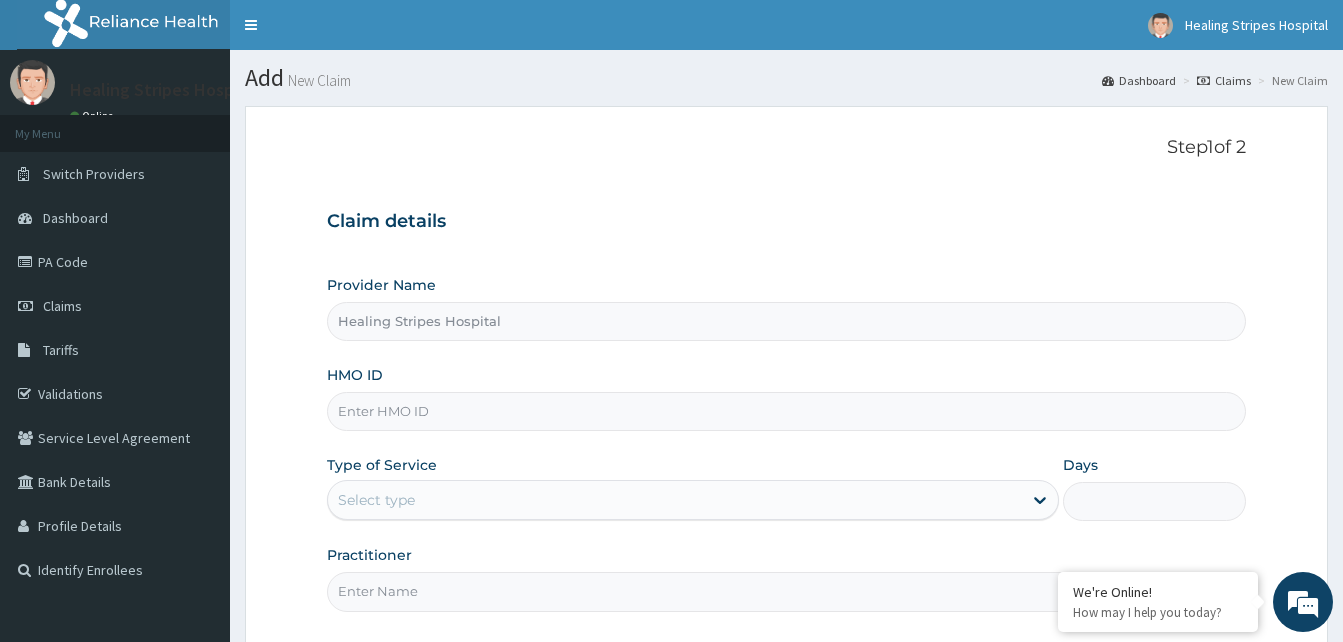 scroll, scrollTop: 0, scrollLeft: 0, axis: both 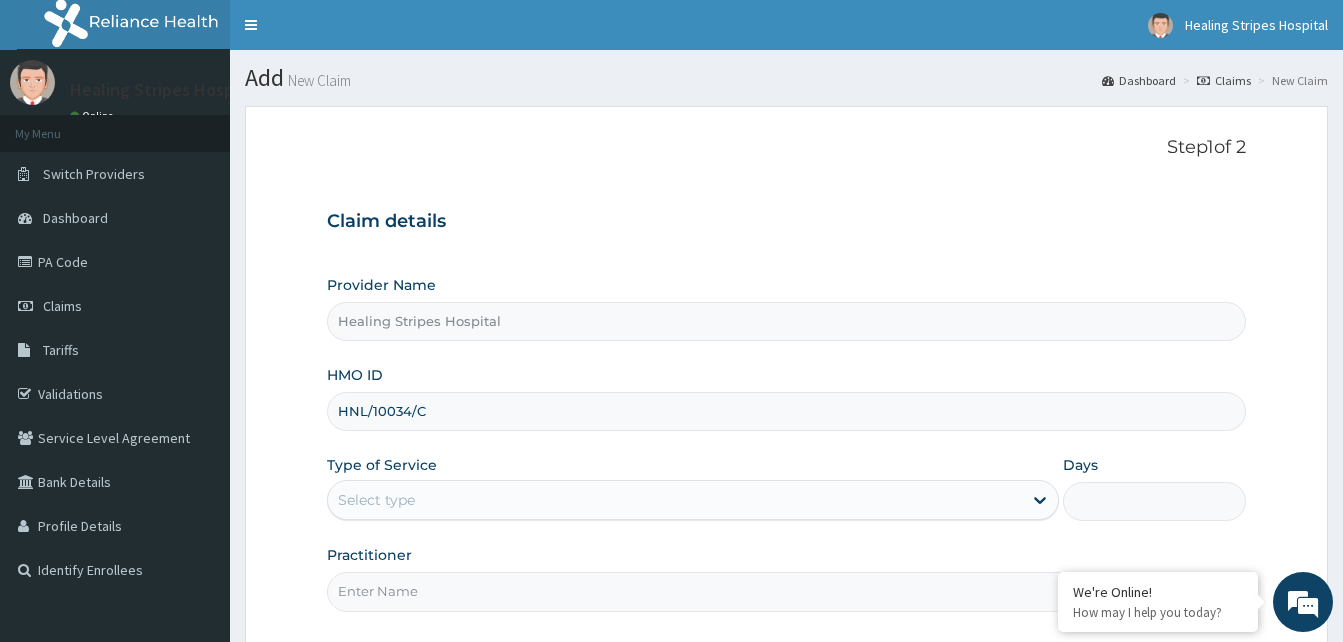 type on "HNL/10034/C" 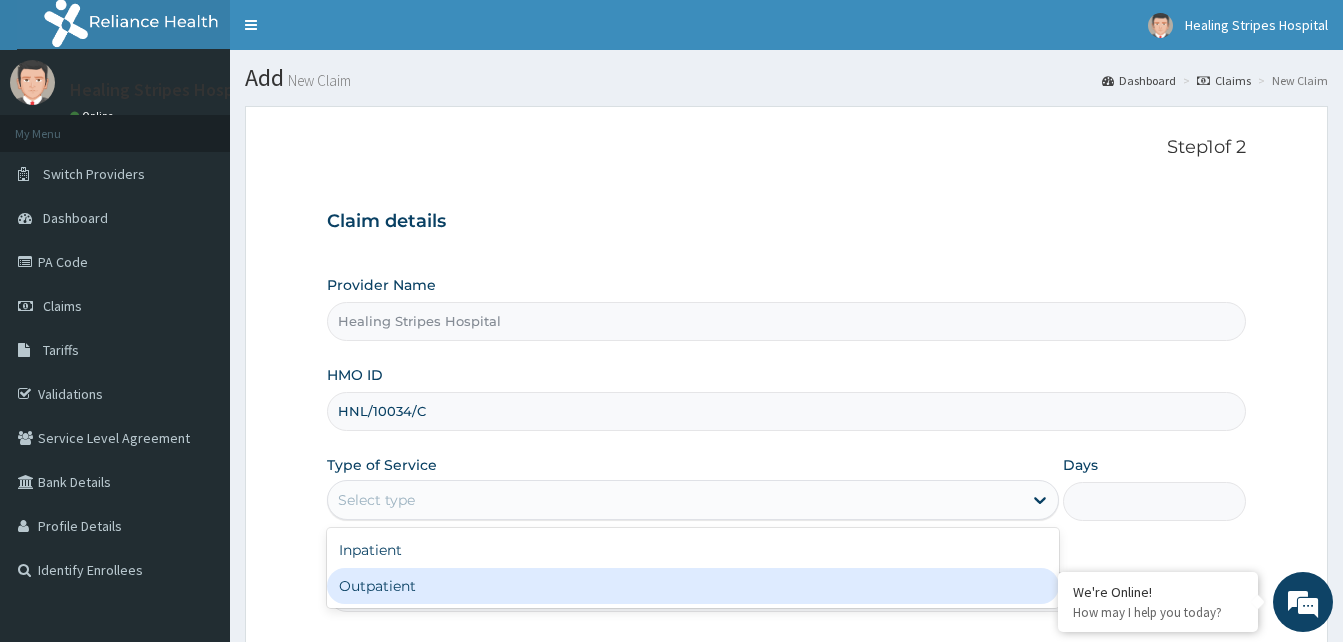 click on "Outpatient" at bounding box center [693, 586] 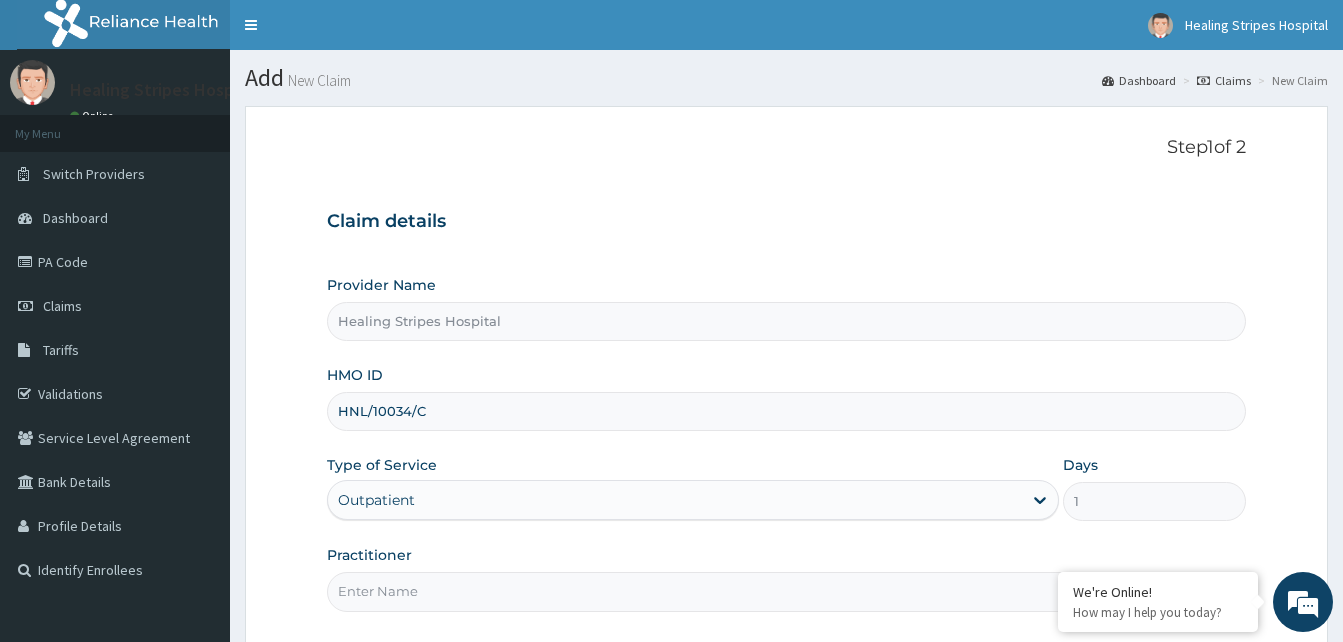 click on "Practitioner" at bounding box center [786, 591] 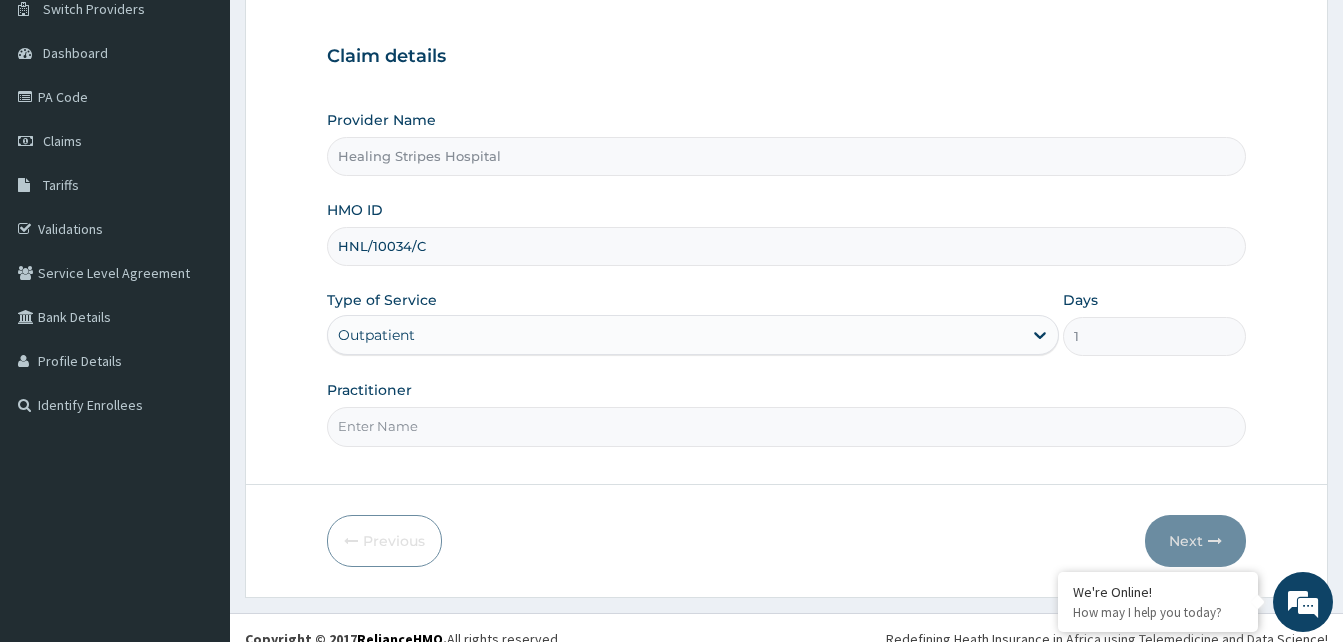 scroll, scrollTop: 187, scrollLeft: 0, axis: vertical 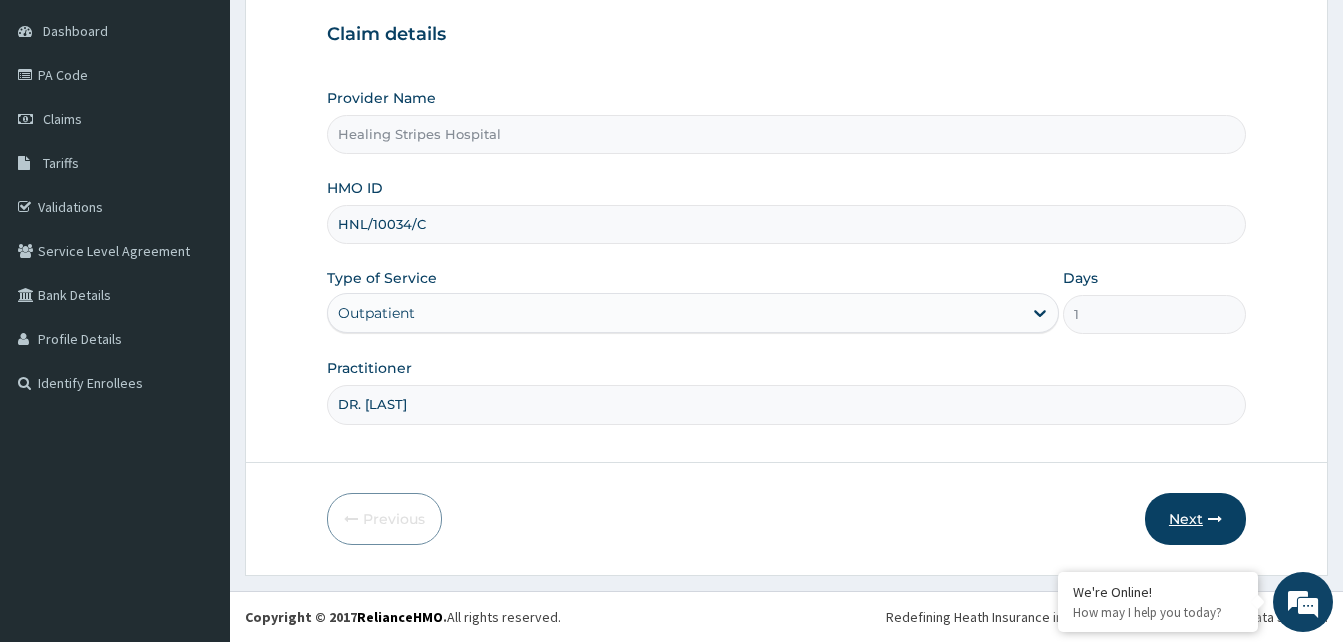 type on "DR. [NAME]" 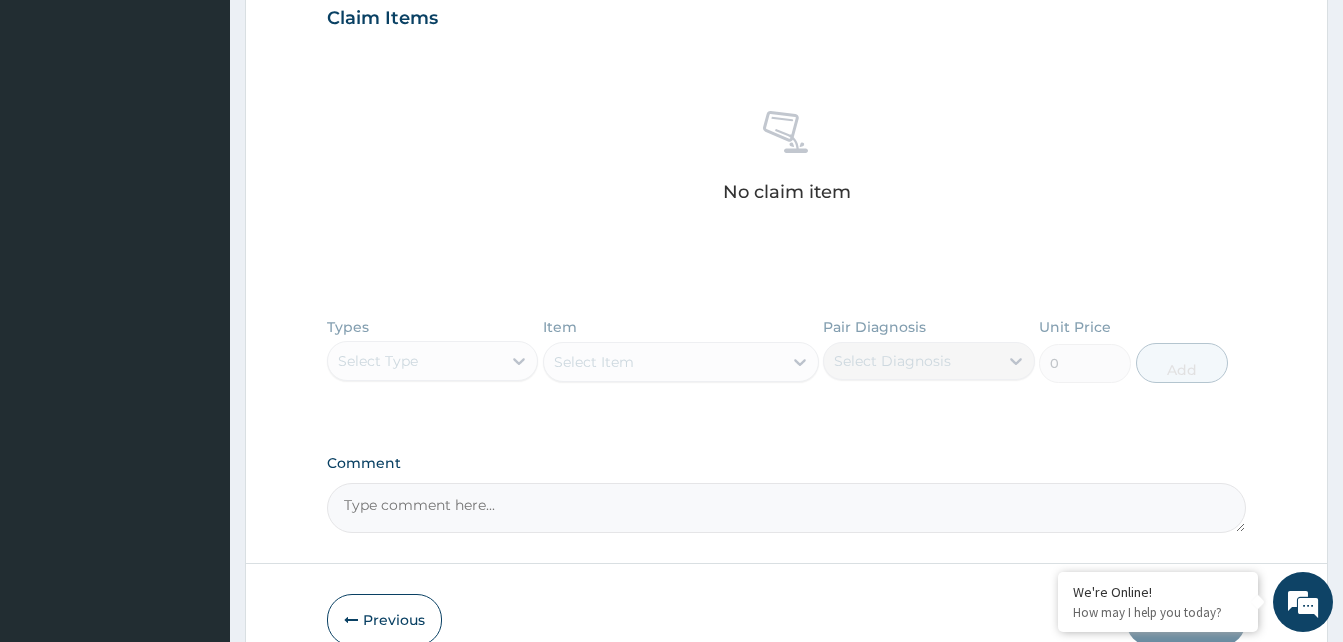 scroll, scrollTop: 734, scrollLeft: 0, axis: vertical 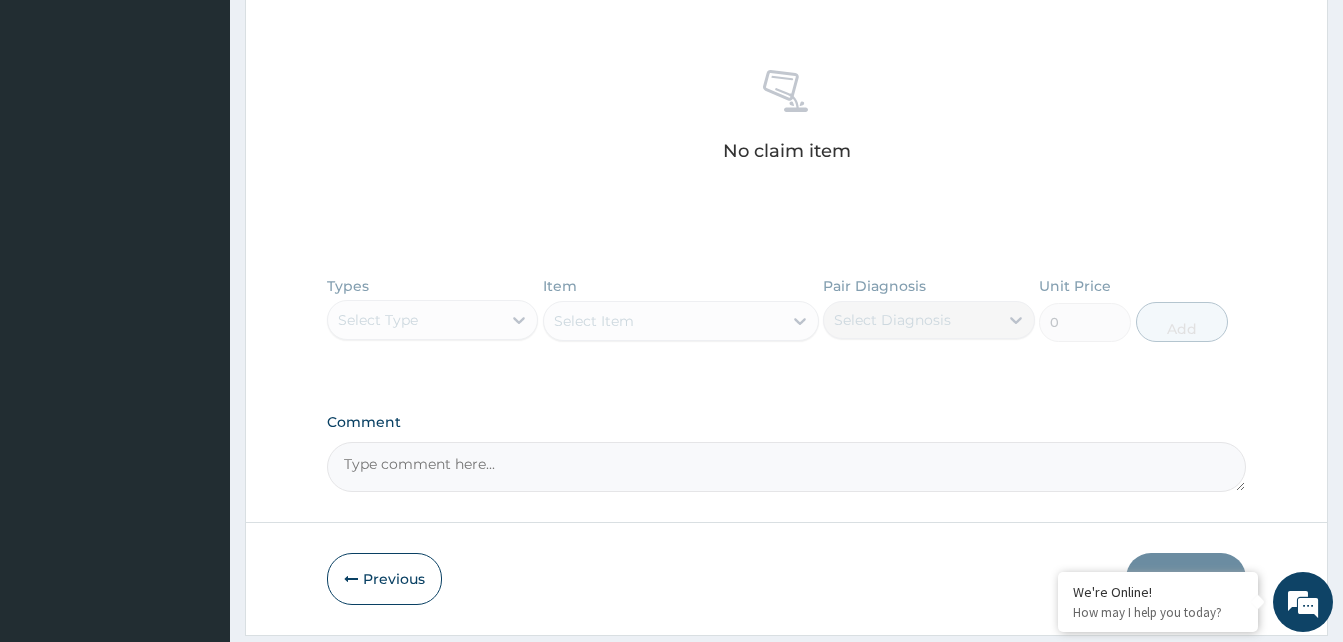click on "Types Select Type Item Select Item Pair Diagnosis Select Diagnosis Unit Price 0 Add" at bounding box center [786, 324] 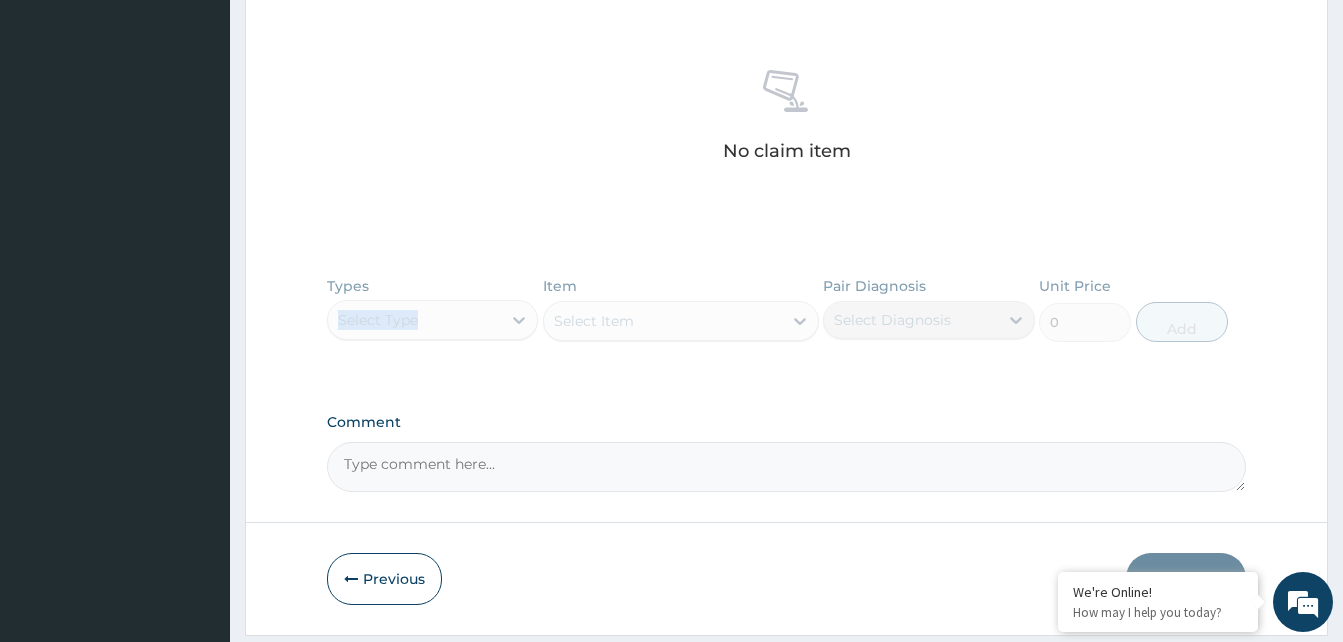 click on "Types Select Type Item Select Item Pair Diagnosis Select Diagnosis Unit Price 0 Add" at bounding box center [786, 324] 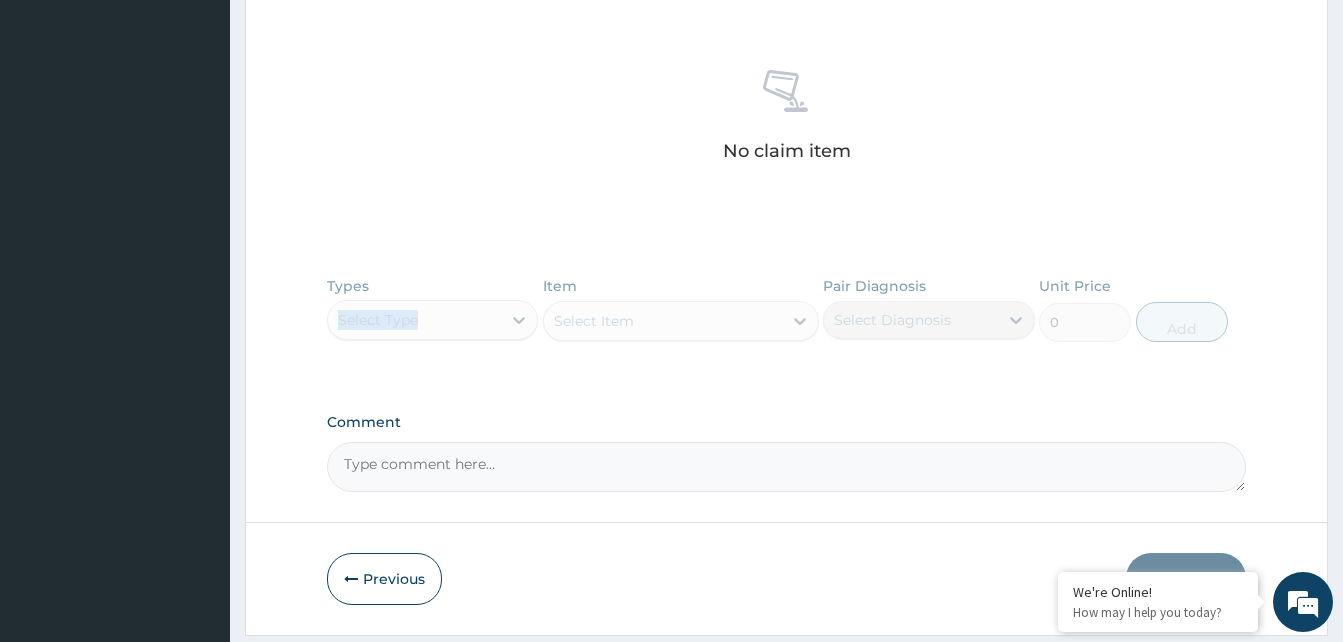 click on "Types Select Type Item Select Item Pair Diagnosis Select Diagnosis Unit Price 0 Add" at bounding box center [786, 324] 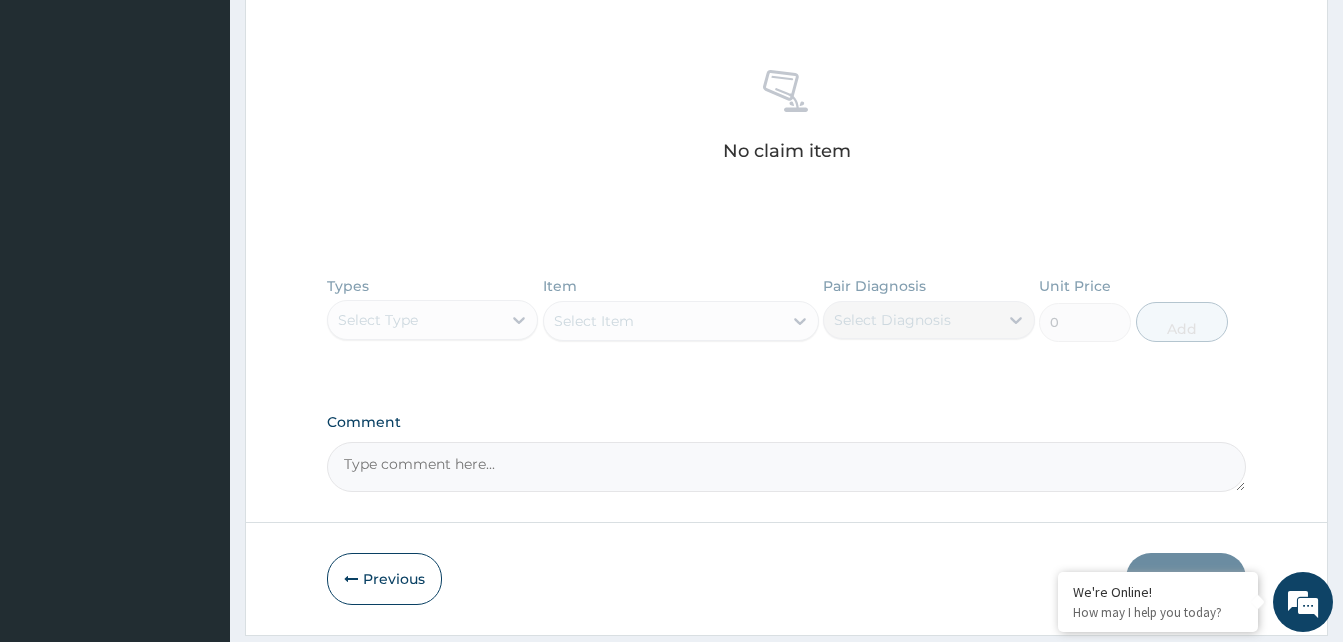 click on "Types Select Type Item Select Item Pair Diagnosis Select Diagnosis Unit Price 0 Add" at bounding box center [786, 324] 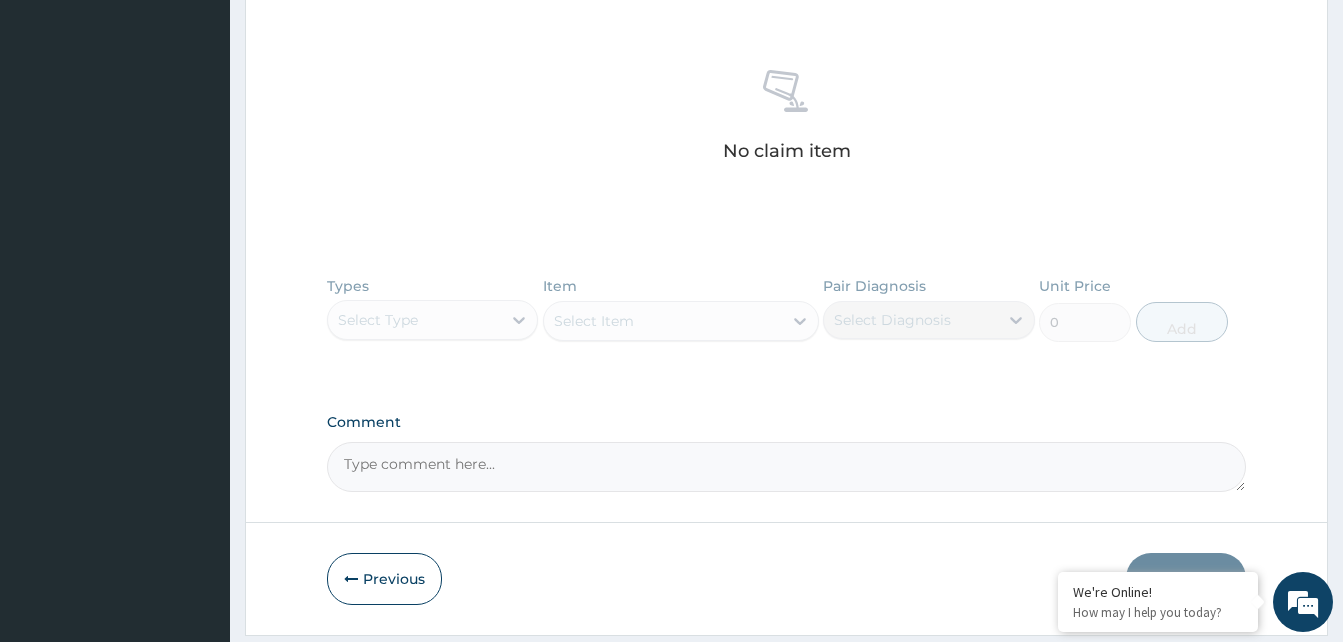 click on "Types Select Type Item Select Item Pair Diagnosis Select Diagnosis Unit Price 0 Add" at bounding box center [786, 324] 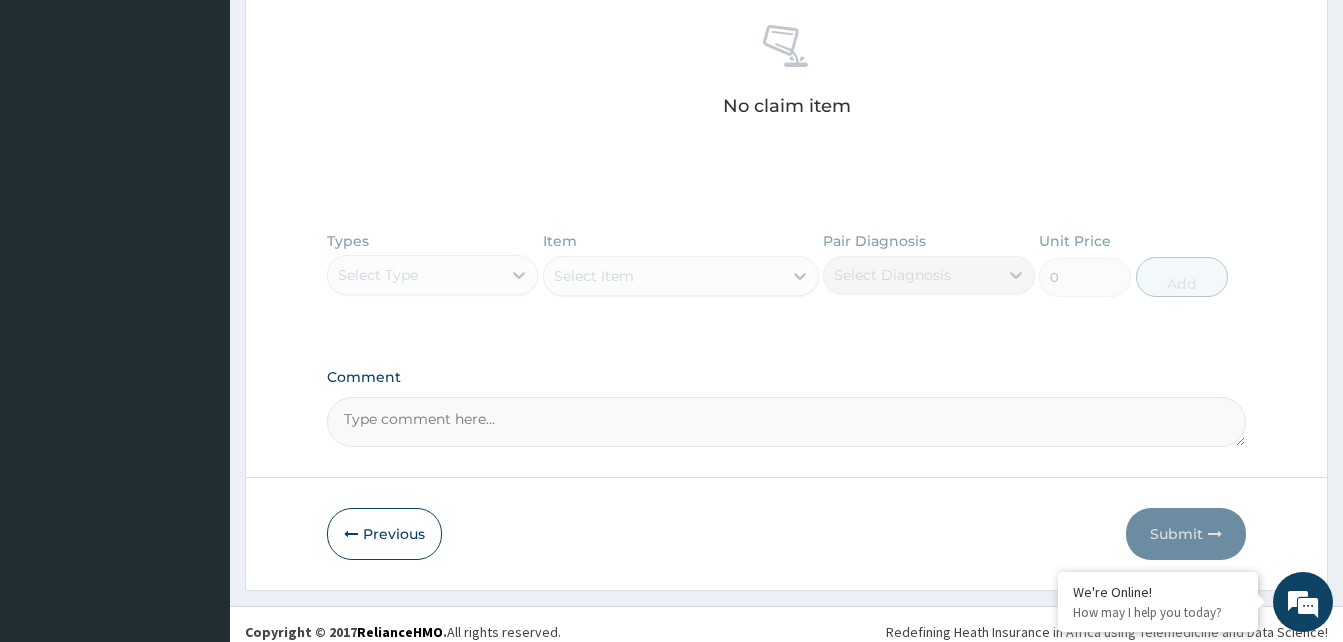scroll, scrollTop: 773, scrollLeft: 0, axis: vertical 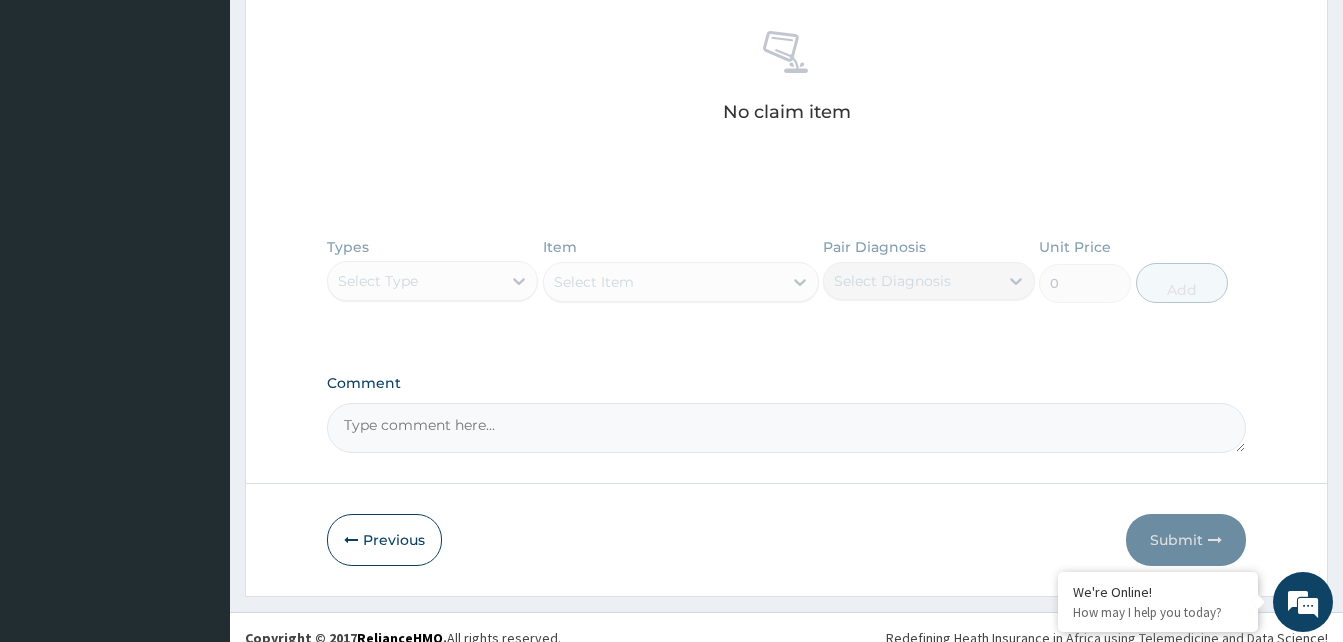 click on "Types Select Type Item Select Item Pair Diagnosis Select Diagnosis Unit Price 0 Add" at bounding box center [786, 285] 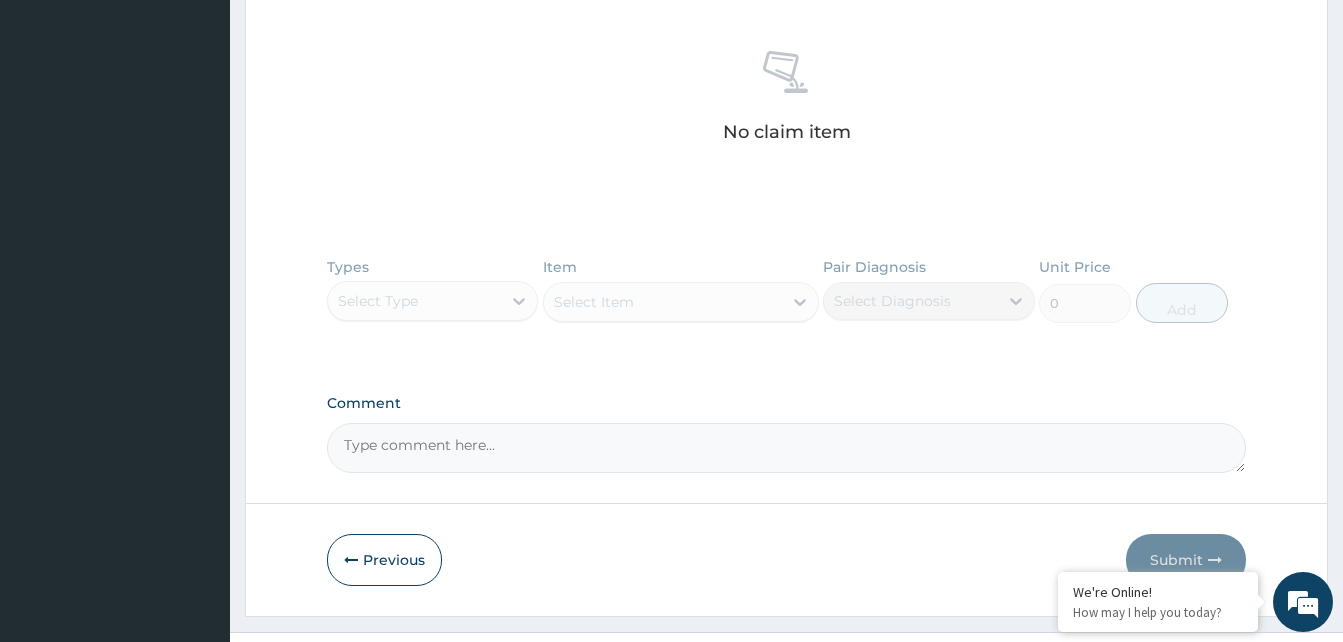 scroll, scrollTop: 752, scrollLeft: 0, axis: vertical 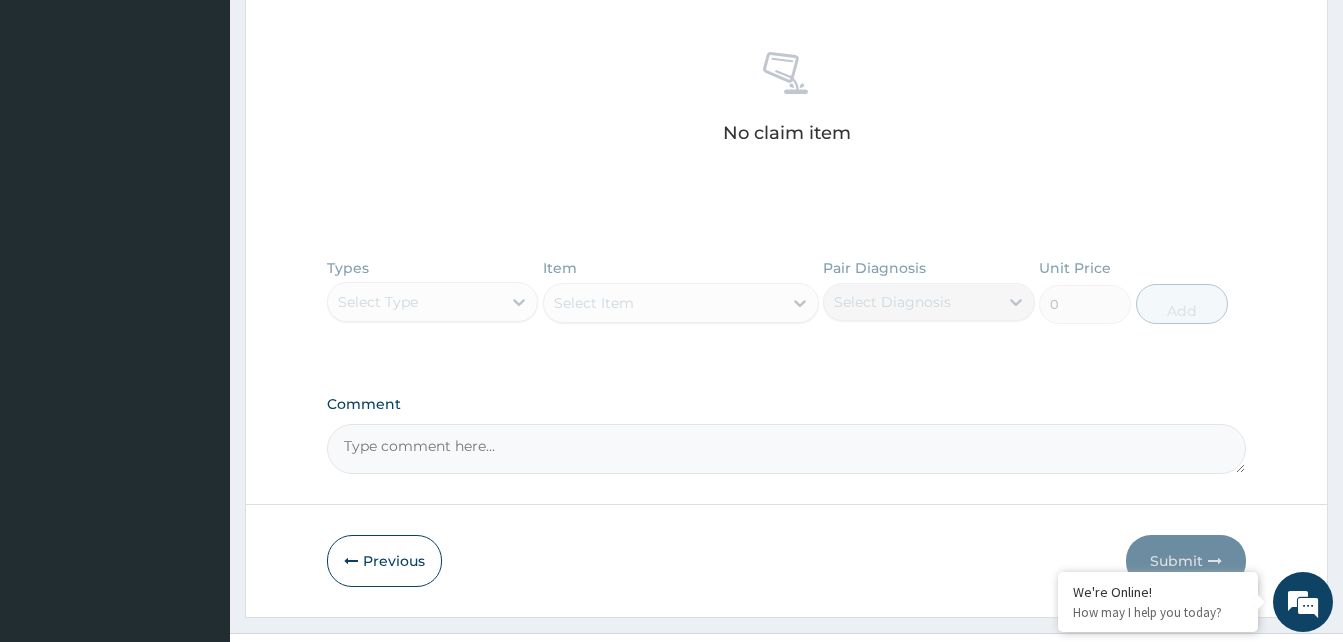 click on "Types Select Type Item Select Item Pair Diagnosis Select Diagnosis Unit Price 0 Add" at bounding box center (786, 306) 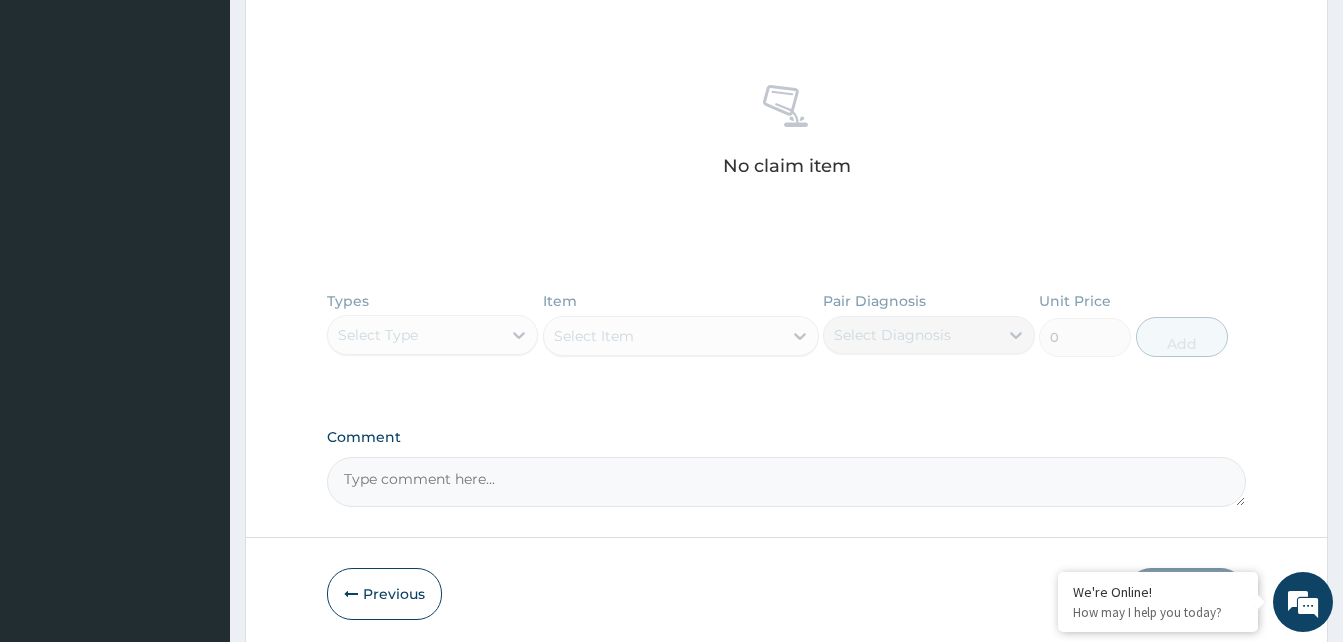 scroll, scrollTop: 794, scrollLeft: 0, axis: vertical 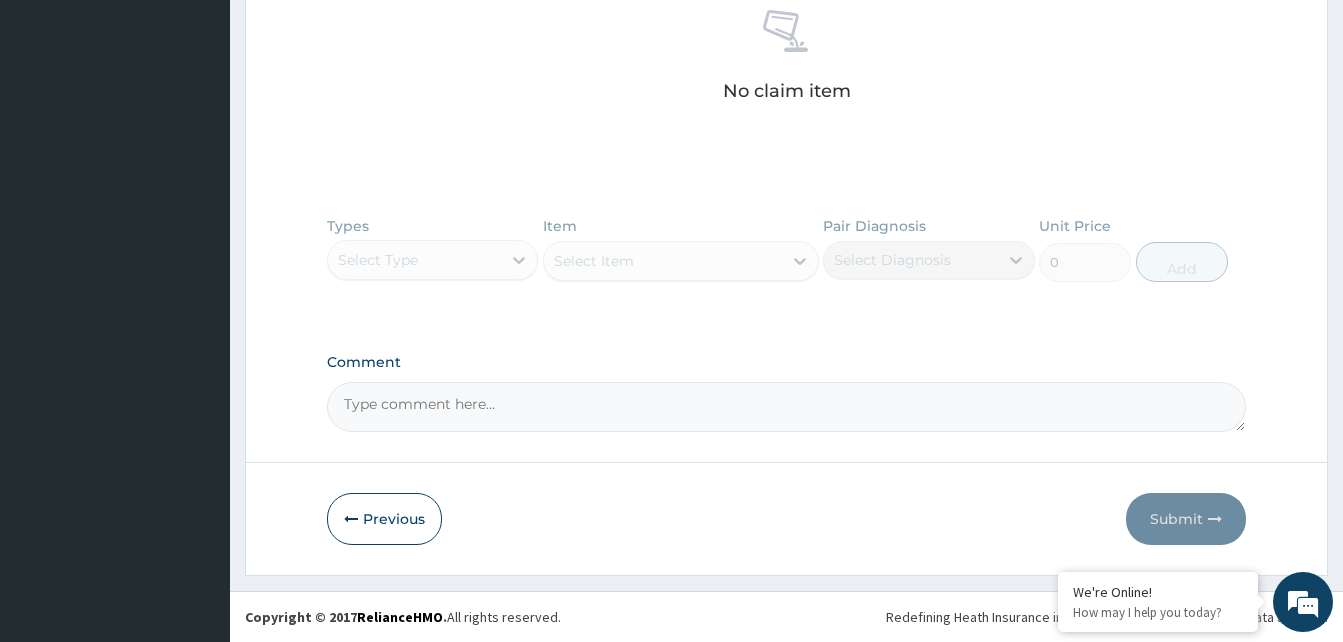 click on "Comment" at bounding box center [786, 407] 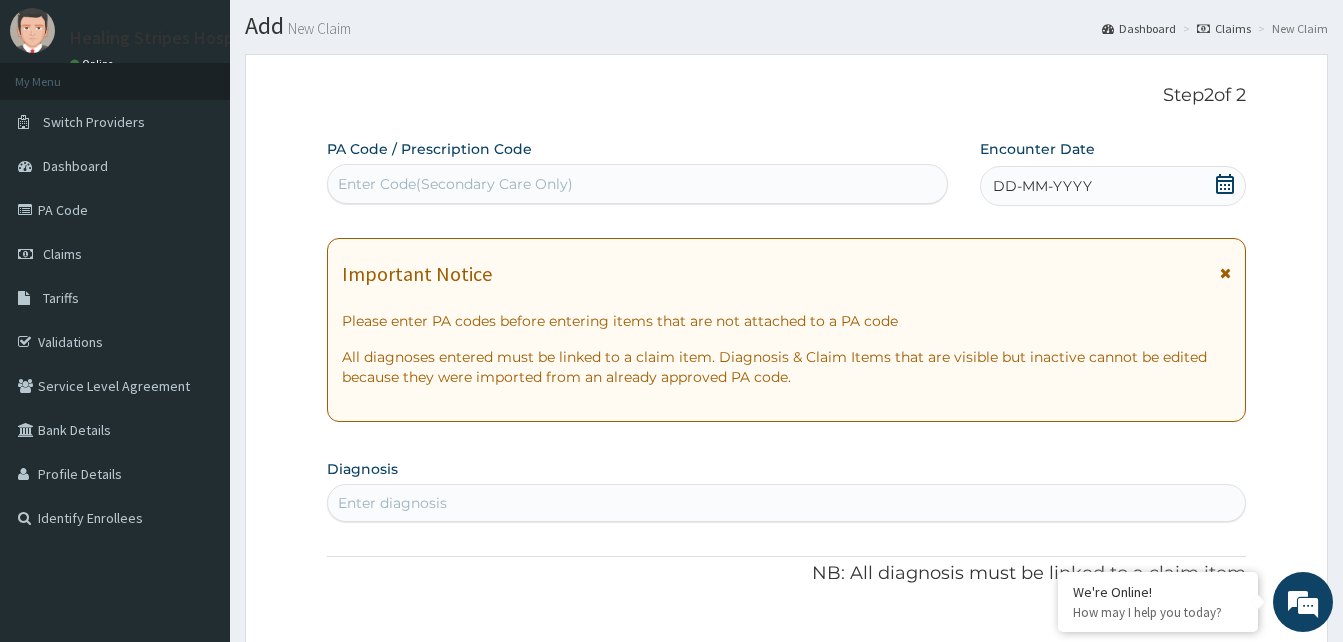 scroll, scrollTop: 55, scrollLeft: 0, axis: vertical 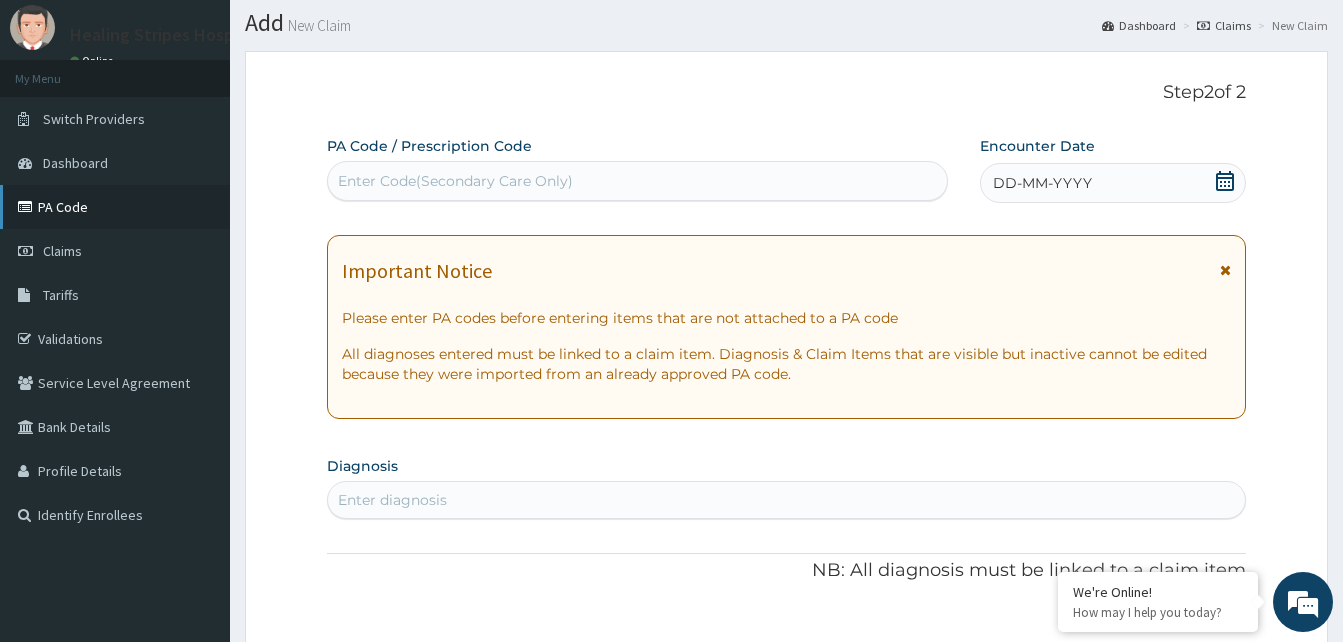 click on "PA Code" at bounding box center [115, 207] 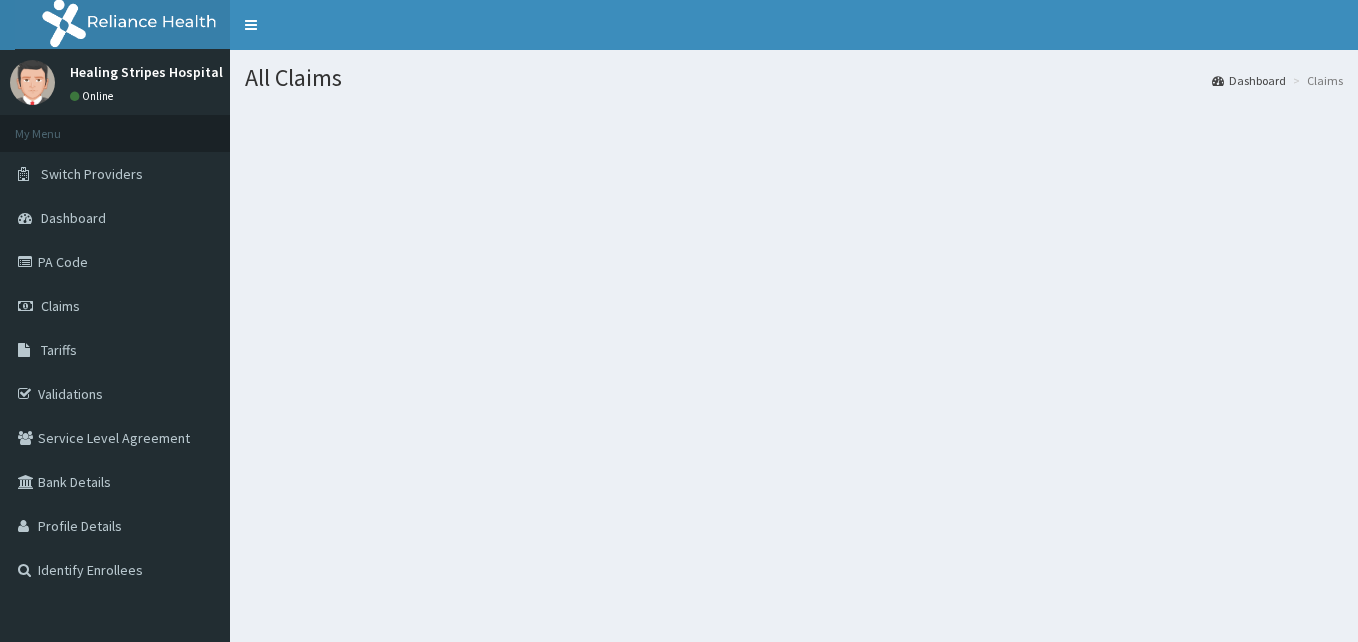 scroll, scrollTop: 0, scrollLeft: 0, axis: both 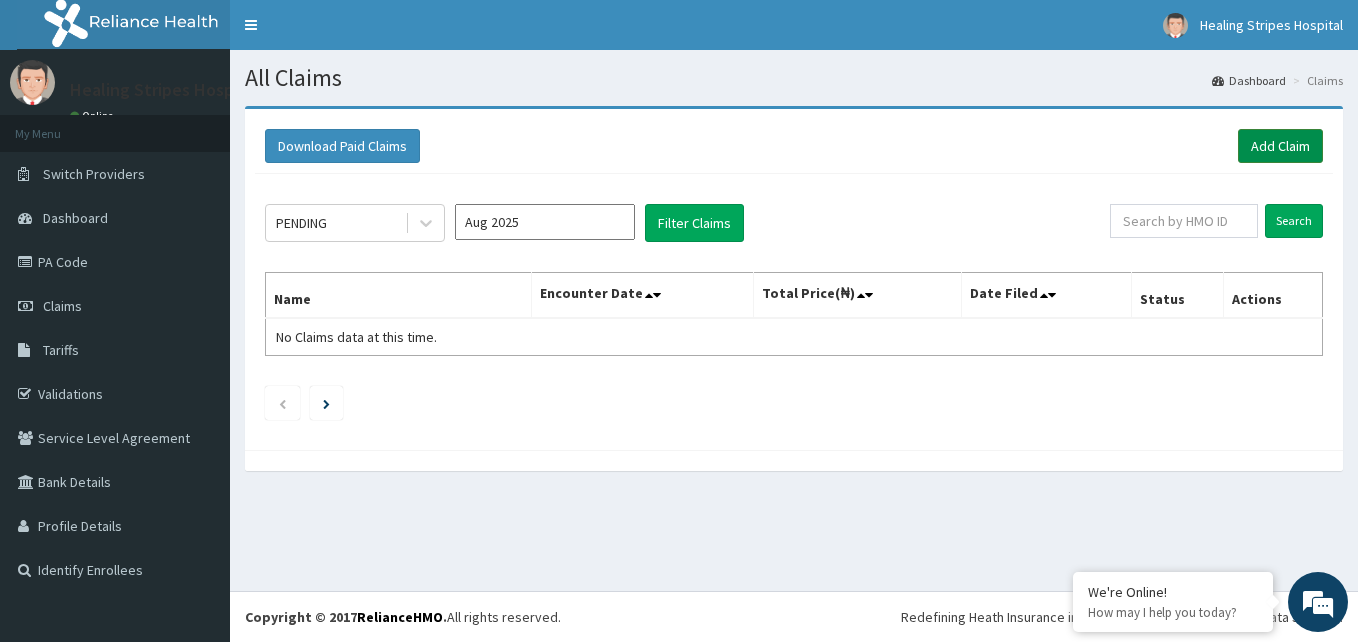 click on "Add Claim" at bounding box center [1280, 146] 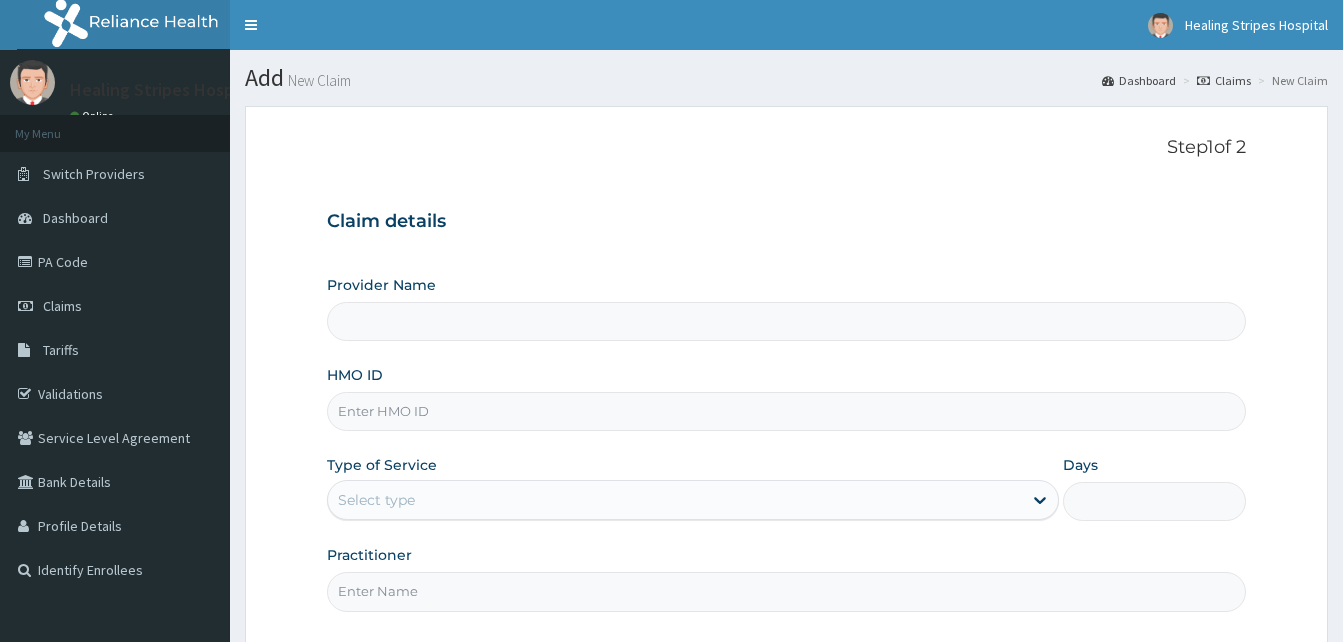 scroll, scrollTop: 0, scrollLeft: 0, axis: both 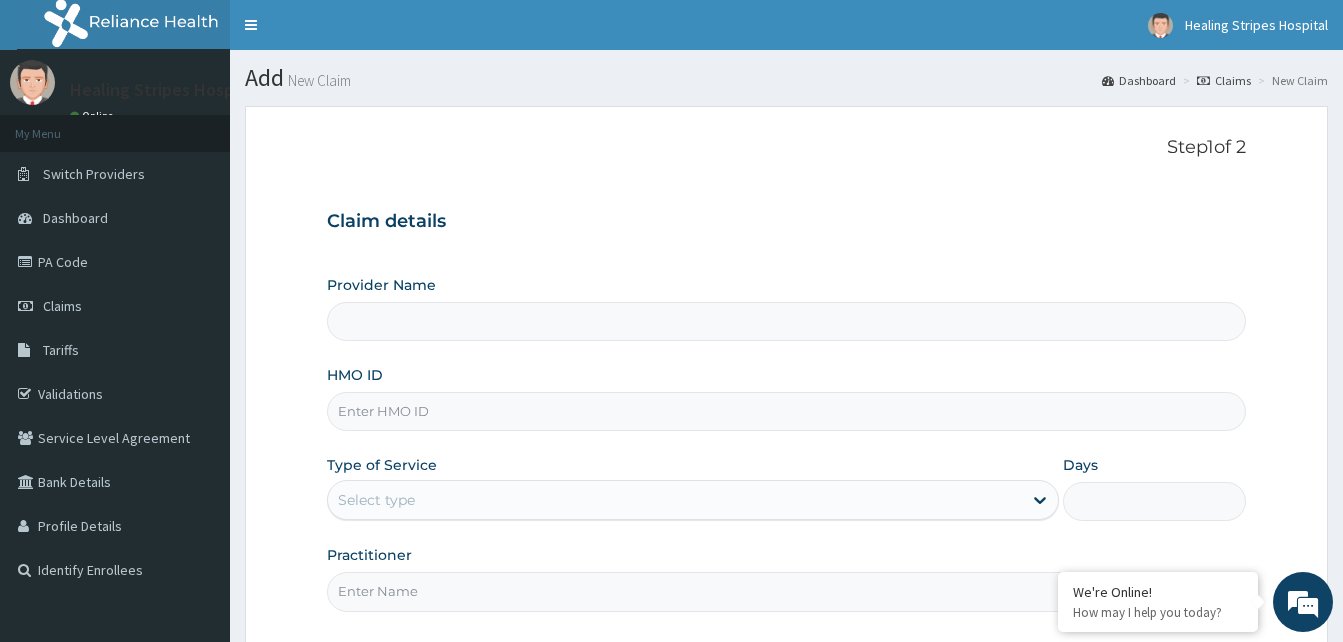 click on "Provider Name" at bounding box center [786, 321] 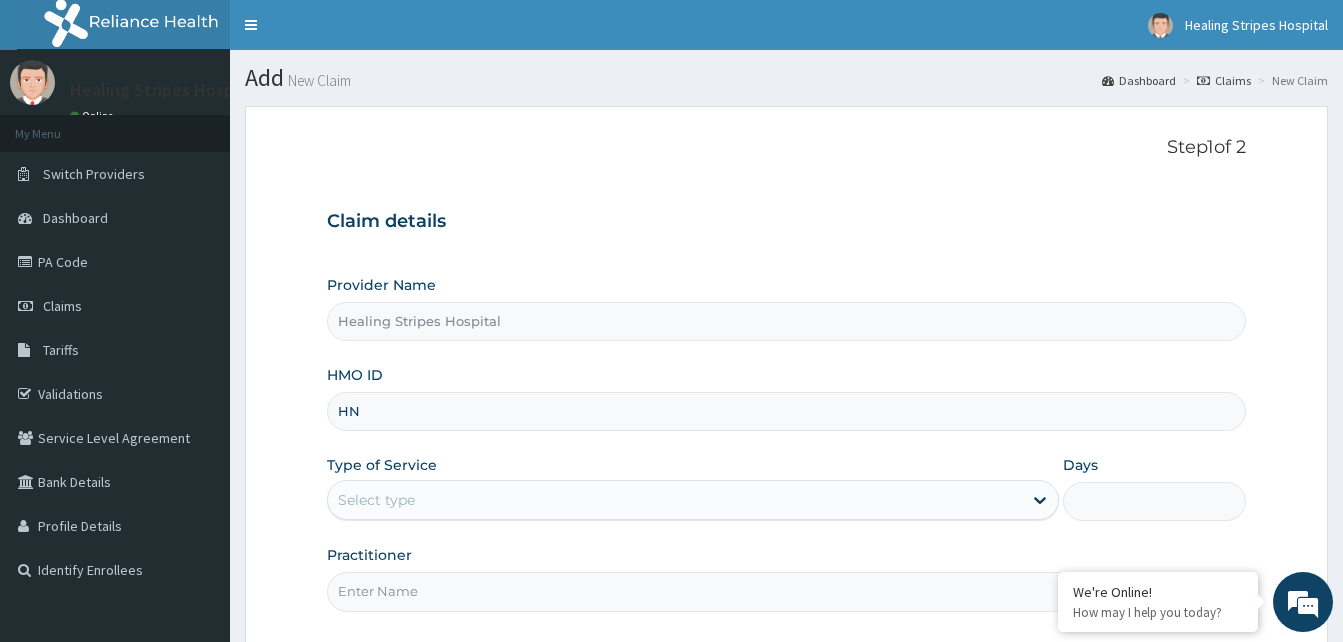 scroll, scrollTop: 0, scrollLeft: 0, axis: both 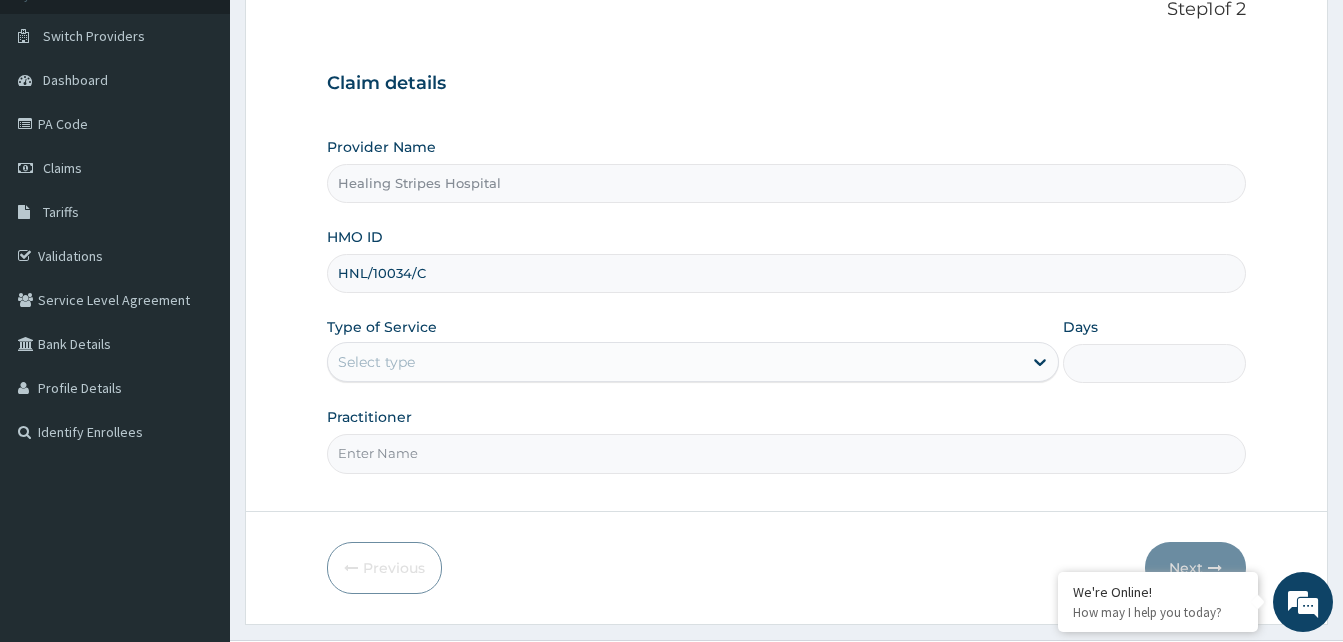 type on "HNL/10034/C" 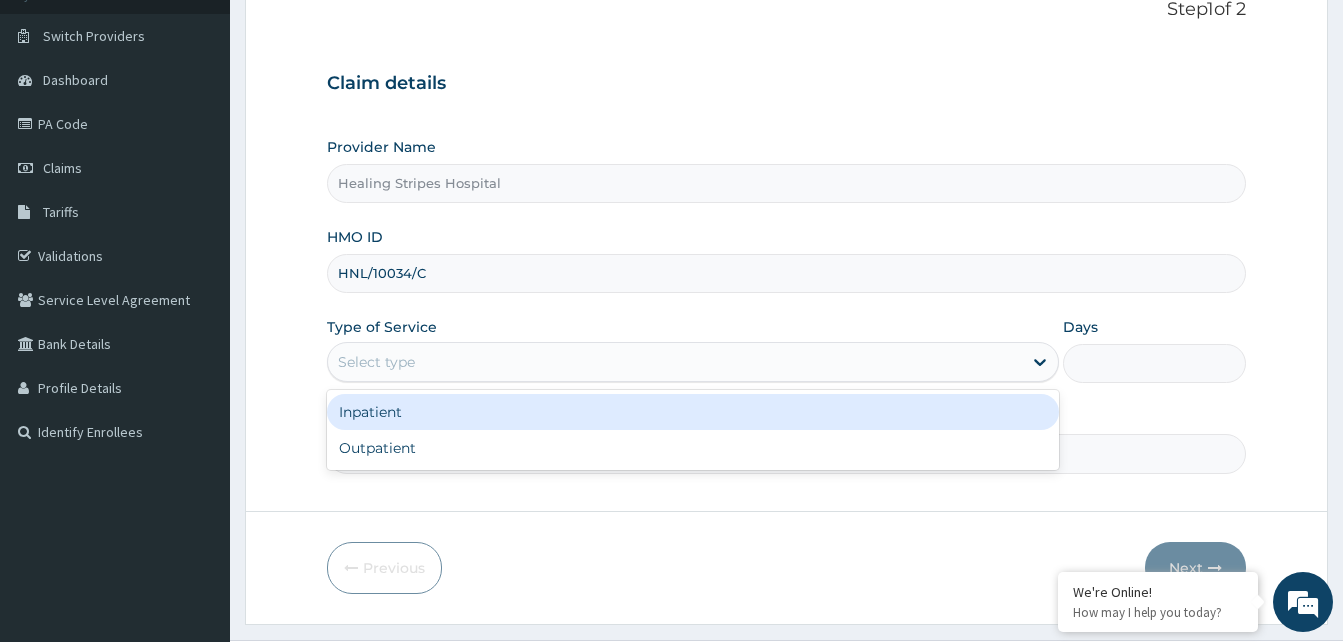 click on "Outpatient" at bounding box center (693, 448) 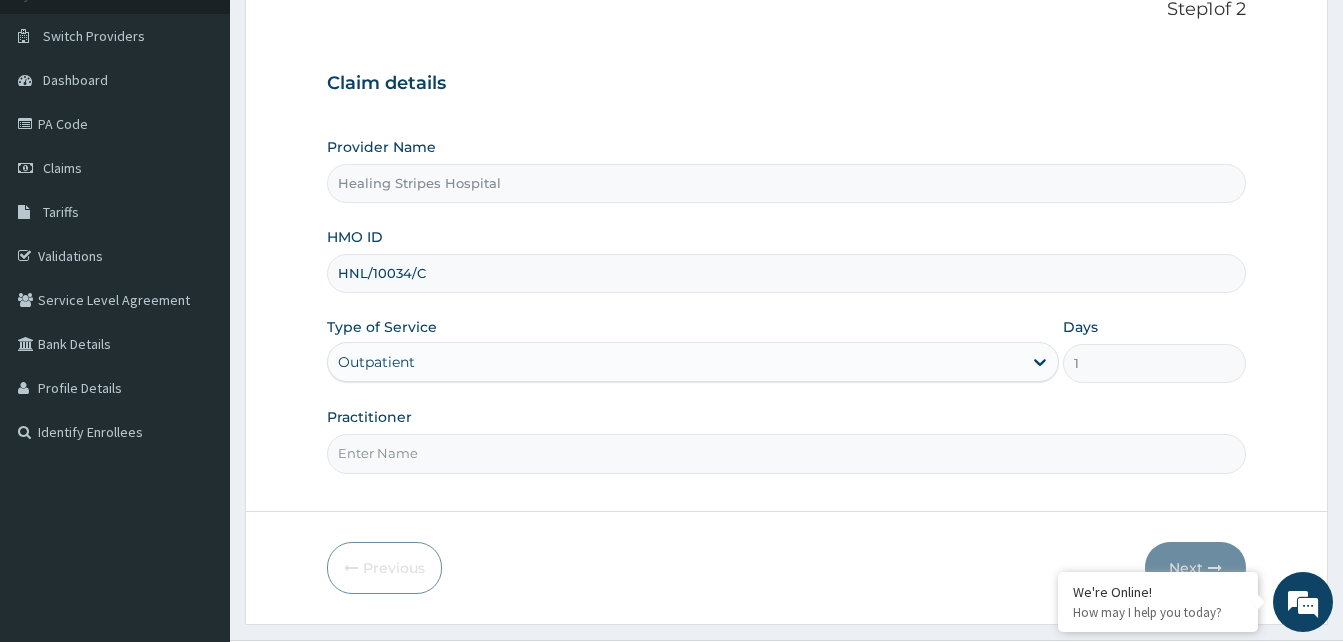 click on "Practitioner" at bounding box center (786, 453) 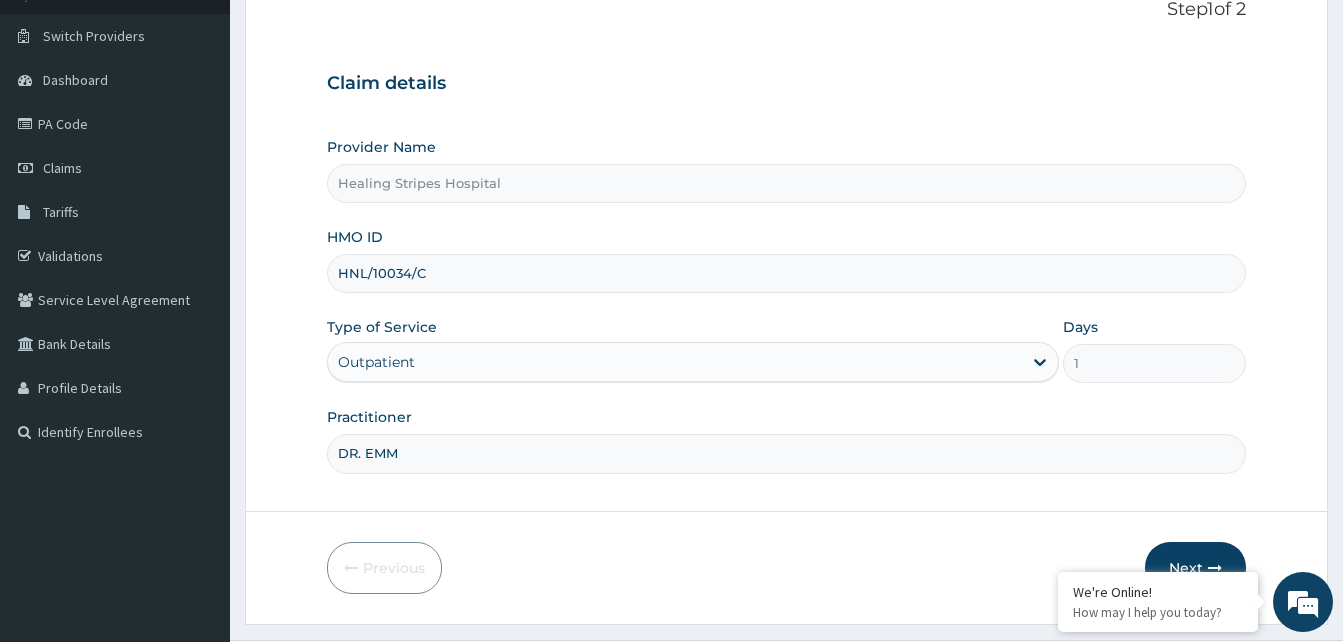 type on "DR. EMMA" 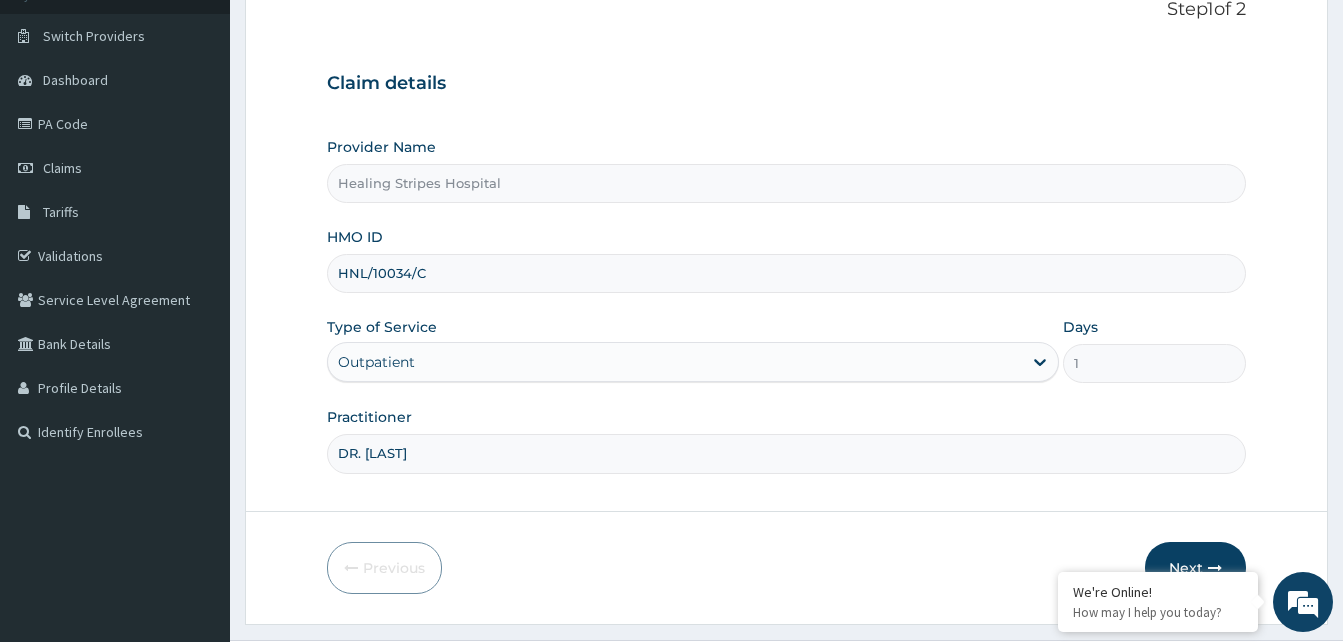 scroll, scrollTop: 187, scrollLeft: 0, axis: vertical 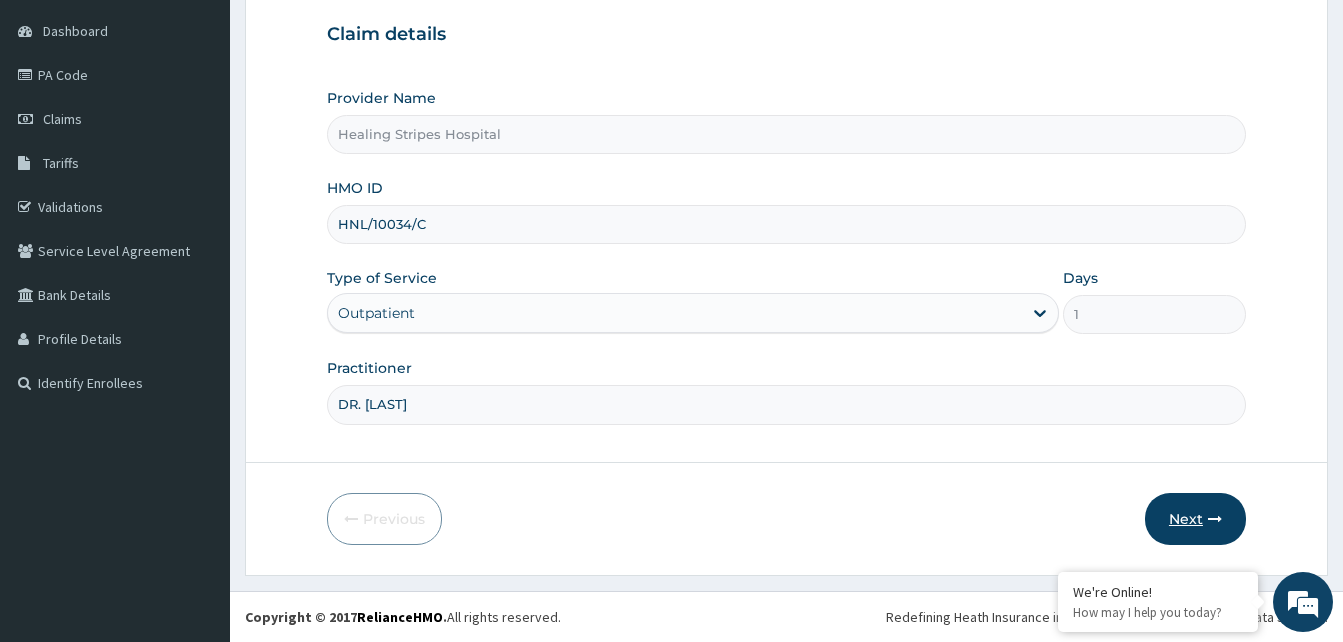 click on "Next" at bounding box center (1195, 519) 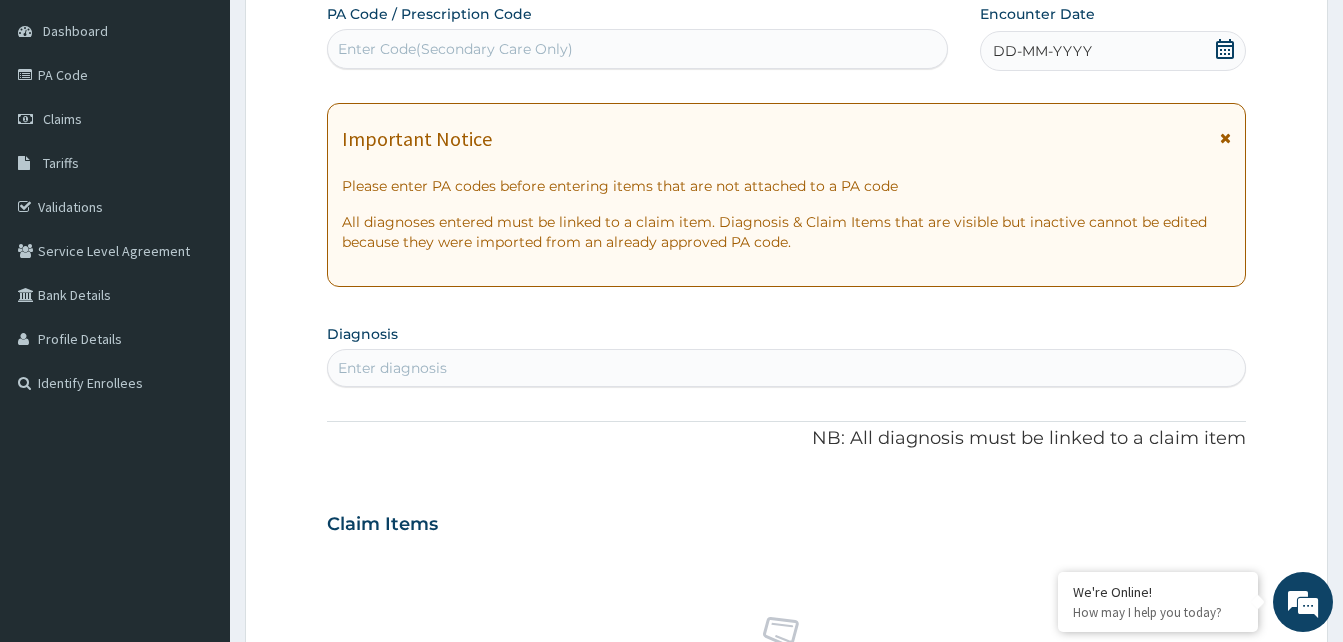 click on "Enter diagnosis" at bounding box center (786, 368) 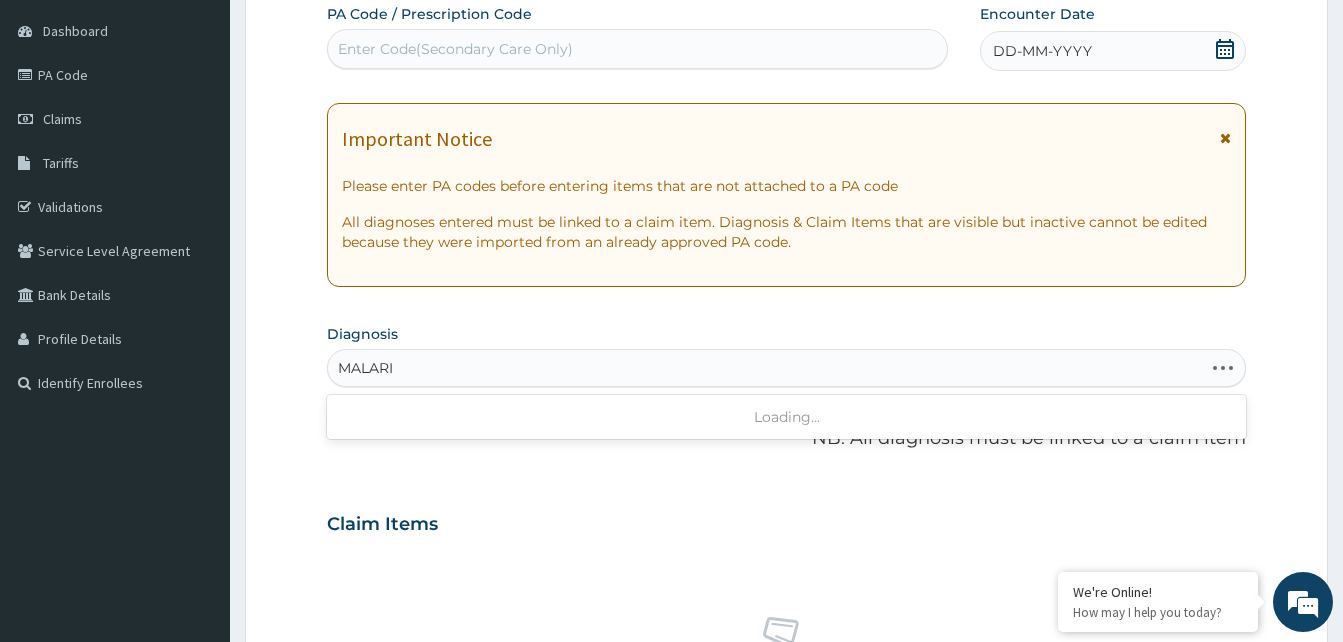type on "MALARIA" 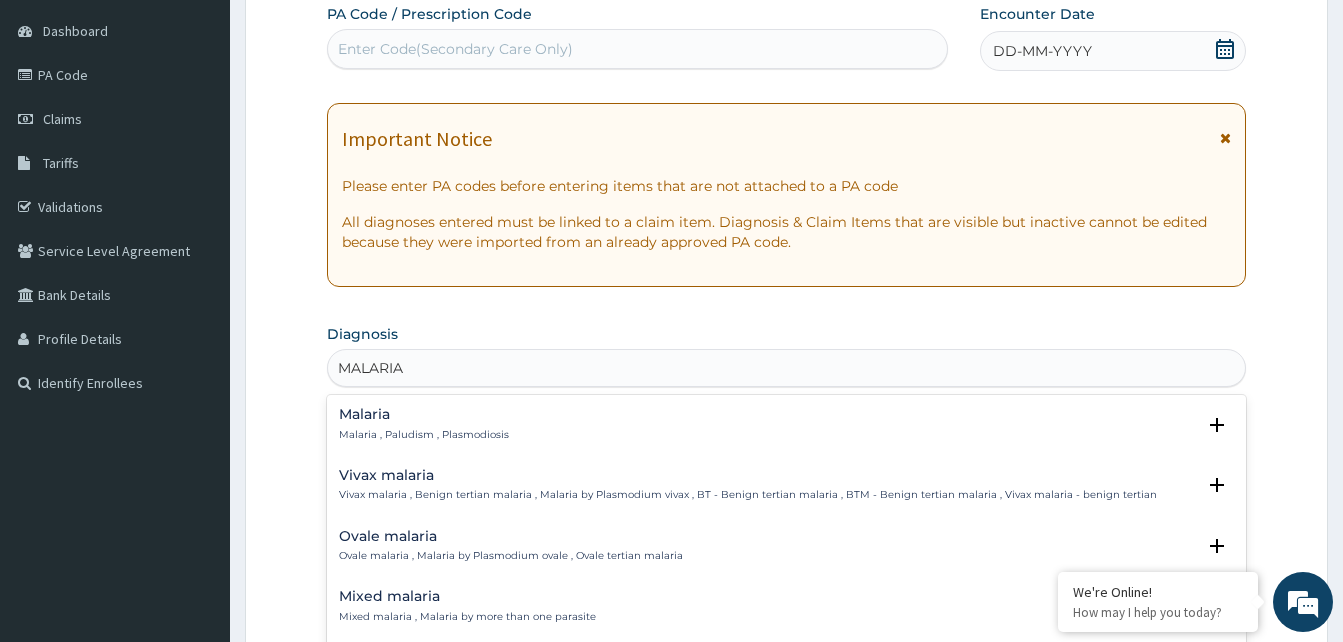 click on "Malaria" at bounding box center (424, 414) 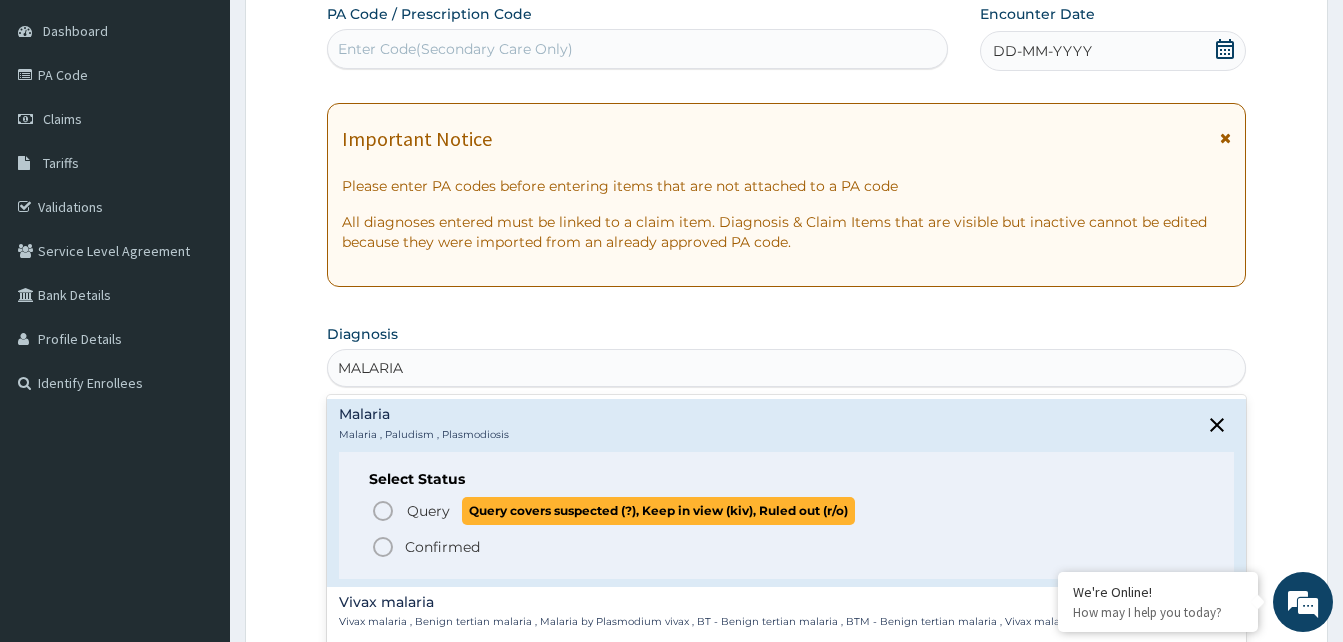 click 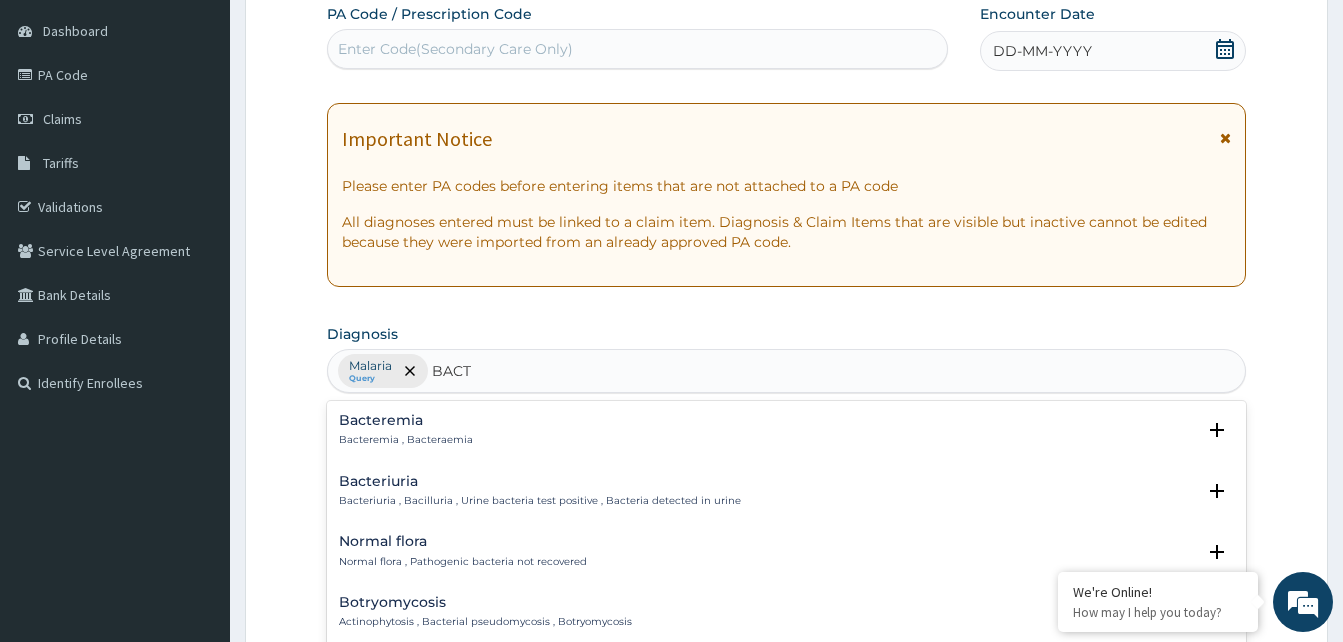 click on "Bacteriuria Bacteriuria , Bacilluria , Urine bacteria test positive , Bacteria detected in urine" at bounding box center (540, 491) 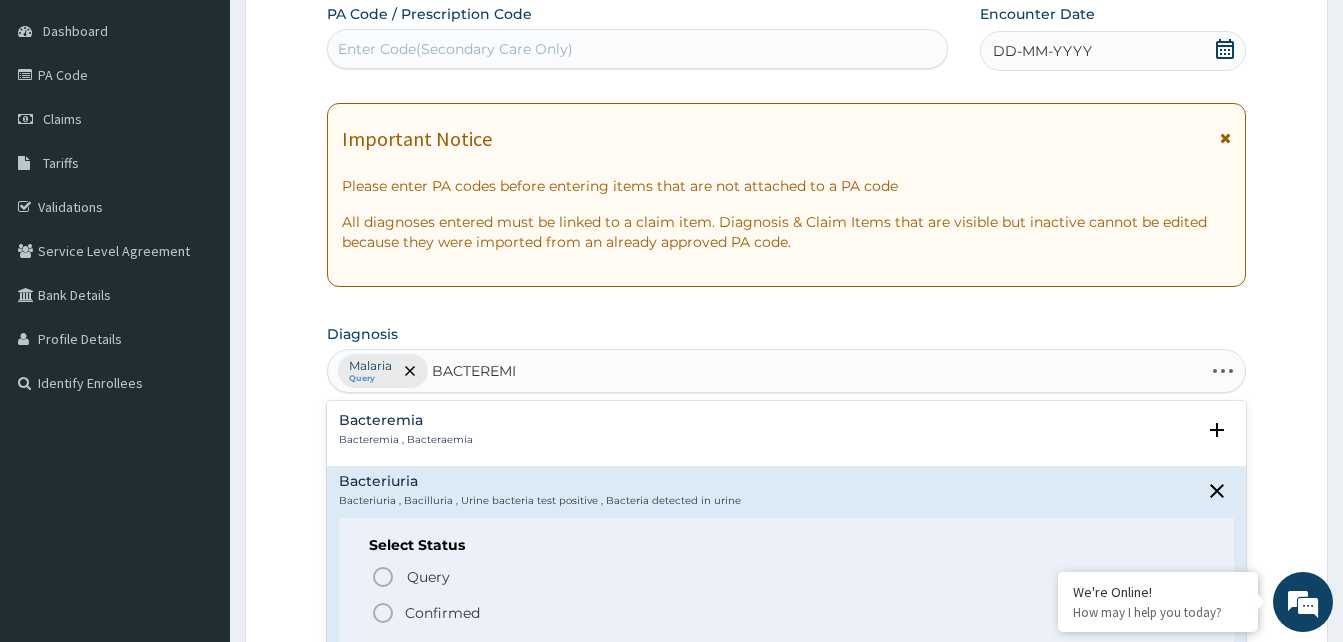 type on "BACTEREMIA" 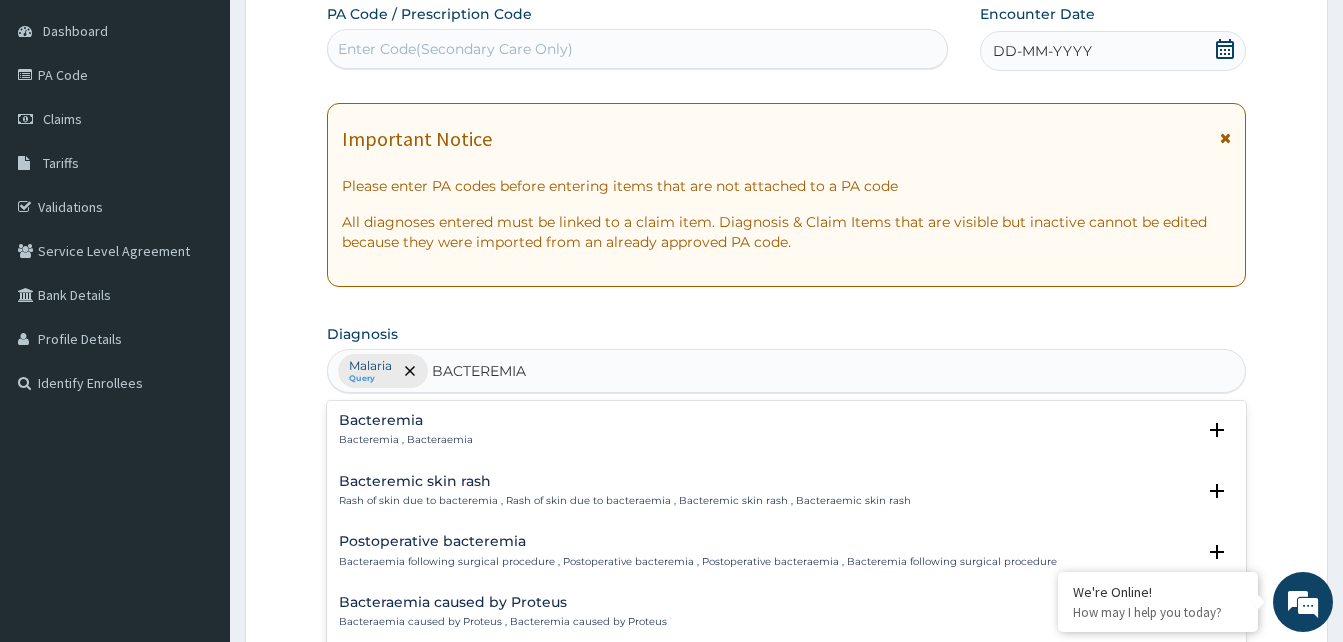 click on "Bacteremia" at bounding box center [406, 420] 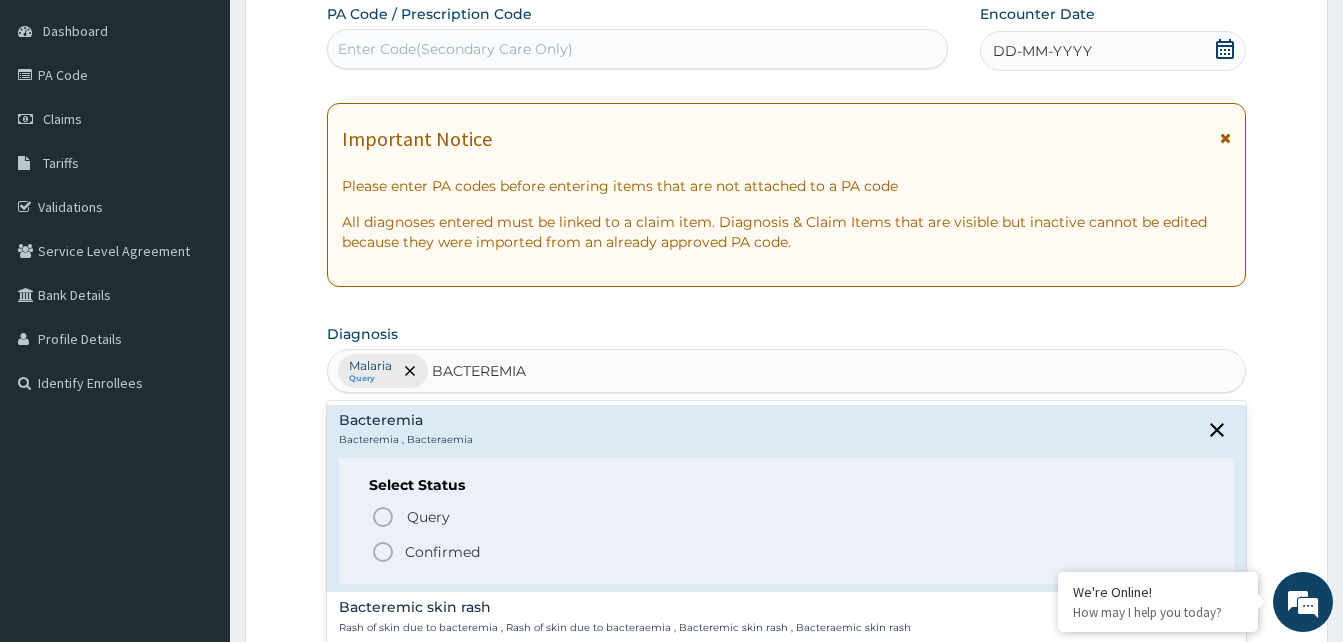 click 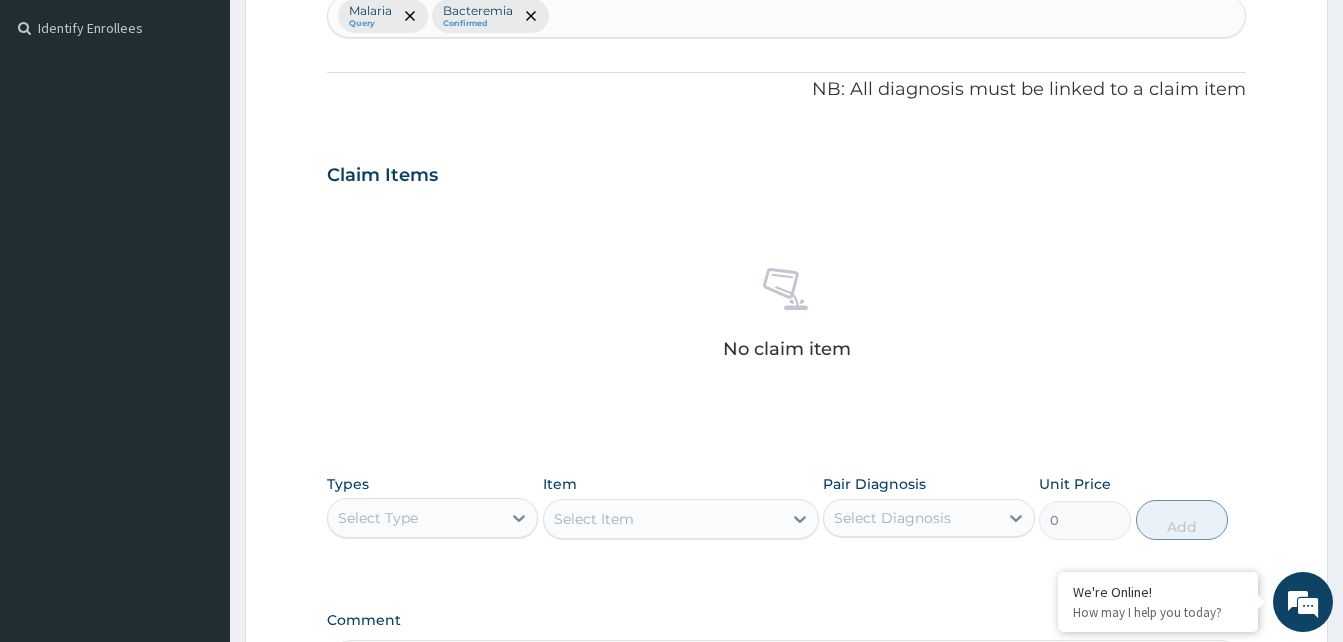 scroll, scrollTop: 552, scrollLeft: 0, axis: vertical 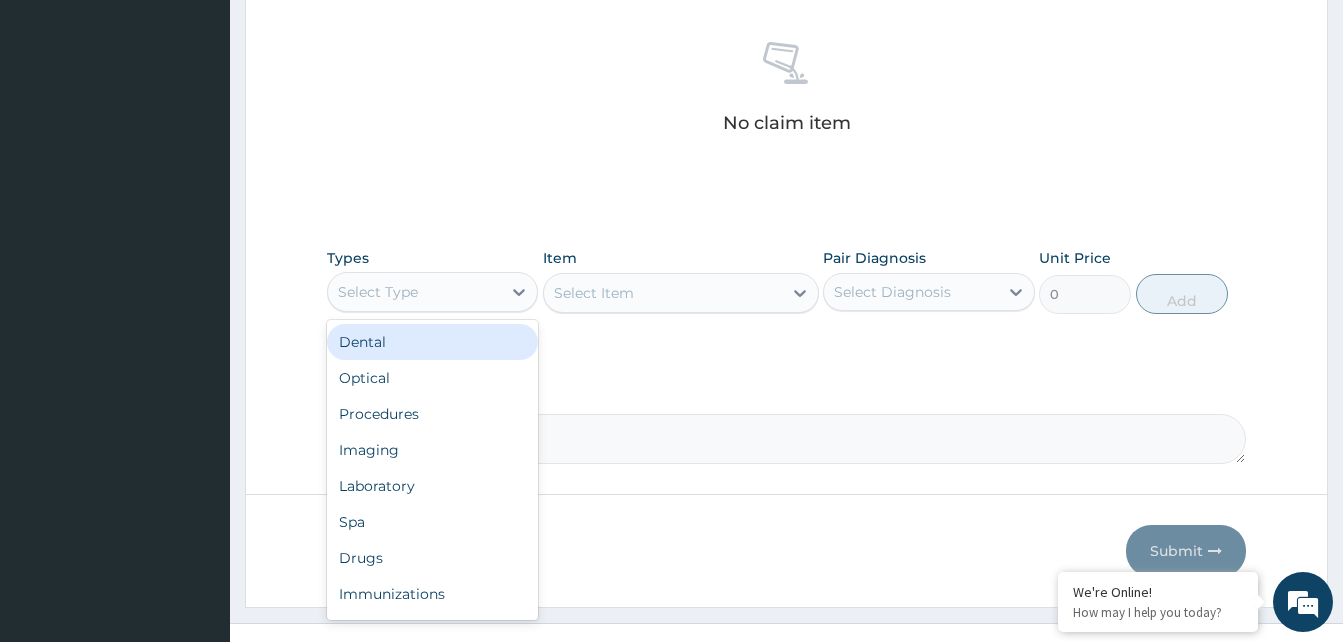click on "Procedures" at bounding box center (432, 414) 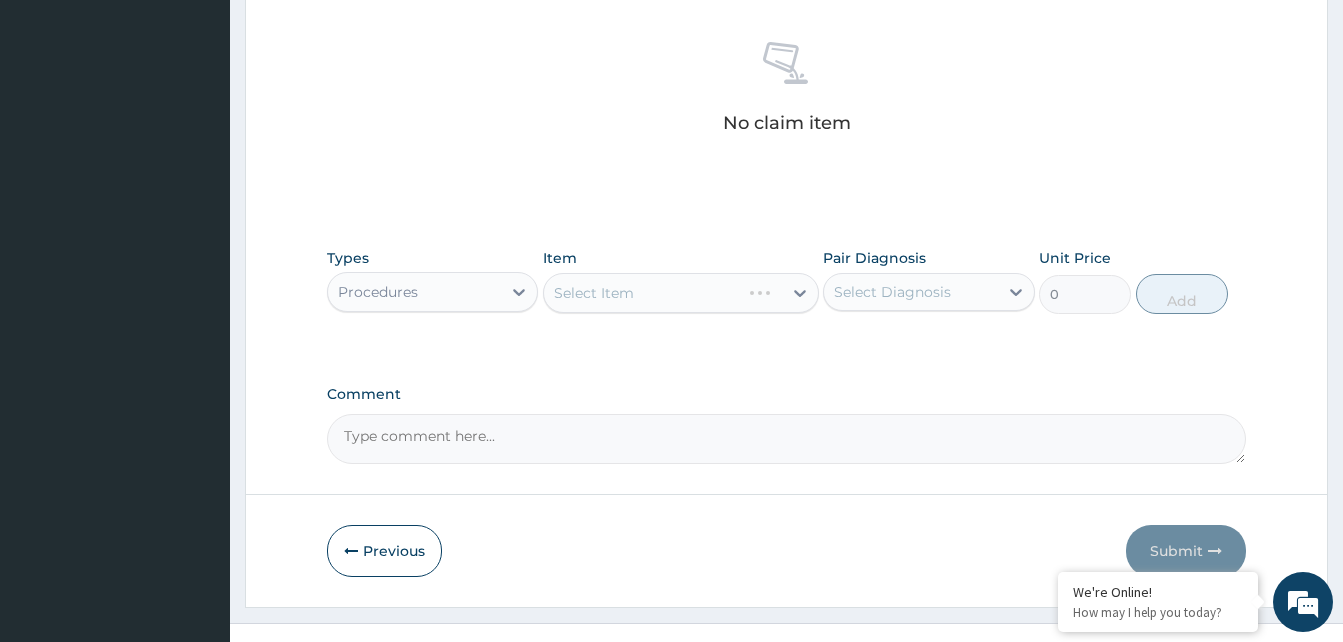 click on "Select Item" at bounding box center (681, 293) 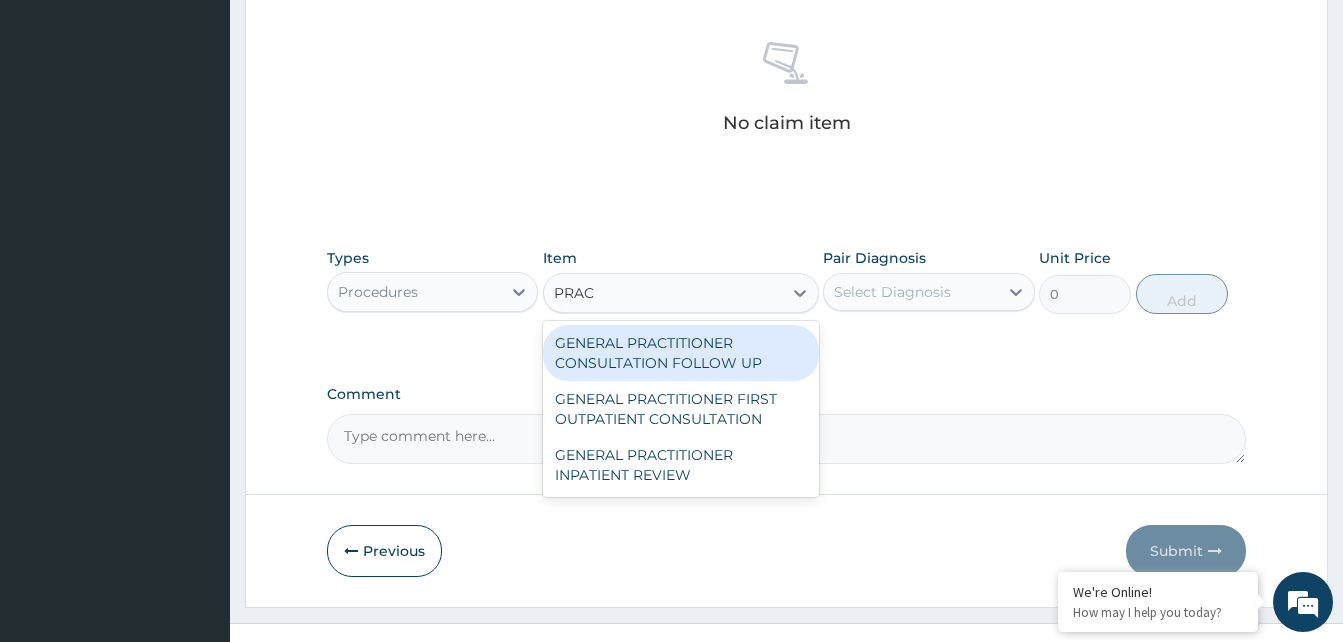 type on "PRACT" 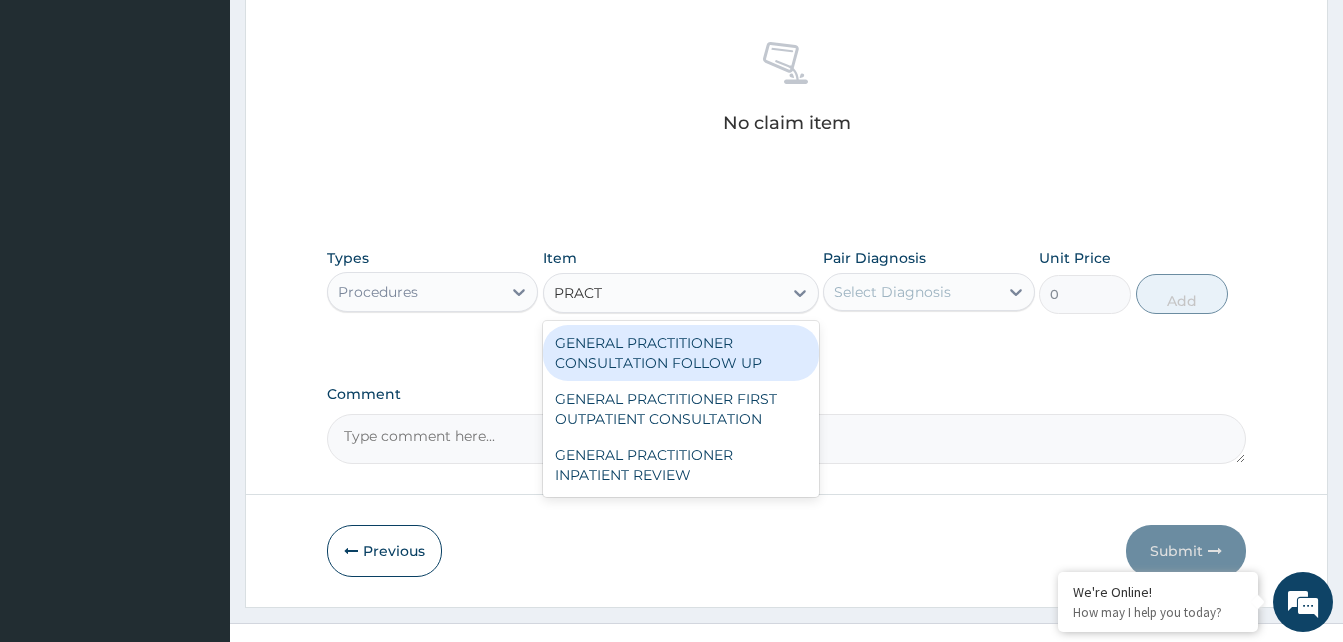 click on "GENERAL PRACTITIONER FIRST OUTPATIENT CONSULTATION" at bounding box center (681, 409) 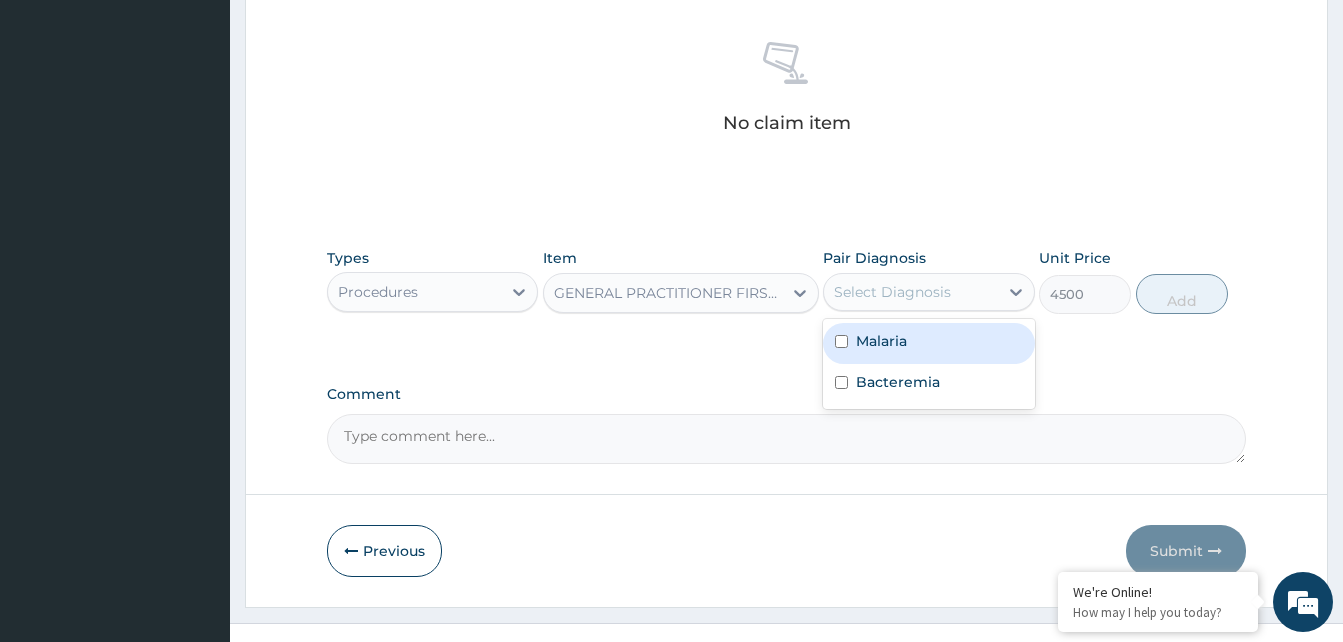 click on "Malaria" at bounding box center [881, 341] 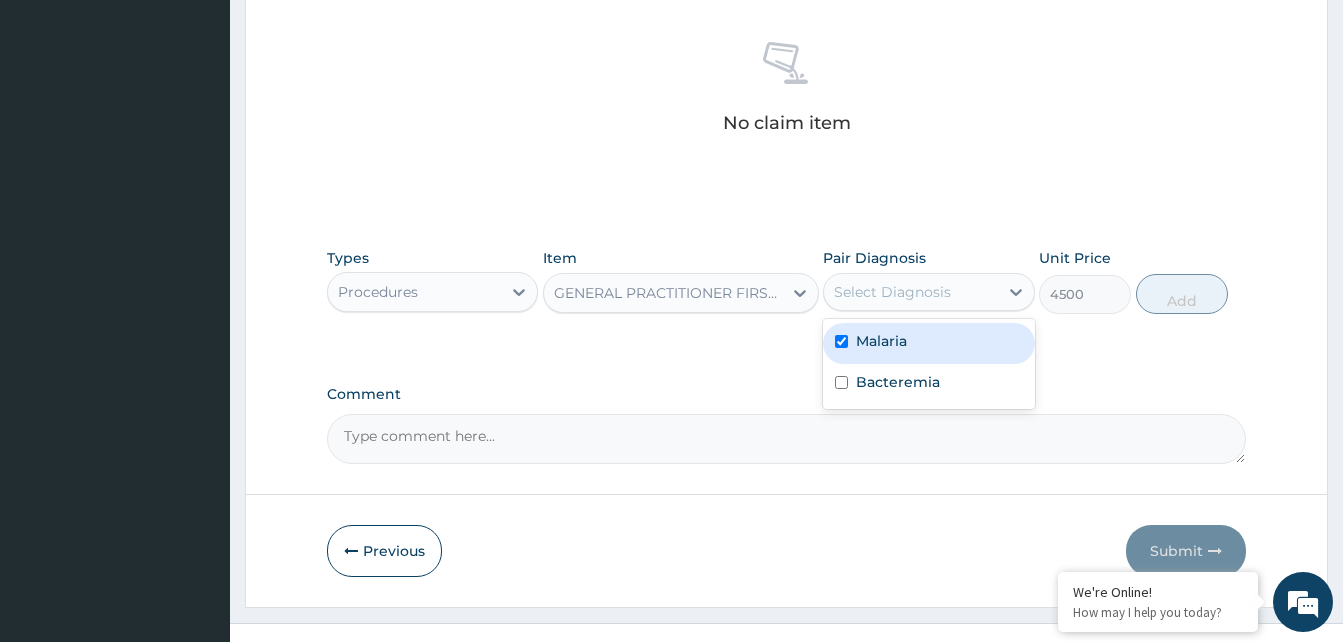 checkbox on "true" 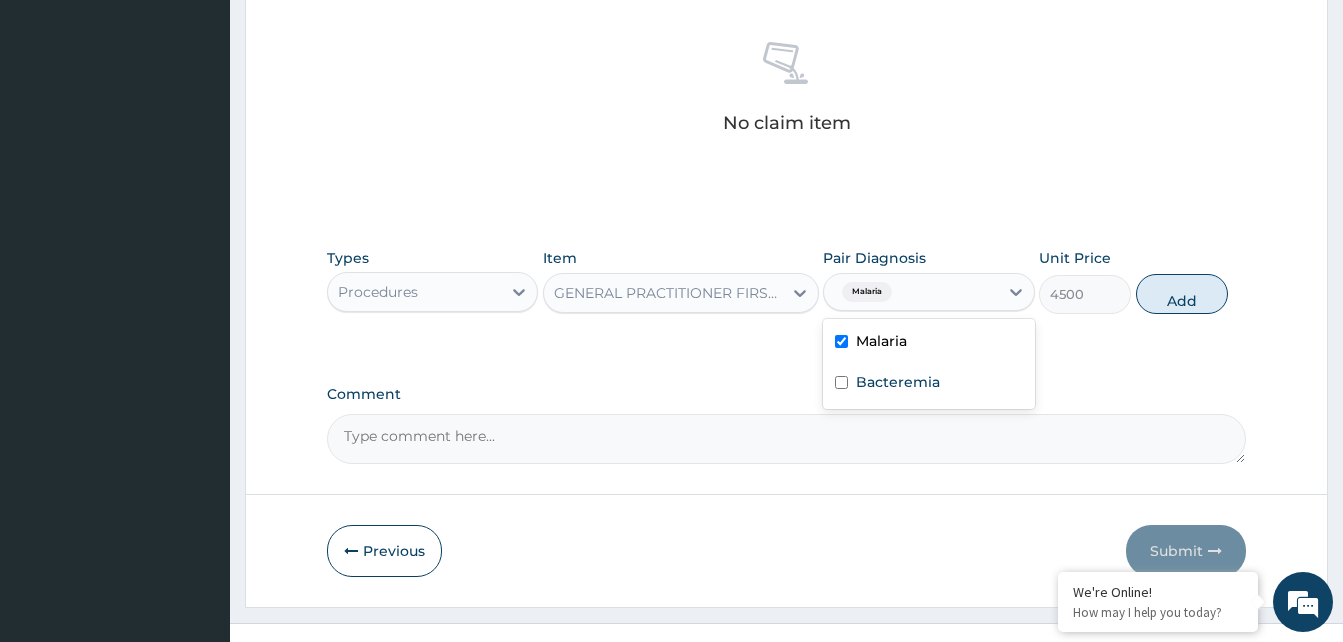 click on "Bacteremia" at bounding box center [898, 382] 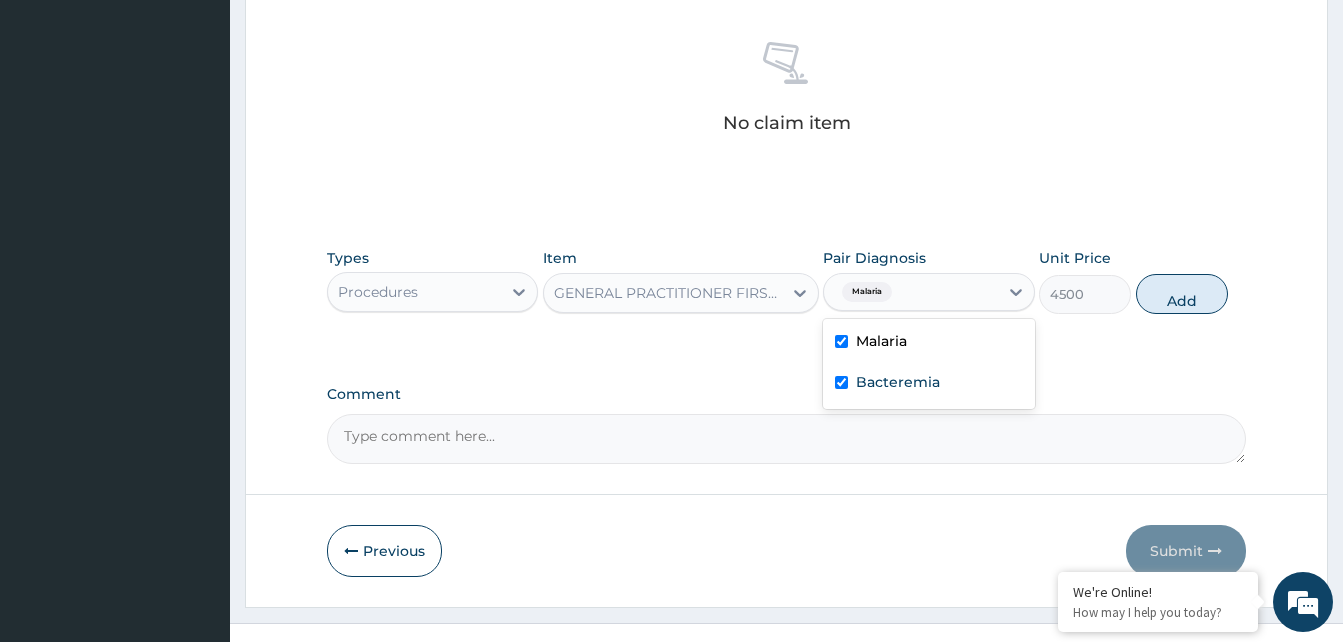 checkbox on "true" 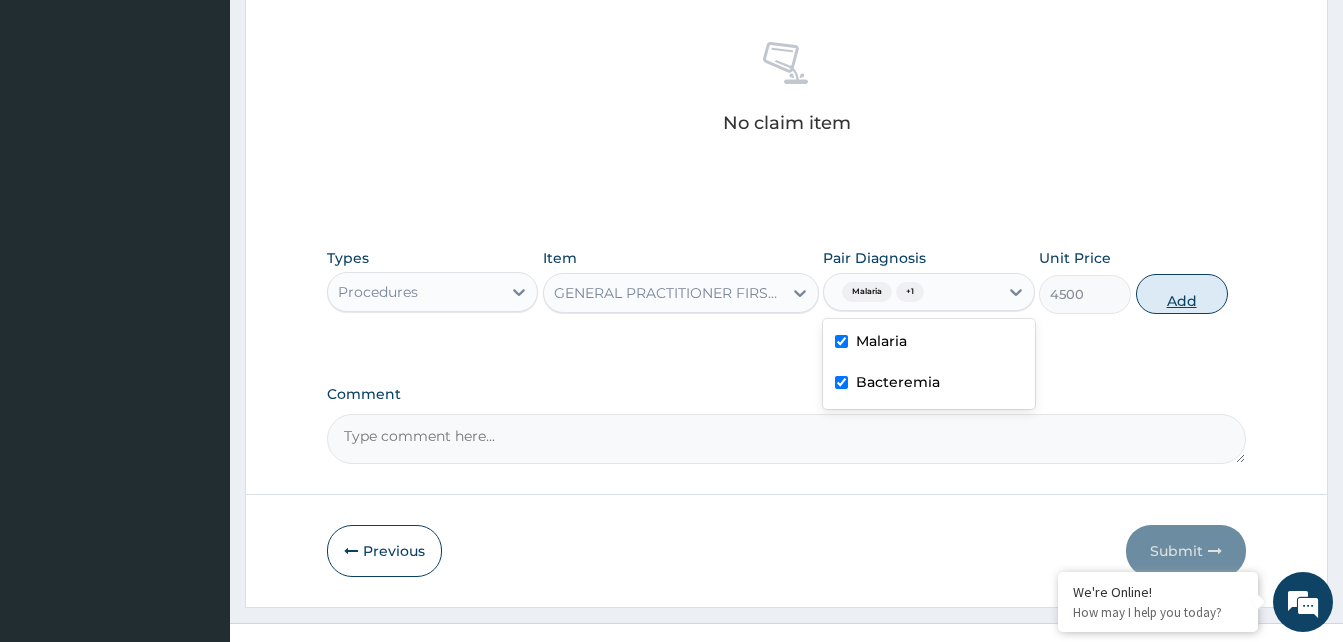 click on "Add" at bounding box center [1182, 294] 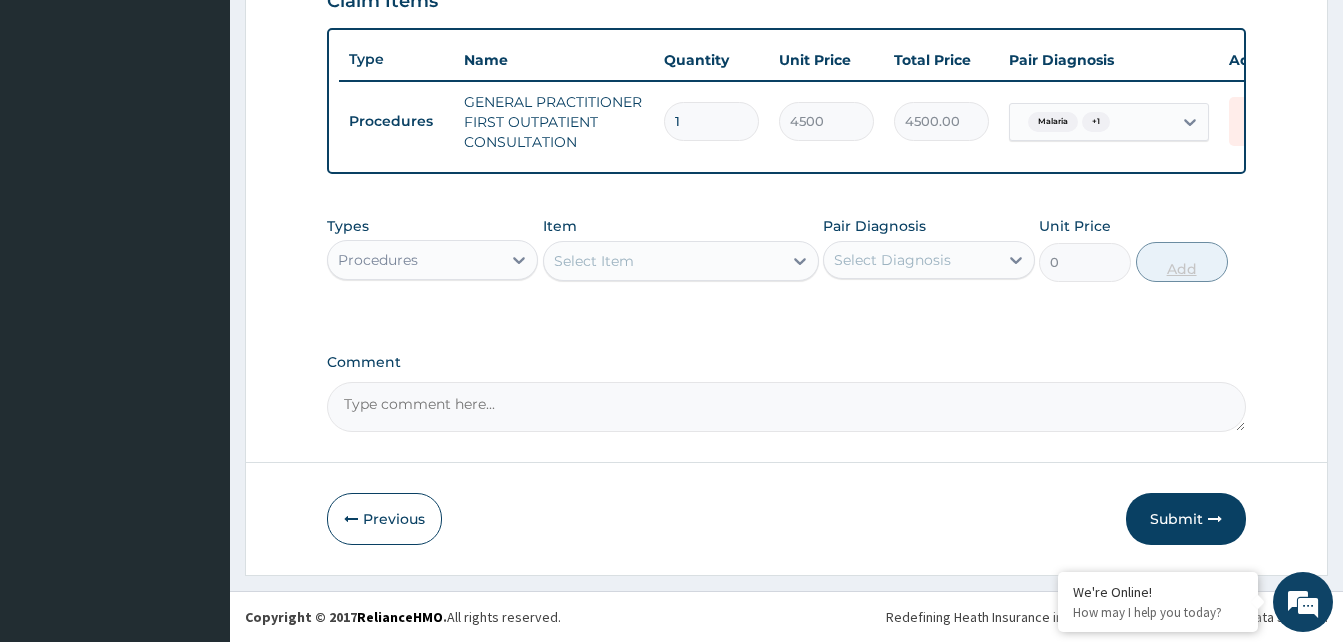 scroll, scrollTop: 731, scrollLeft: 0, axis: vertical 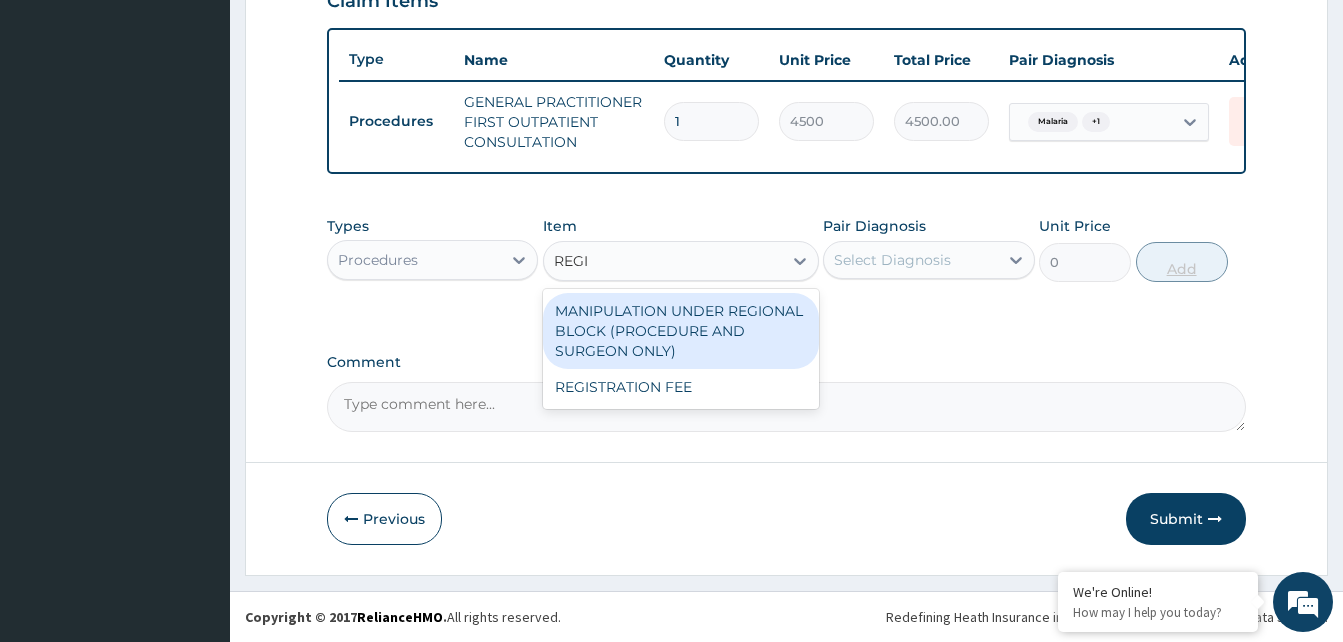 type on "REGIS" 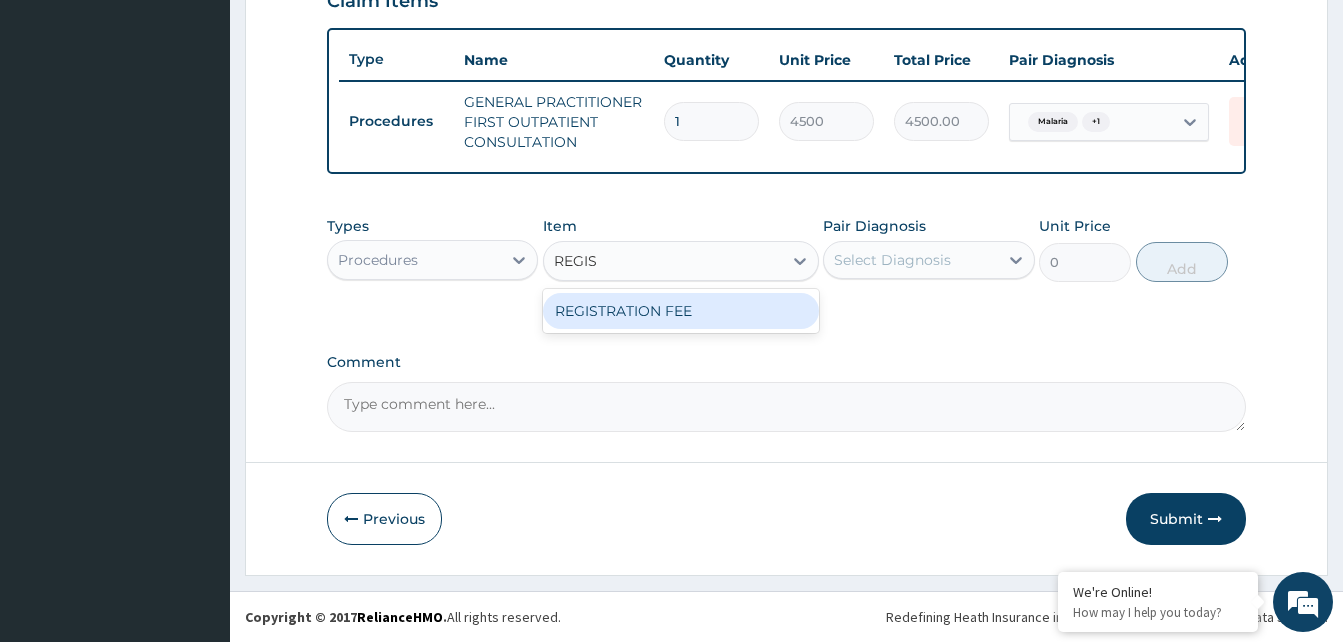 click on "REGISTRATION FEE" at bounding box center [681, 311] 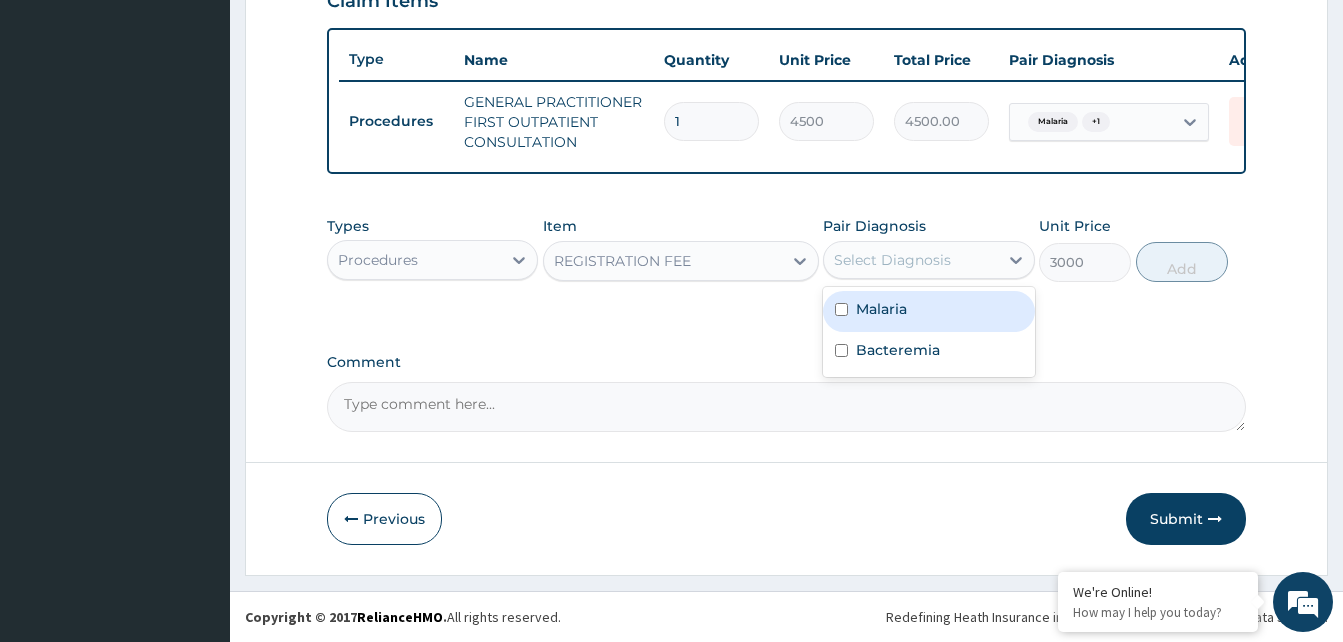click on "Bacteremia" at bounding box center [928, 352] 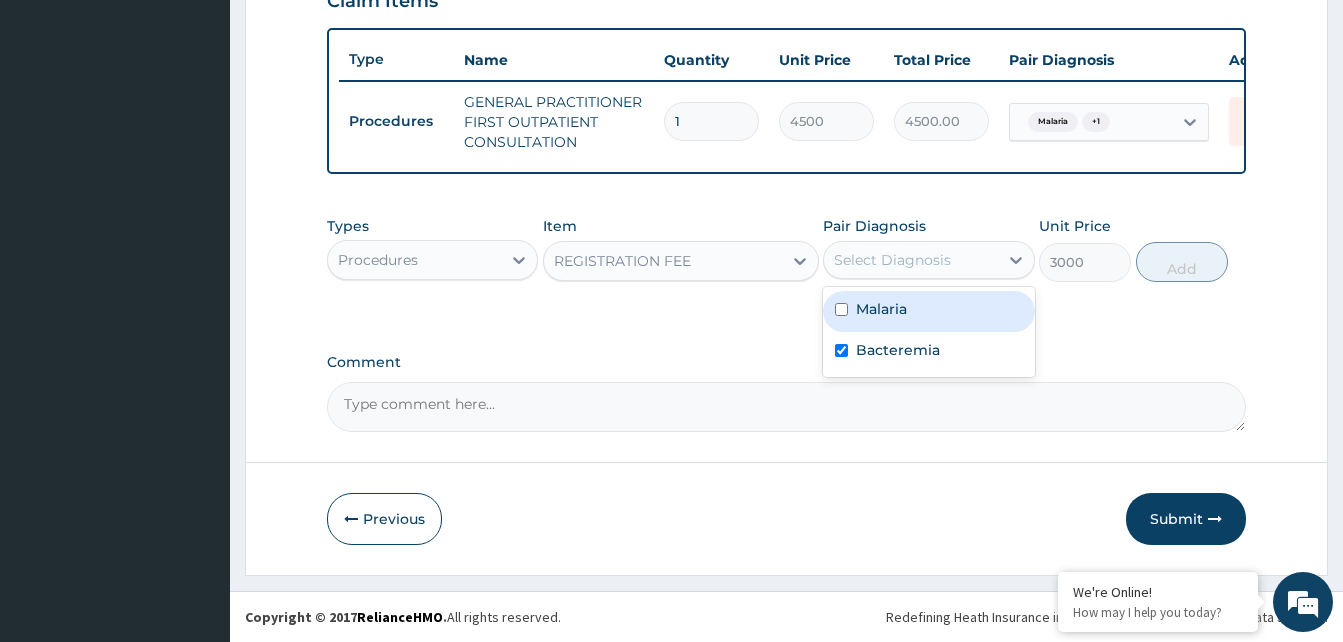 checkbox on "true" 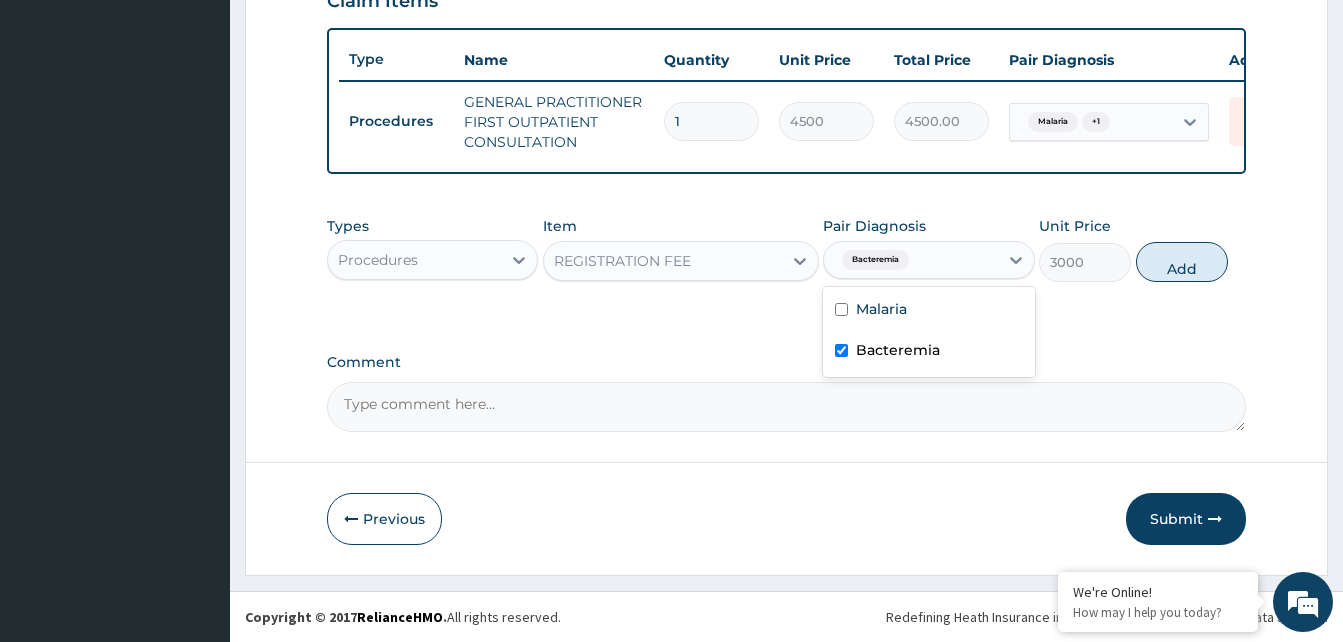 click on "Malaria" at bounding box center (881, 309) 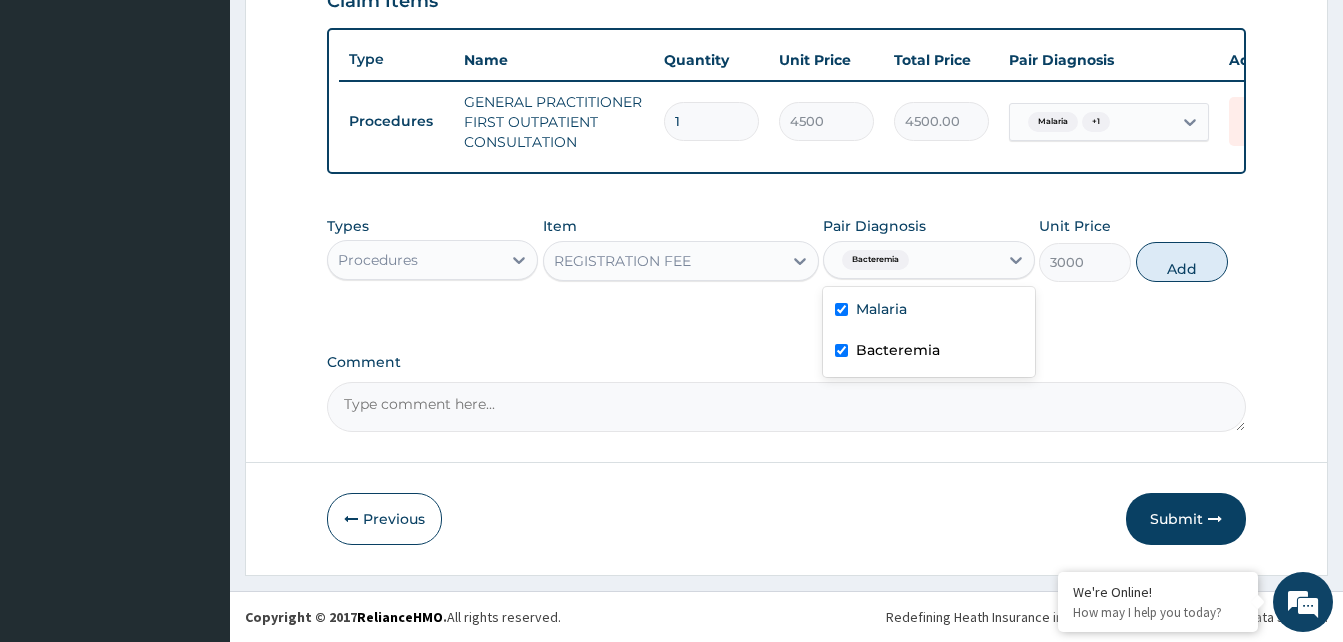 checkbox on "true" 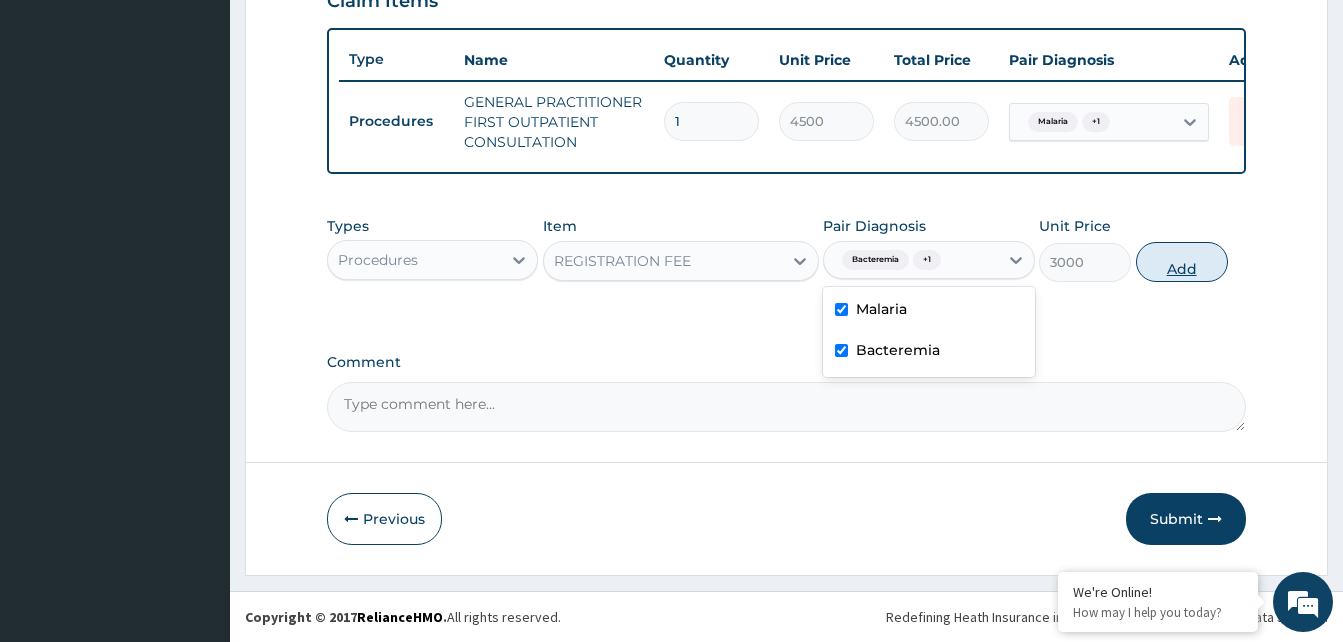 click on "Add" at bounding box center (1182, 262) 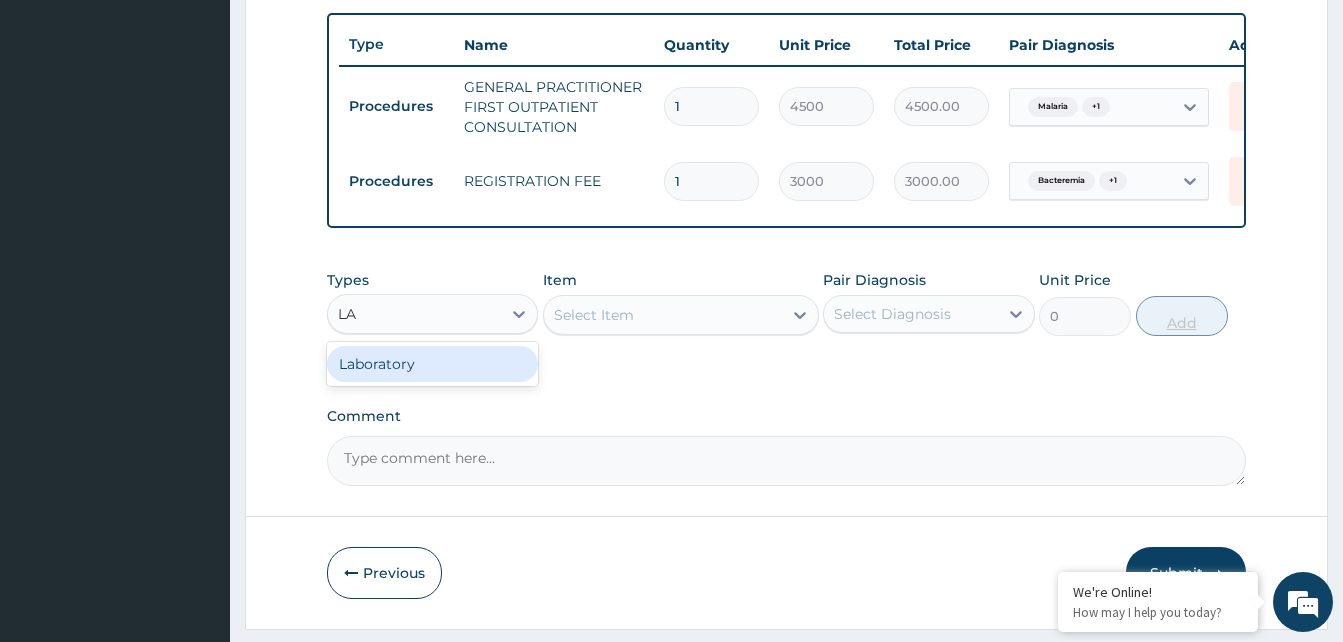type on "LAB" 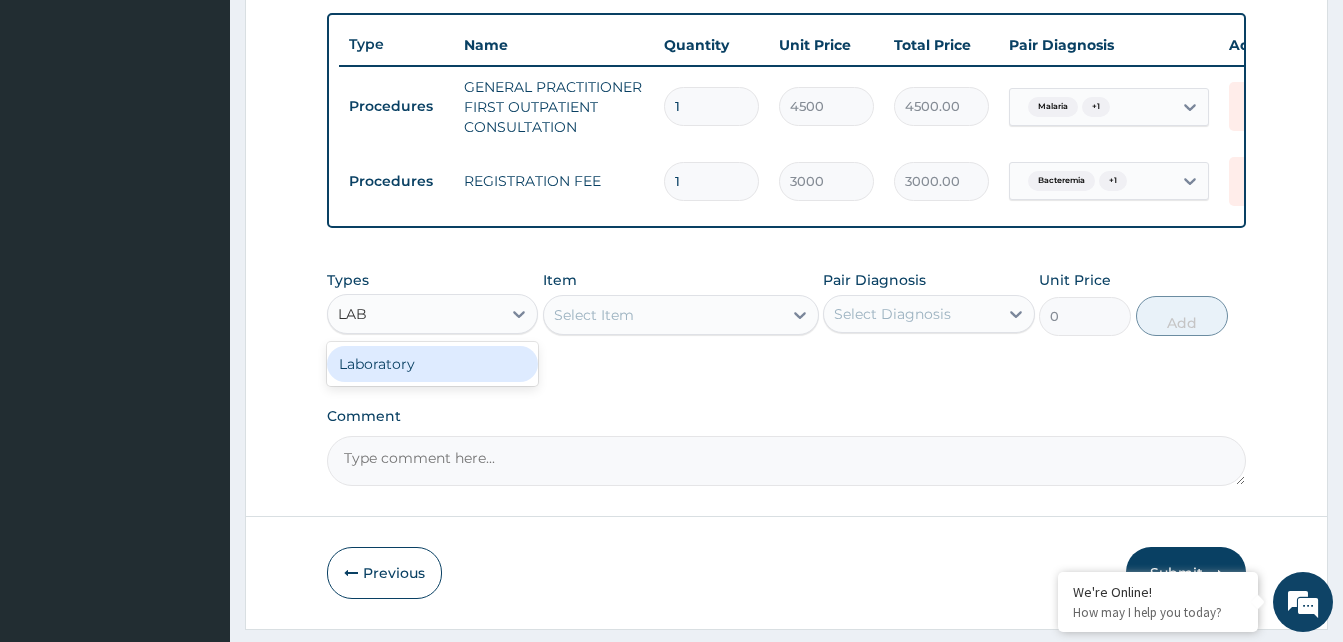 click on "Laboratory" at bounding box center (432, 364) 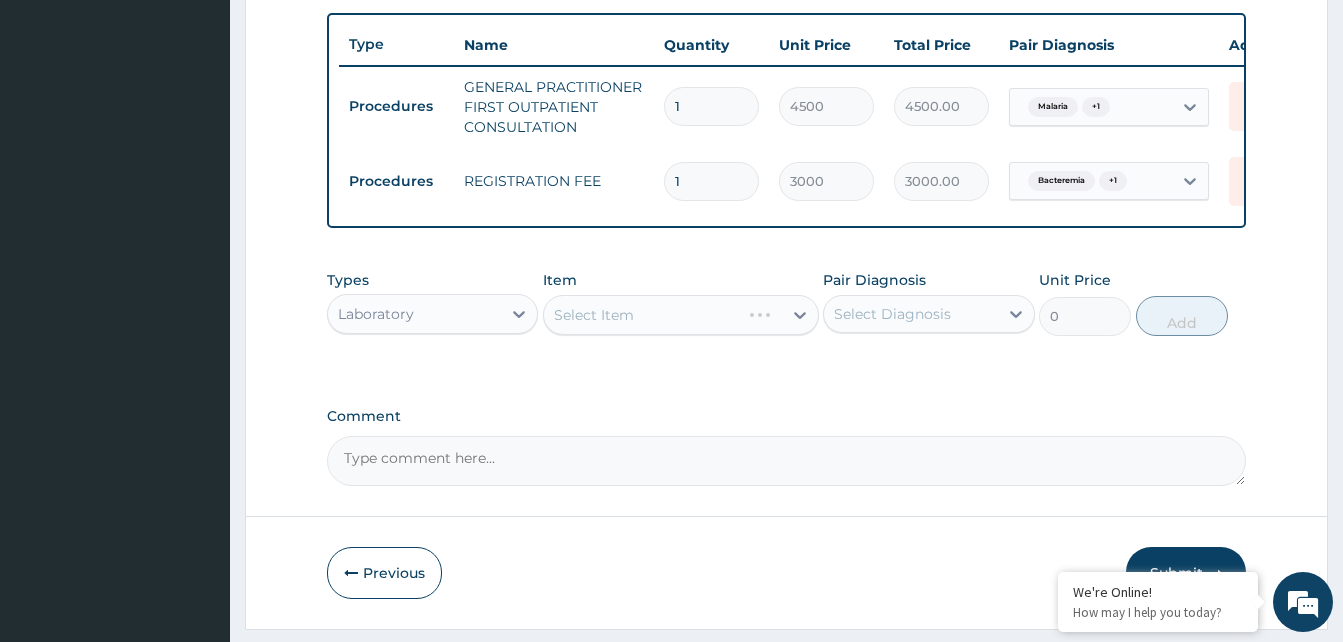 click on "Select Item" at bounding box center [681, 315] 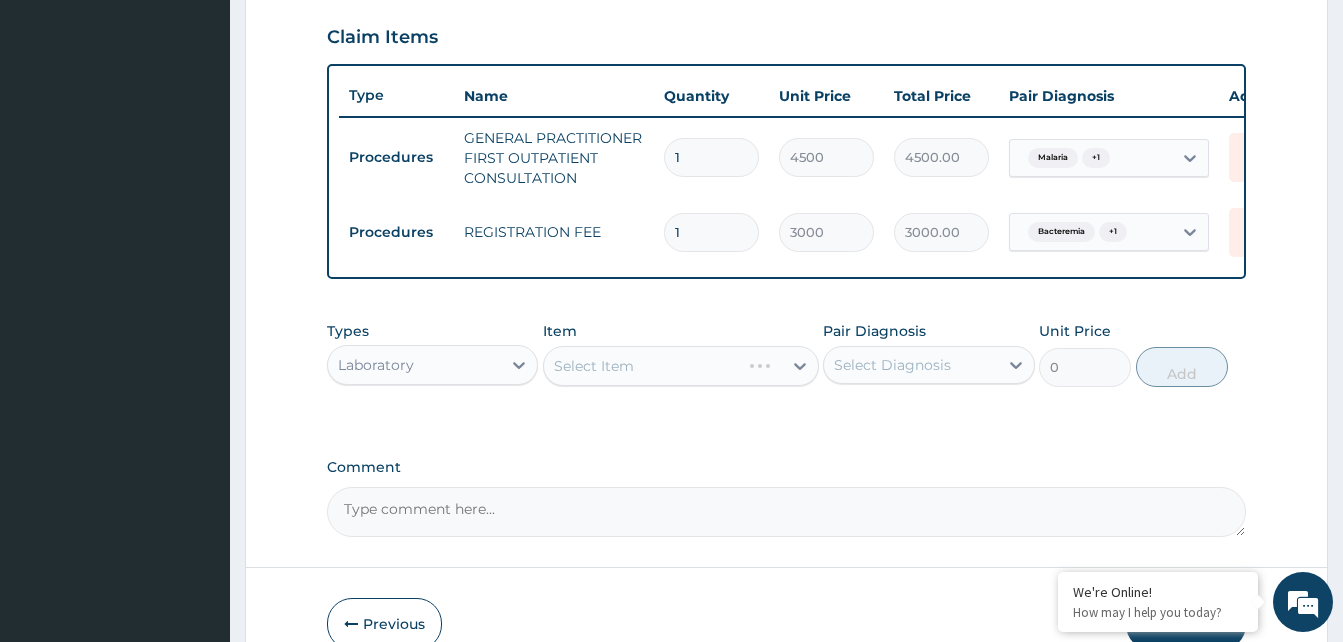 scroll, scrollTop: 676, scrollLeft: 0, axis: vertical 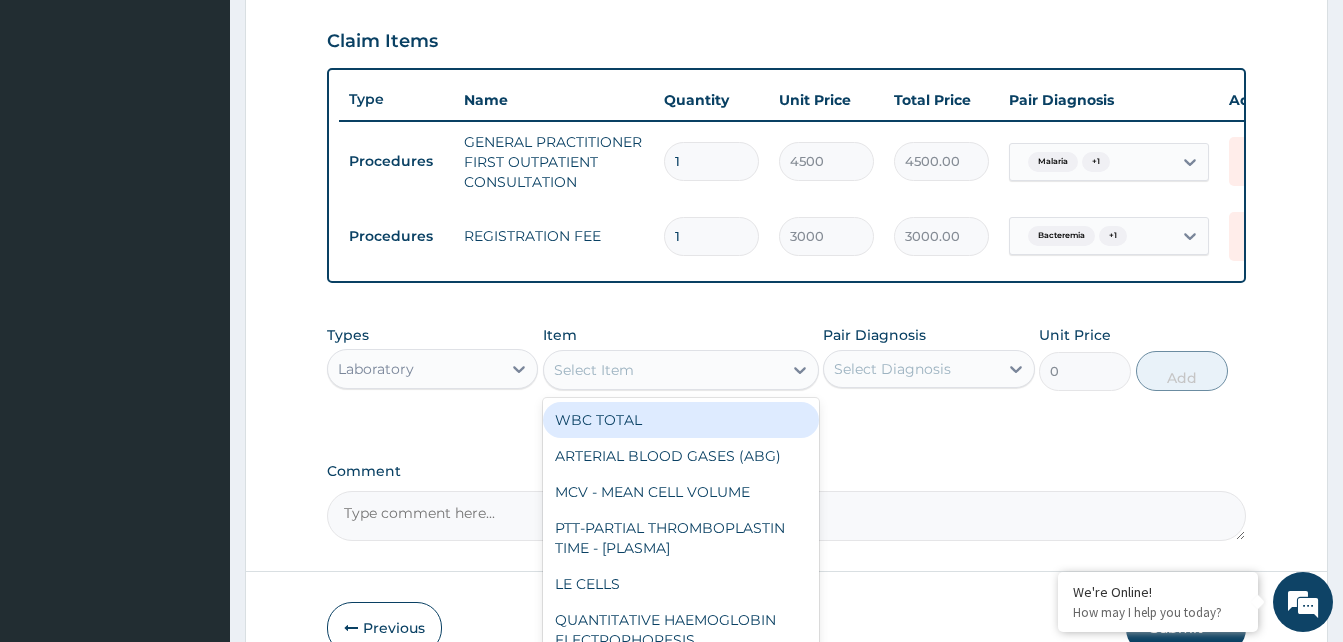 click on "Select Item" at bounding box center (594, 370) 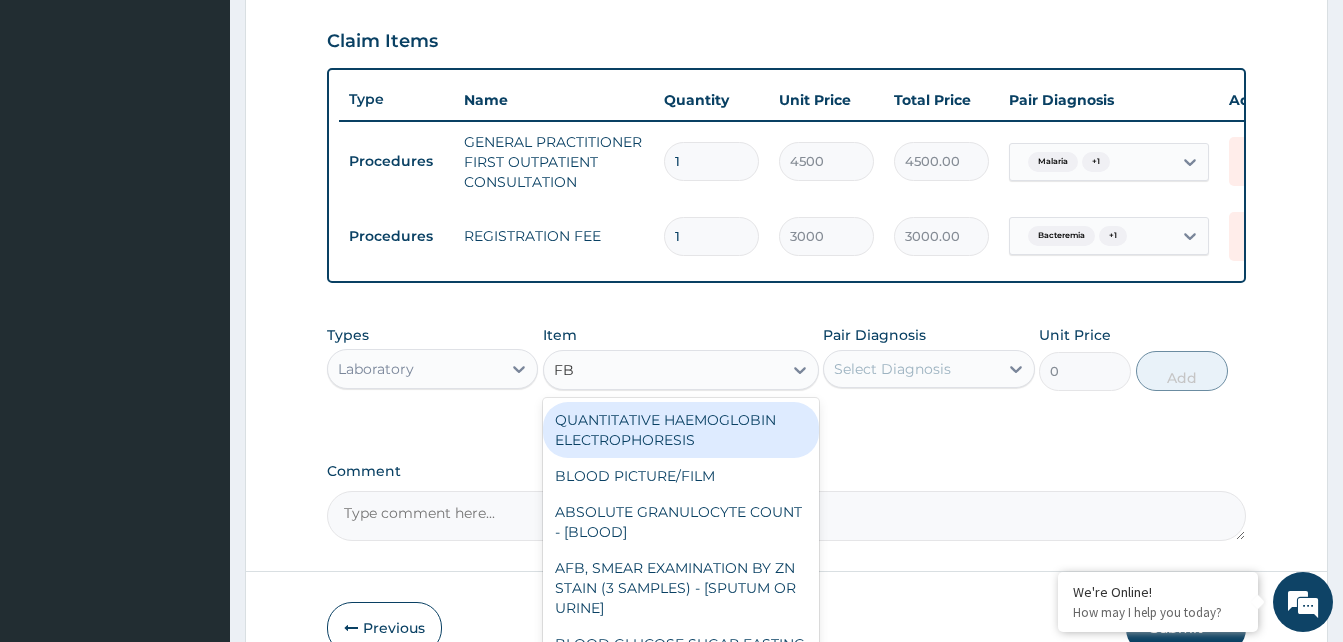 type on "FBC" 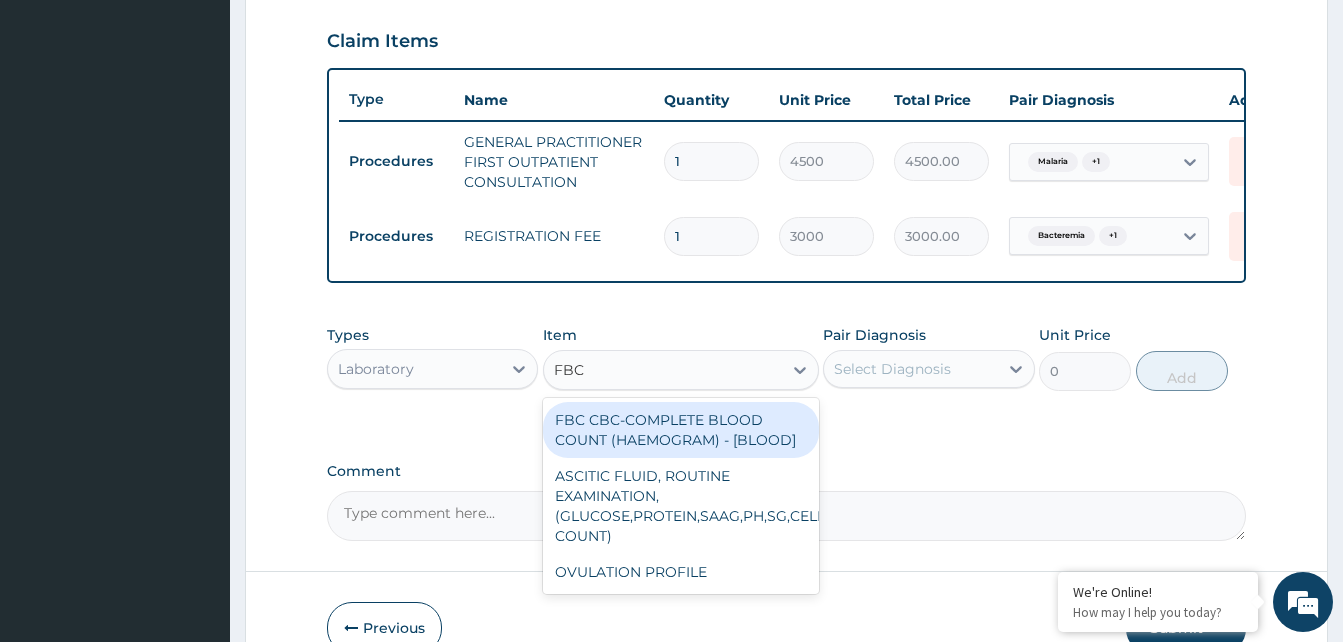 click on "FBC CBC-COMPLETE BLOOD COUNT (HAEMOGRAM) - [BLOOD]" at bounding box center (681, 430) 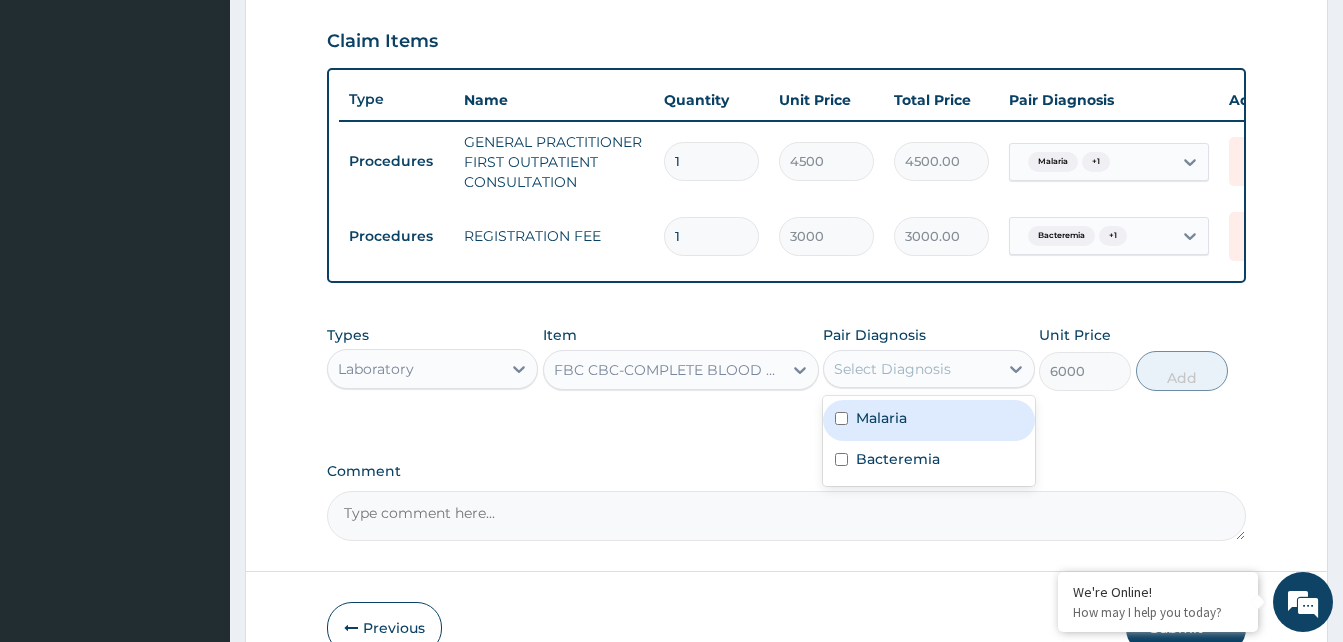 click on "Malaria" at bounding box center [881, 418] 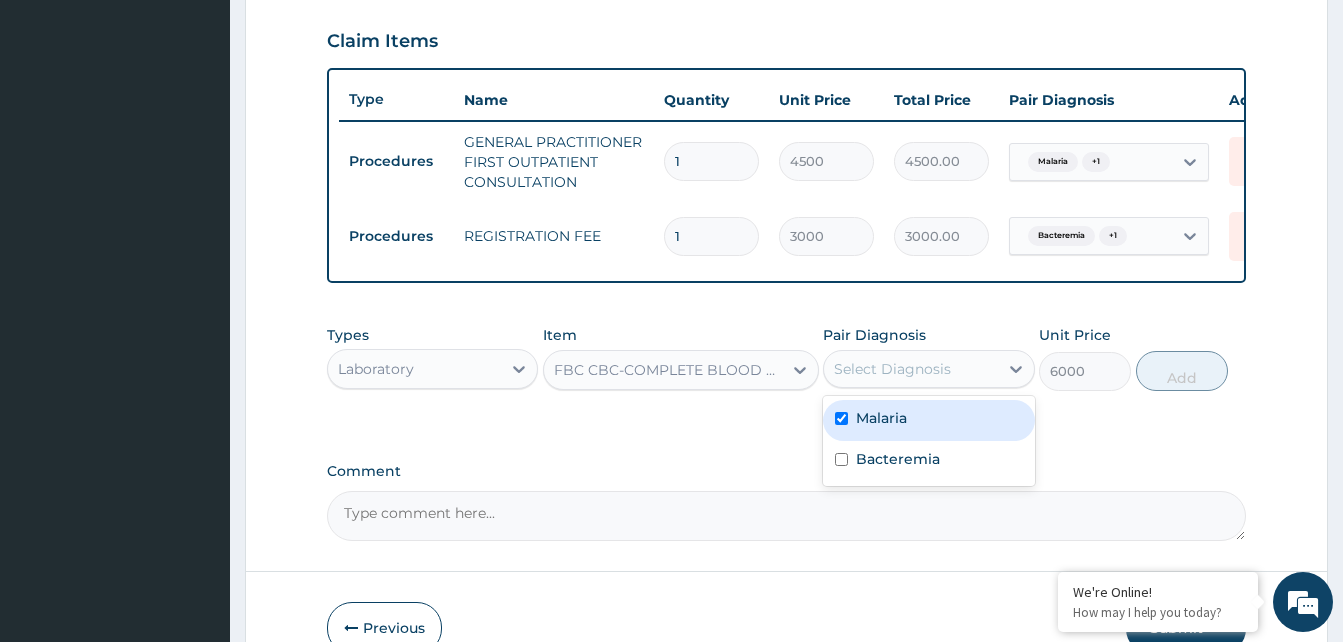 checkbox on "true" 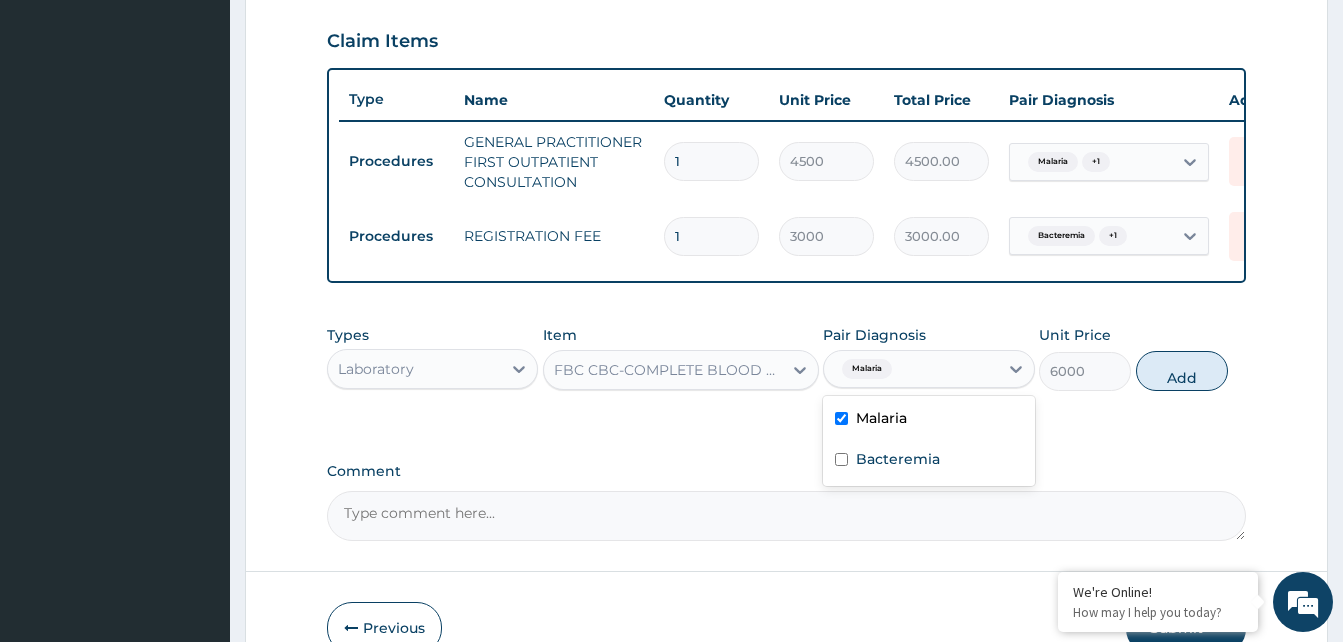 click on "Bacteremia" at bounding box center [898, 459] 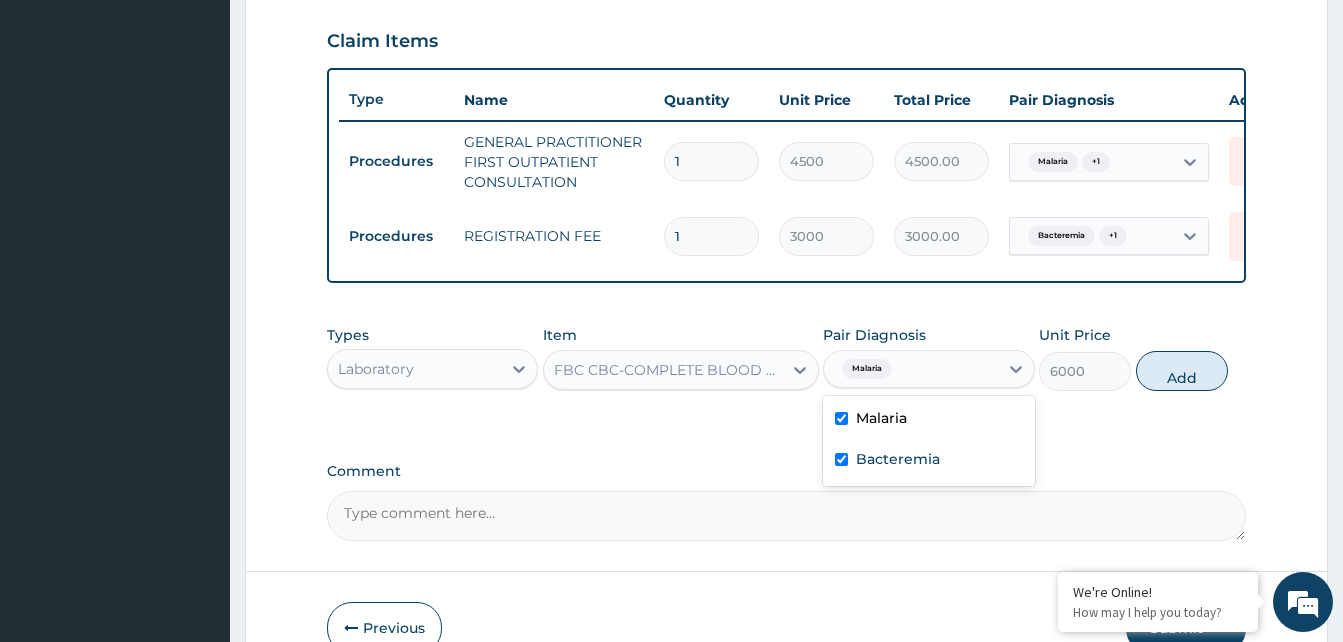checkbox on "true" 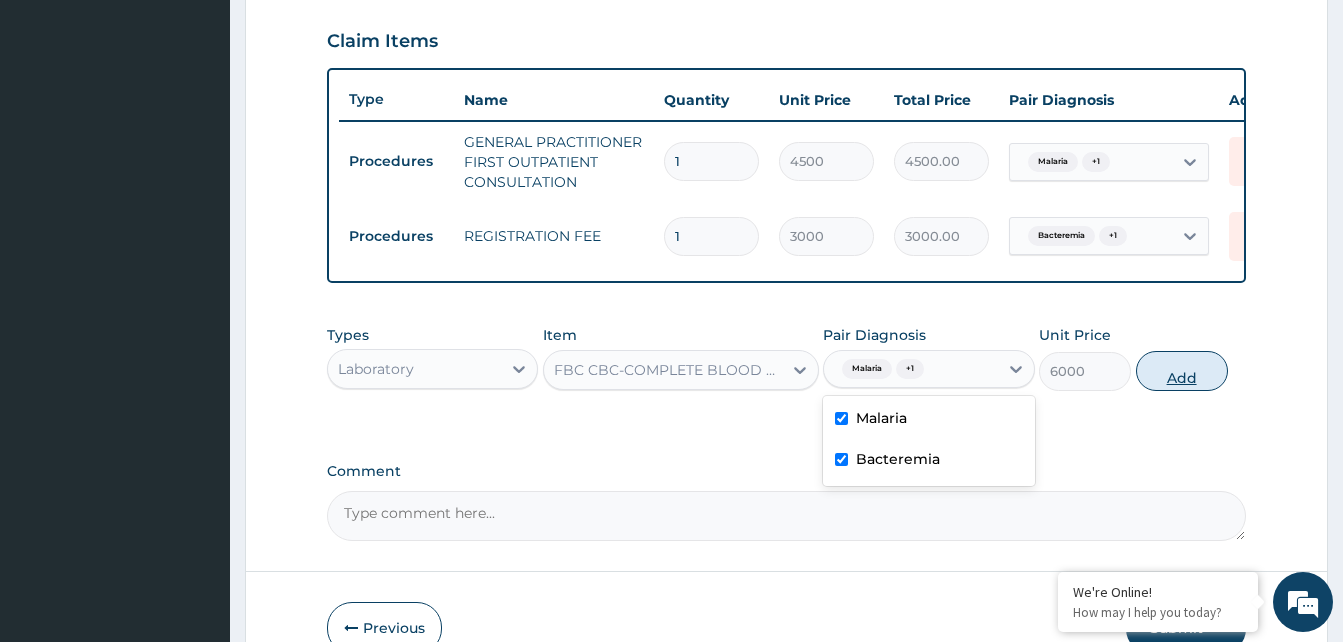 click on "Add" at bounding box center (1182, 371) 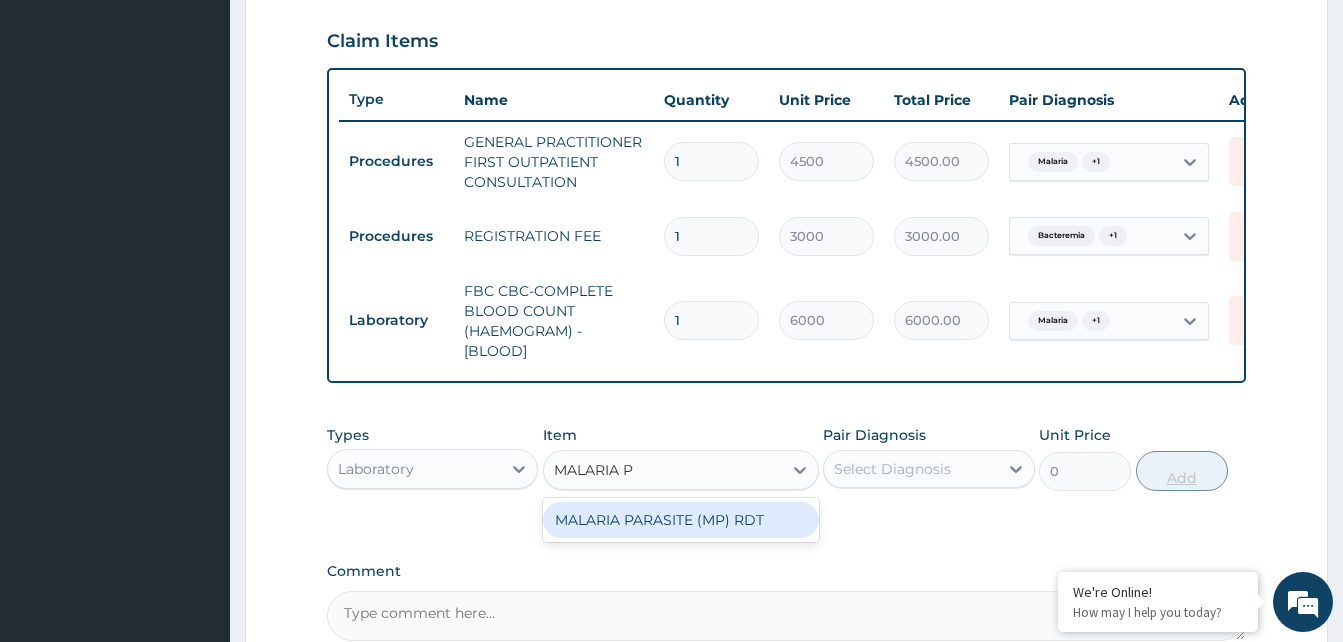 type on "MALARIA PA" 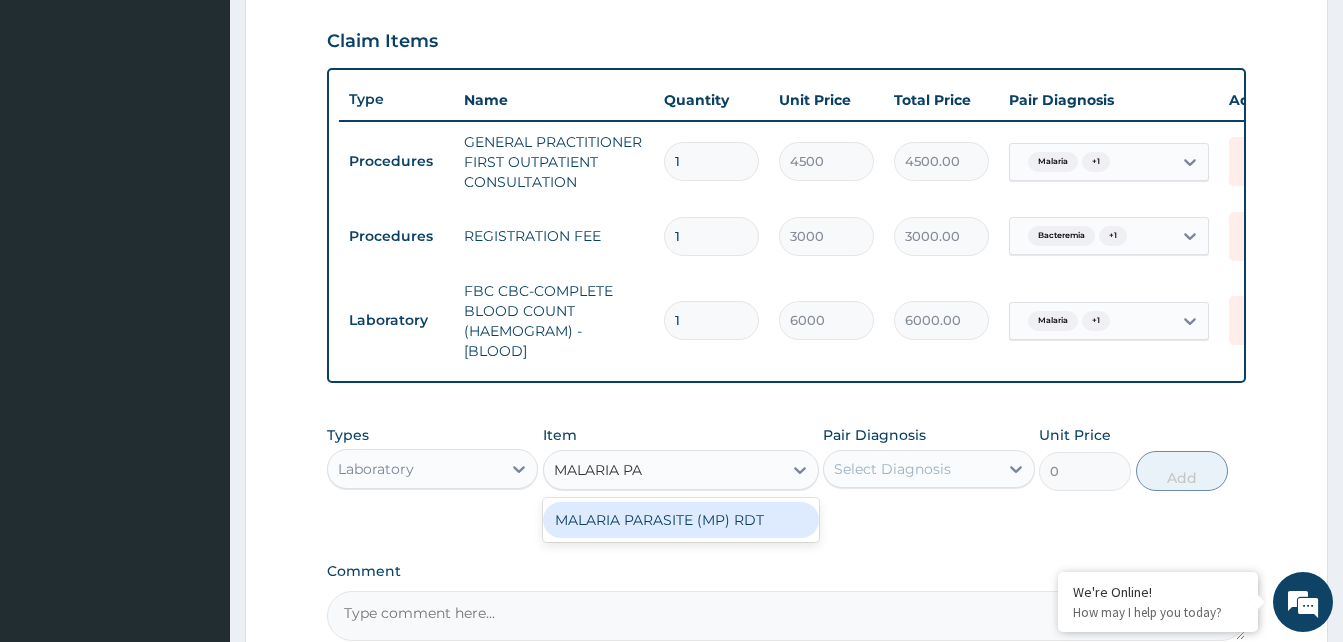 click on "MALARIA PARASITE (MP) RDT" at bounding box center (681, 520) 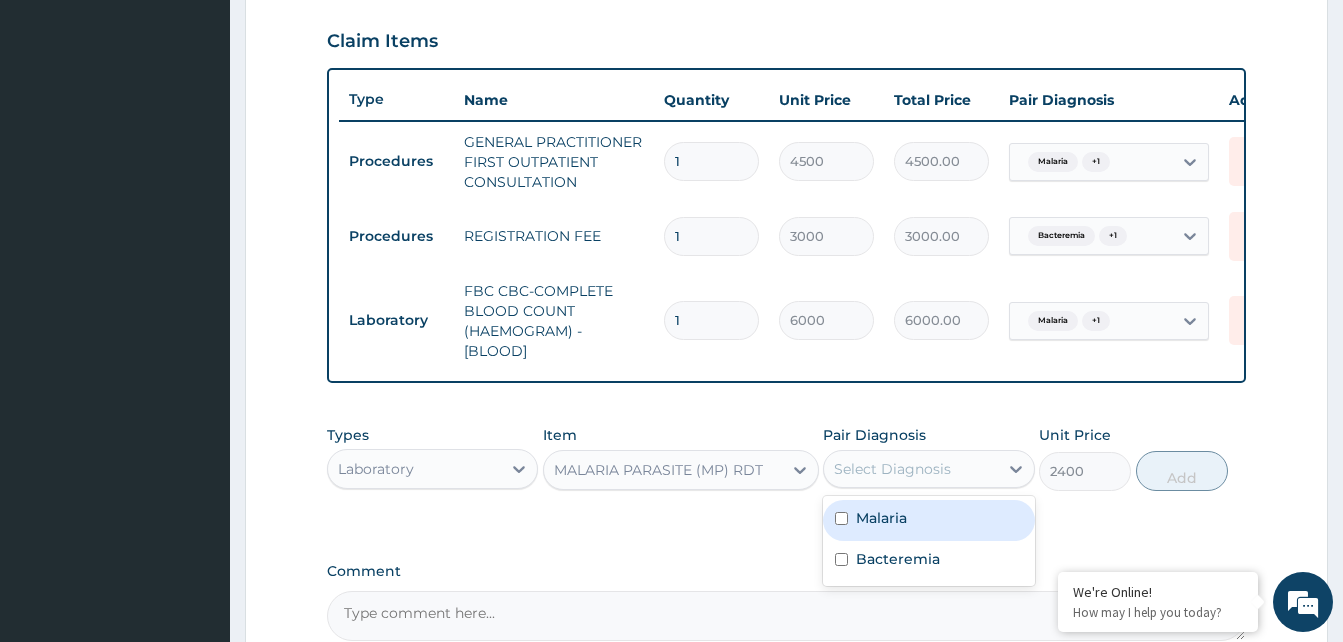 click on "Malaria" at bounding box center [928, 520] 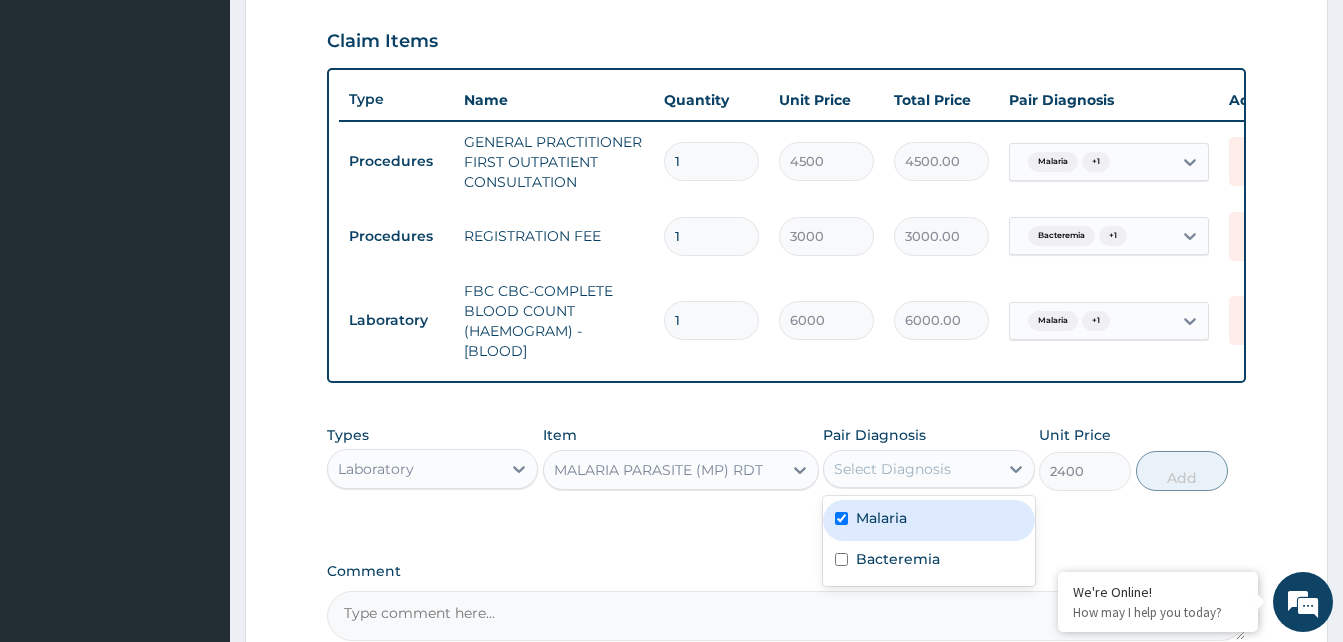 checkbox on "true" 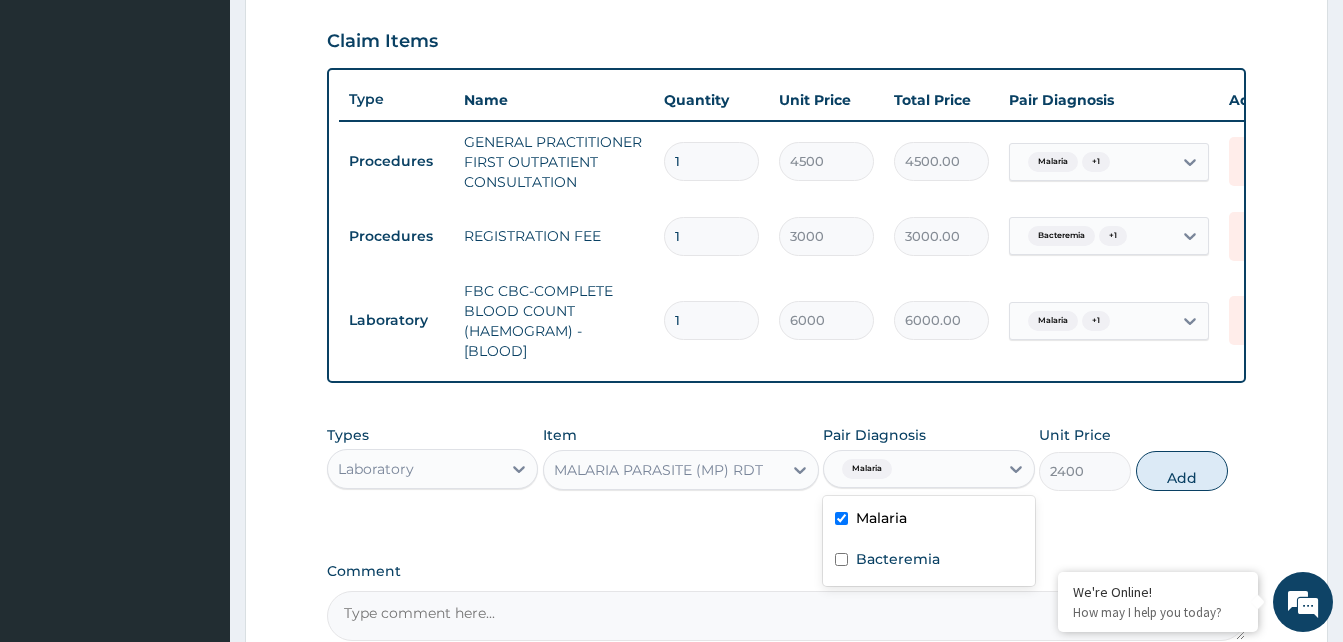 click on "Bacteremia" at bounding box center [898, 559] 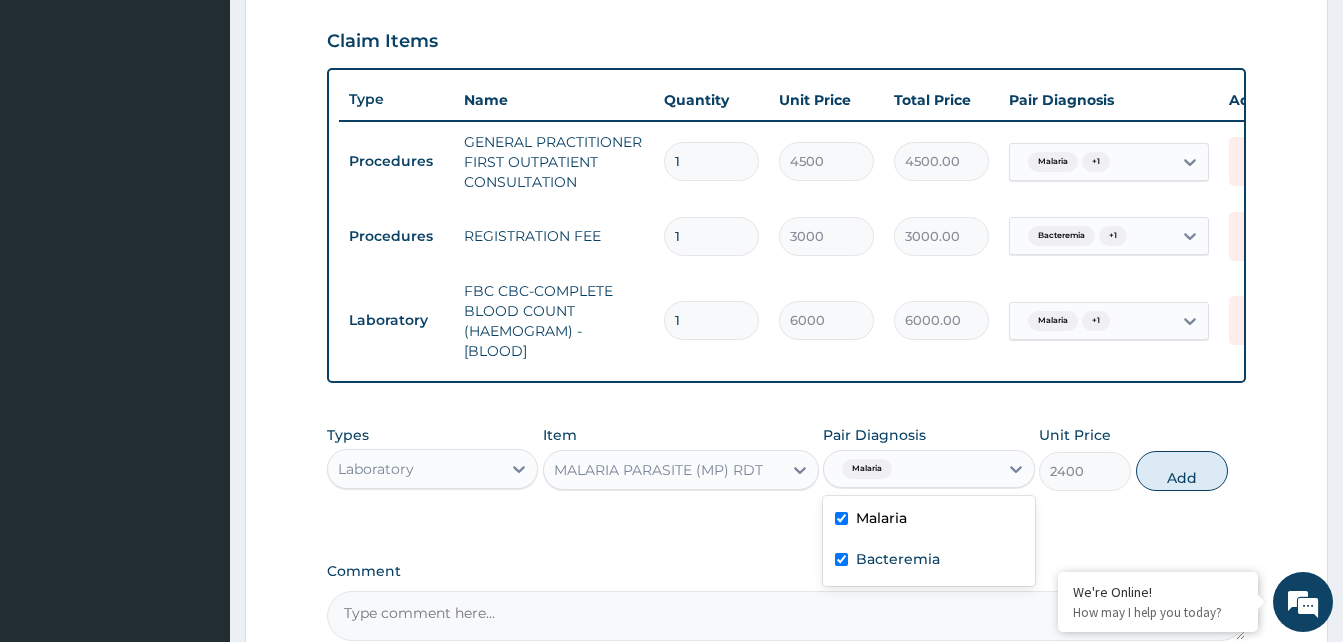 checkbox on "true" 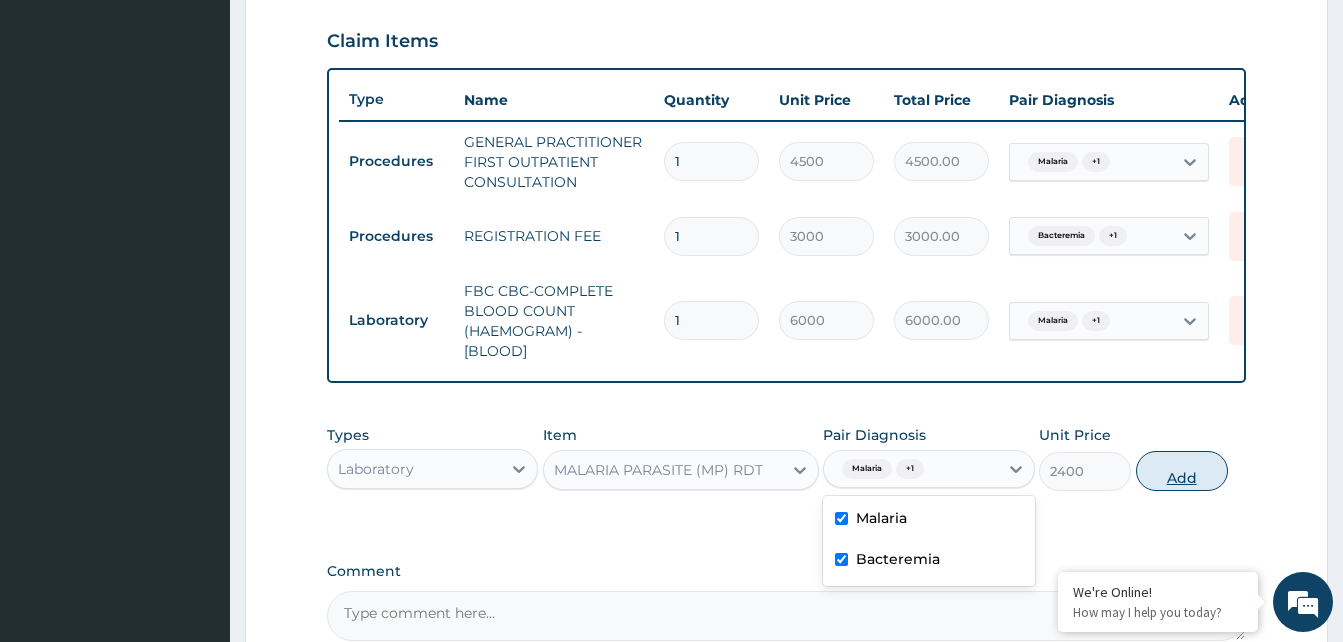 click on "Add" at bounding box center (1182, 471) 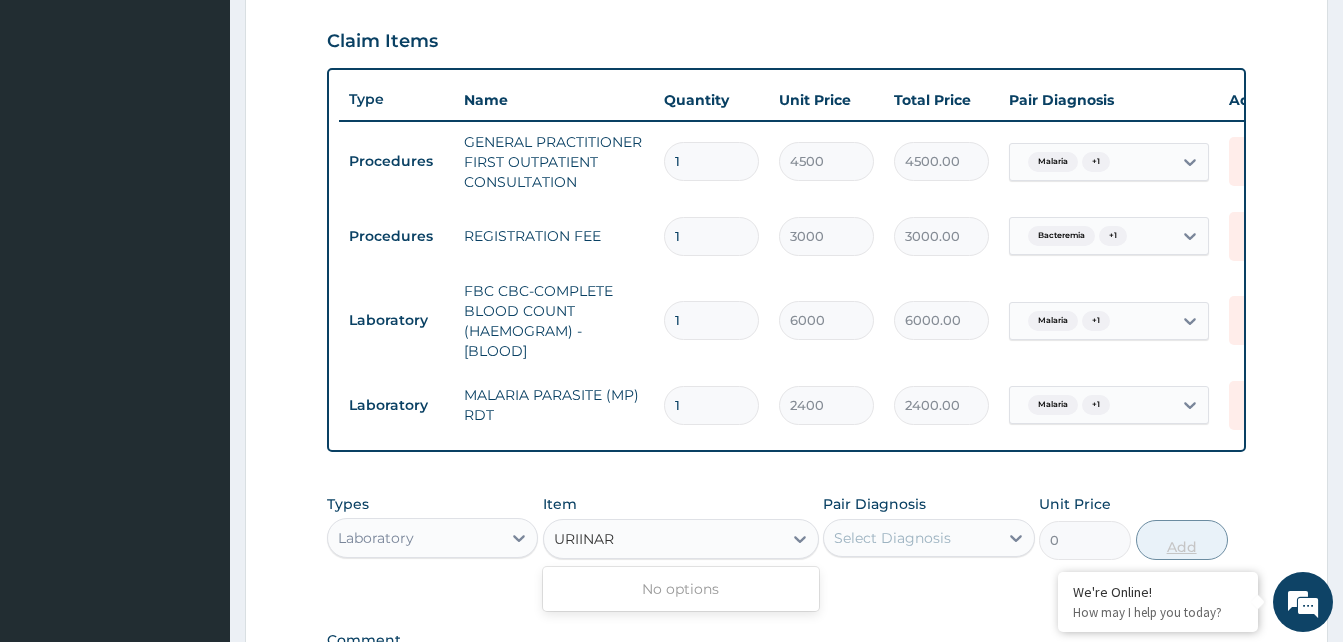 type on "URIINAR" 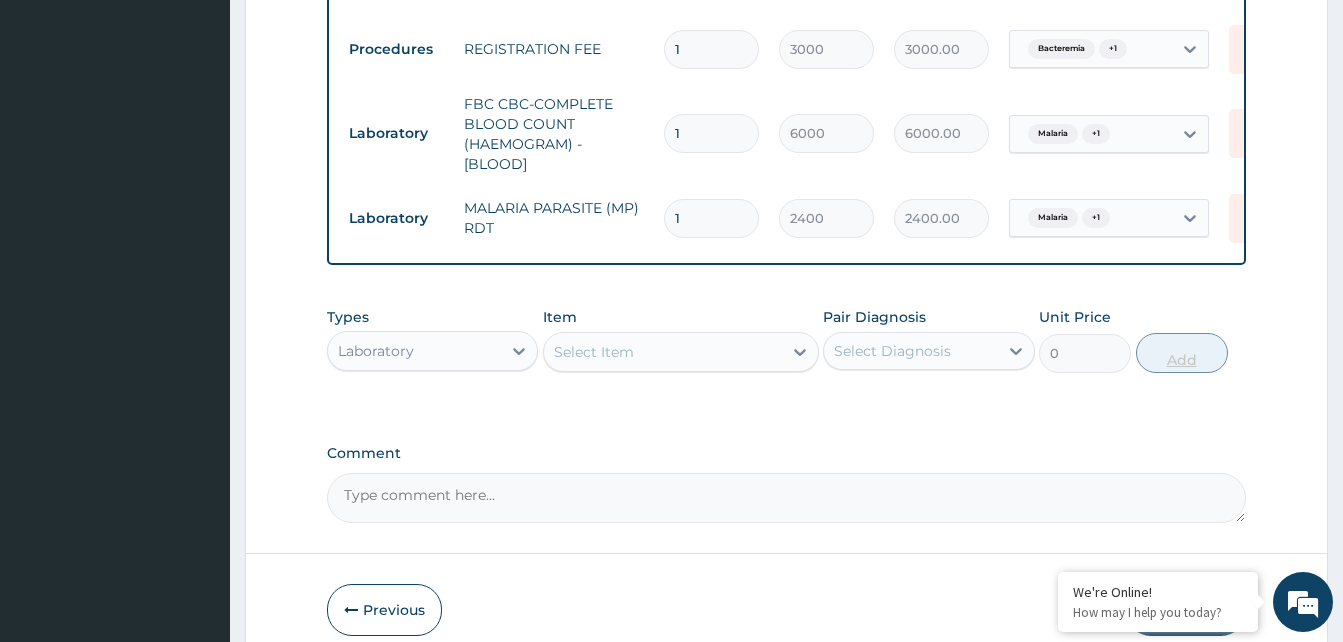 scroll, scrollTop: 917, scrollLeft: 0, axis: vertical 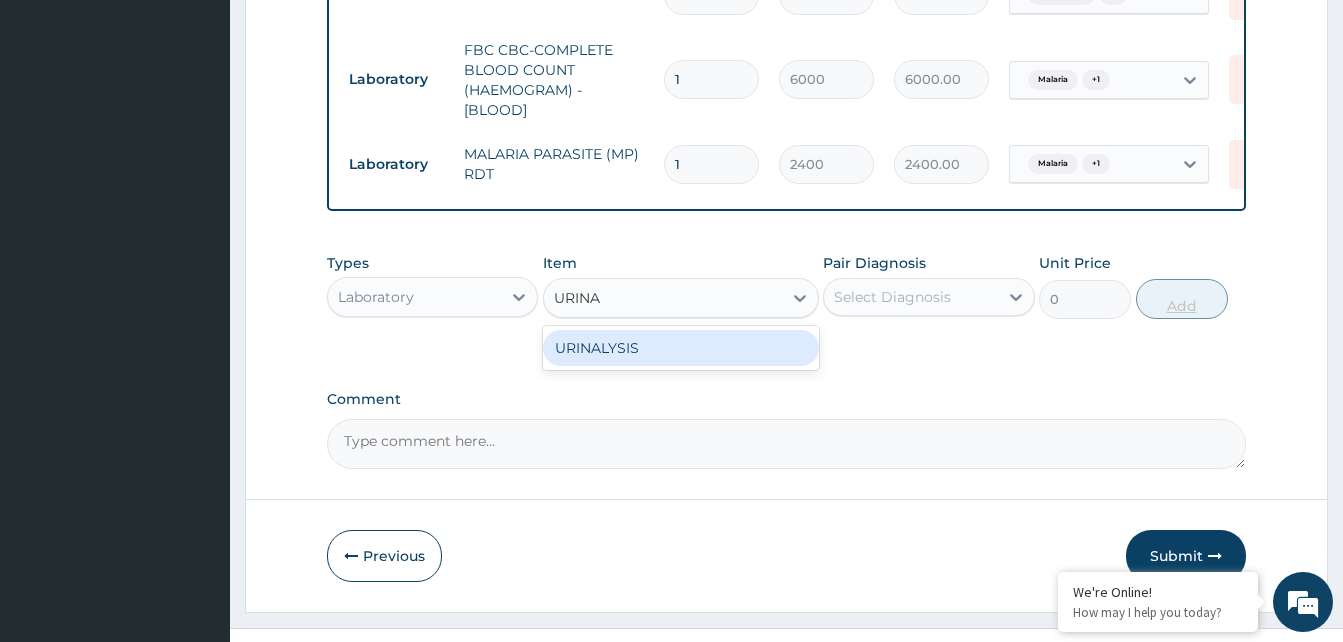type on "URINAL" 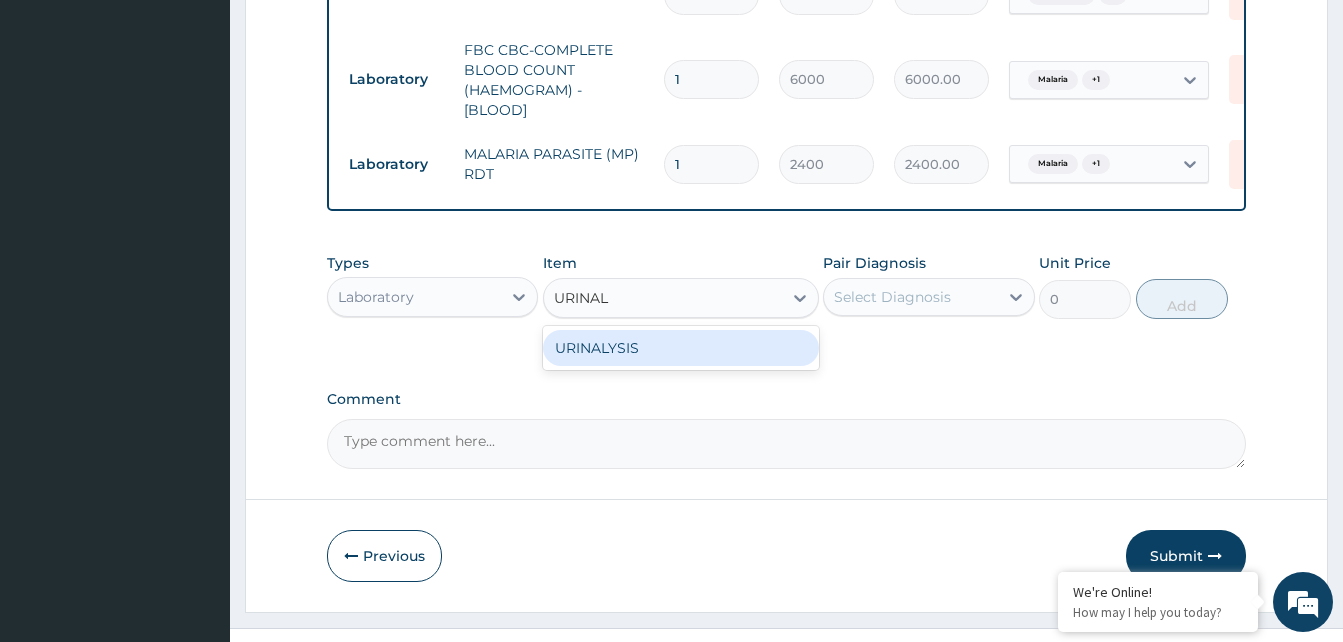 click on "URINALYSIS" at bounding box center [681, 348] 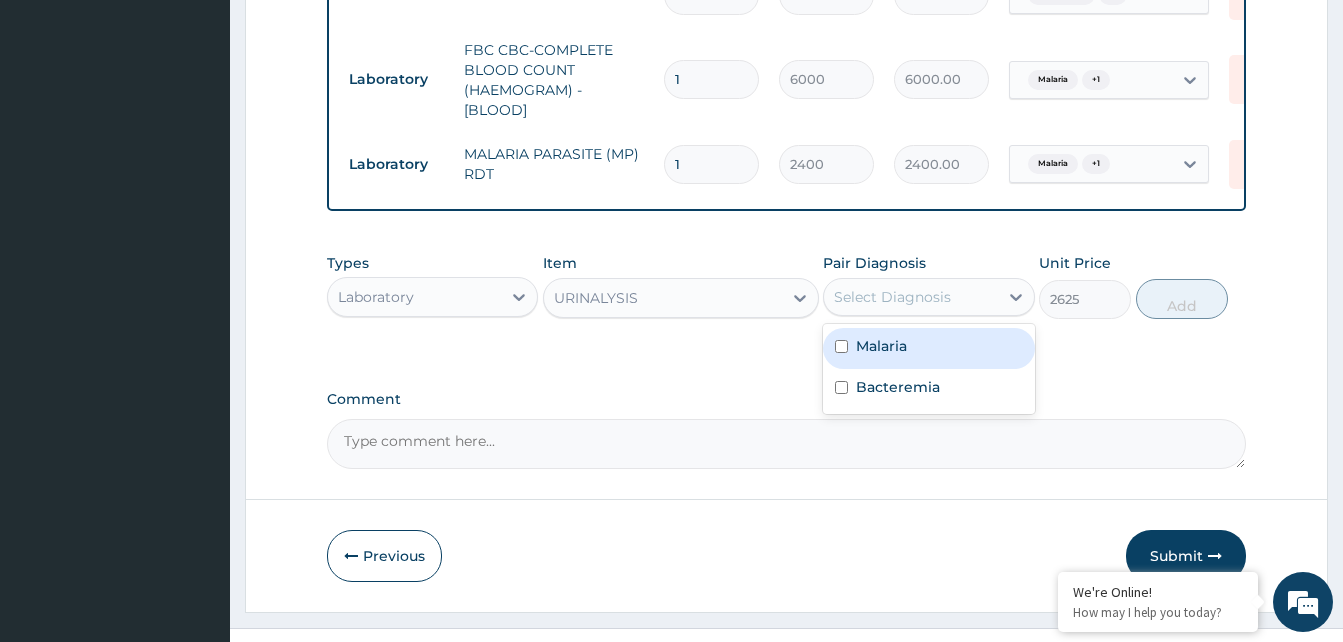 click on "Malaria" at bounding box center [881, 346] 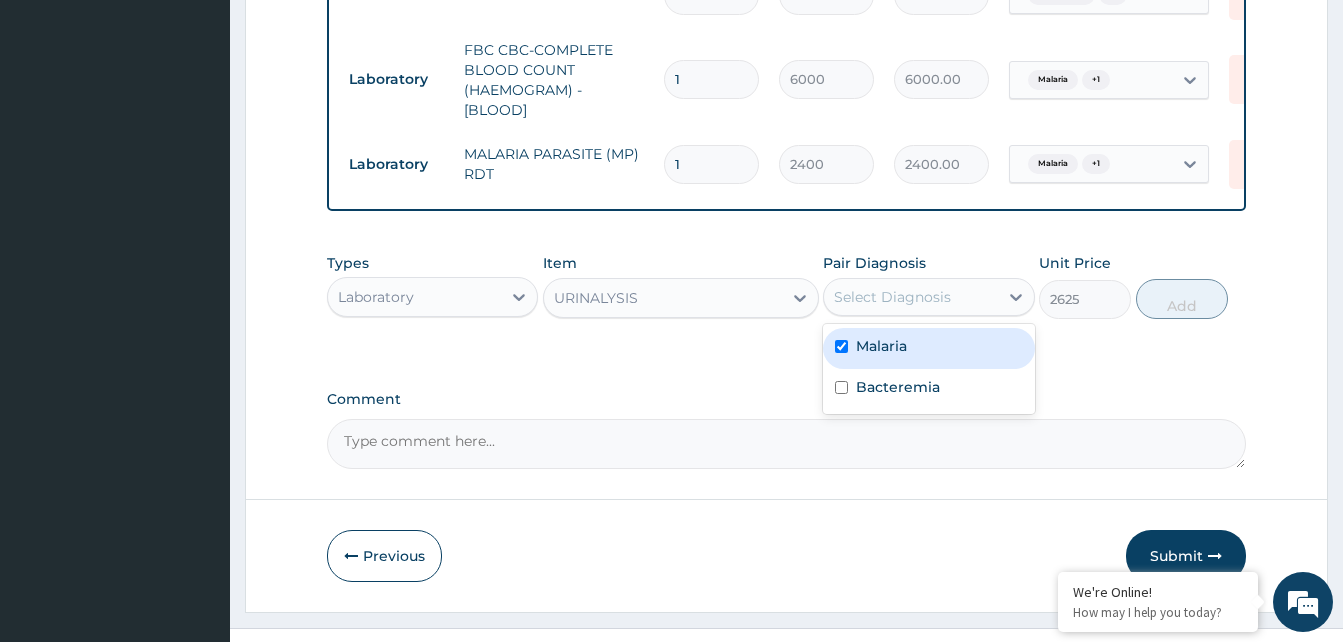 checkbox on "true" 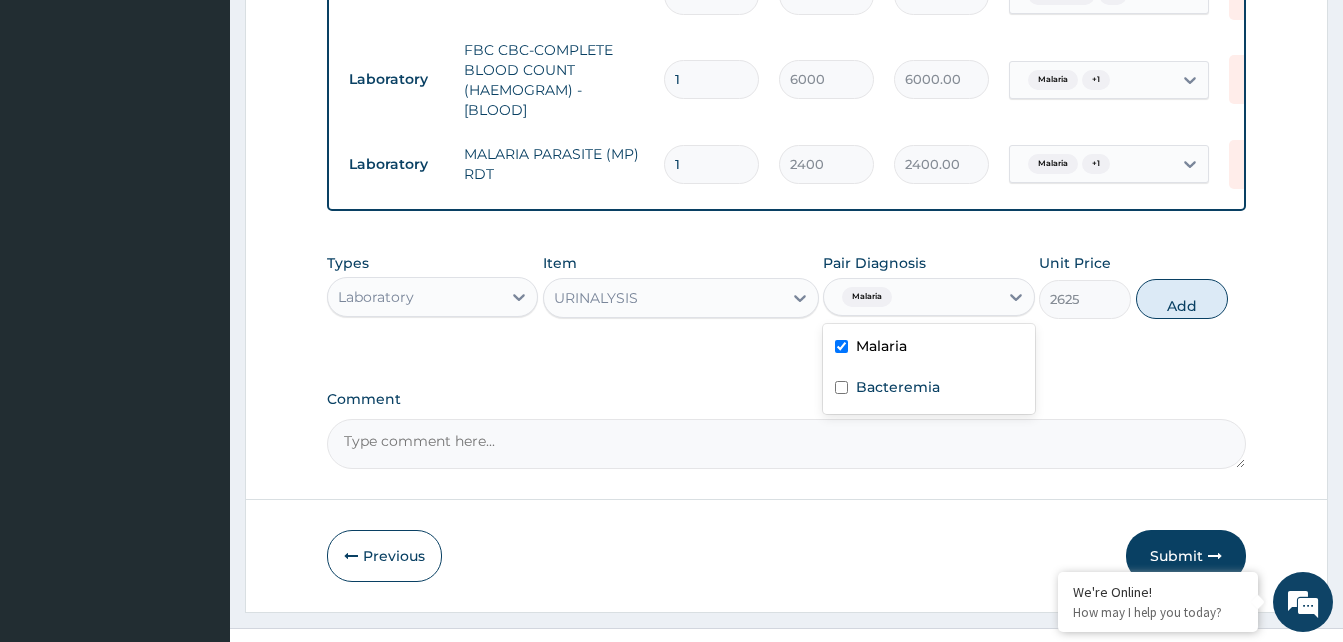 click on "Bacteremia" at bounding box center [898, 387] 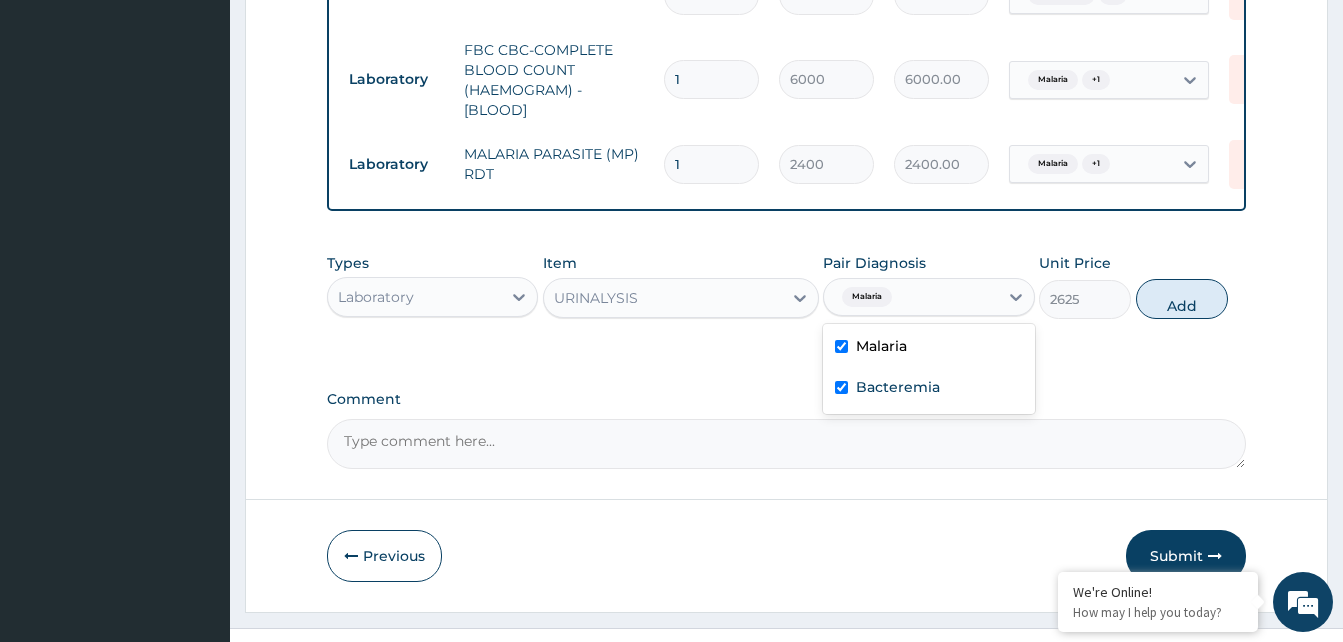 checkbox on "true" 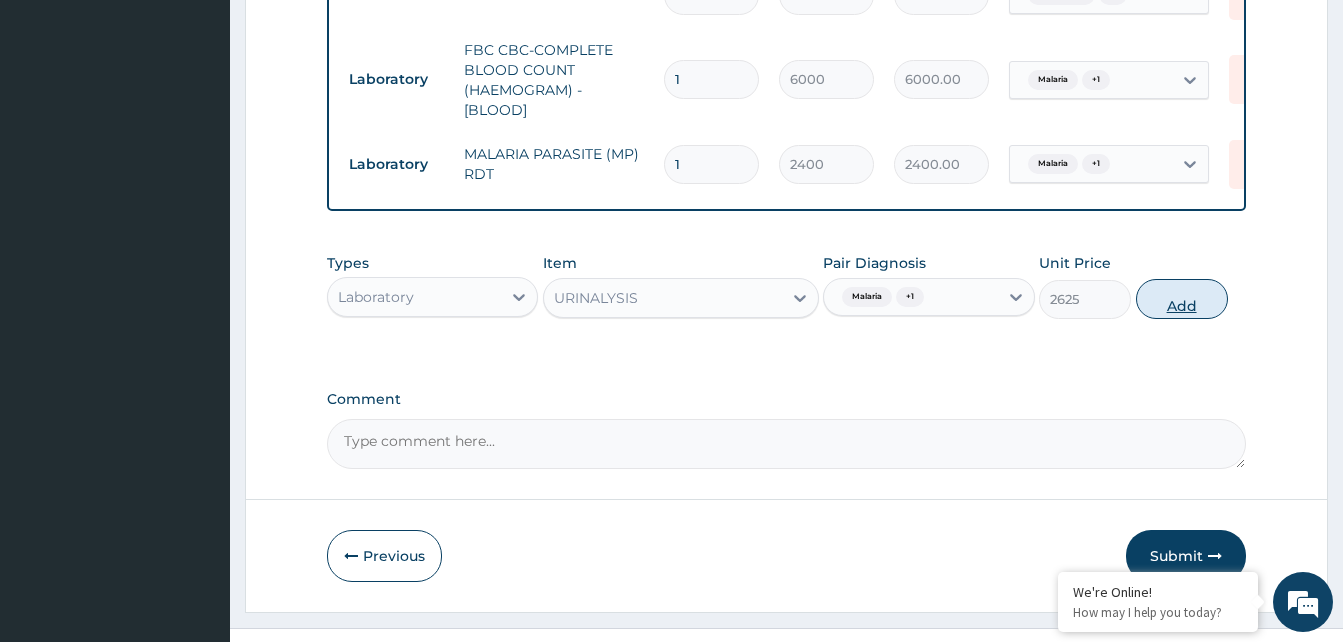 click on "Add" at bounding box center [1182, 299] 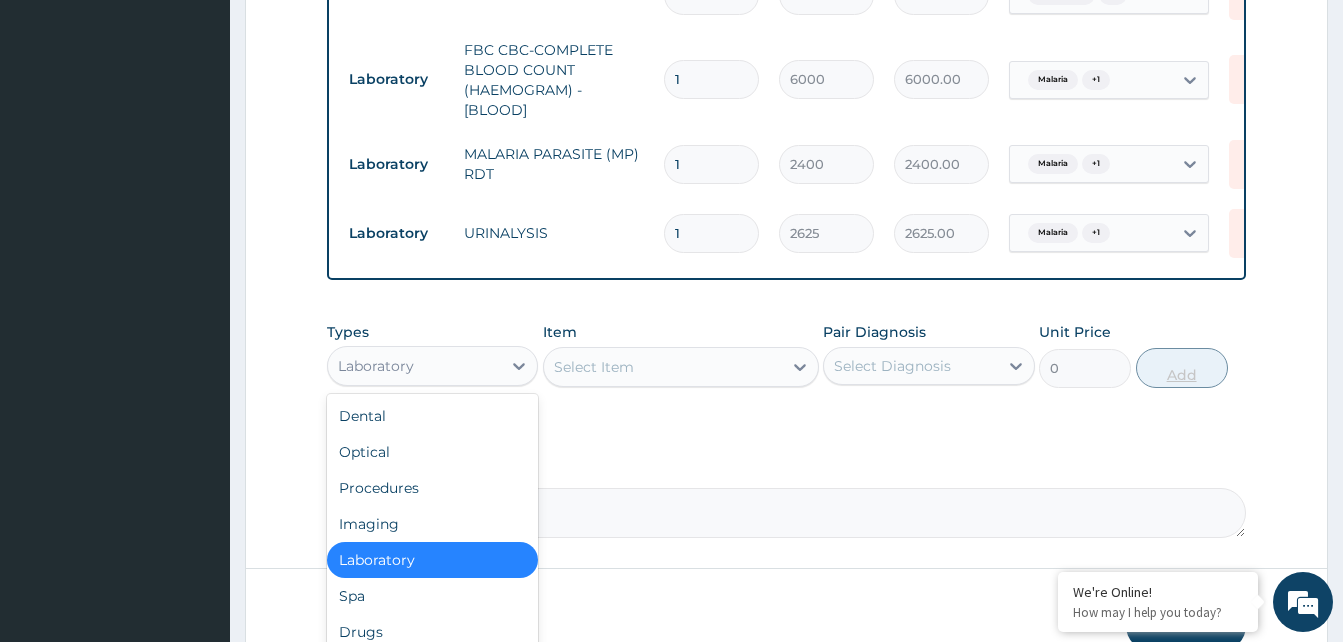 scroll, scrollTop: 68, scrollLeft: 0, axis: vertical 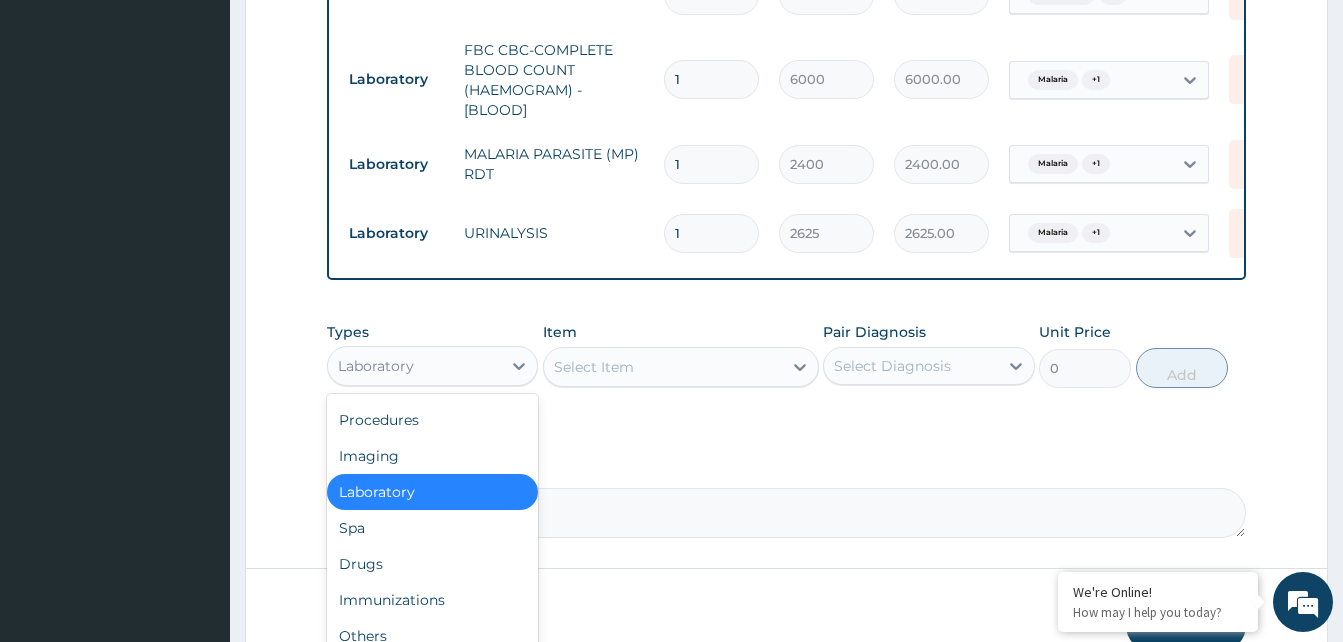 click on "Drugs" at bounding box center [432, 564] 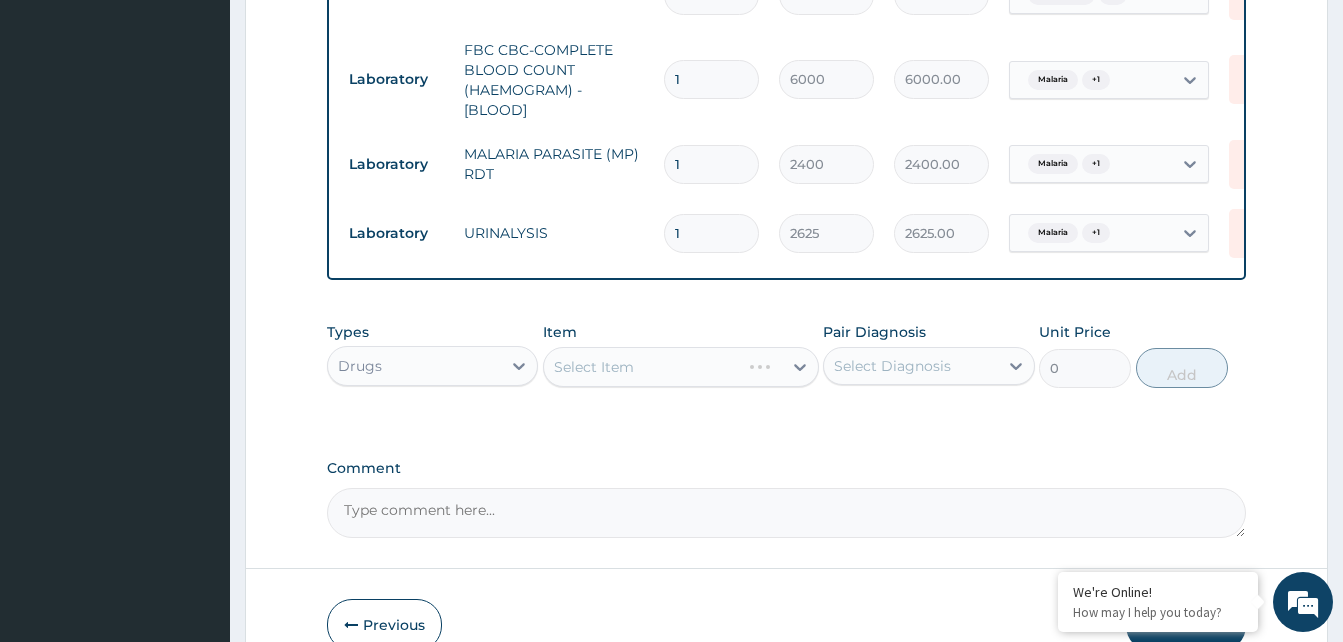 click on "Select Item" at bounding box center (681, 367) 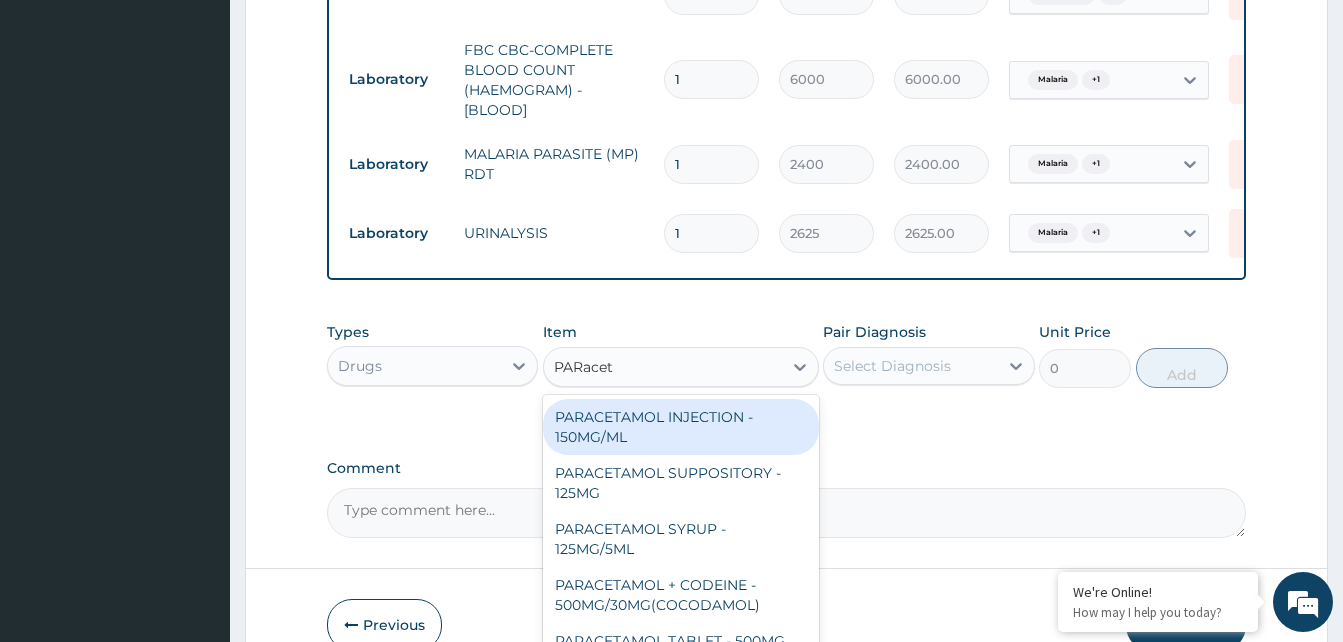 type on "PARaceta" 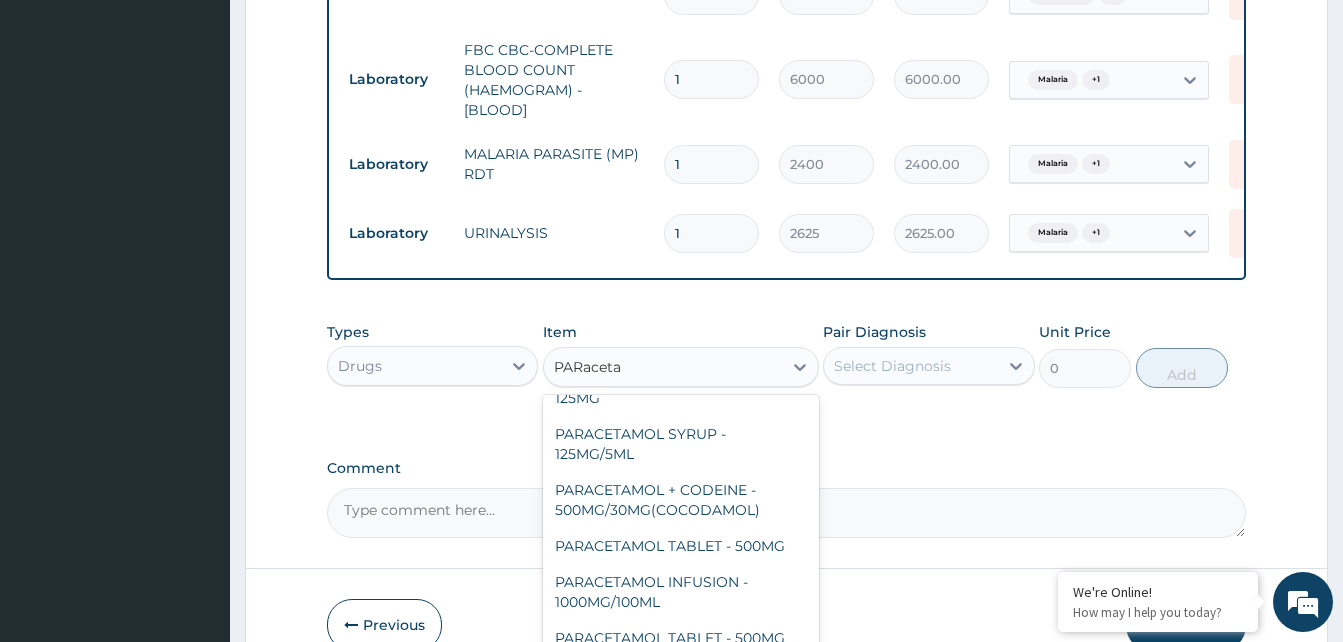 scroll, scrollTop: 212, scrollLeft: 0, axis: vertical 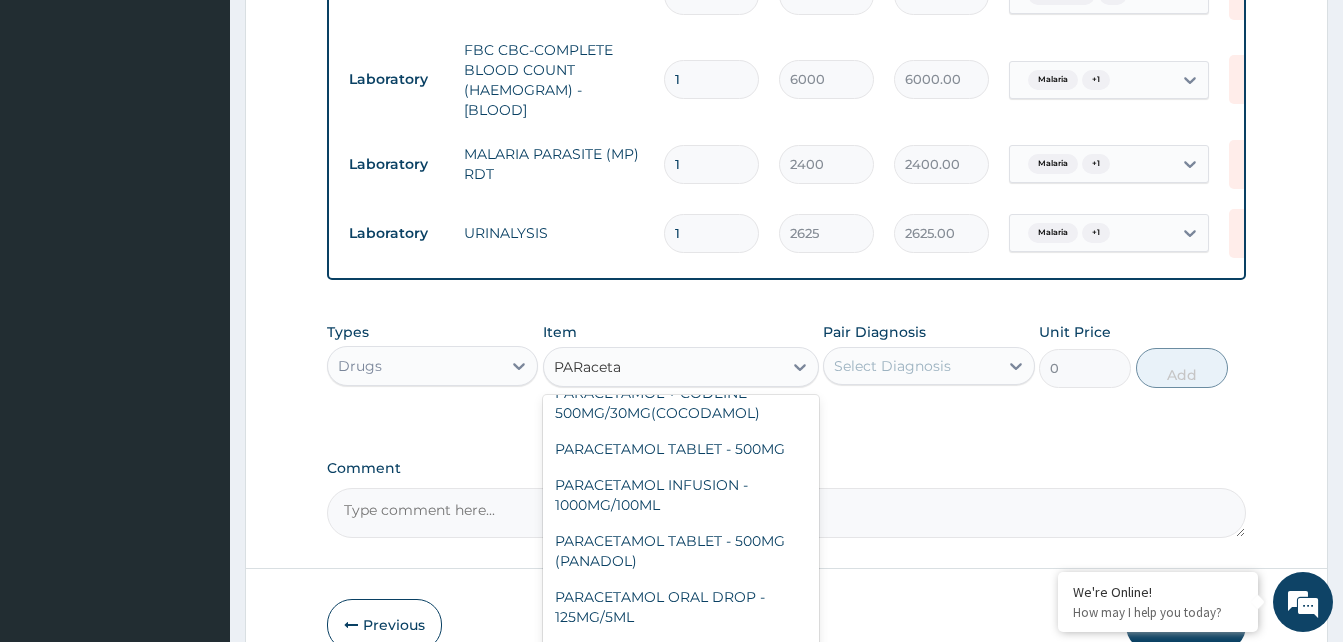 click on "PARACETAMOL TABLET - 500MG (PANADOL)" at bounding box center (681, 551) 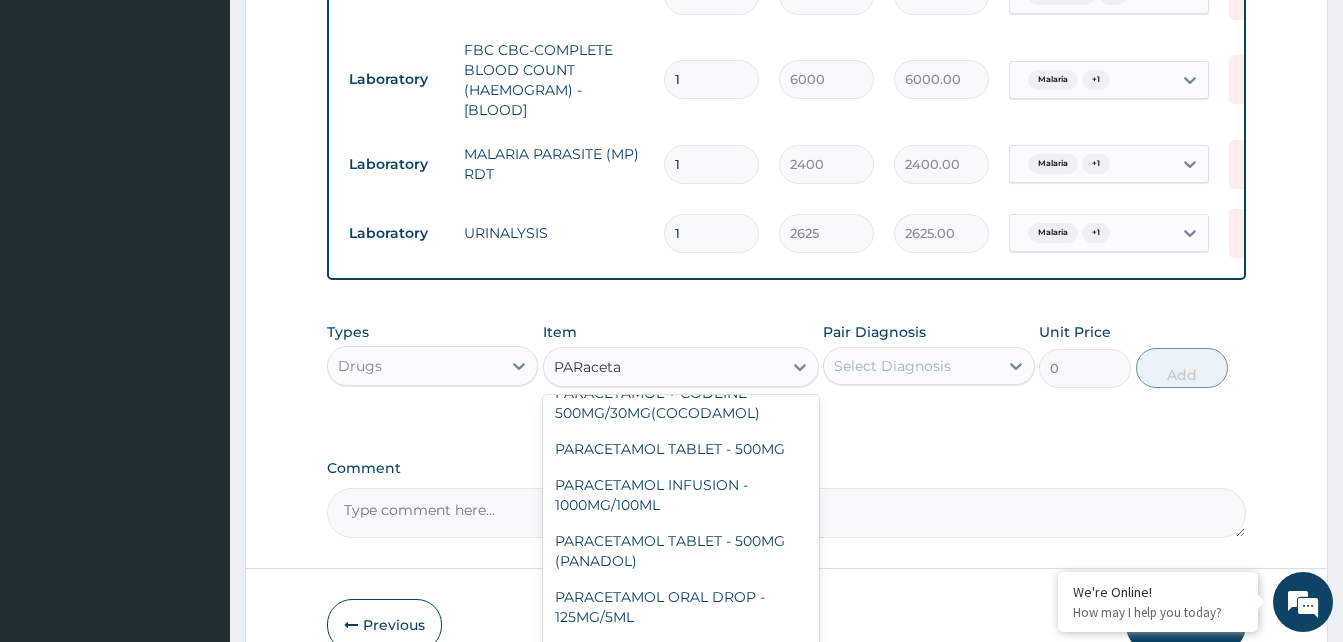 type 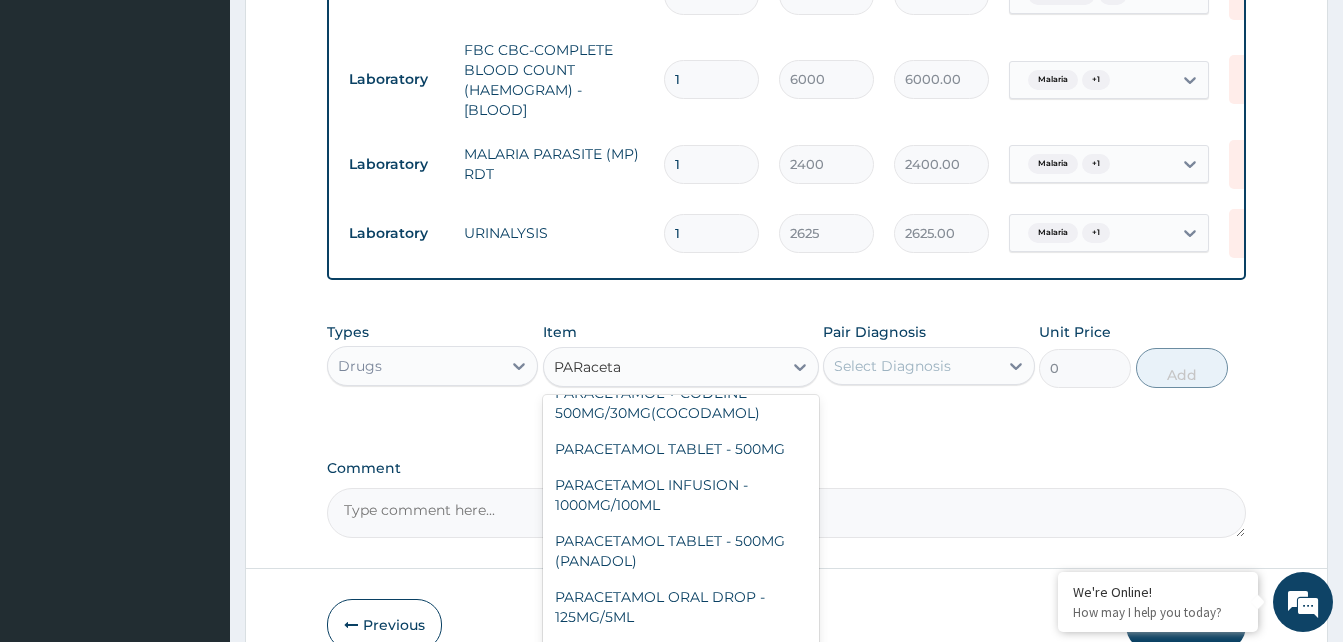 type on "48" 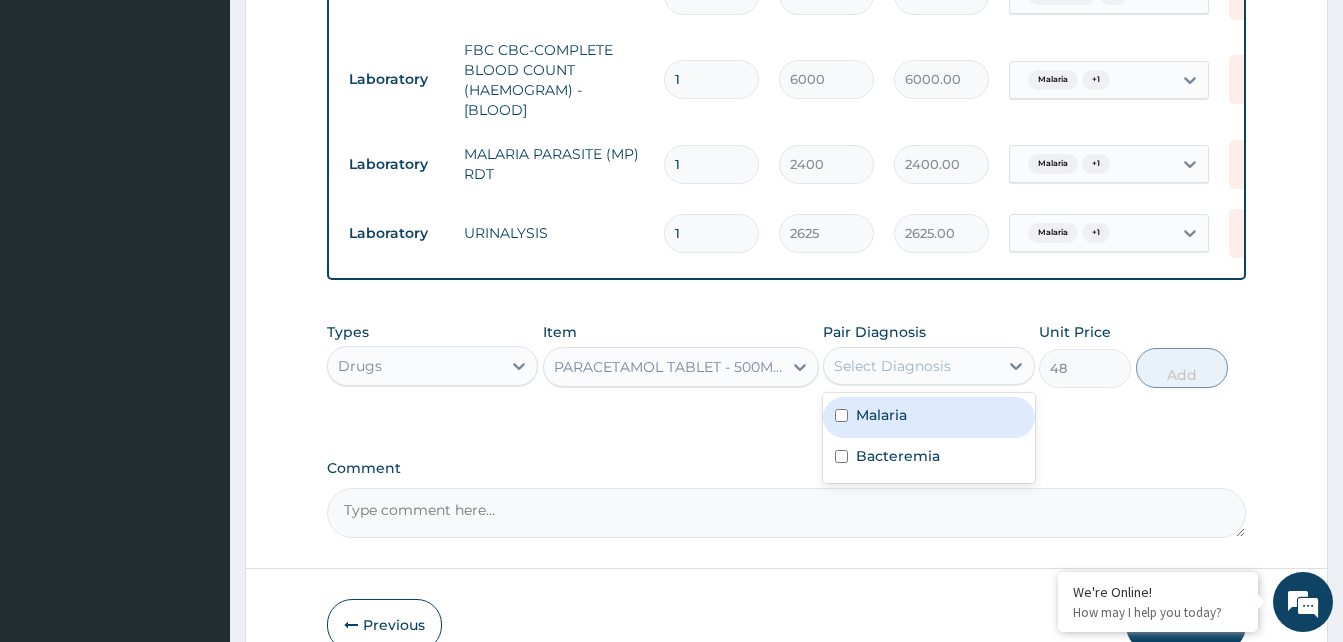 click on "Malaria" at bounding box center [881, 415] 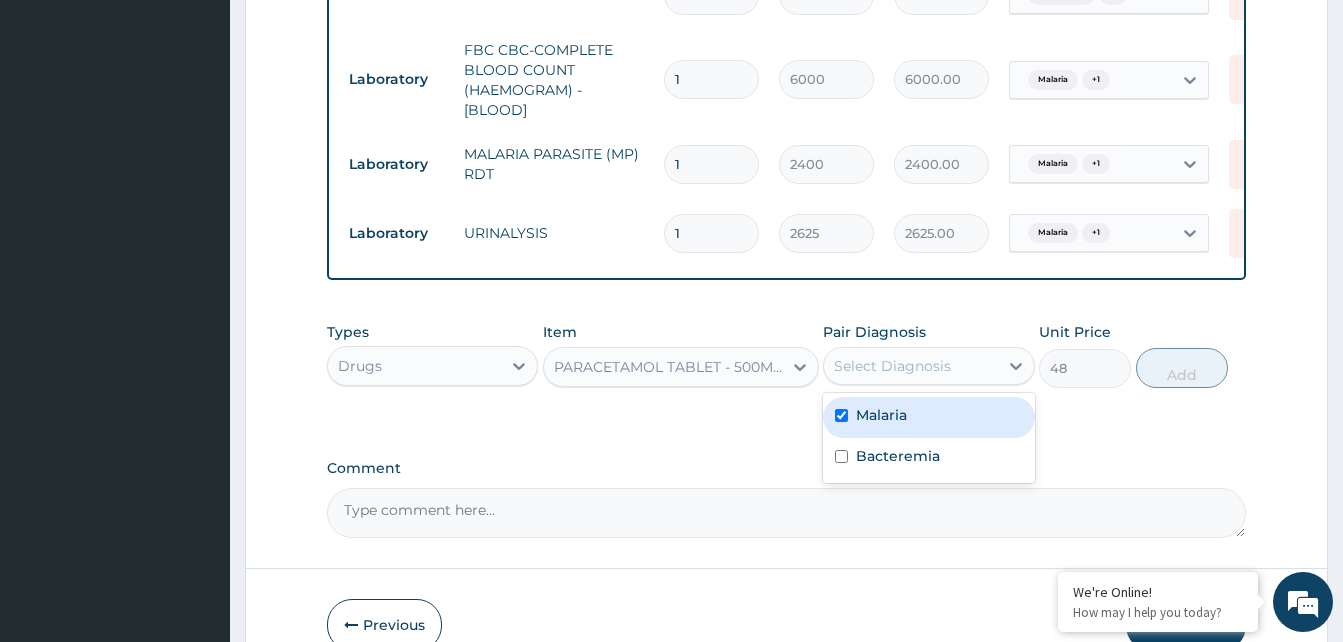 checkbox on "true" 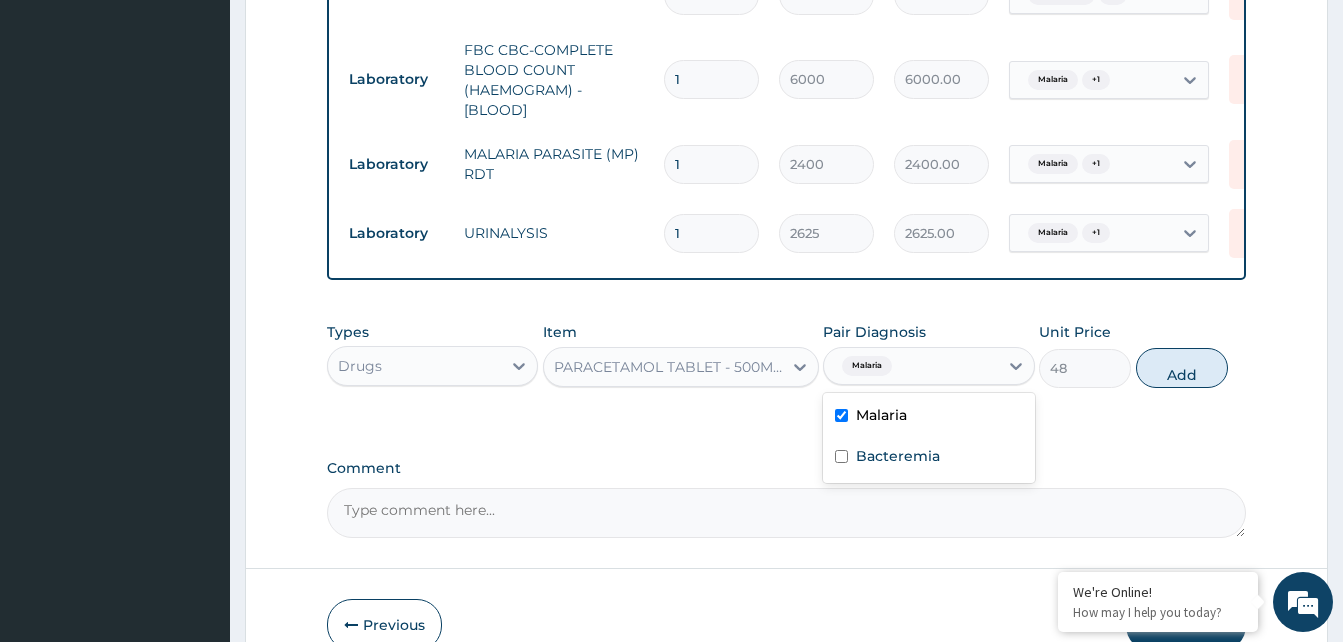 click on "Bacteremia" at bounding box center (928, 458) 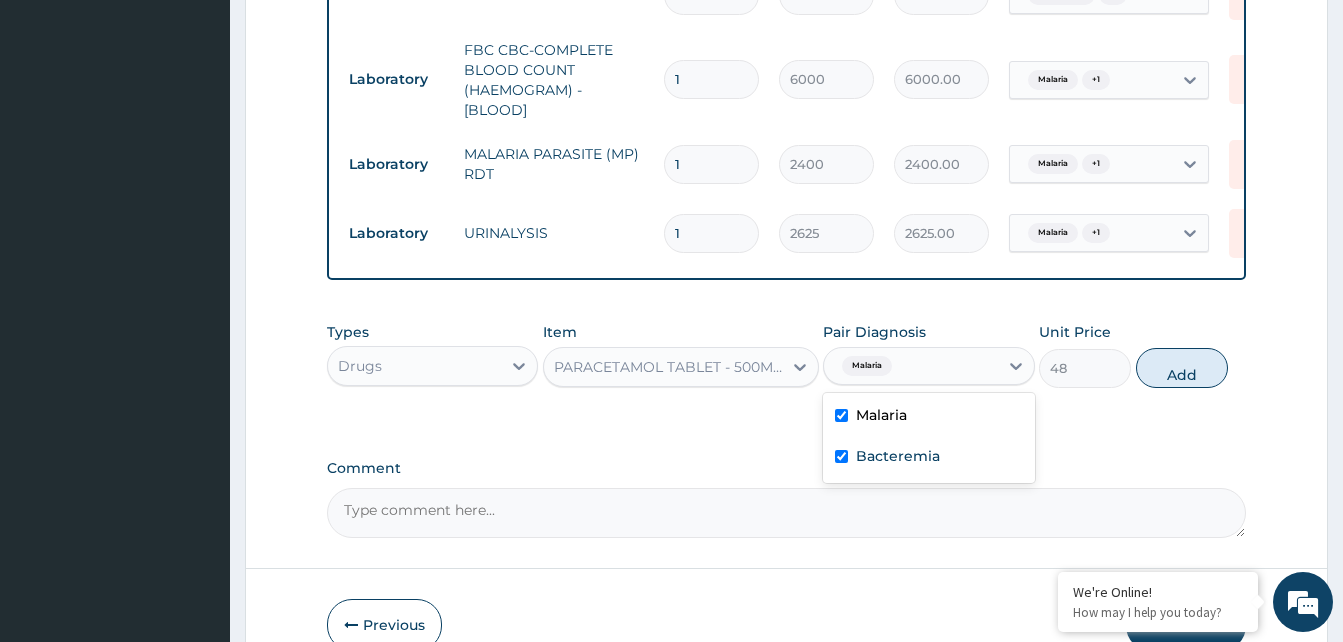 checkbox on "true" 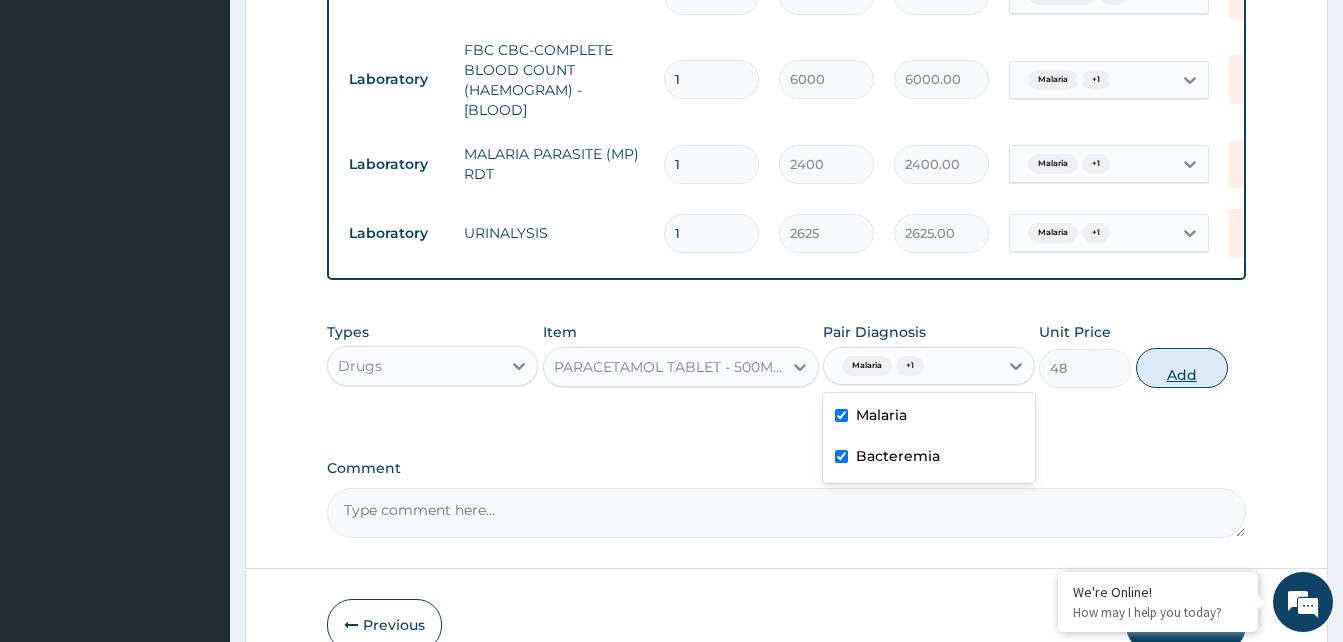 click on "Add" at bounding box center [1182, 368] 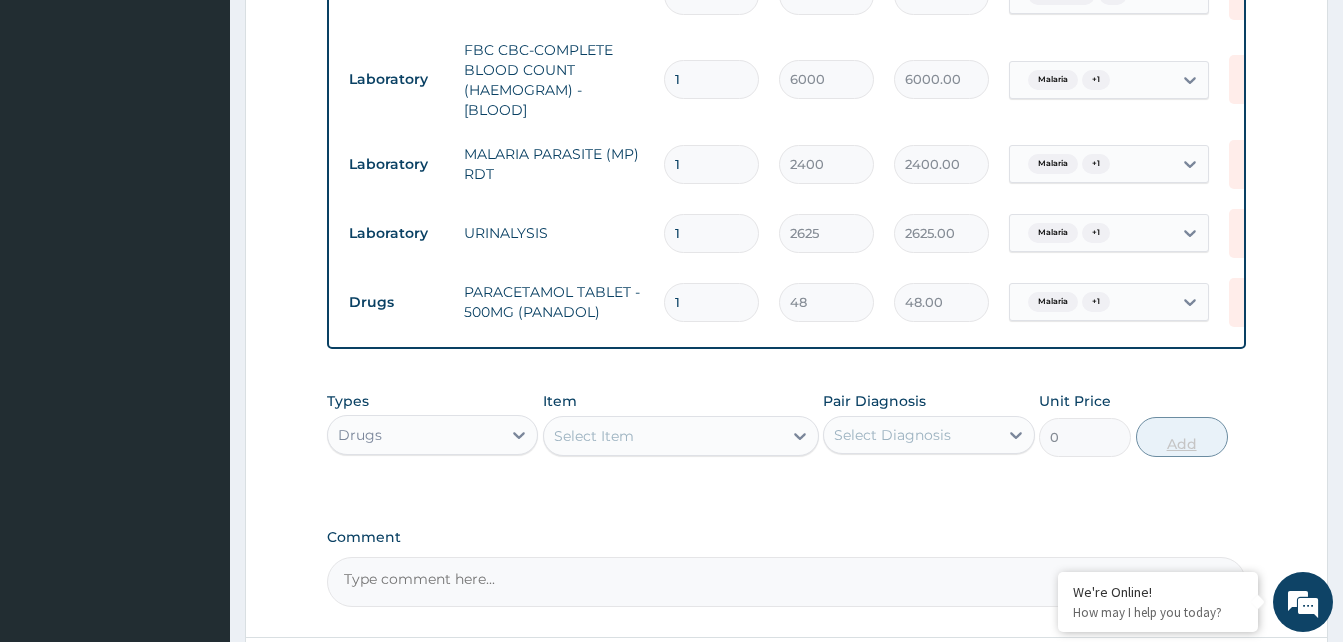 type on "18" 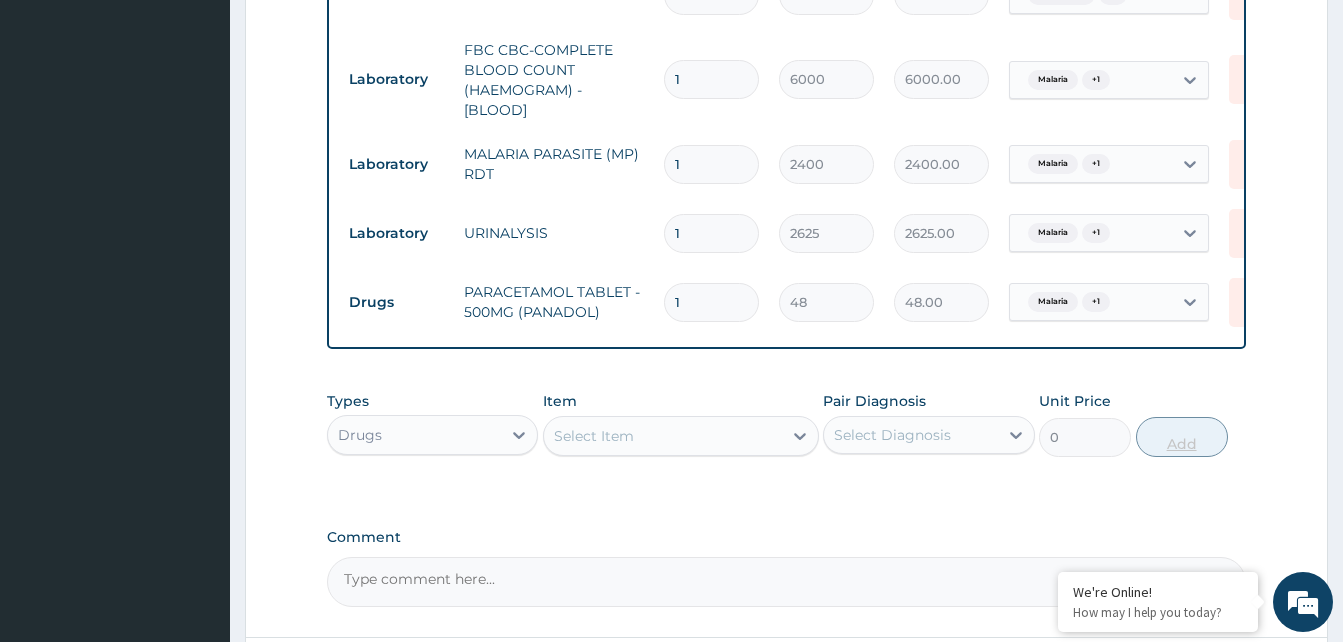 type on "864.00" 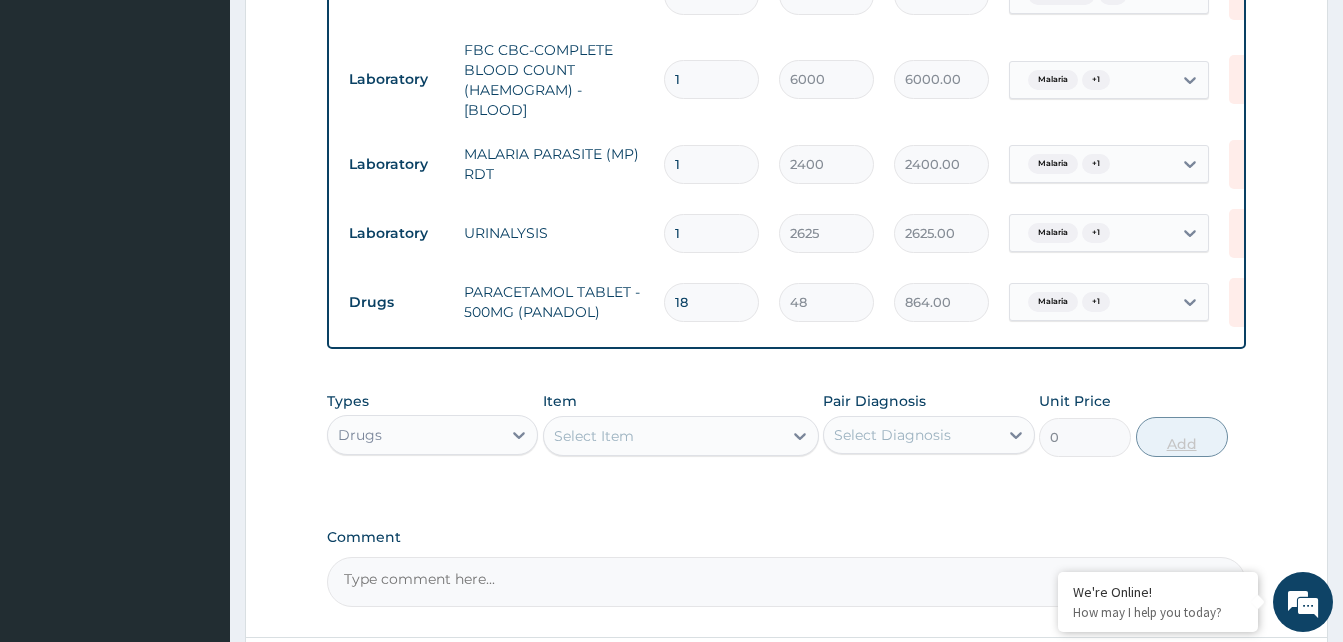 type on "18" 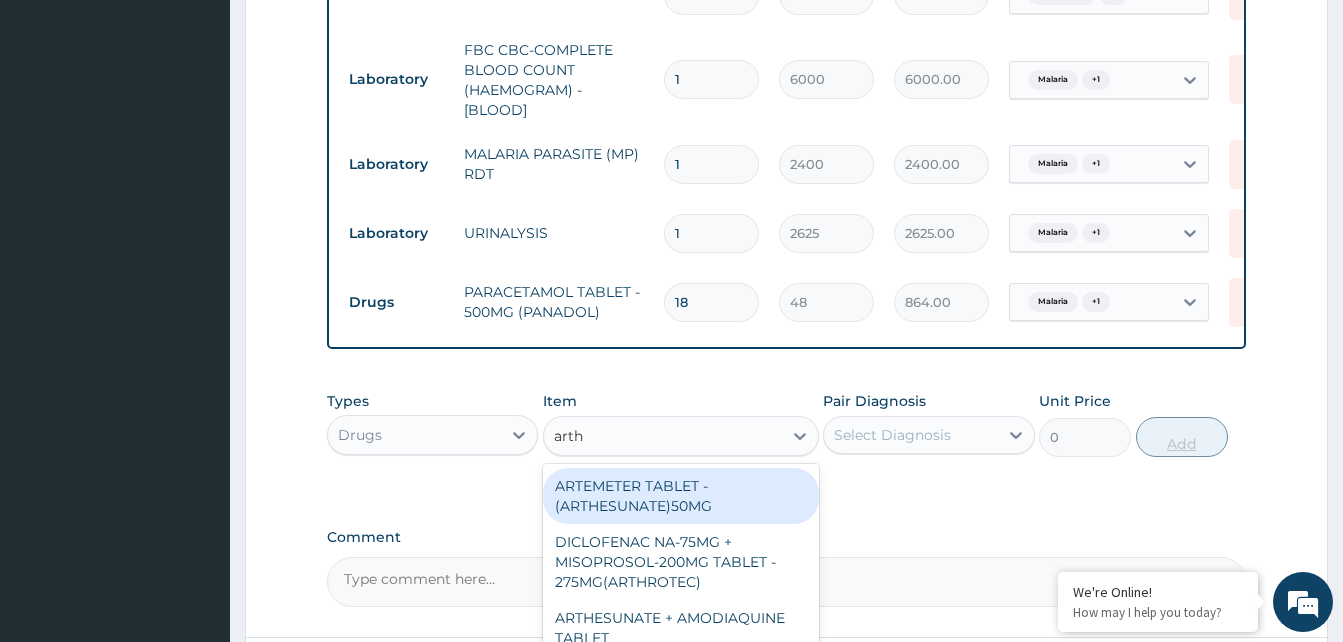type on "arthe" 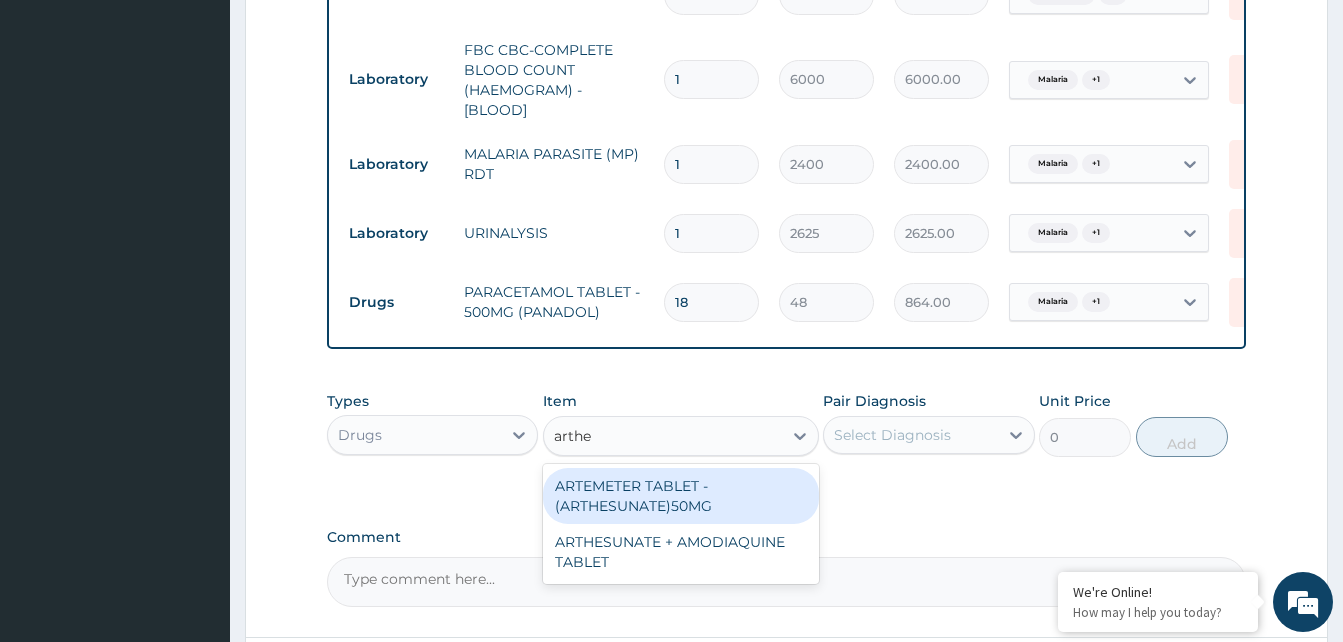 click on "ARTEMETER TABLET - (ARTHESUNATE)50MG" at bounding box center (681, 496) 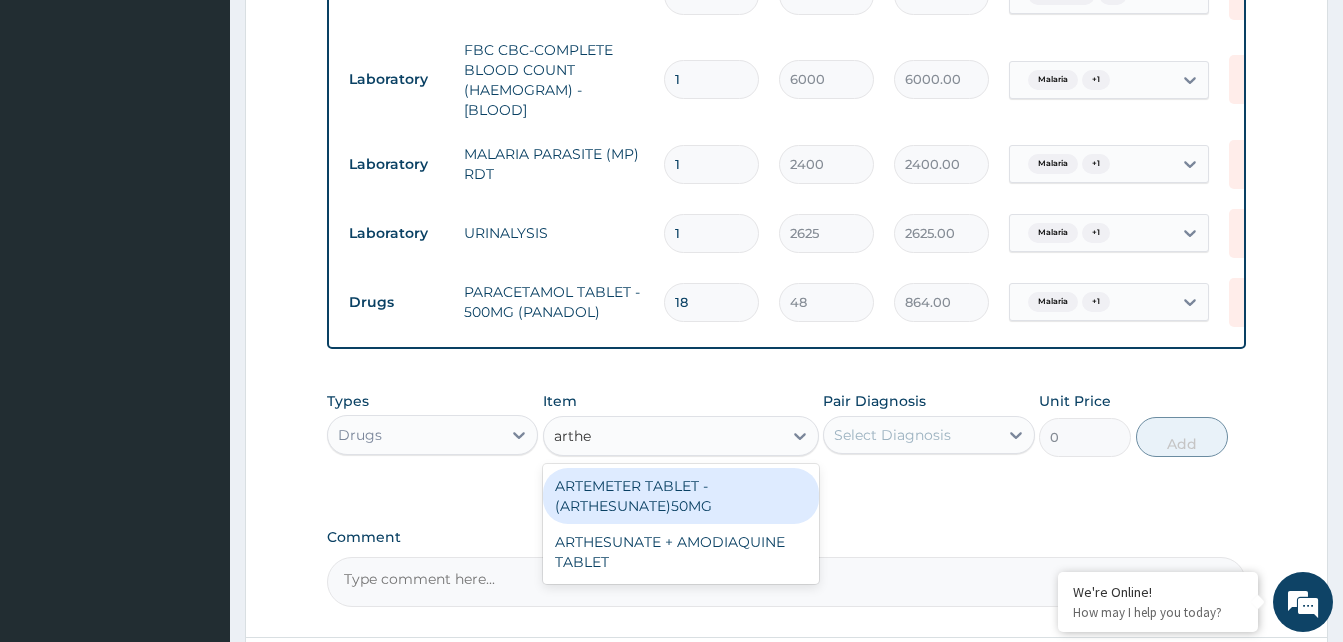 type 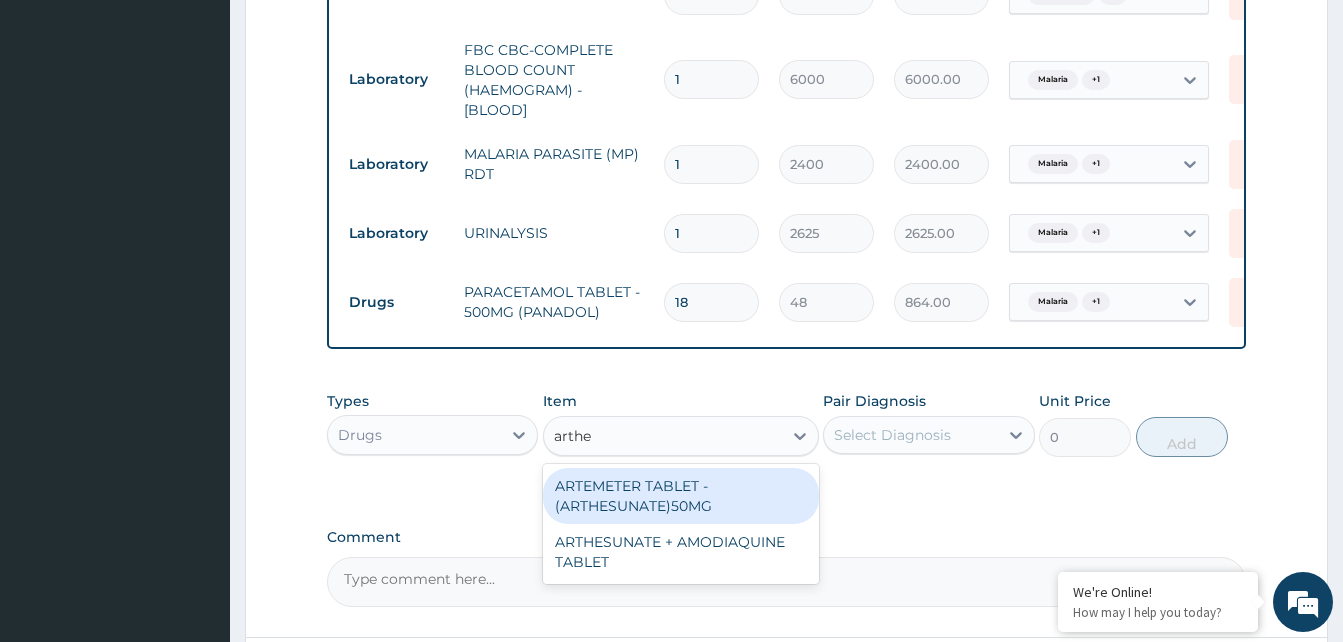 type on "118.4" 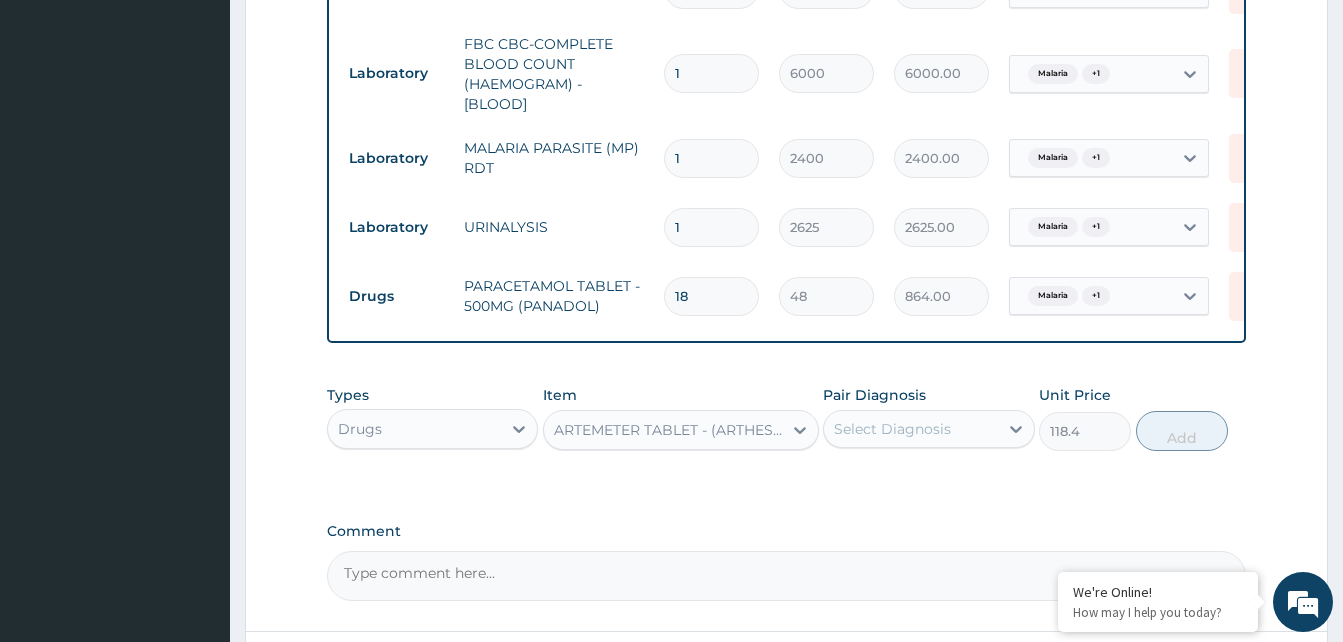 scroll, scrollTop: 926, scrollLeft: 0, axis: vertical 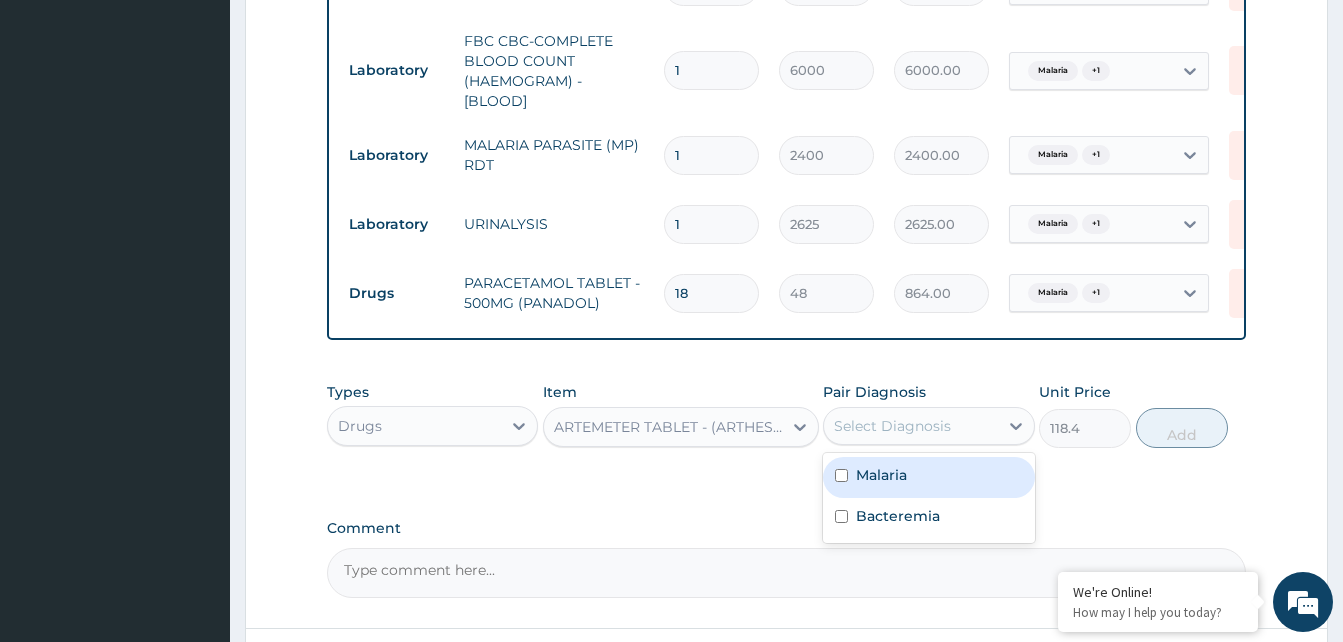 click at bounding box center (841, 475) 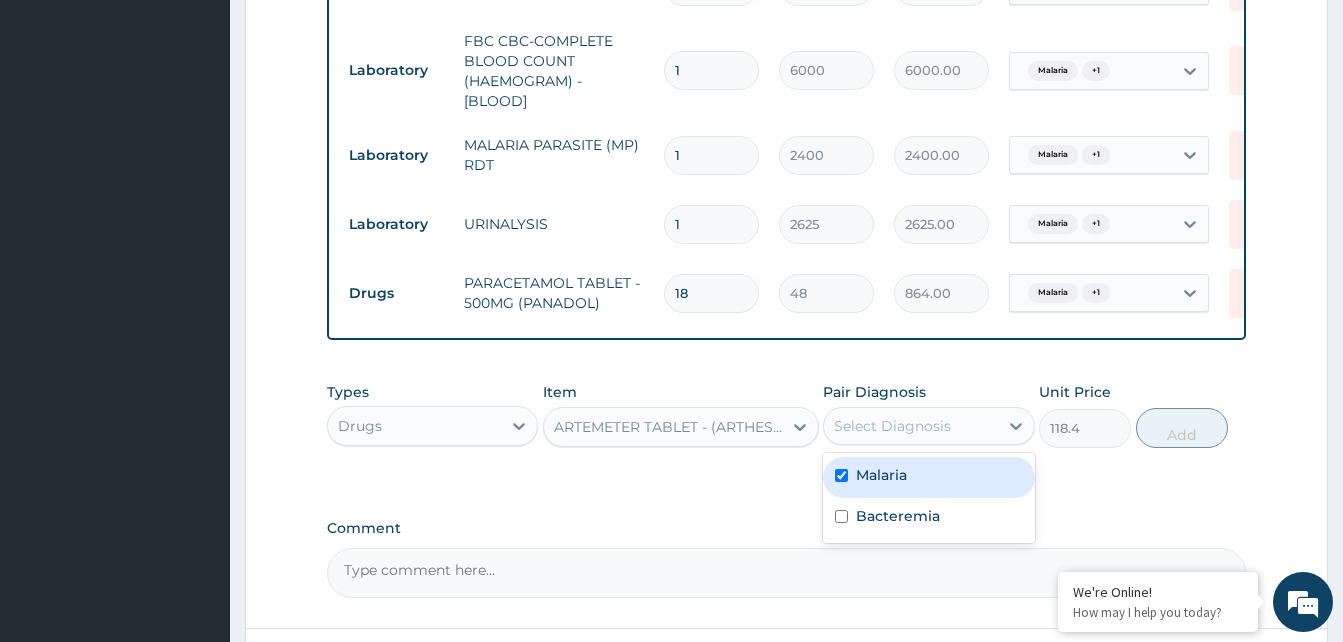 checkbox on "true" 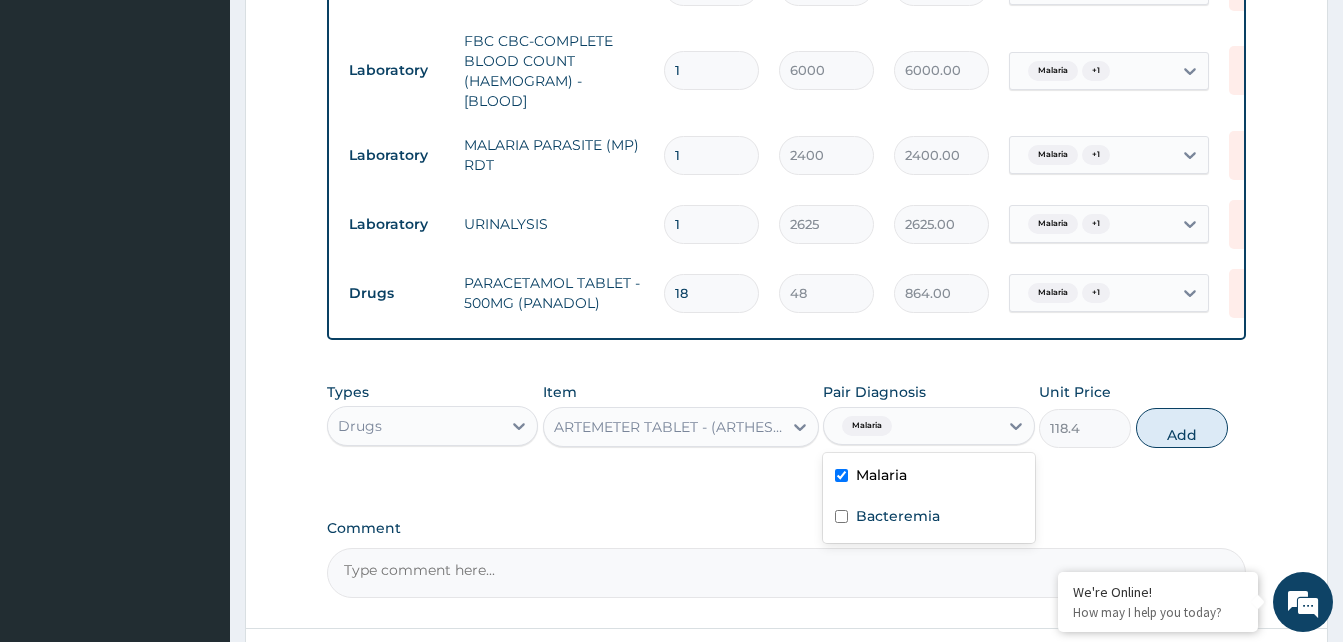 click at bounding box center (841, 516) 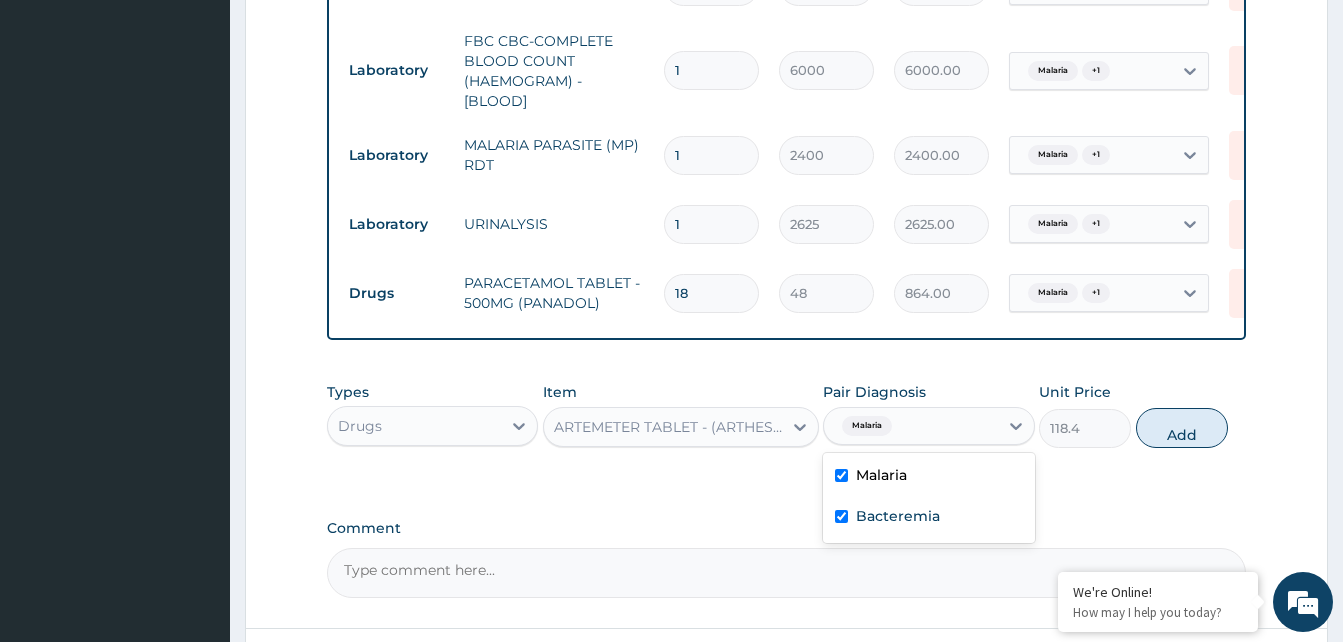 checkbox on "true" 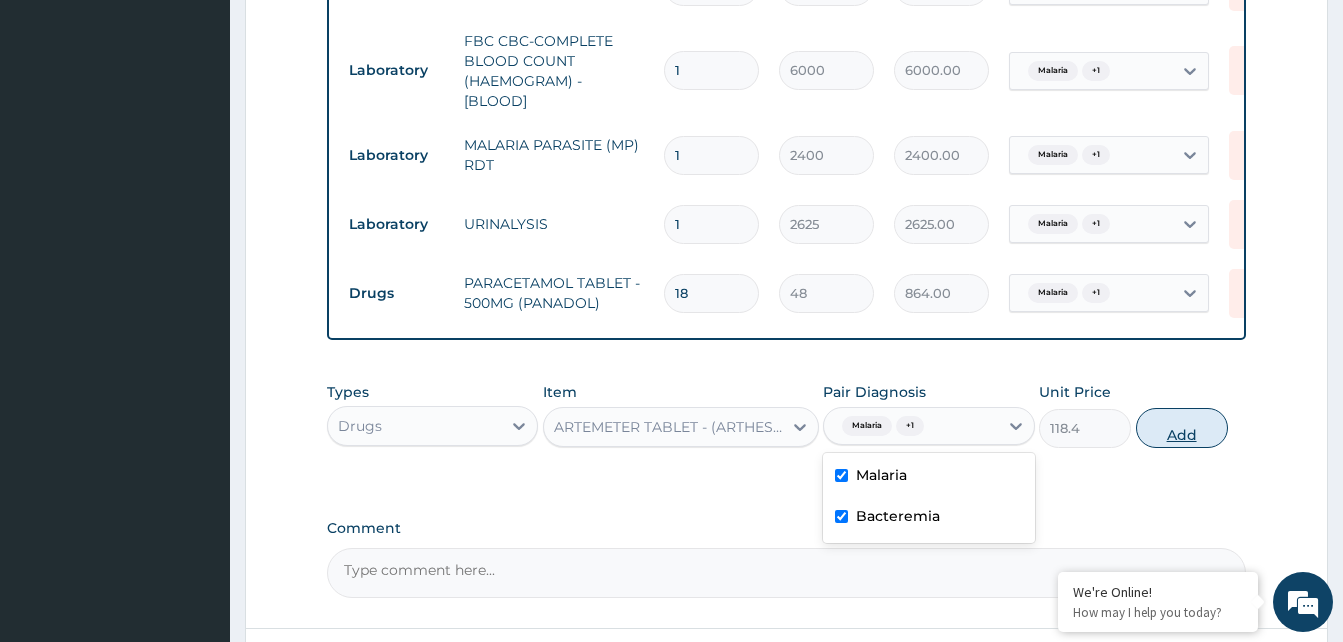 click on "Add" at bounding box center [1182, 428] 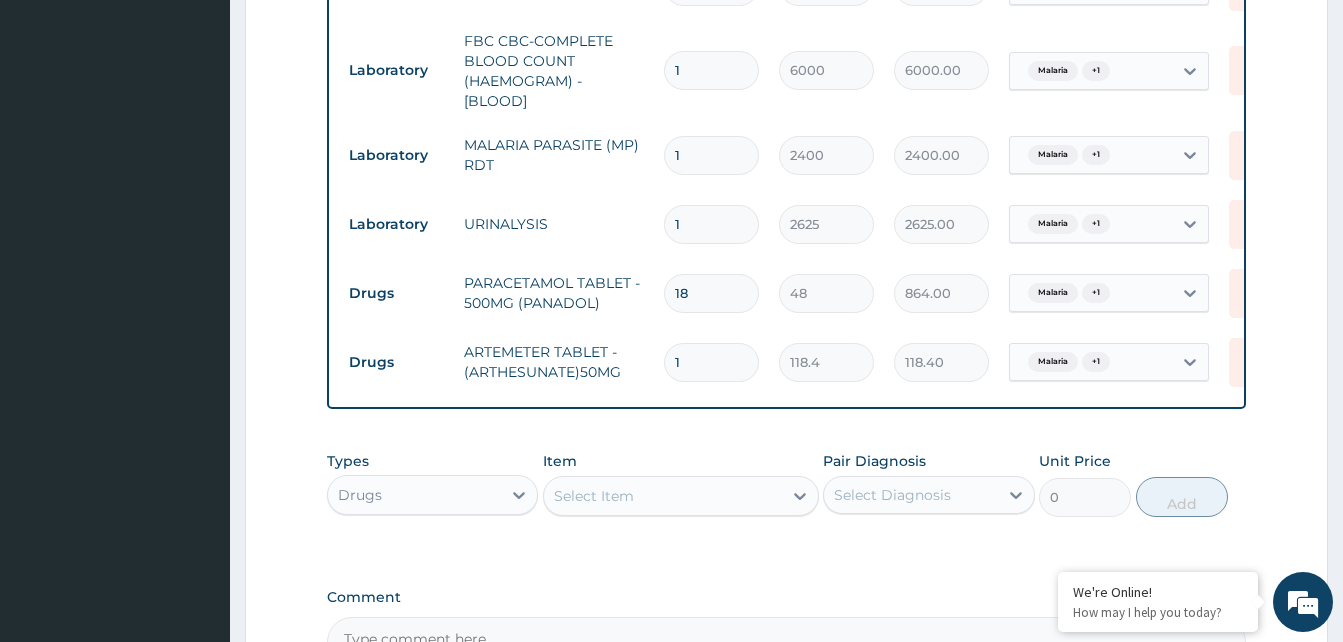 click on "1" at bounding box center [711, 362] 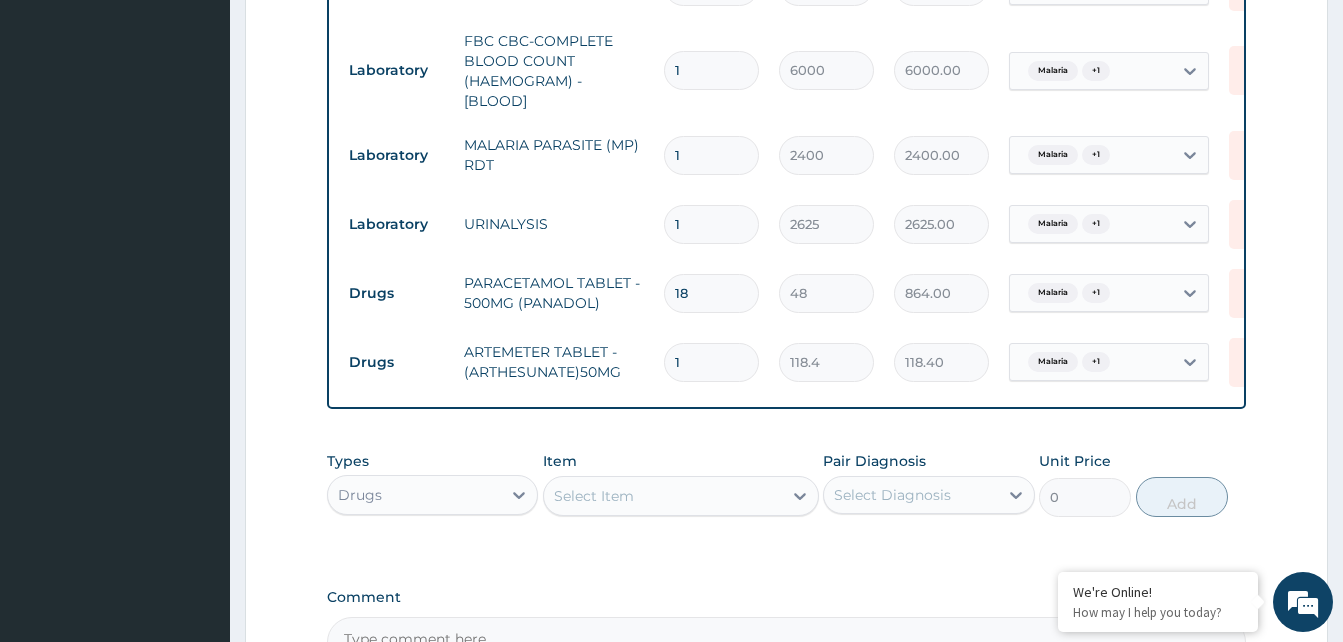 type 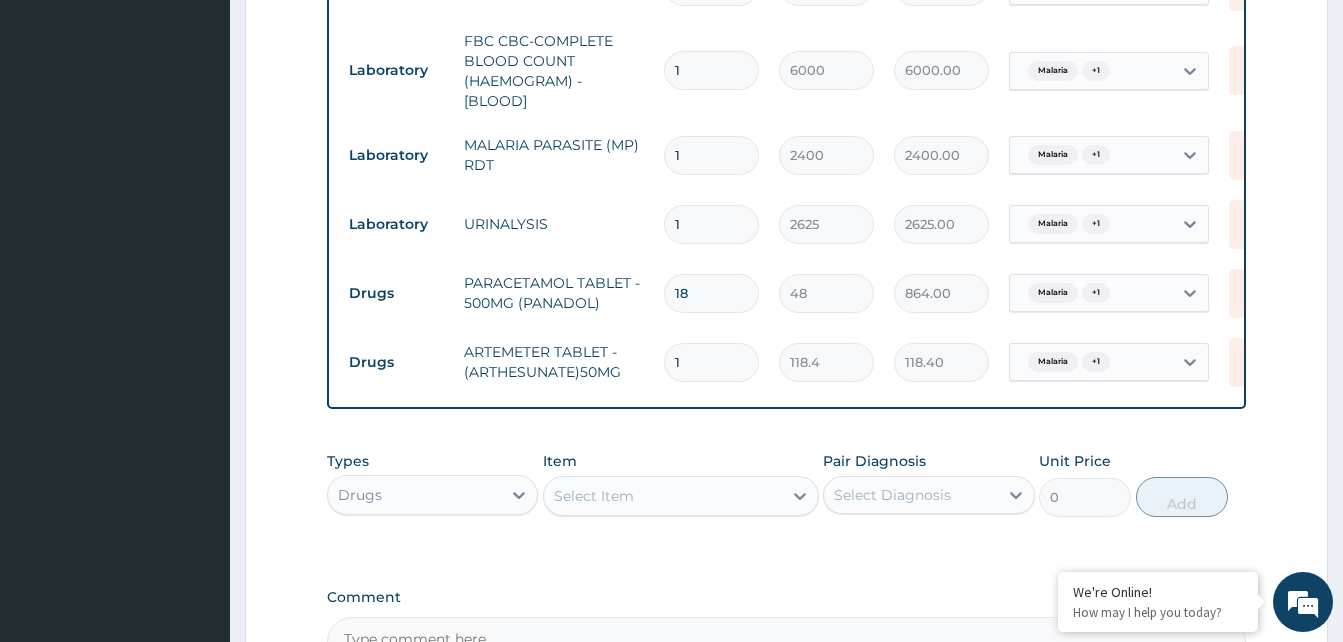 type on "0.00" 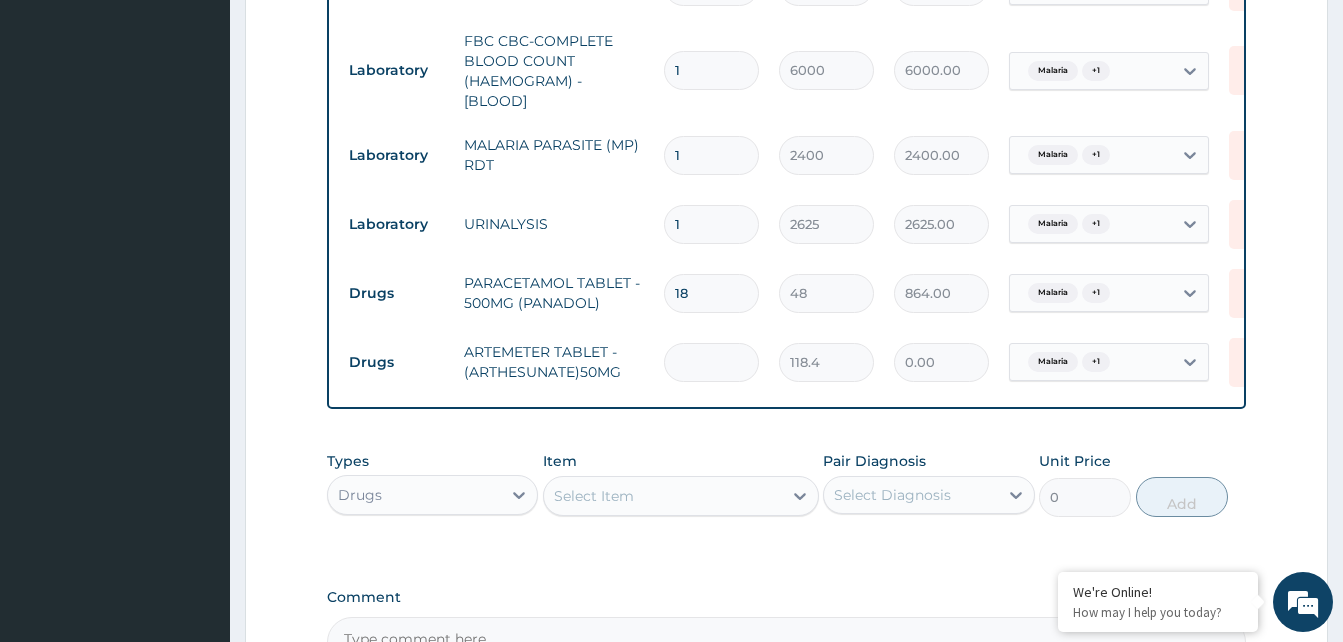 type on "6" 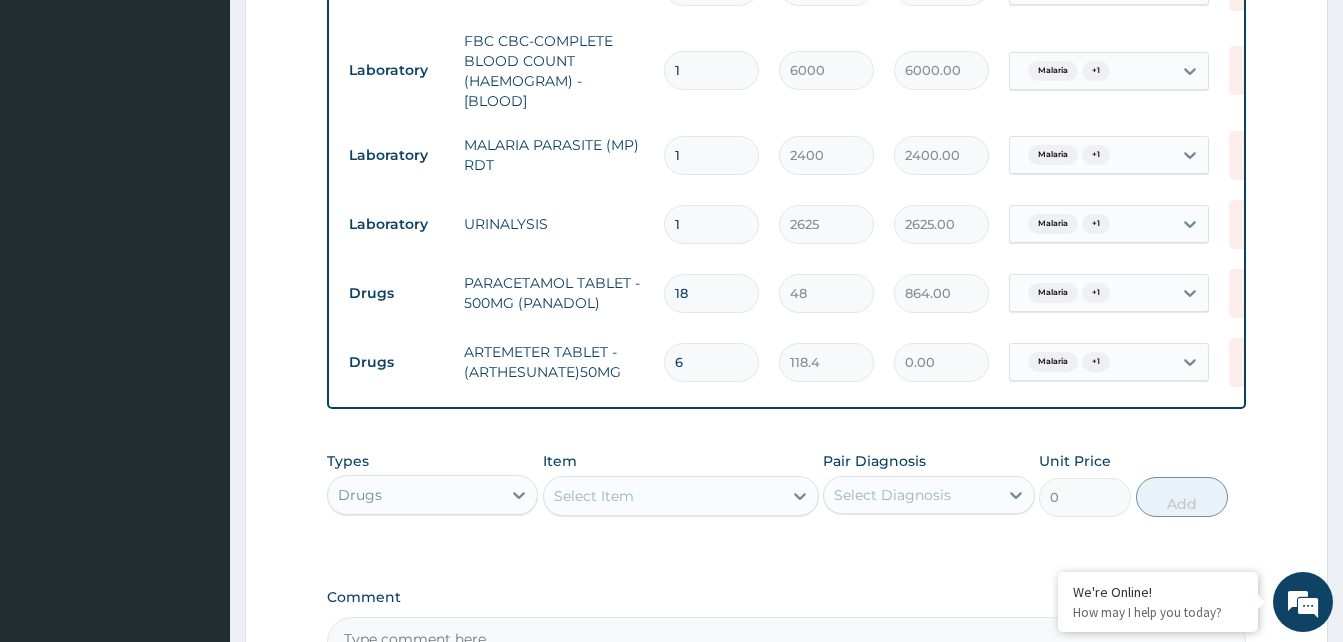 type on "710.40" 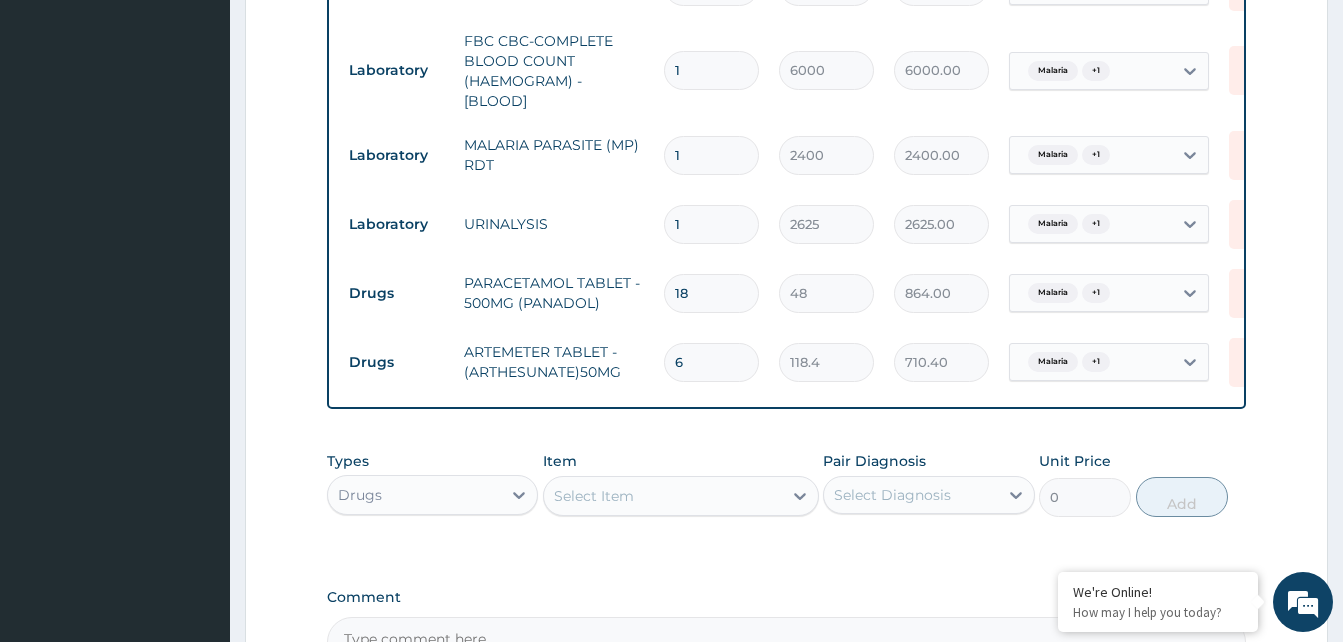 type on "61" 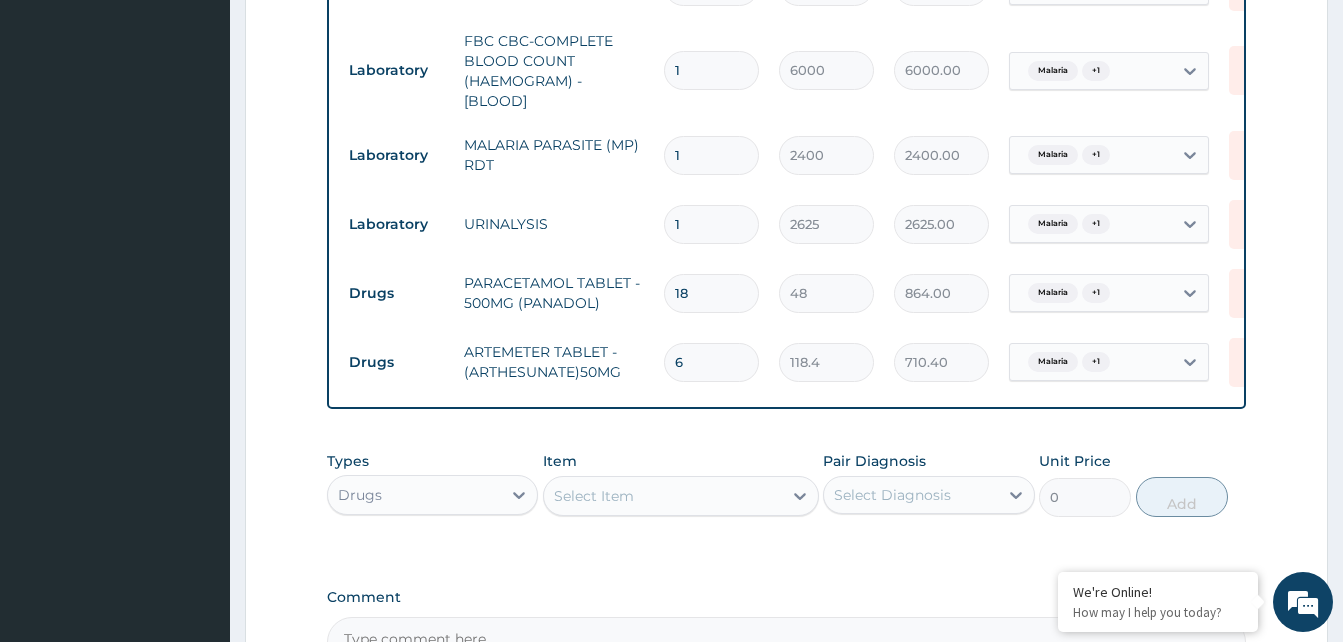 type on "7222.40" 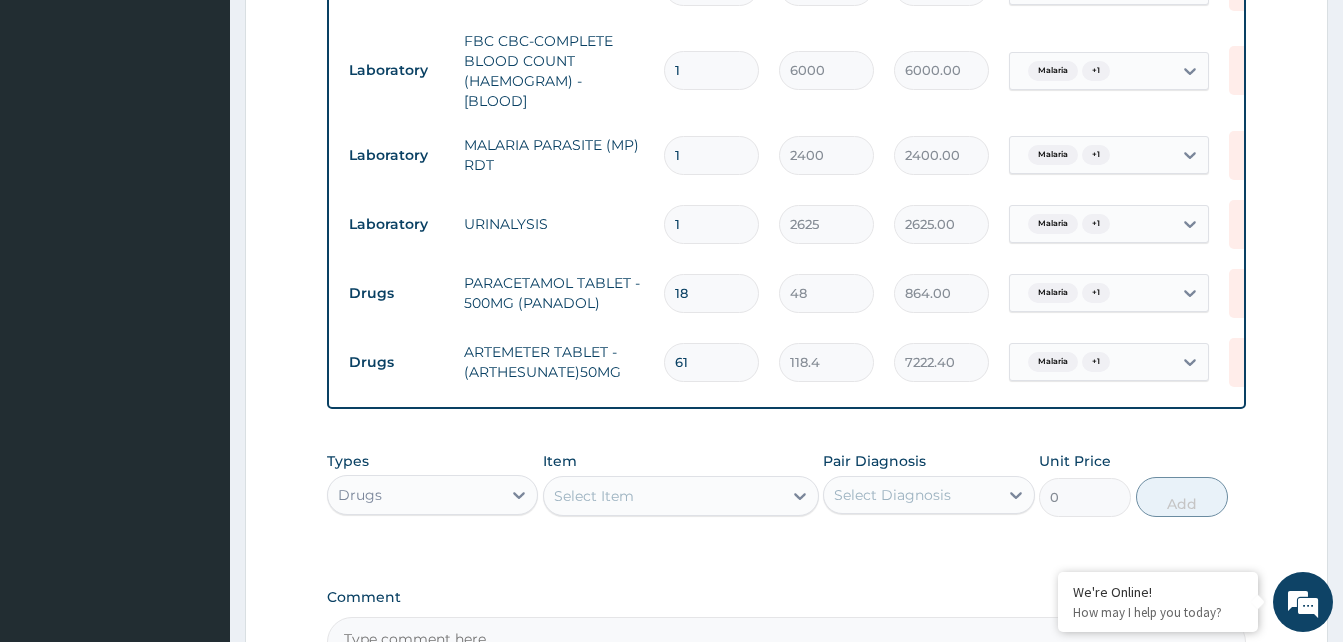 type on "611" 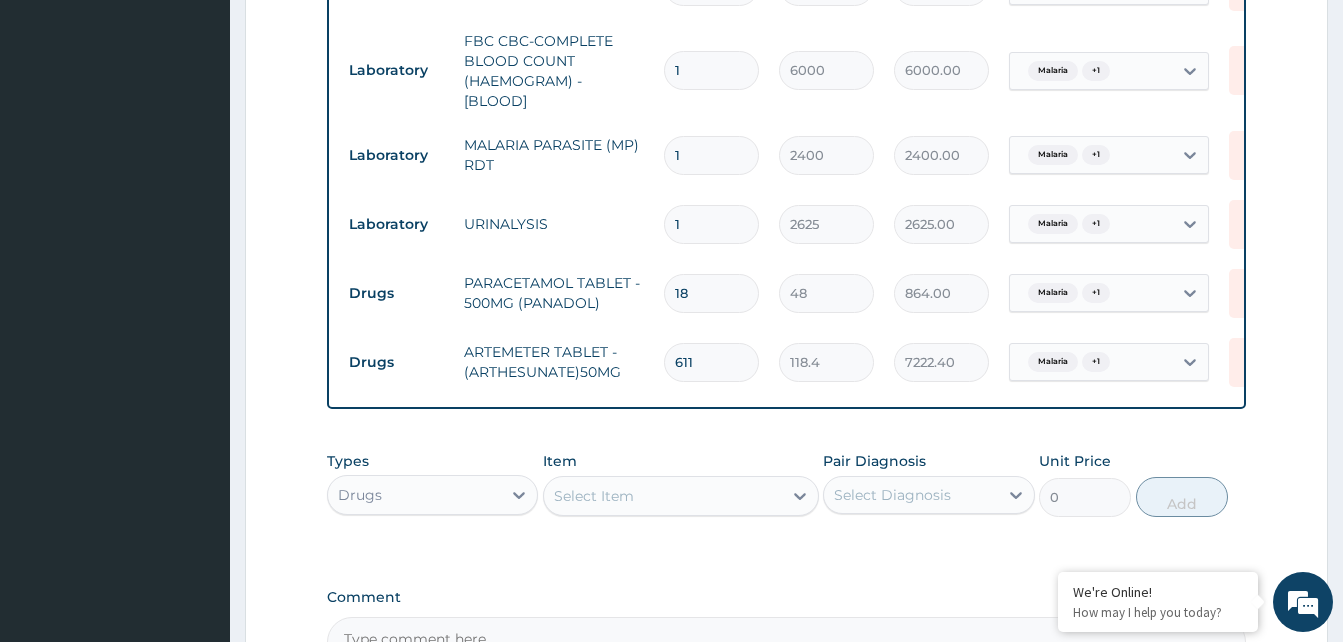 type on "72342.40" 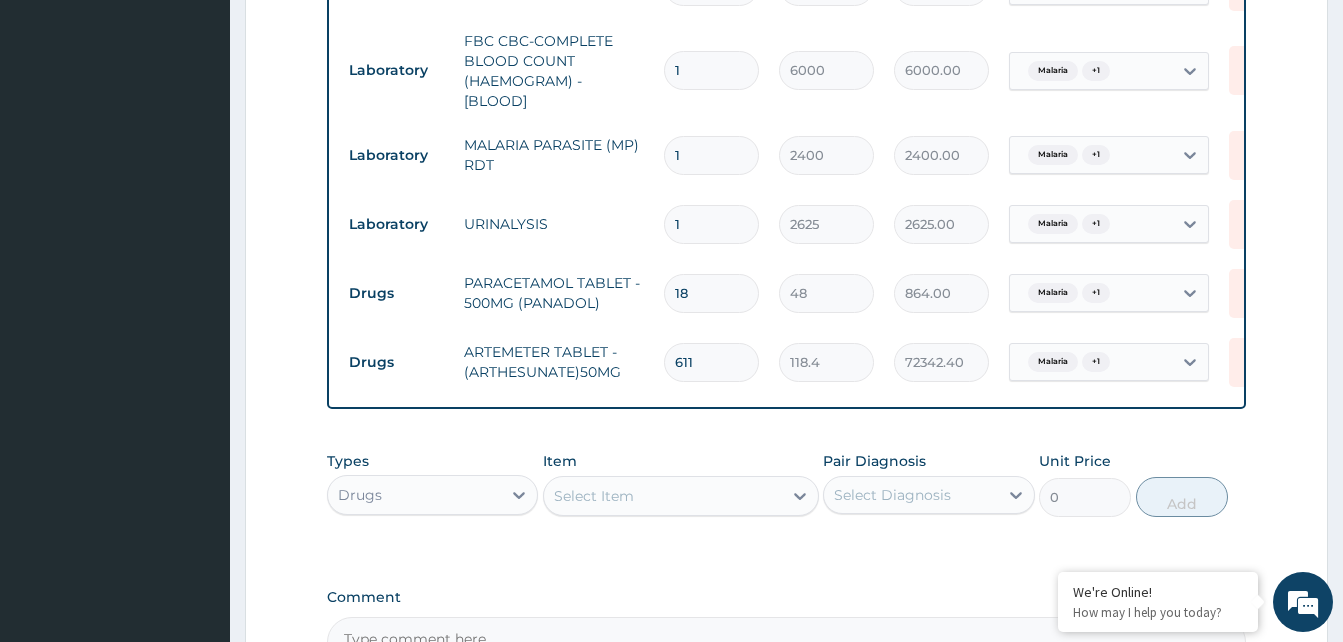 type on "611111" 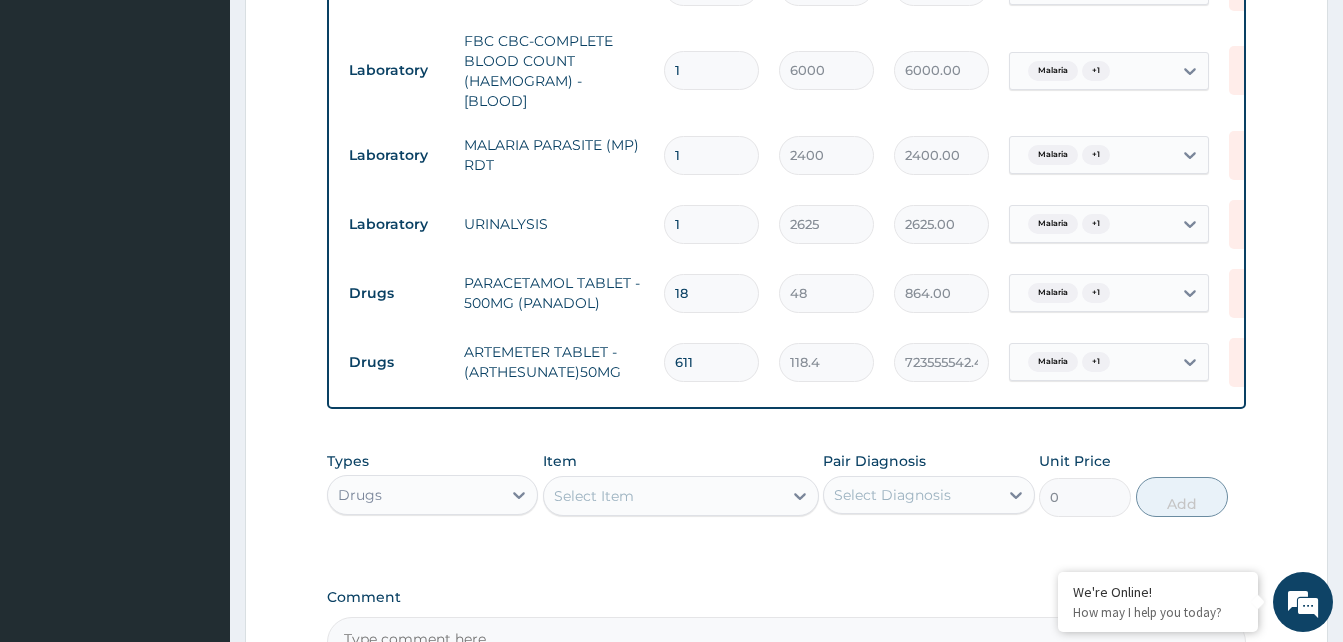 type on "61111111" 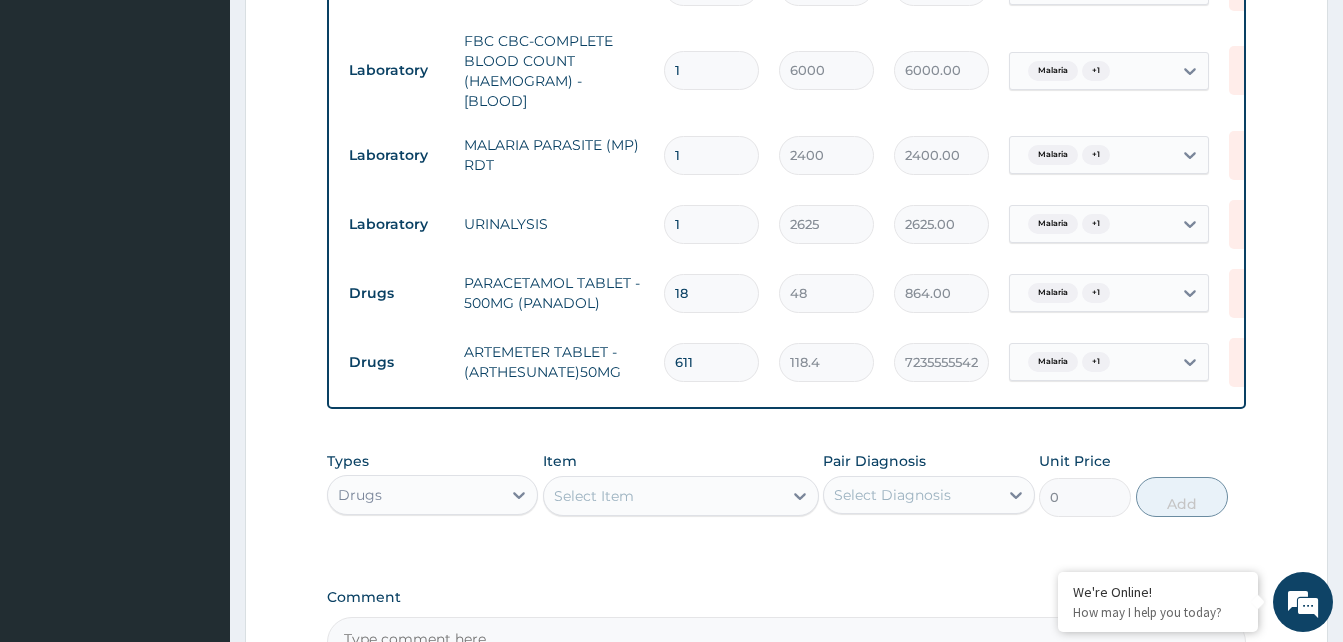 type on "611111111" 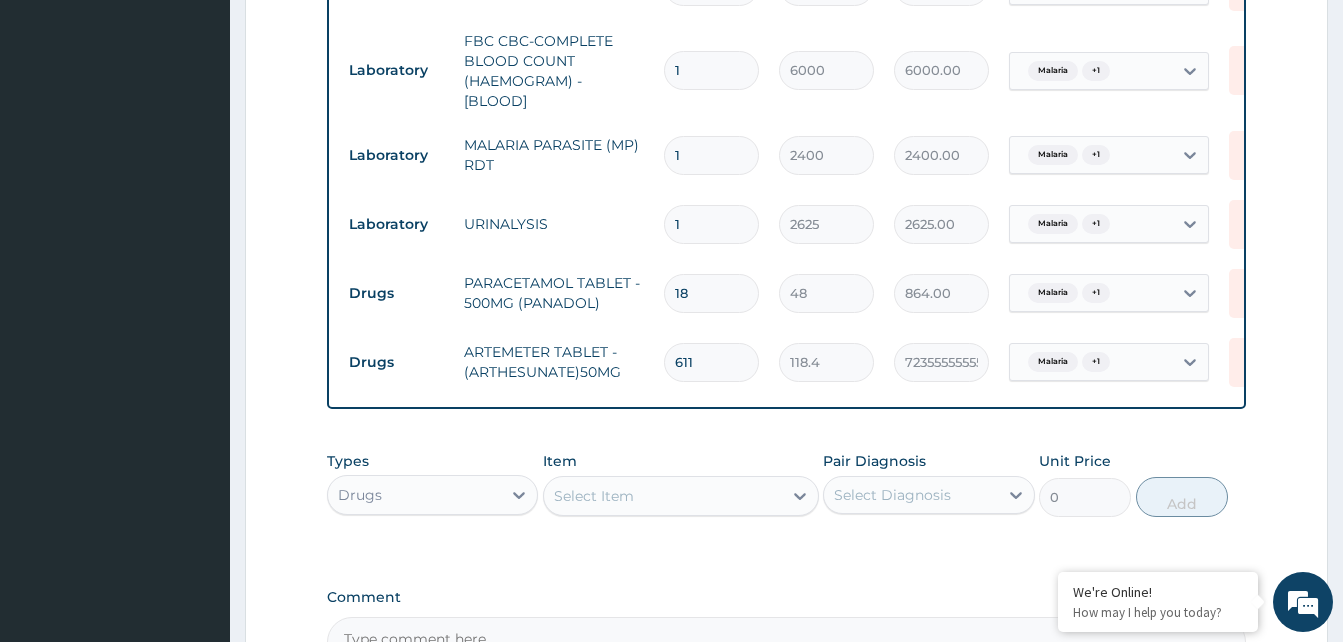 type on "6111111111111" 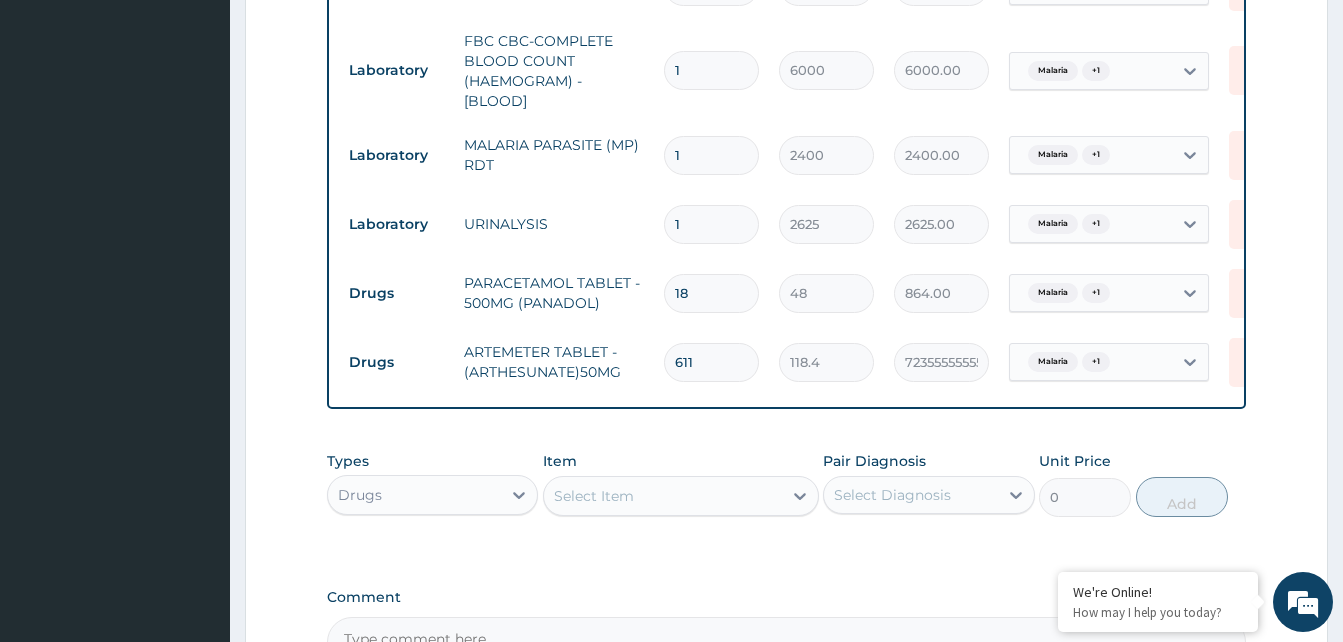 type on "723555555555542.38" 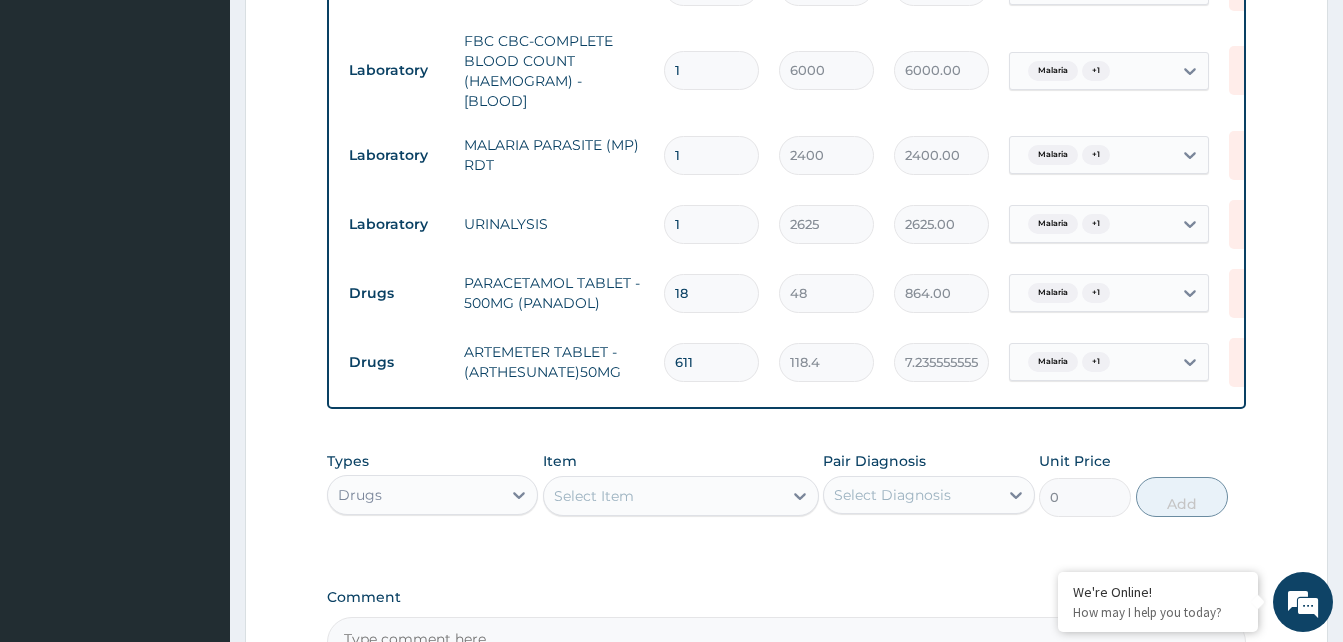 type on "61111111111111111111111111" 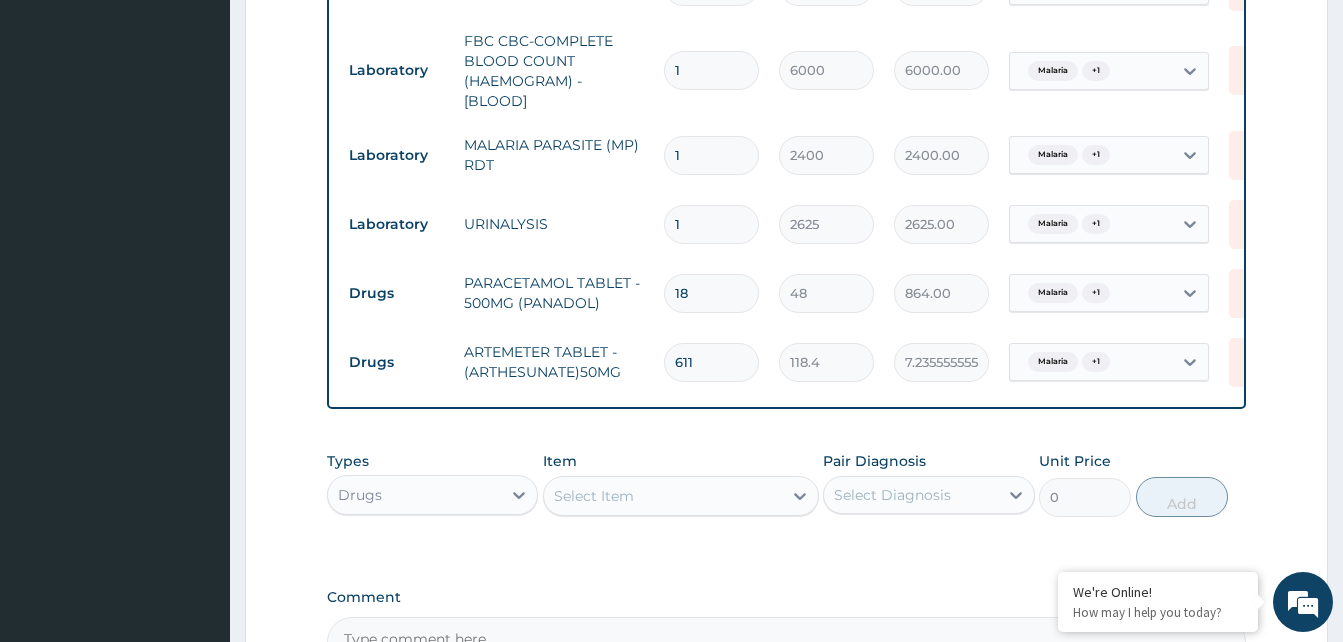 type on "611111111111111111111111111111" 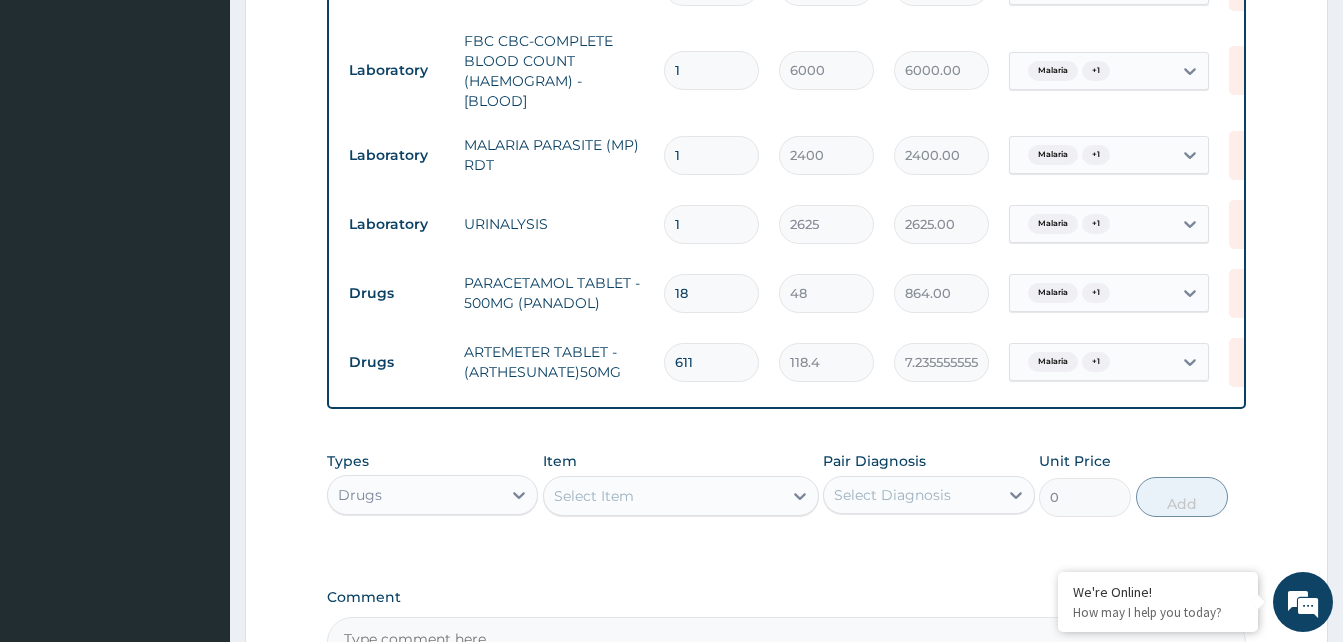 type on "7.235555555555556e+31" 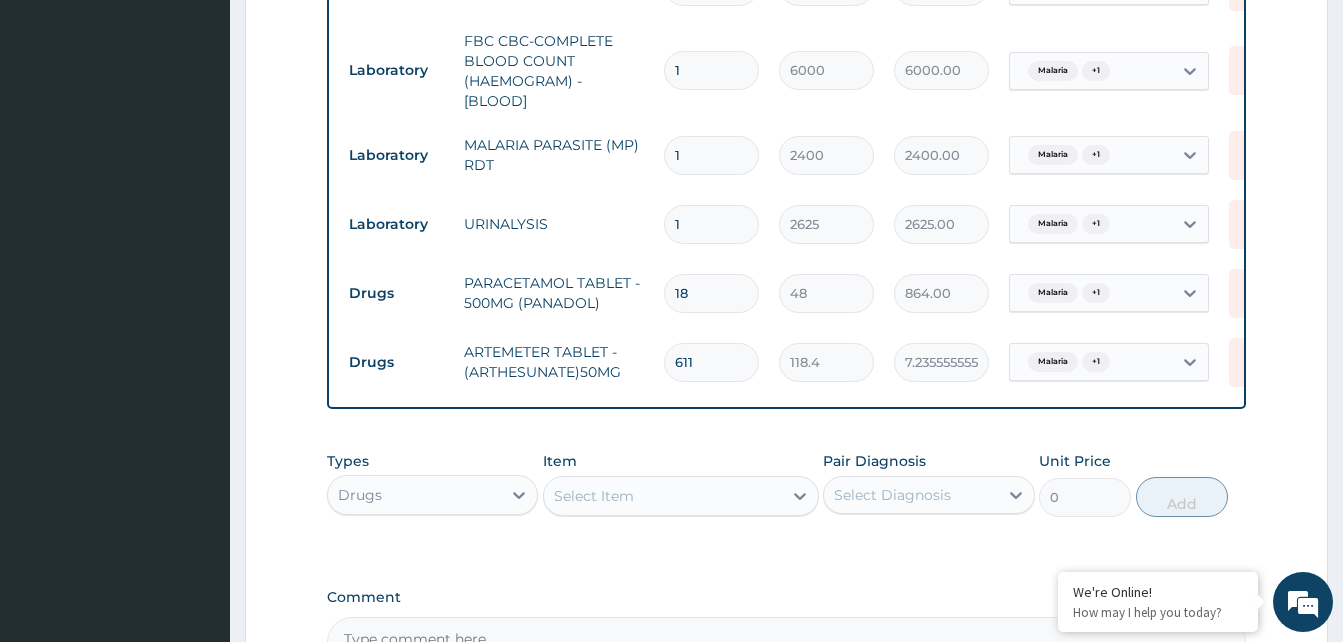 type on "611111111111111111111111111111" 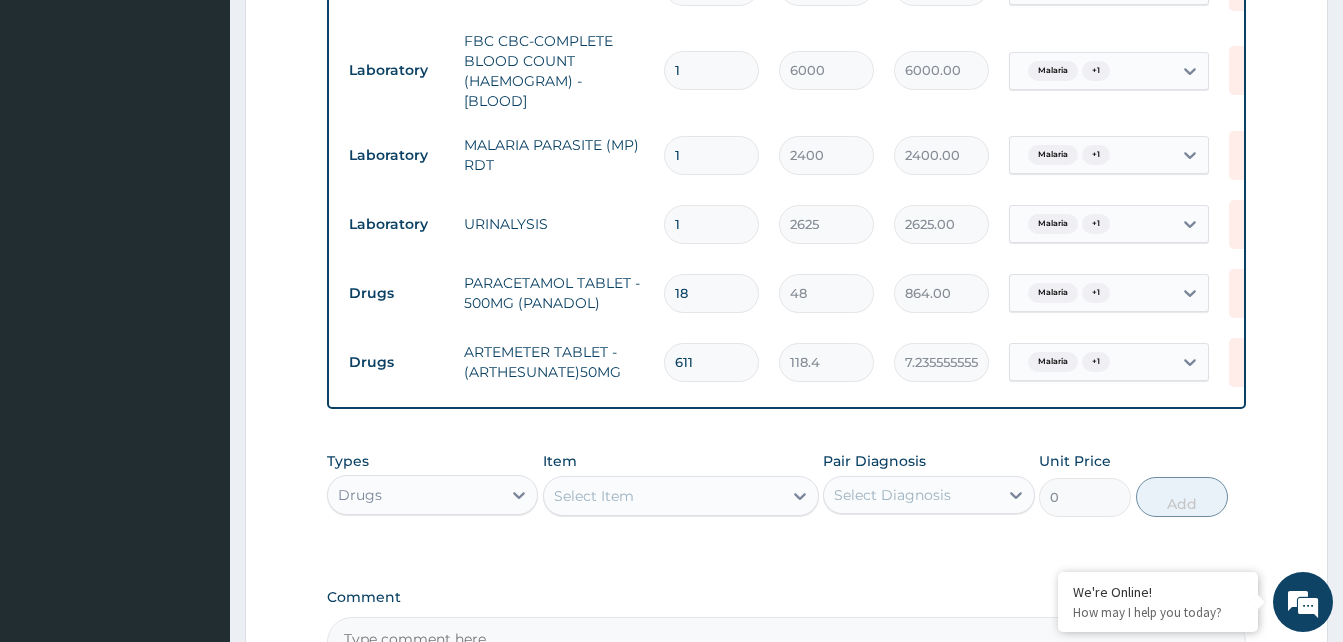 type on "7.235555555555556e+31" 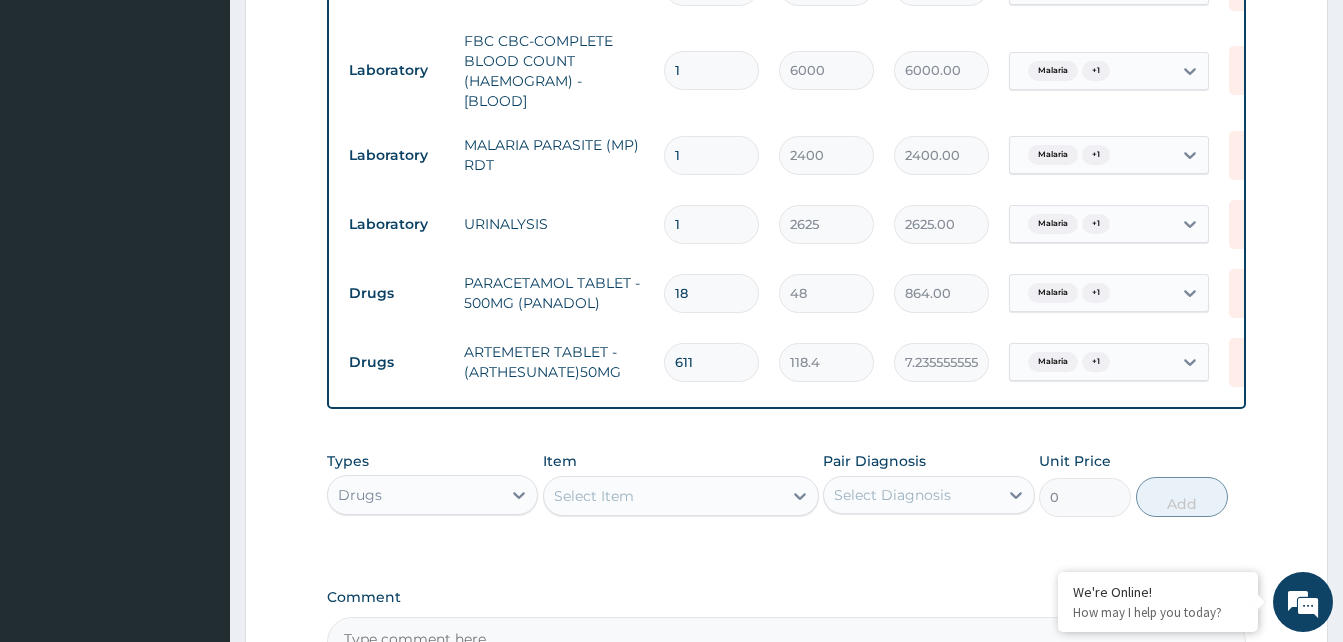 type on "61111111111111111111111111111" 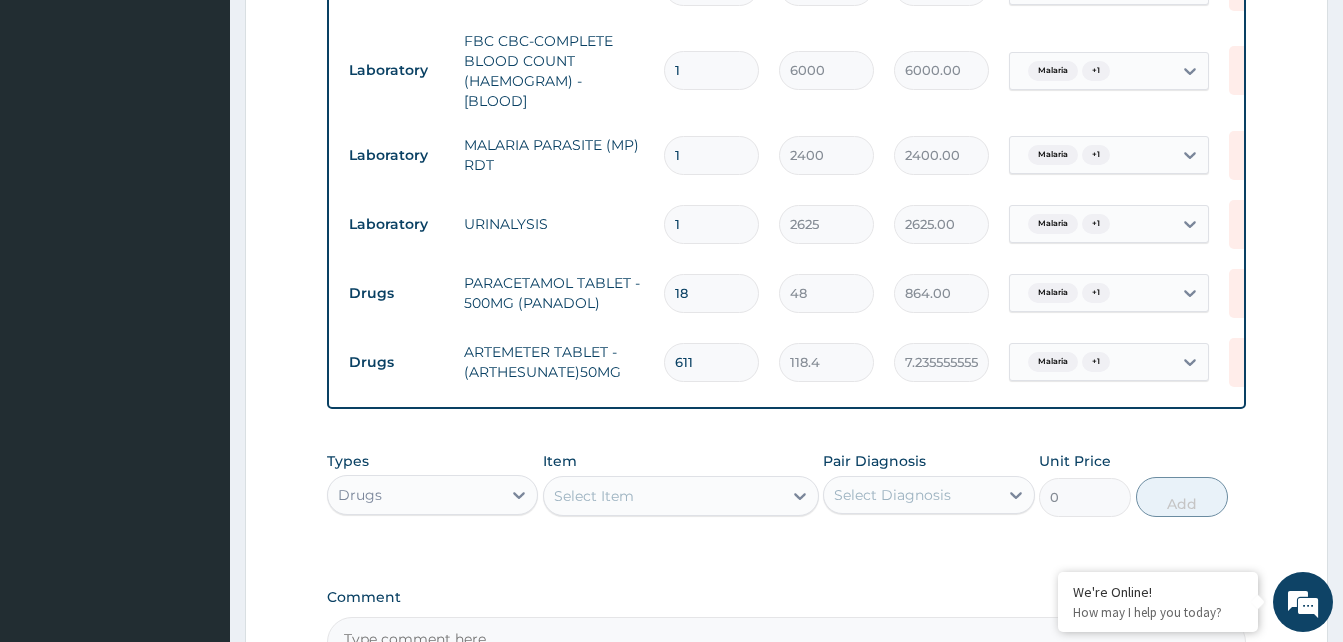 type on "7.235555555555556e+30" 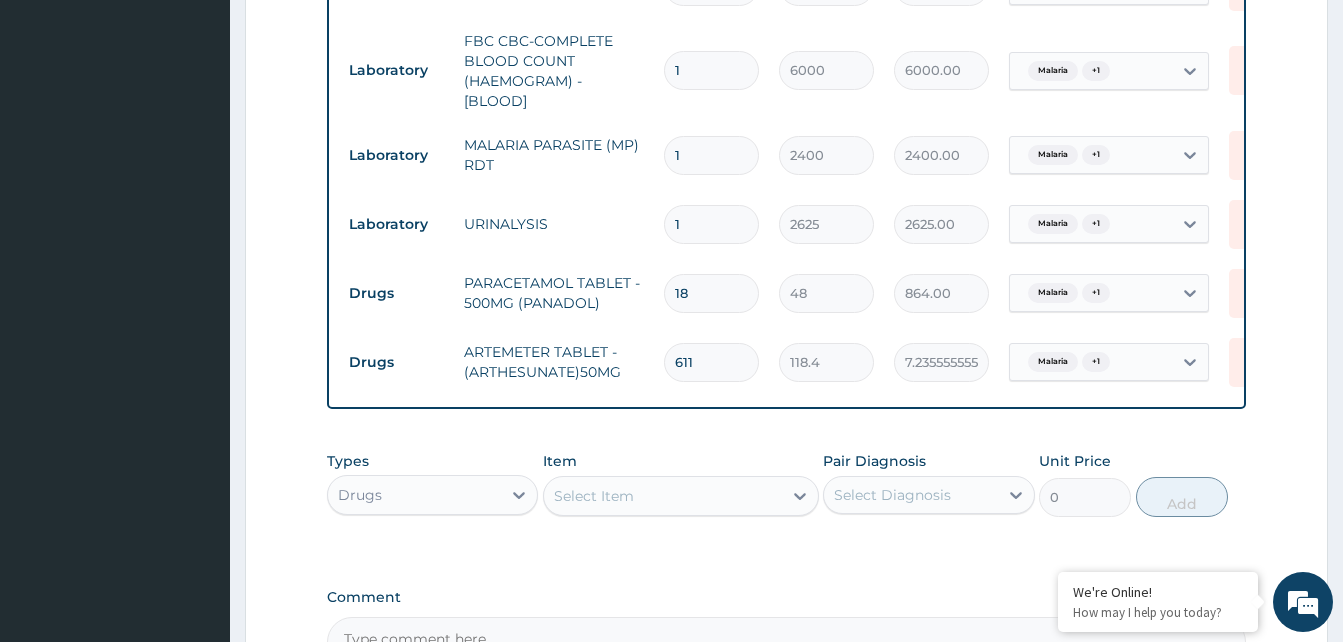 type on "611111111111111111111111" 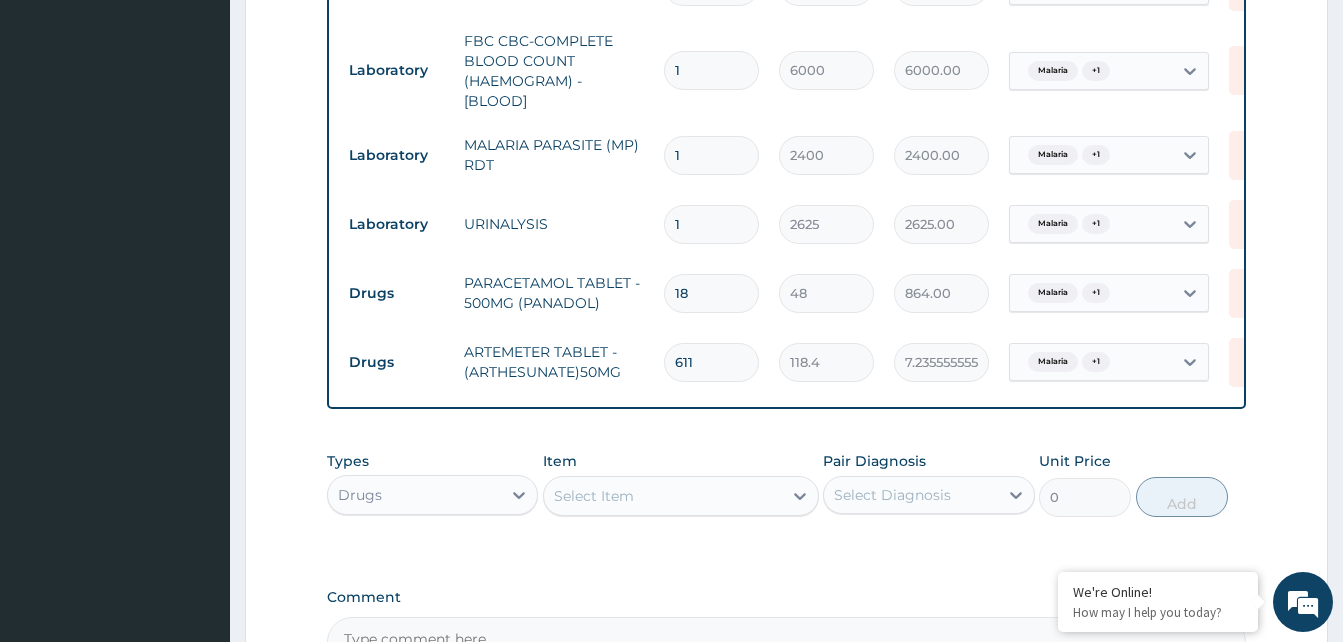 type on "7.235555555555556e+25" 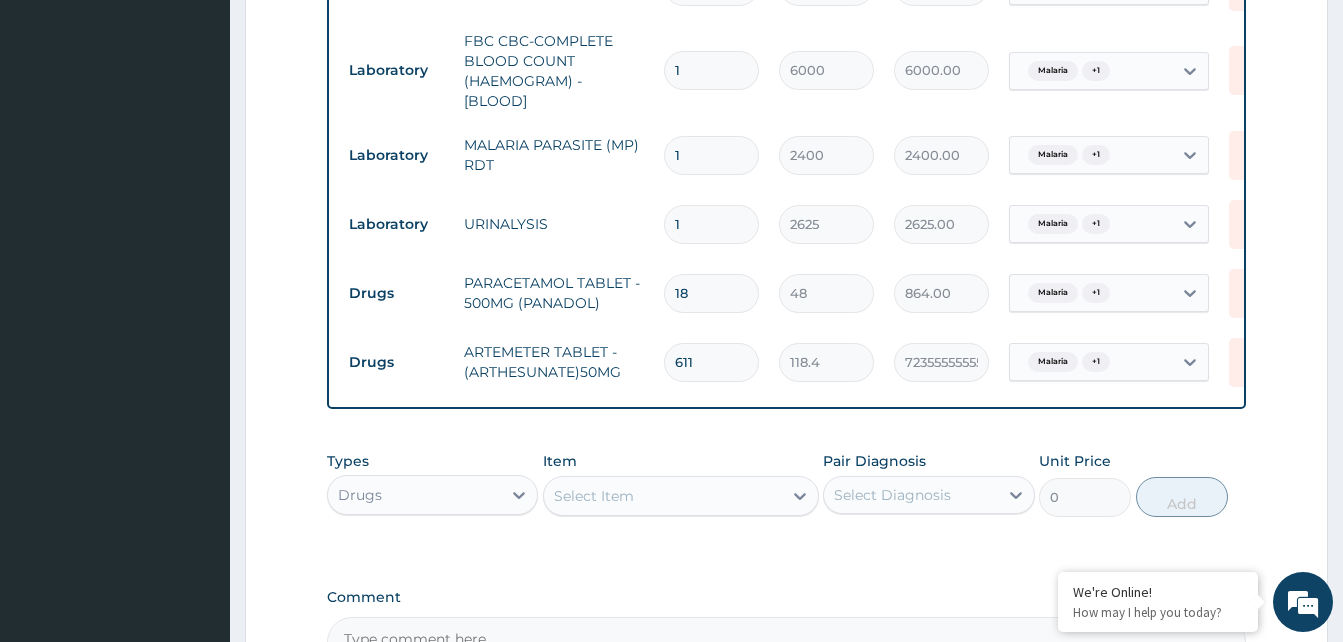 type on "61111111111111111" 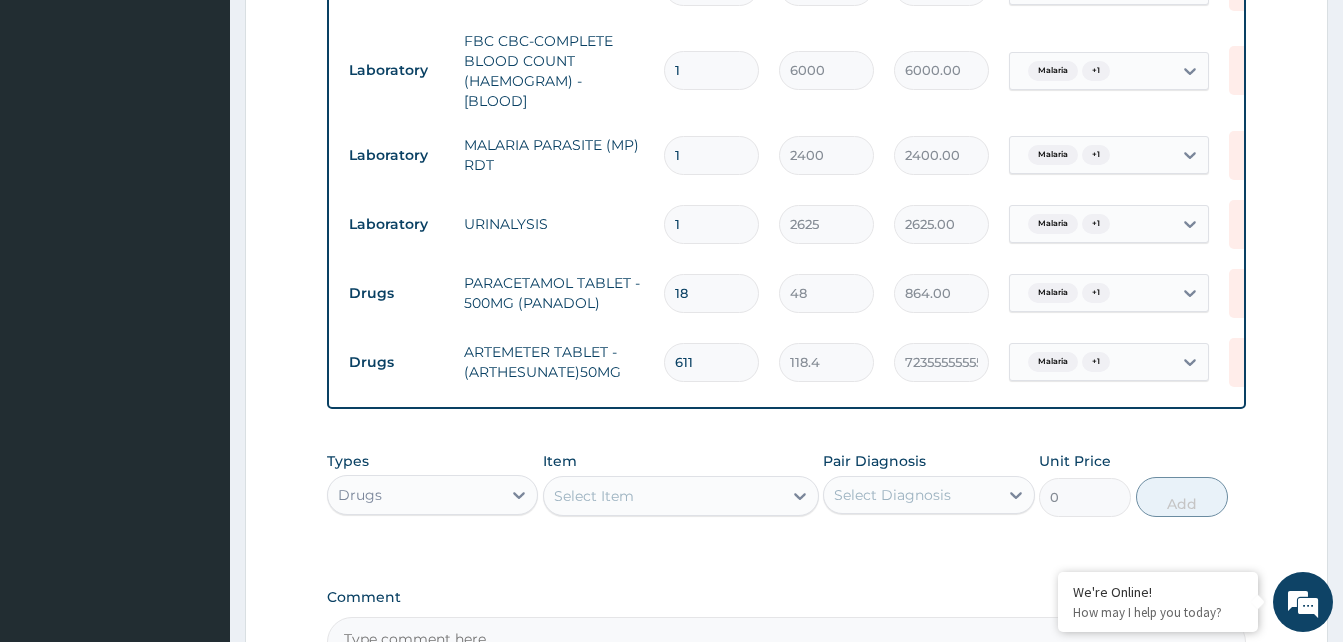 type on "7235555555555556352.00" 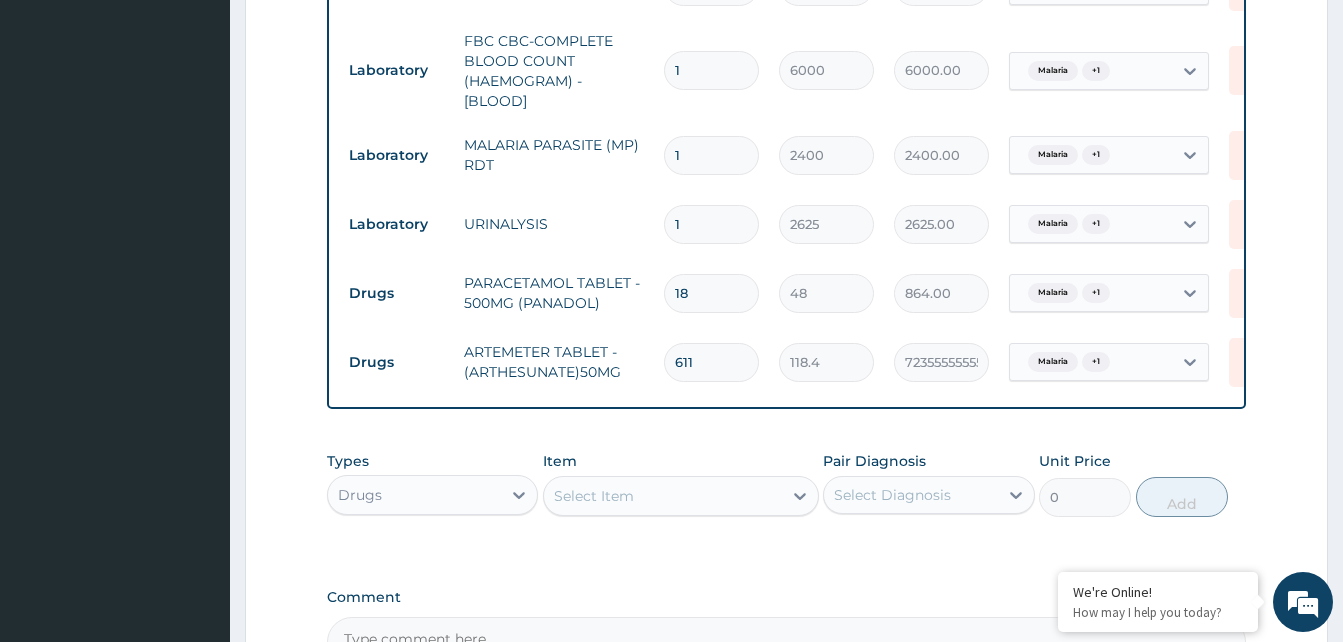 type on "6111111111111" 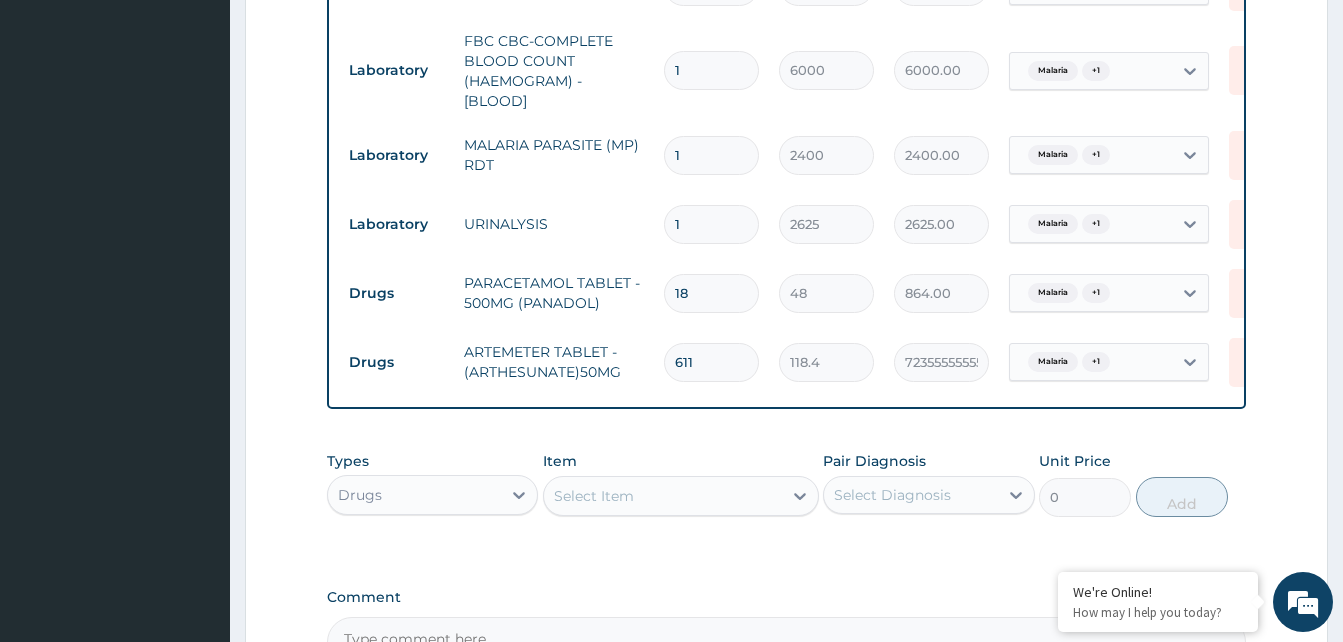 type on "723555555555542.38" 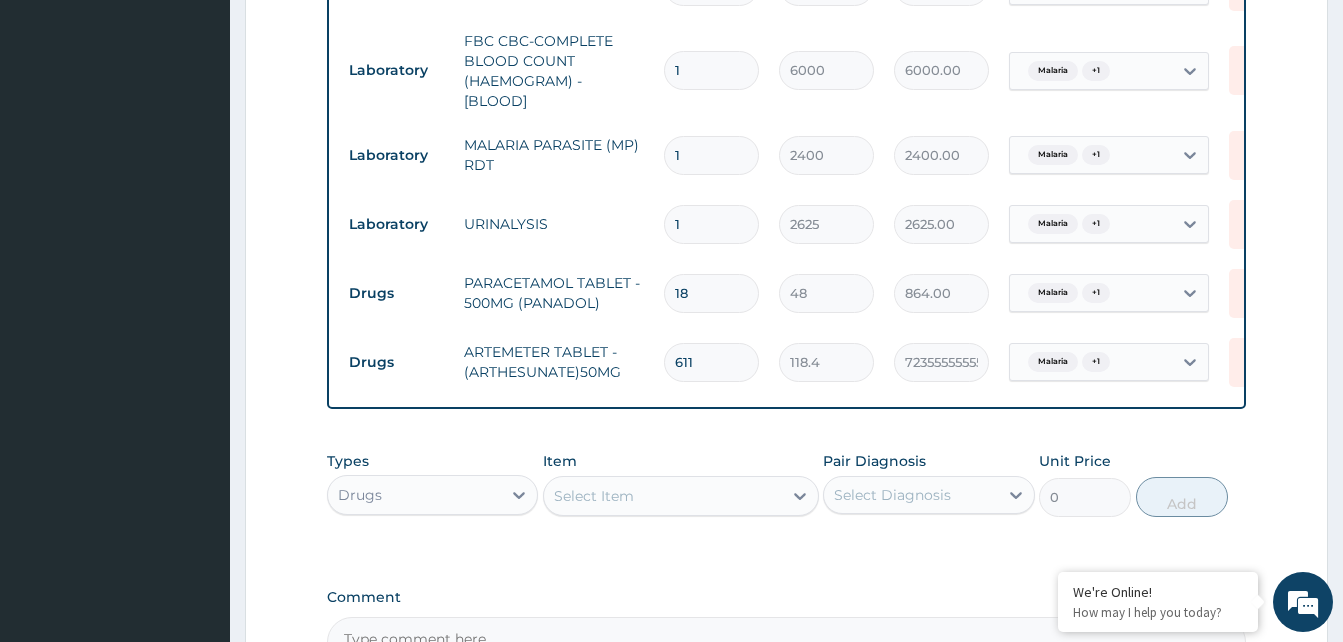 type on "6111111111" 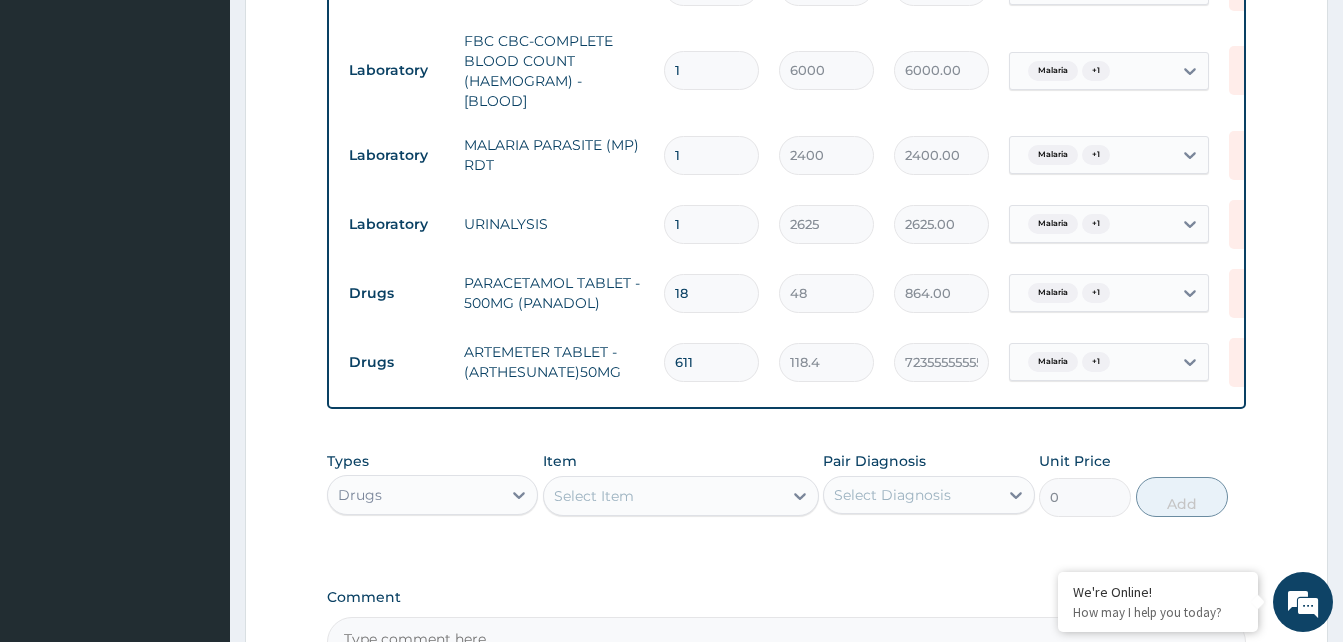 type on "723555555542.40" 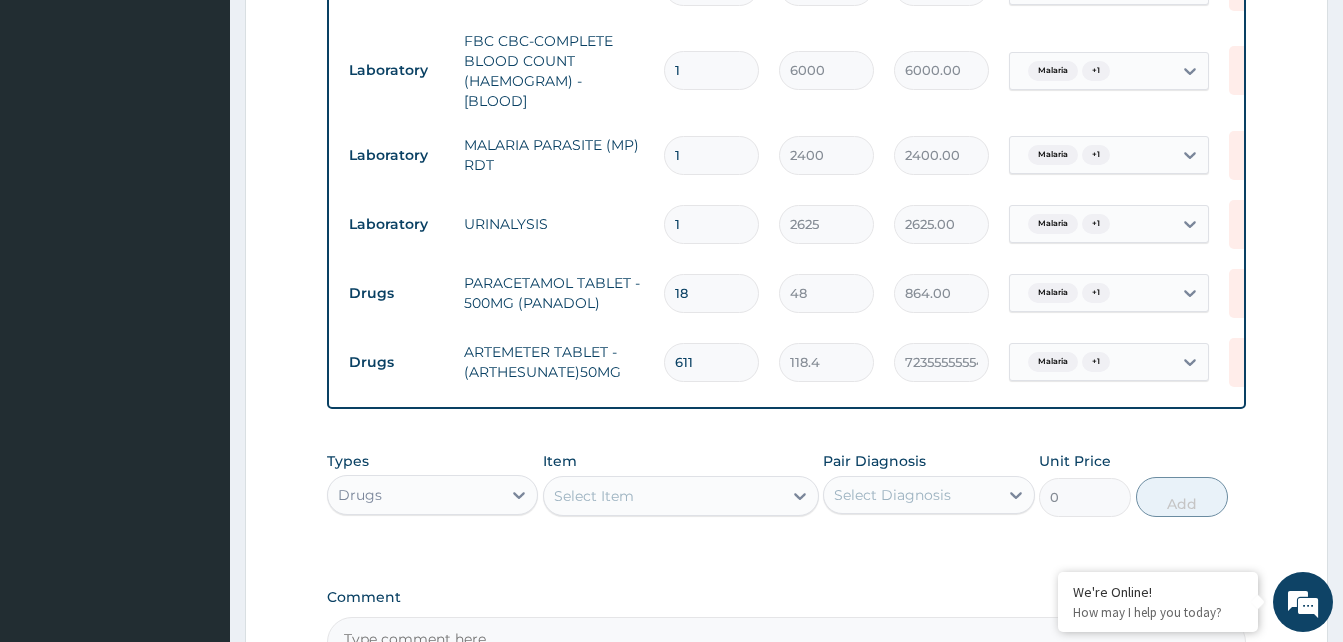 type on "611111111" 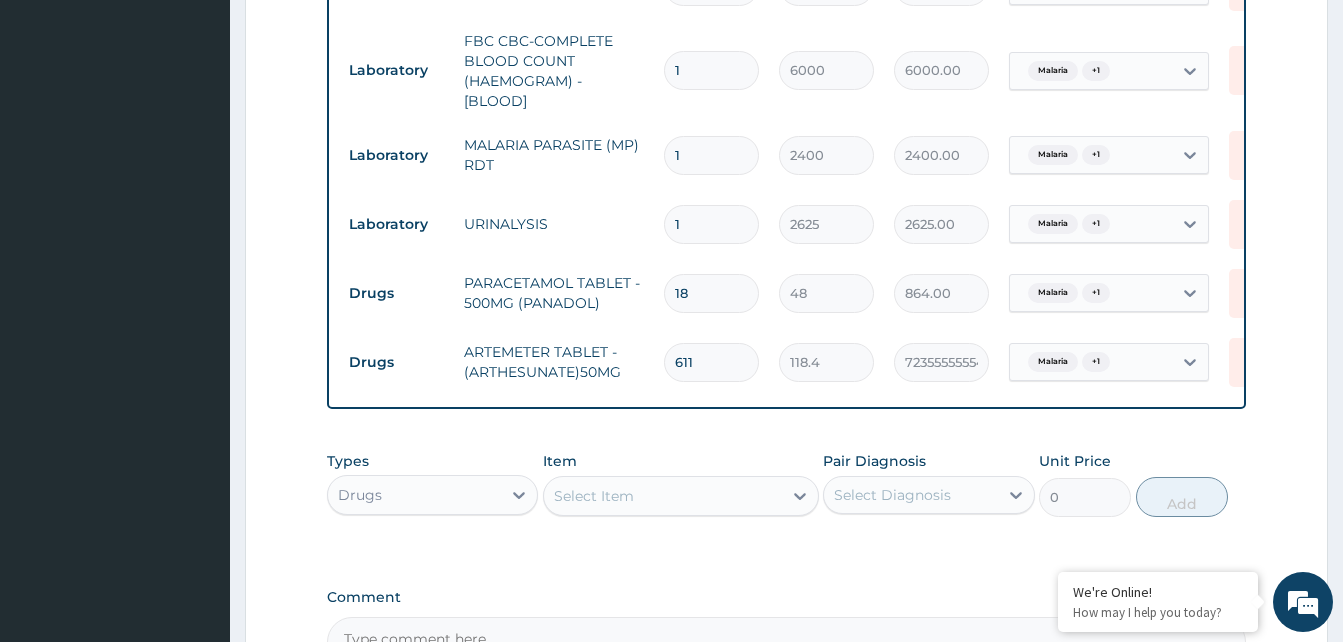 type on "61111111" 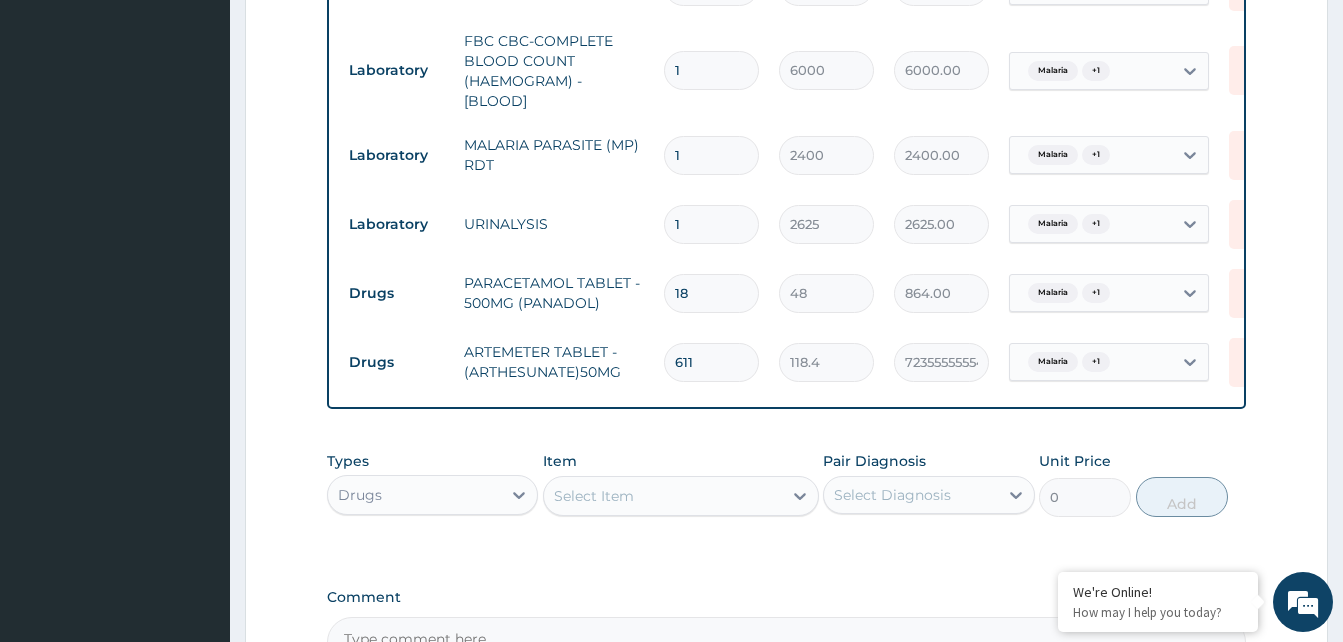 type on "7235555542.40" 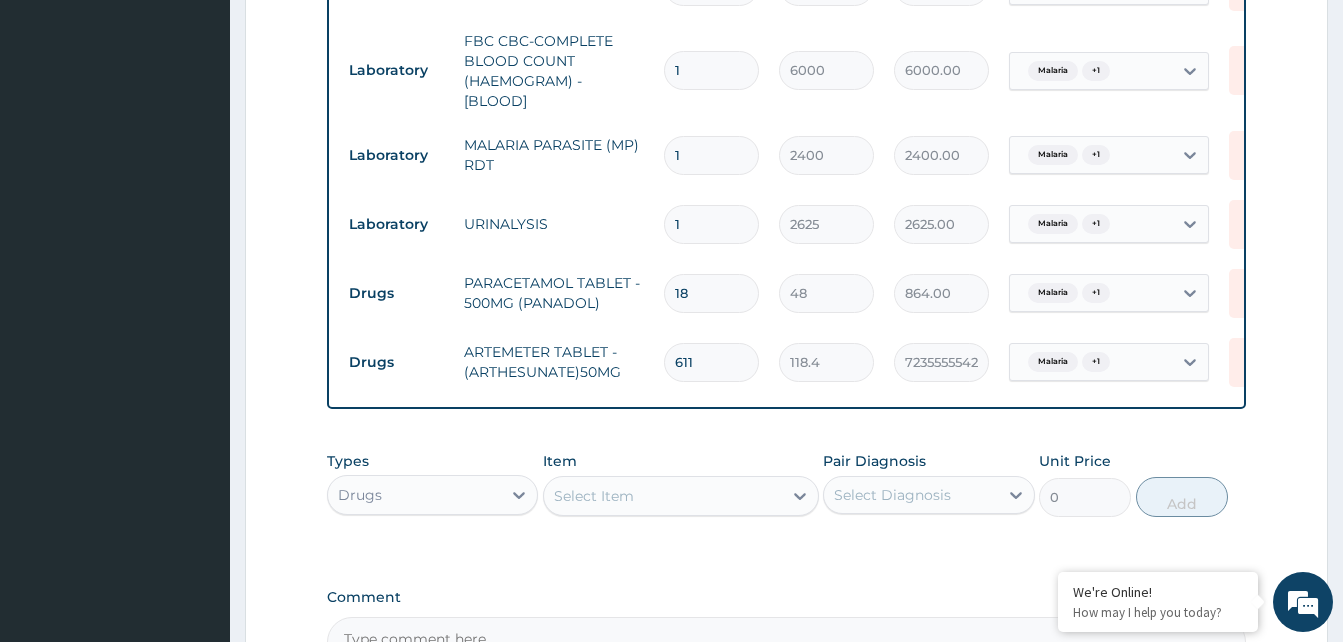 type on "6111111" 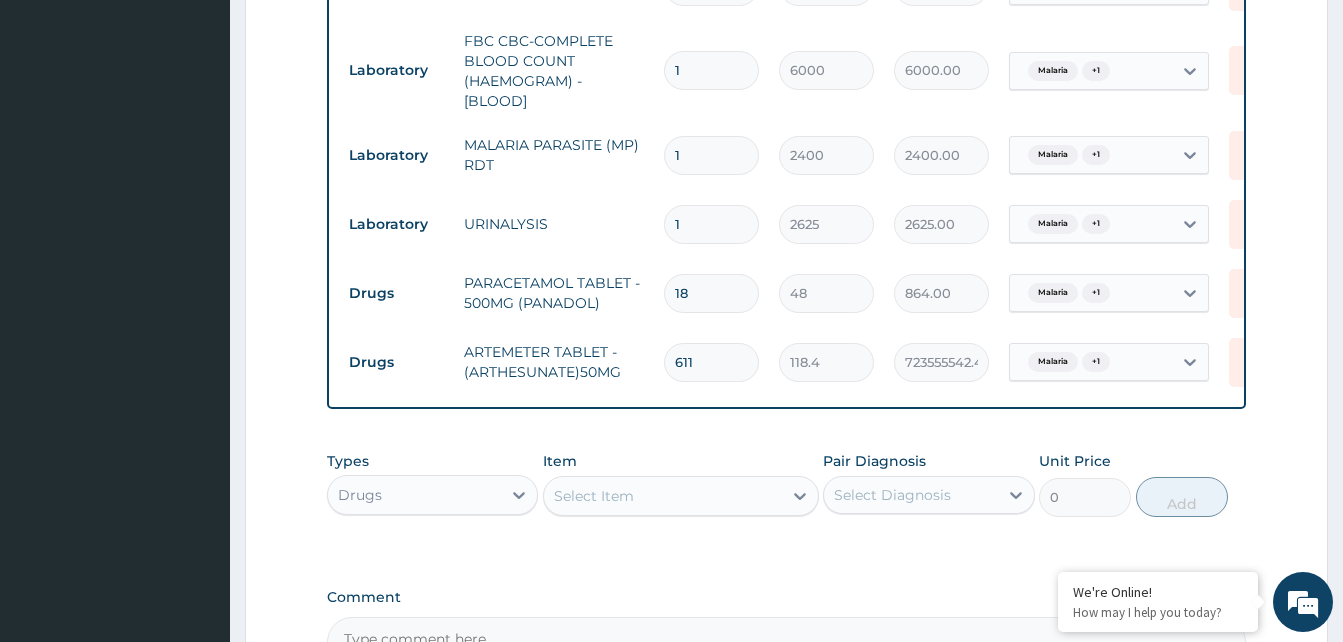 type on "611111" 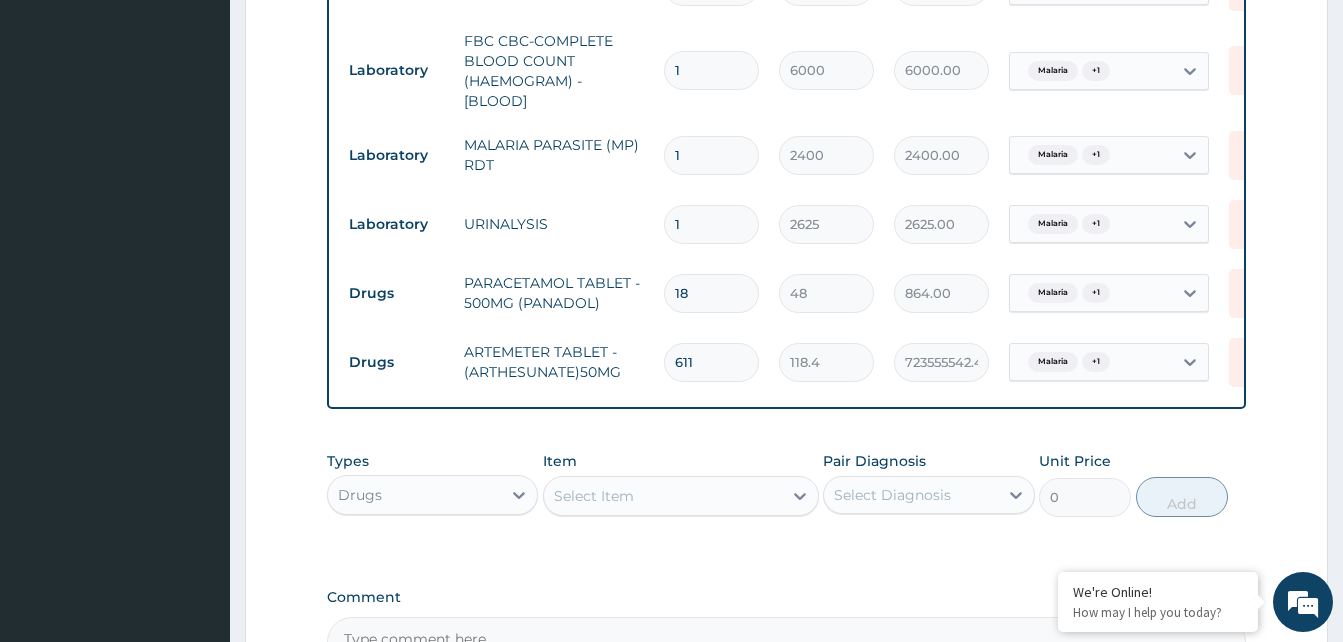 type on "72355542.40" 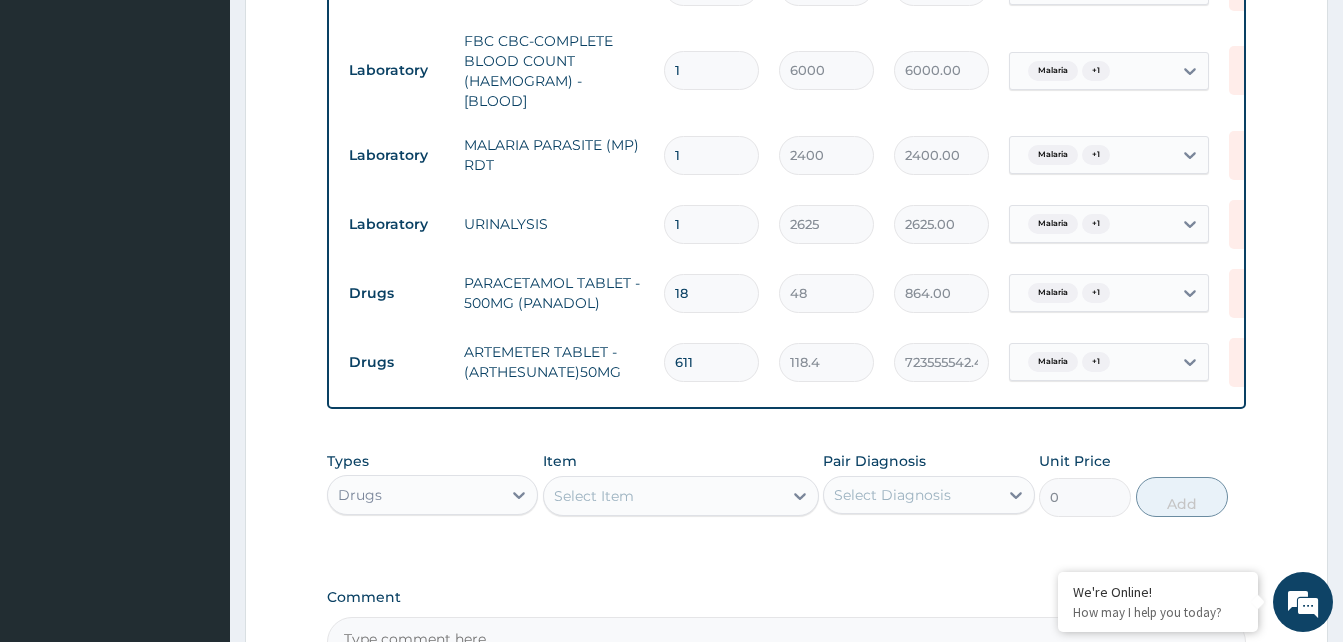 type on "6111" 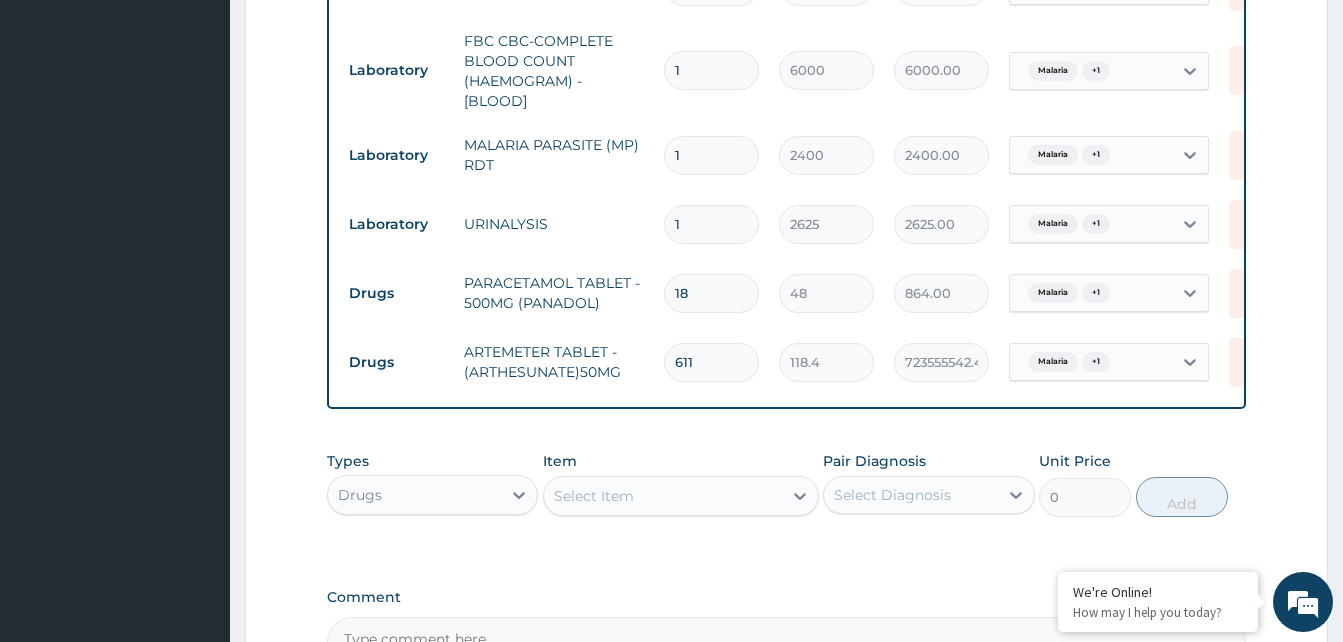 type on "723542.40" 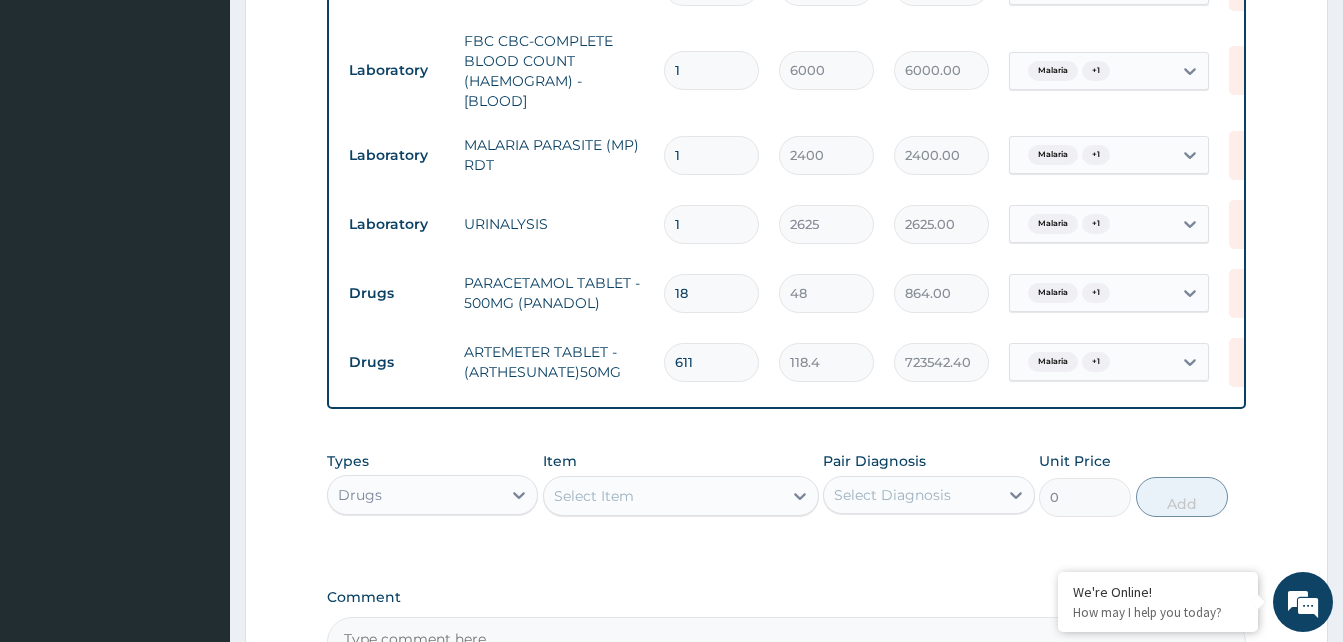 type on "611" 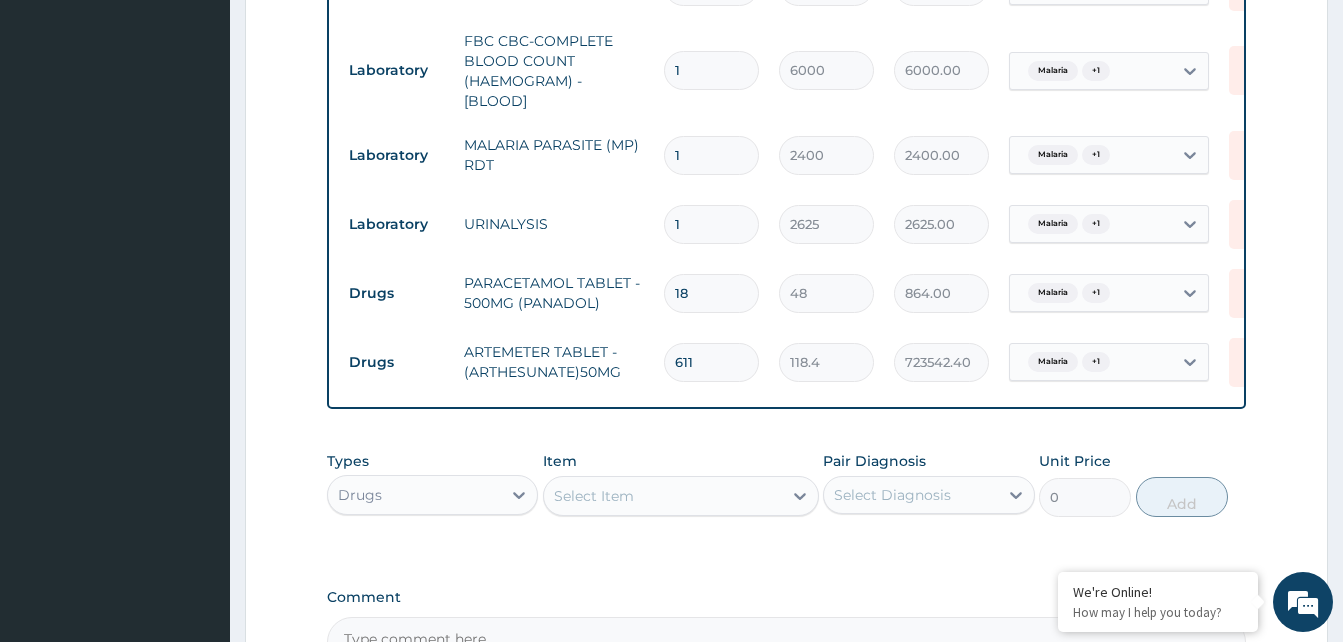 type on "72342.40" 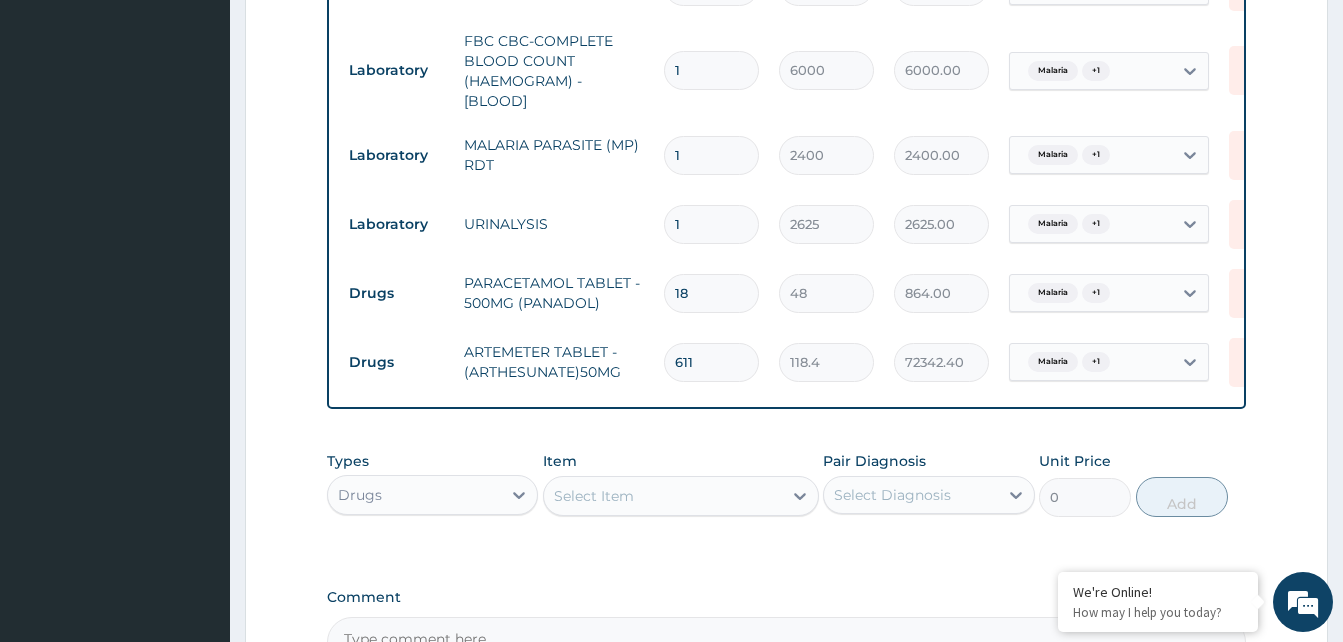 type on "61" 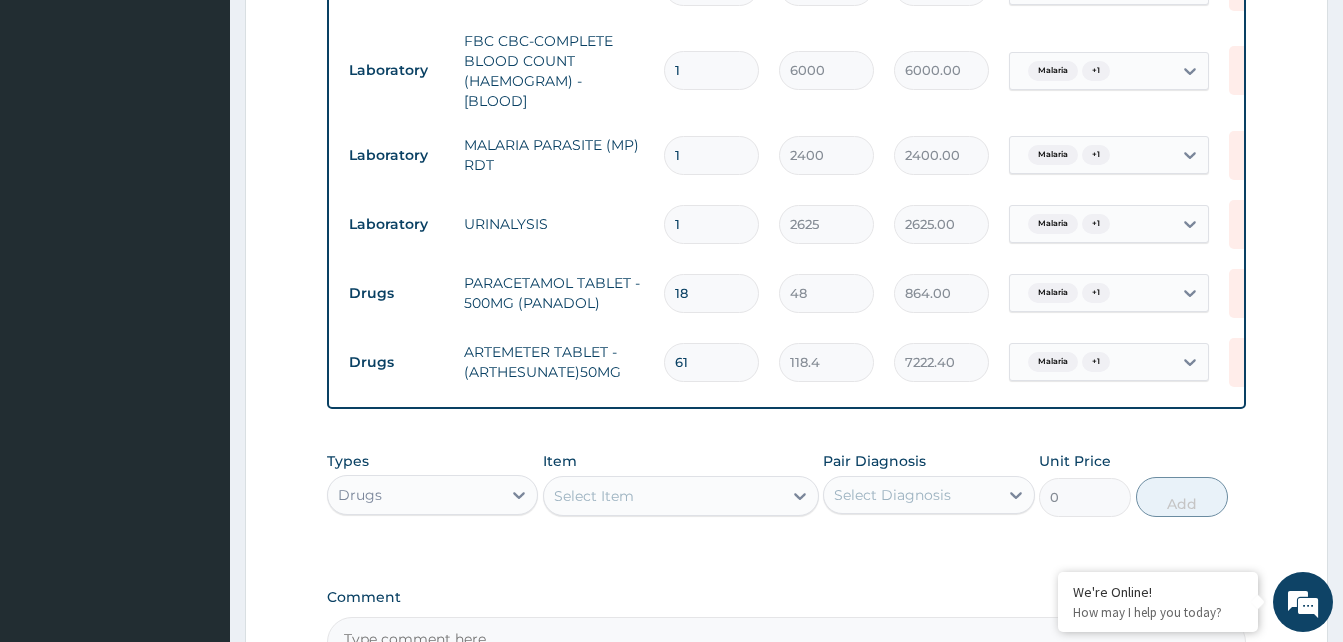 type on "6" 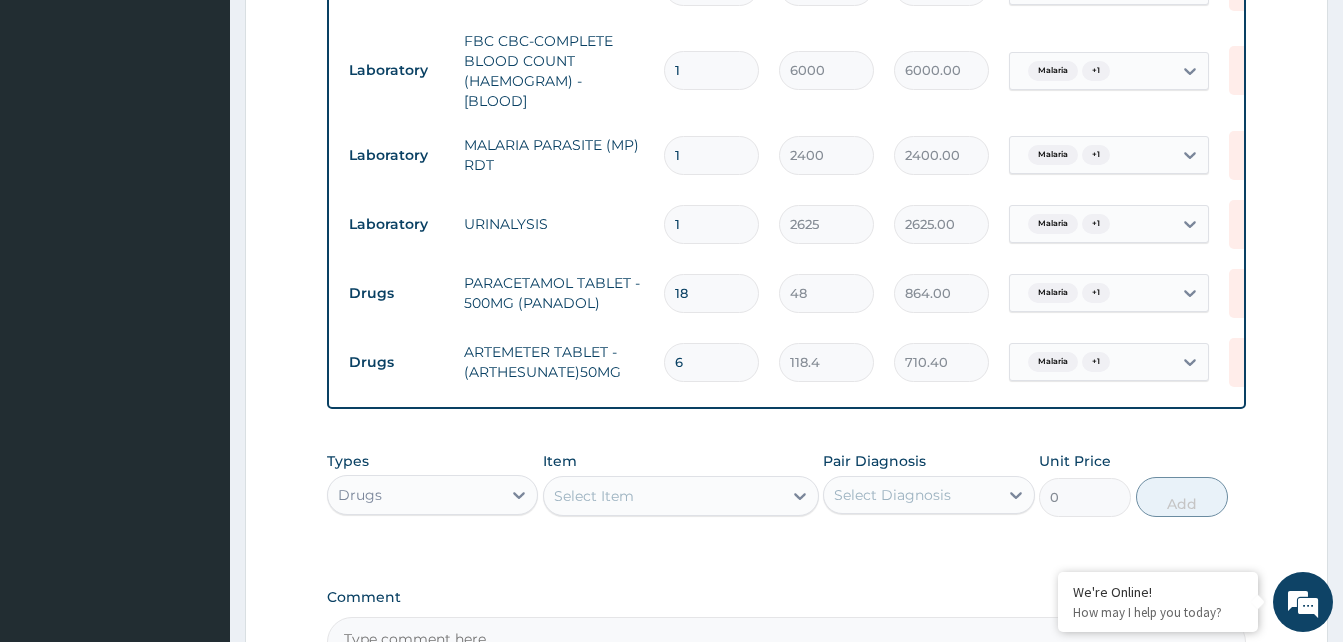 type on "6" 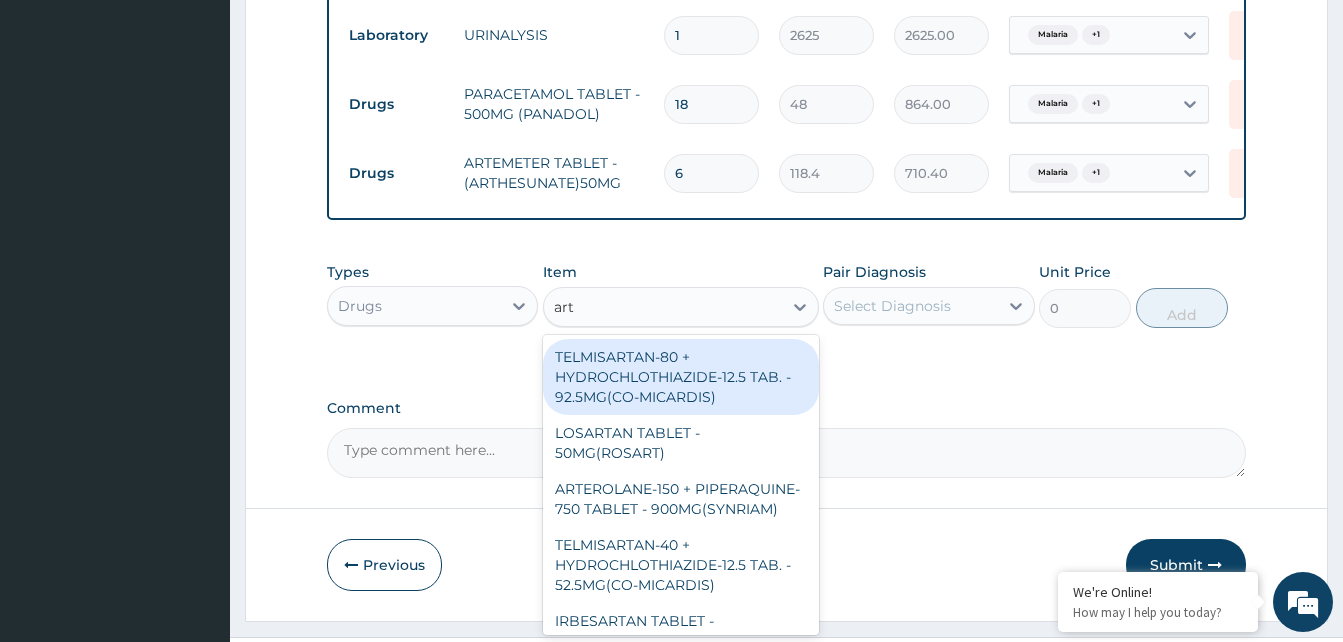 scroll, scrollTop: 1146, scrollLeft: 0, axis: vertical 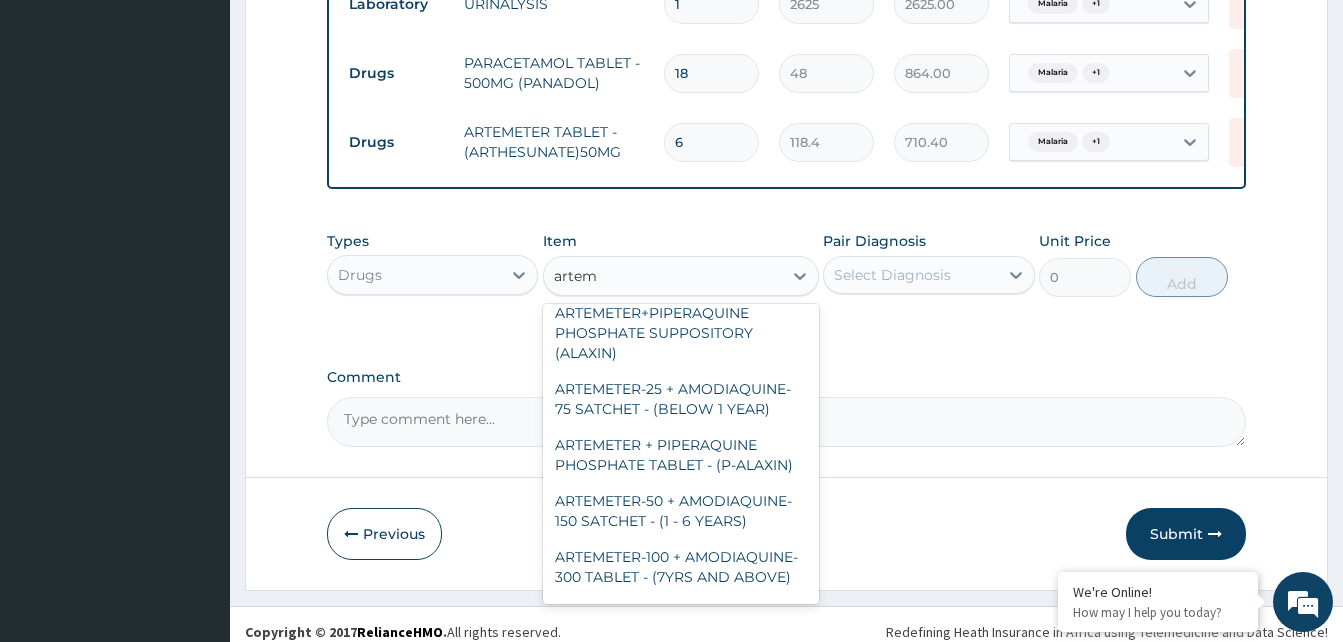 type on "artem" 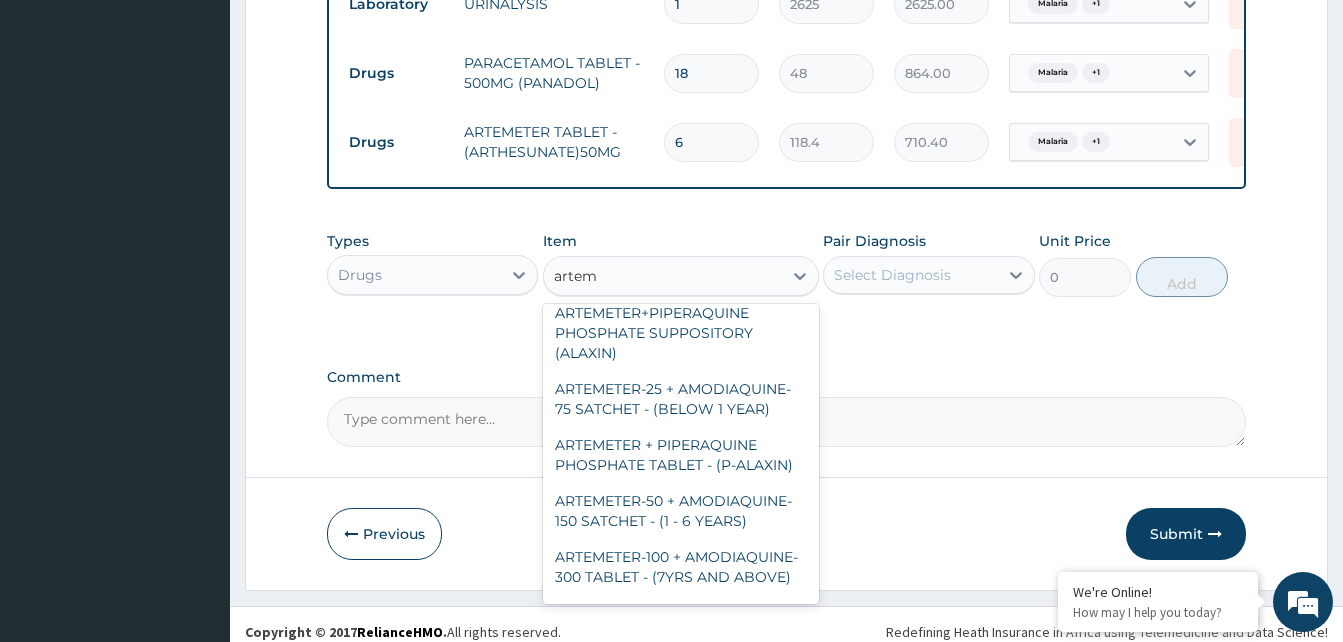 click on "Drugs" at bounding box center [396, 73] 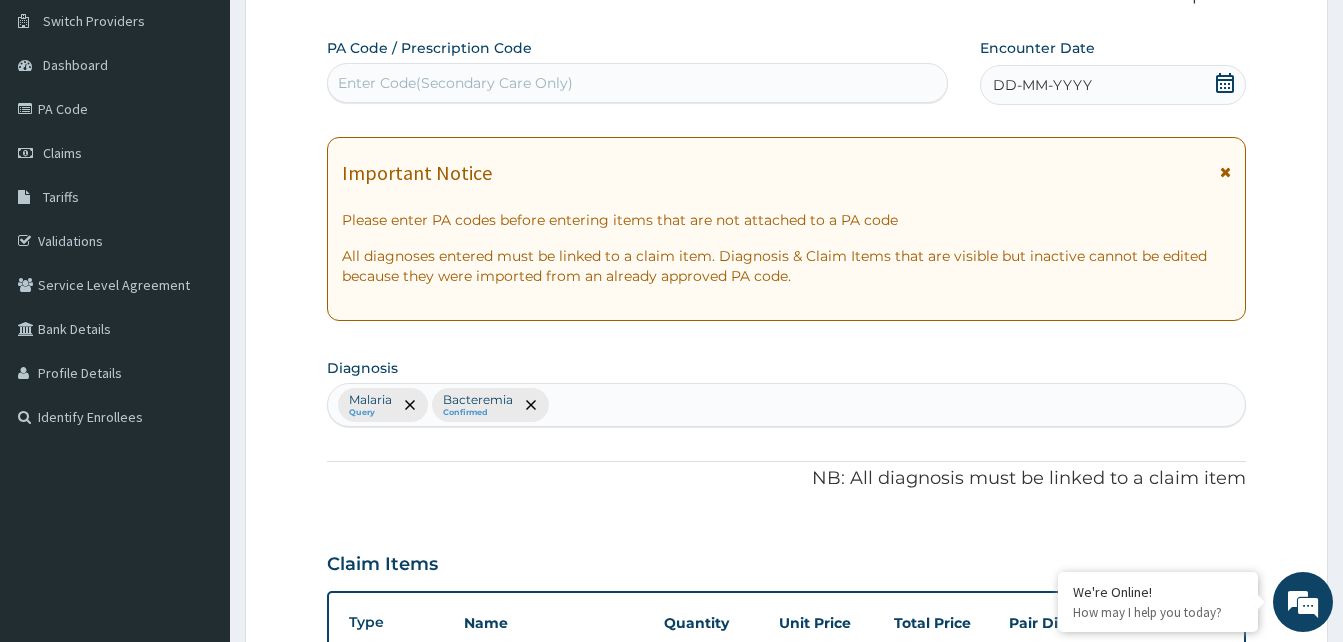 scroll, scrollTop: 95, scrollLeft: 0, axis: vertical 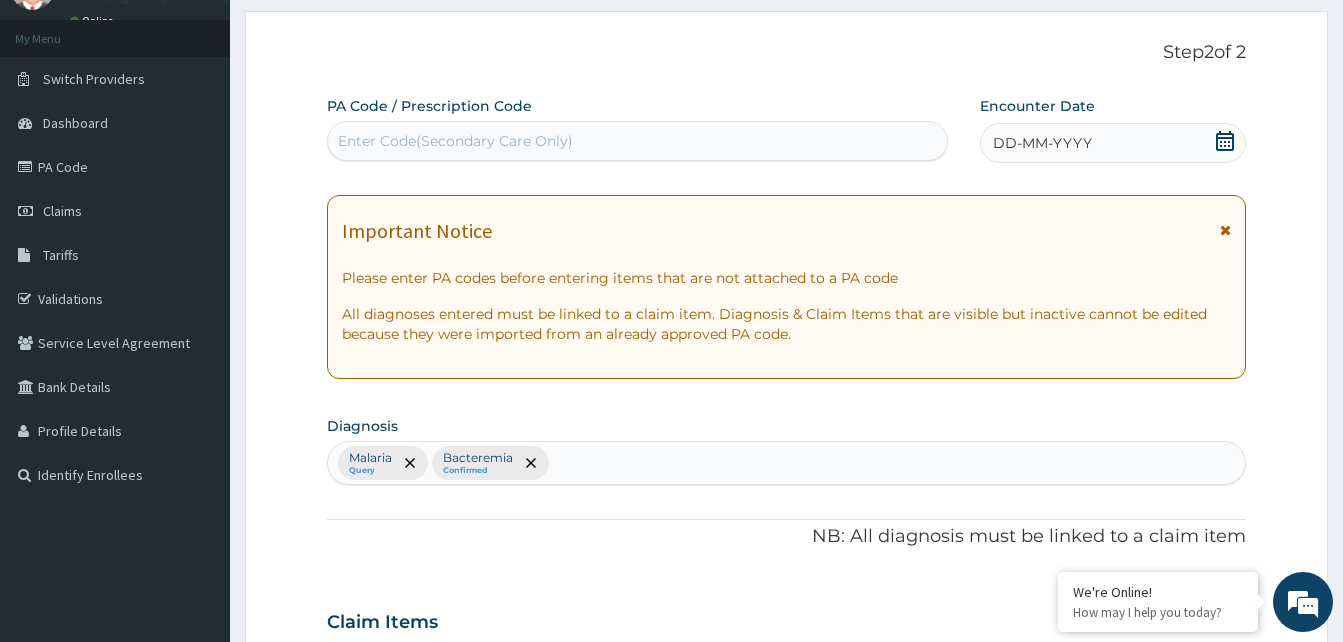 click on "DD-MM-YYYY" at bounding box center [1042, 143] 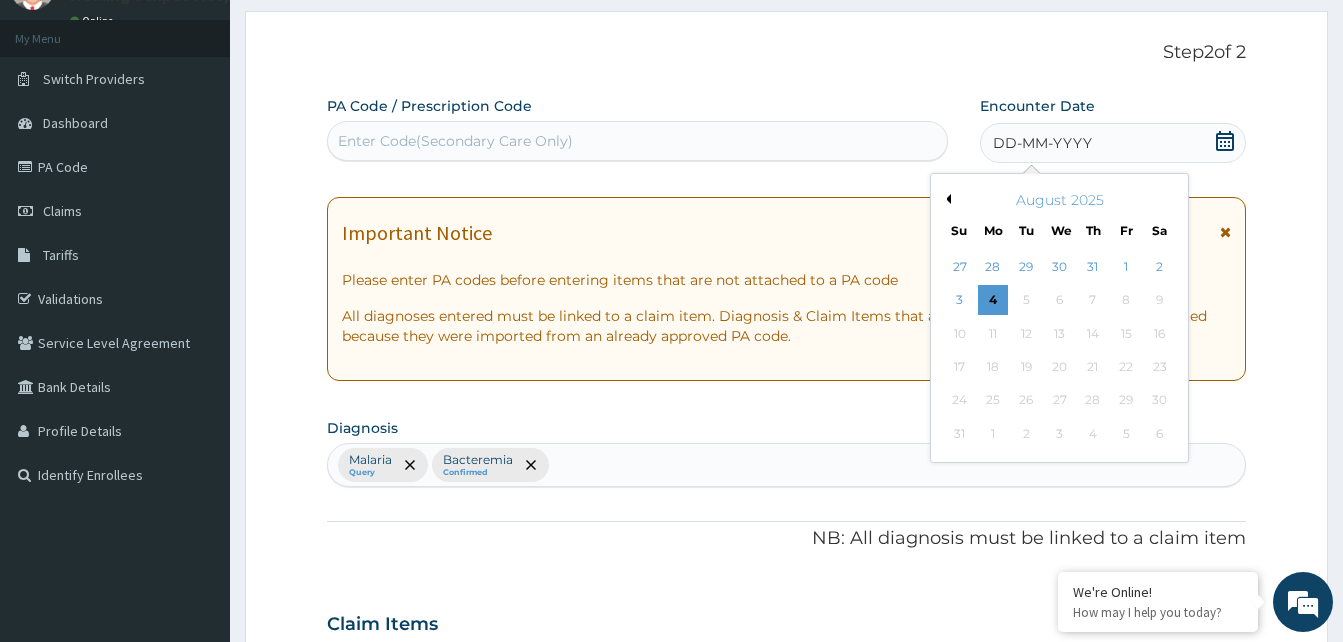click on "Previous Month" at bounding box center (946, 199) 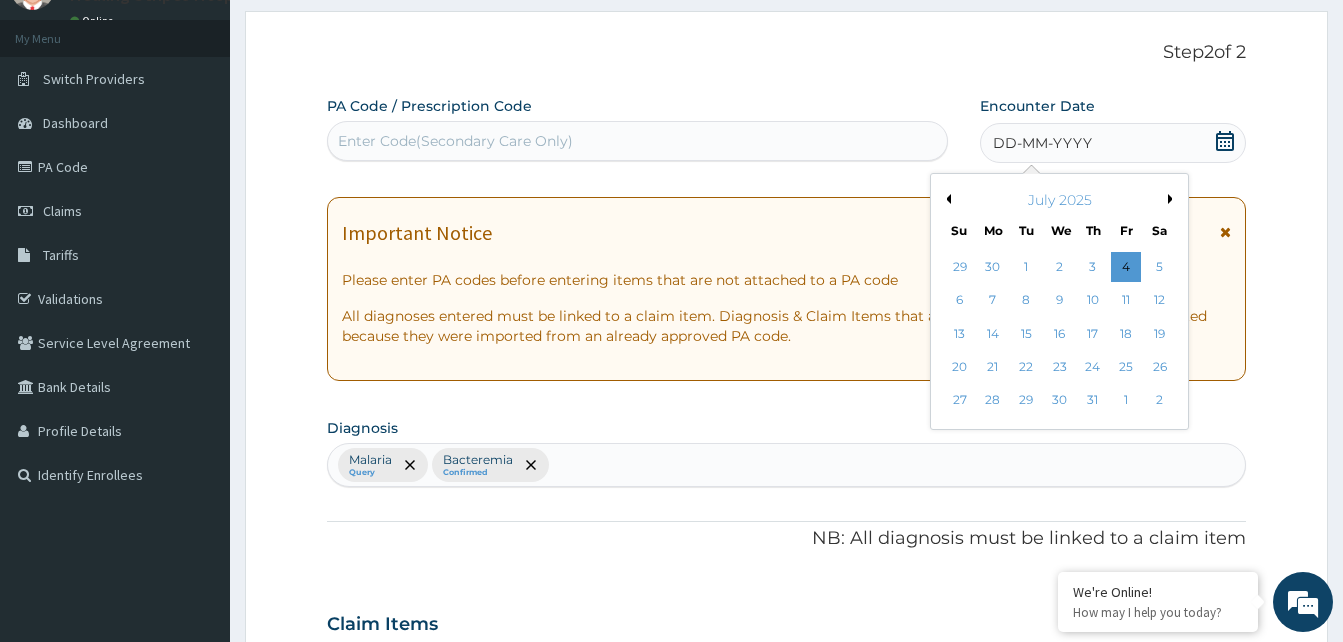 click on "Previous Month" at bounding box center [946, 199] 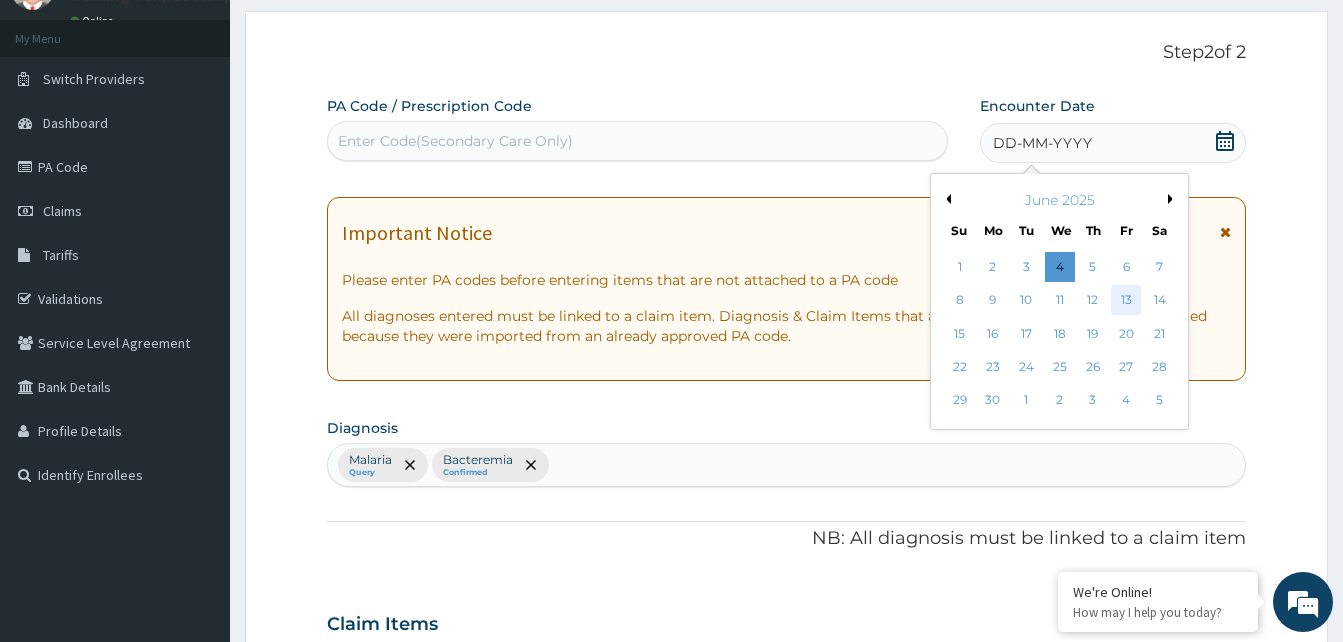 click on "13" at bounding box center [1126, 301] 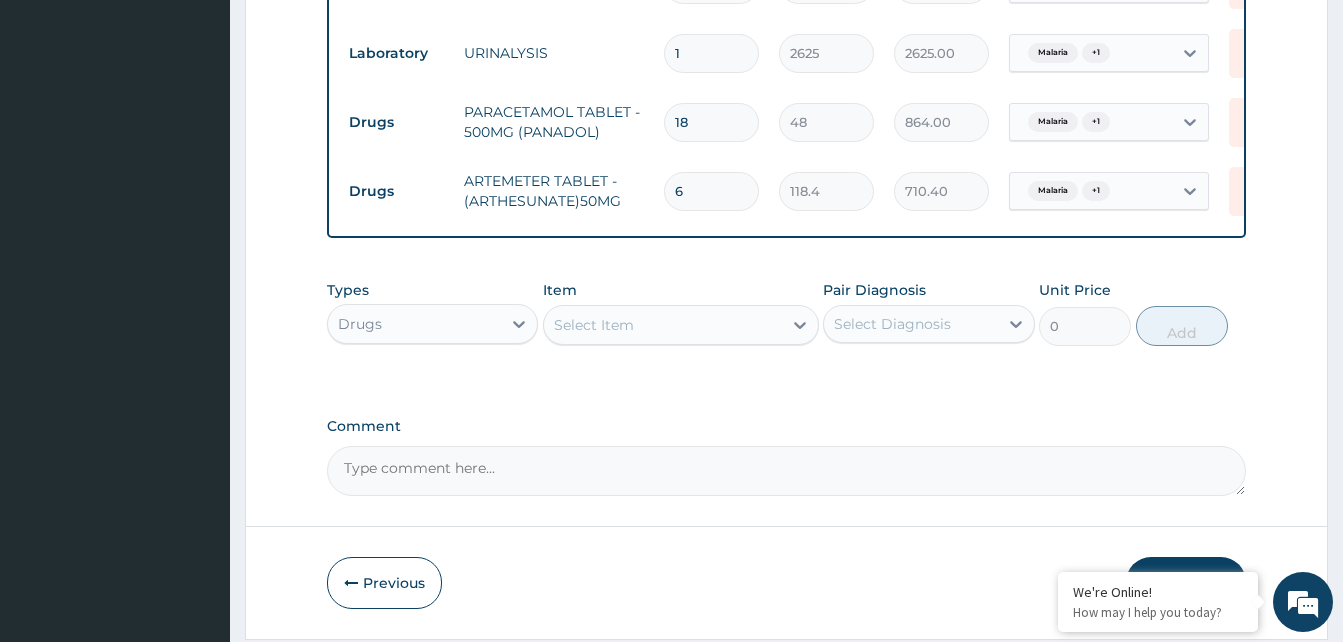 scroll, scrollTop: 1176, scrollLeft: 0, axis: vertical 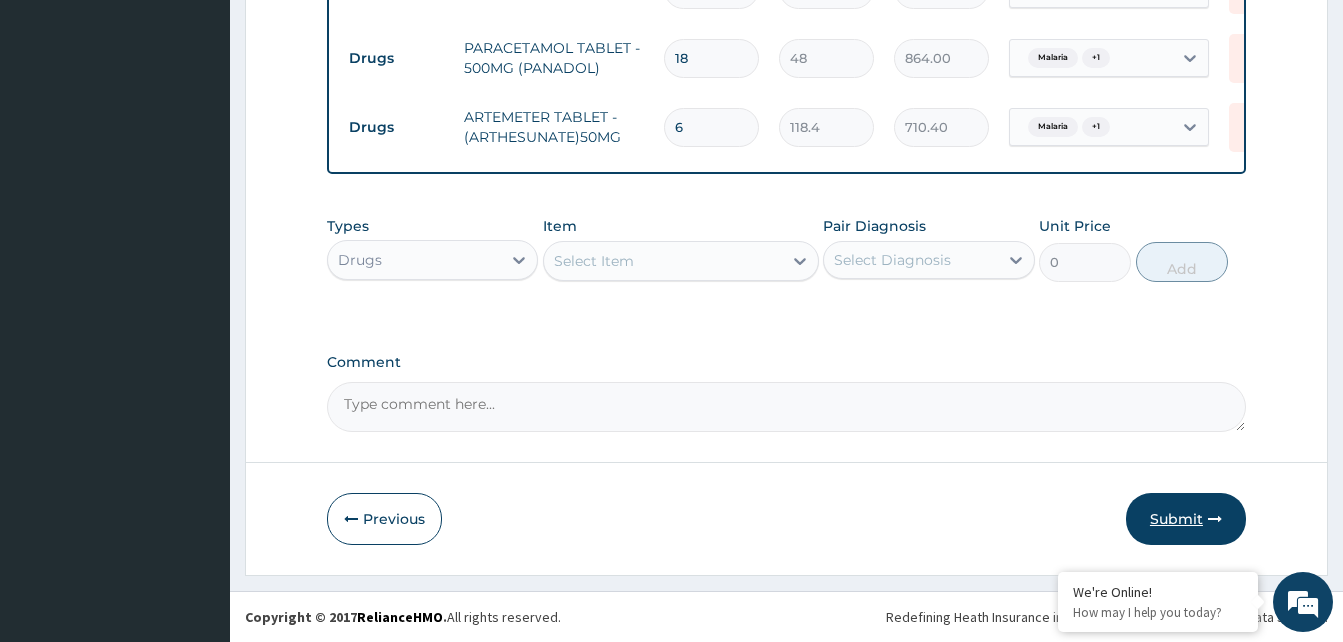 click on "Submit" at bounding box center [1186, 519] 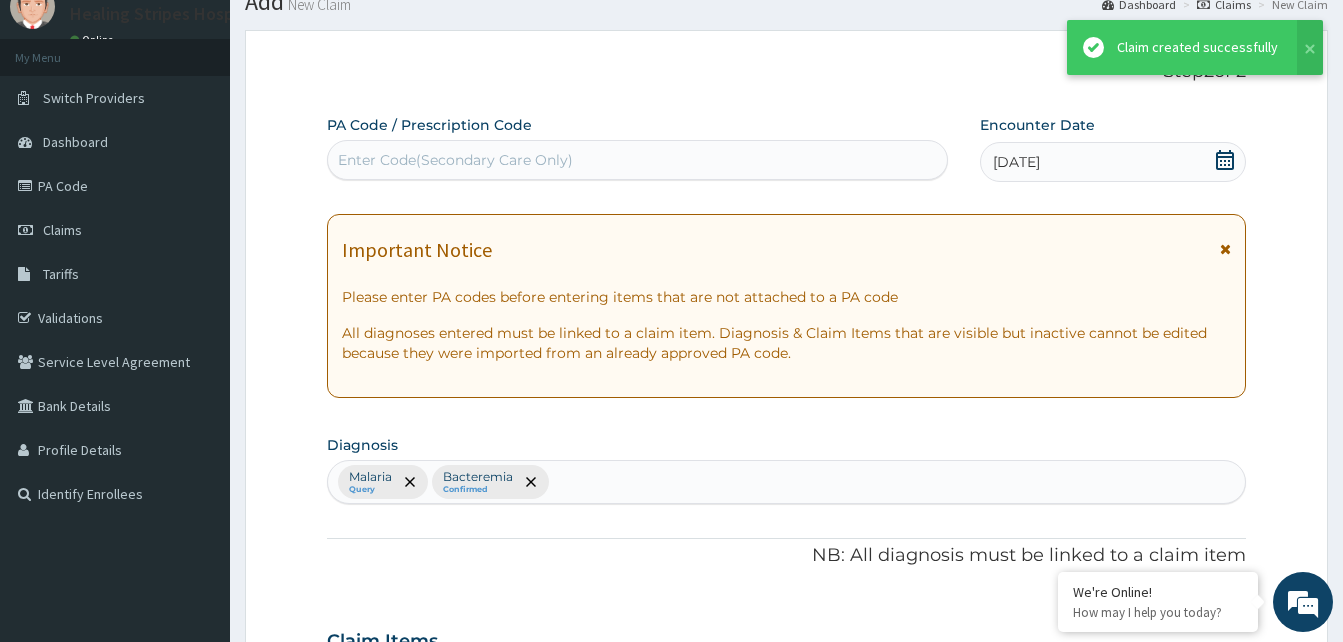 scroll, scrollTop: 1176, scrollLeft: 0, axis: vertical 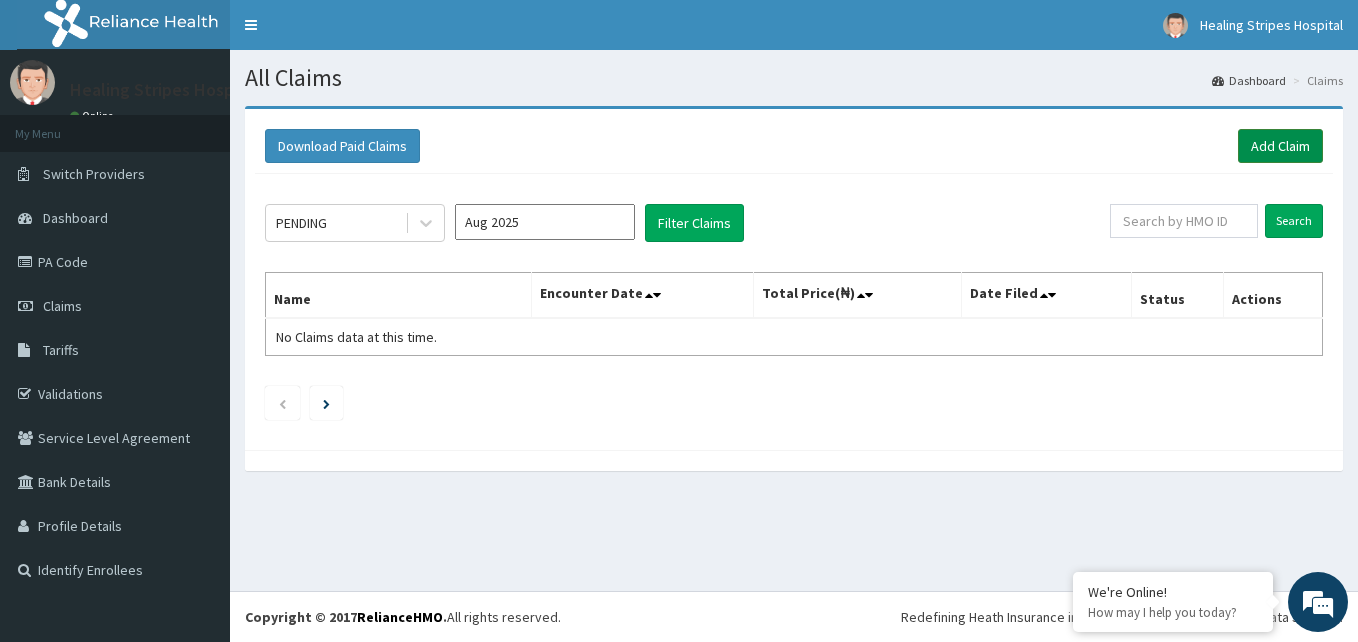 click on "Add Claim" at bounding box center [1280, 146] 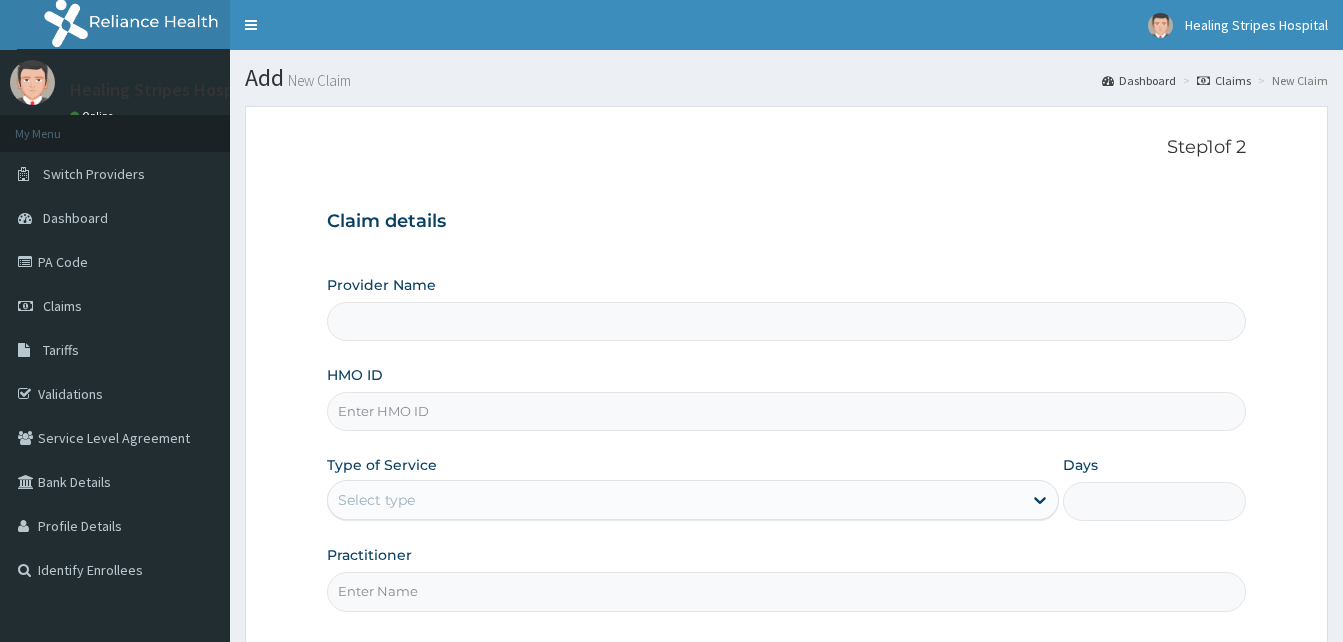 scroll, scrollTop: 0, scrollLeft: 0, axis: both 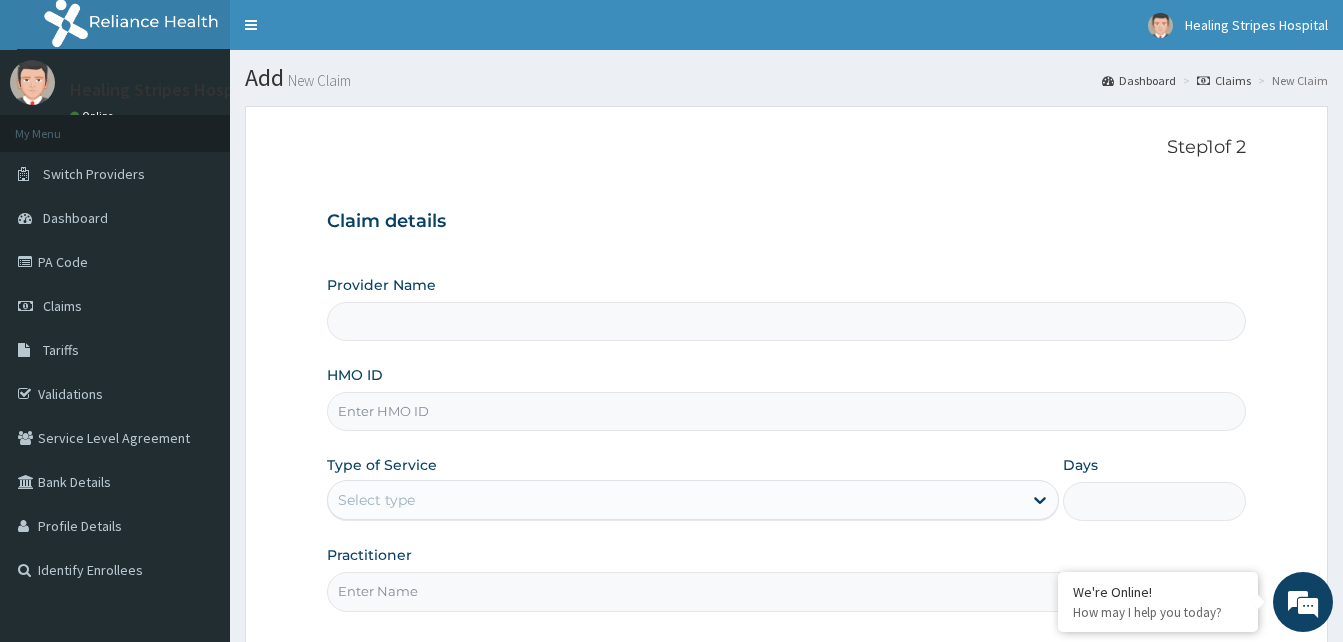 type on "Healing Stripes Hospital" 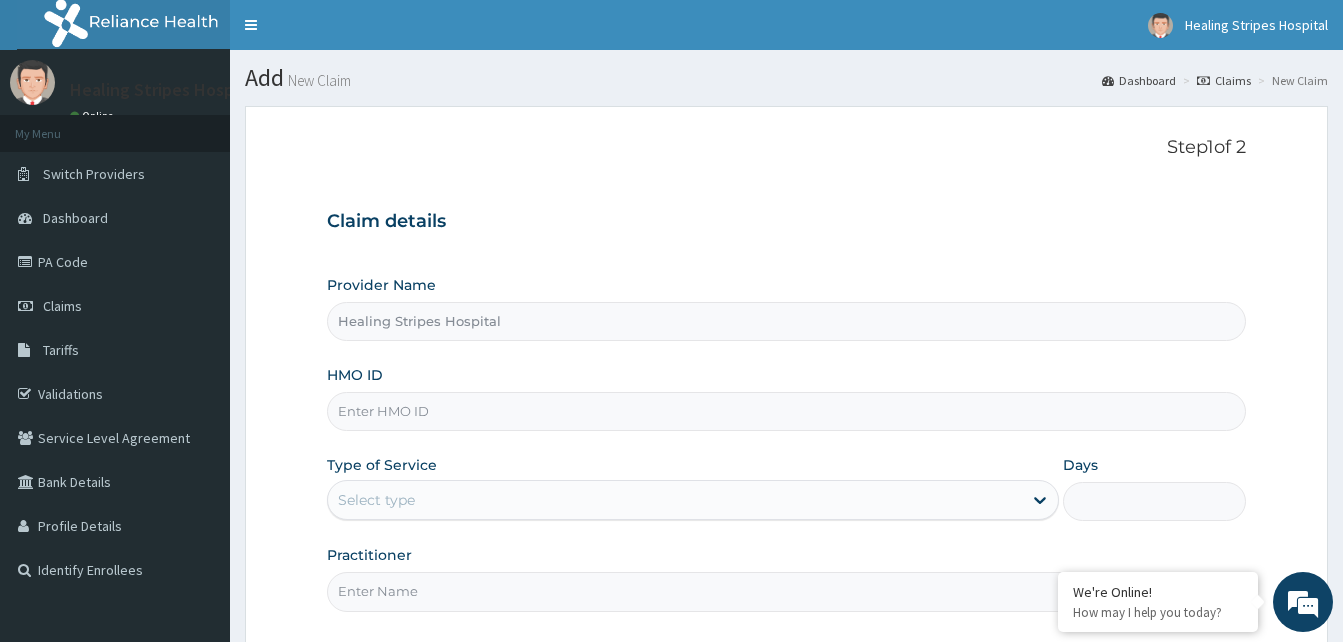 click on "HMO ID" at bounding box center [786, 411] 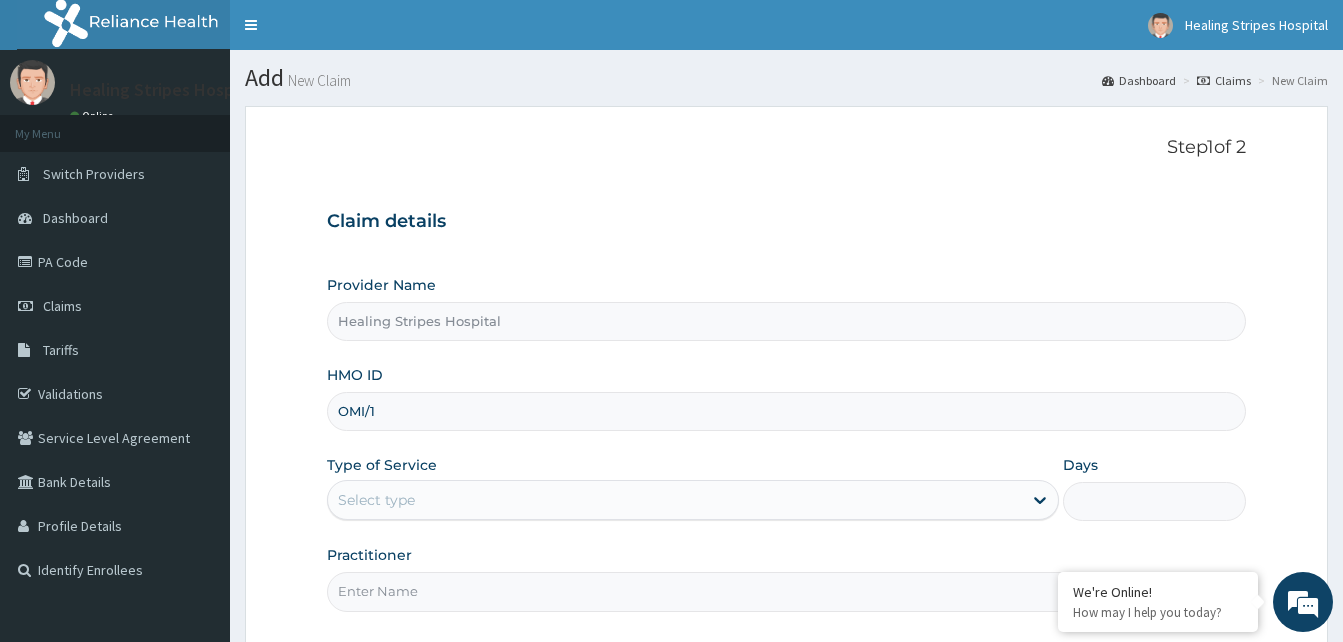 scroll, scrollTop: 0, scrollLeft: 0, axis: both 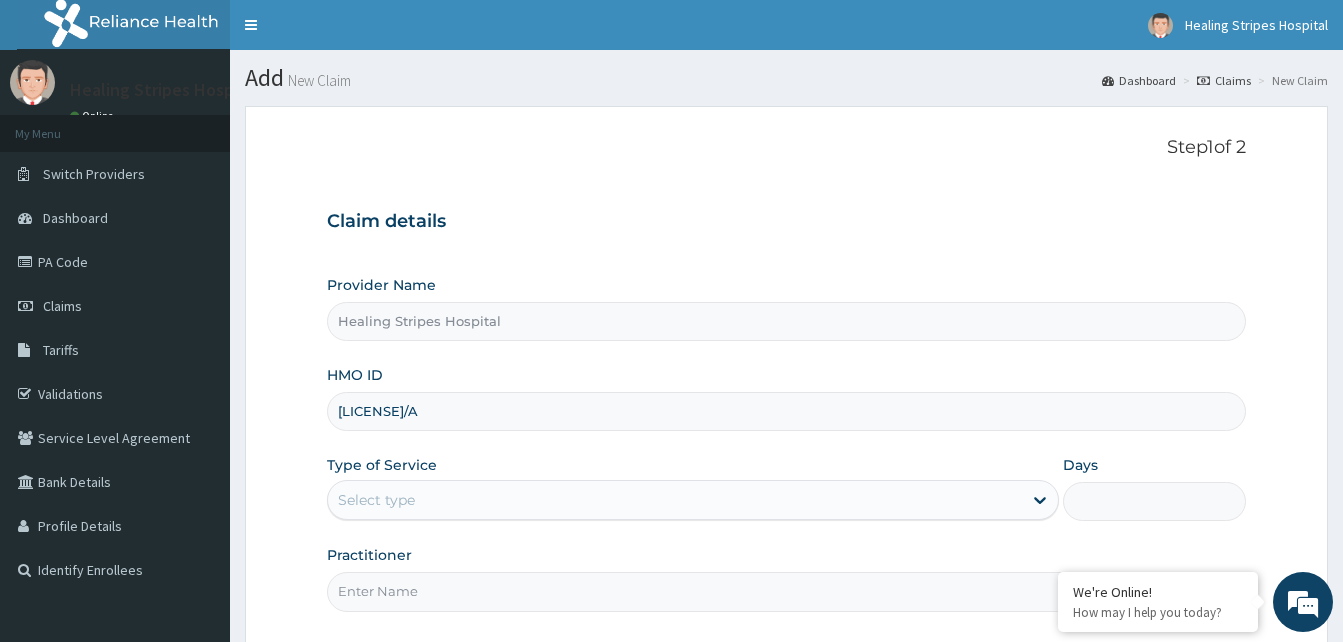type on "[LICENSE]/A" 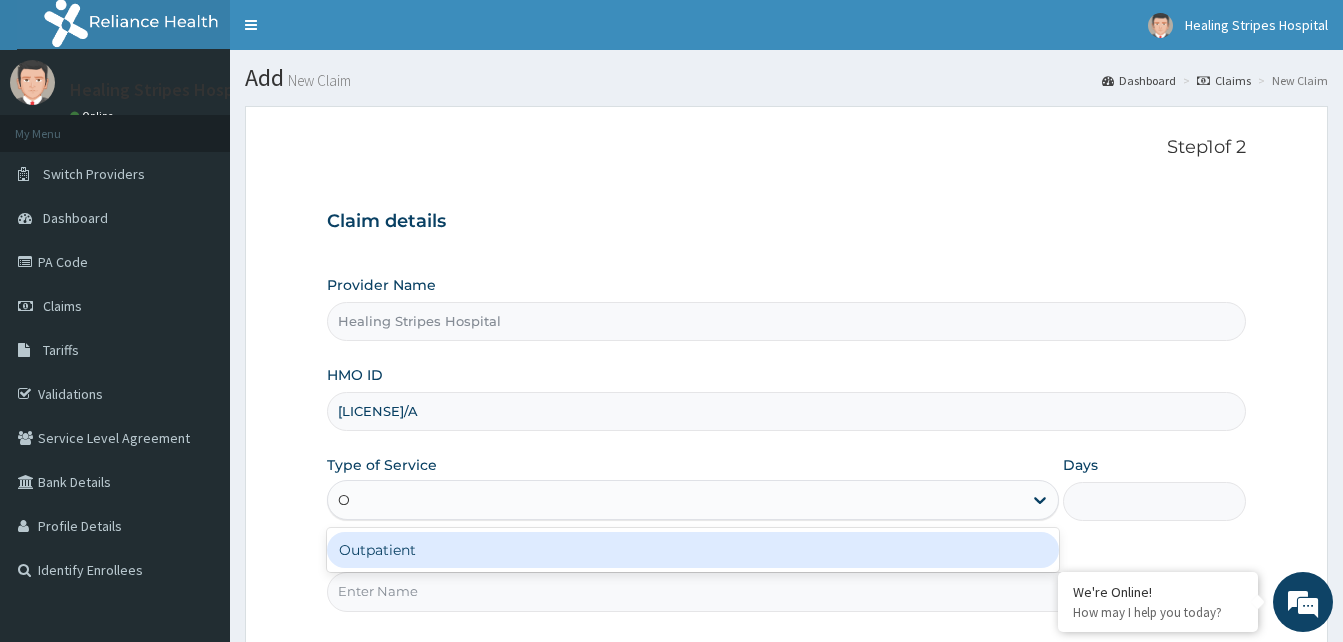 type on "OU" 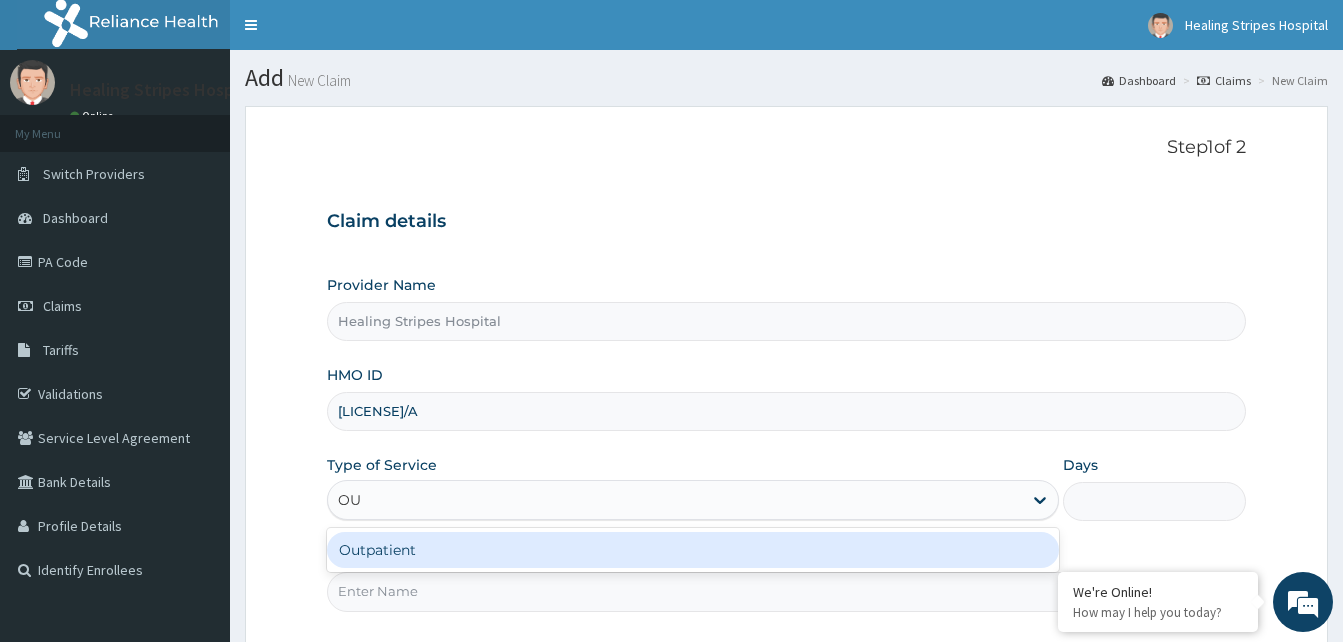 type 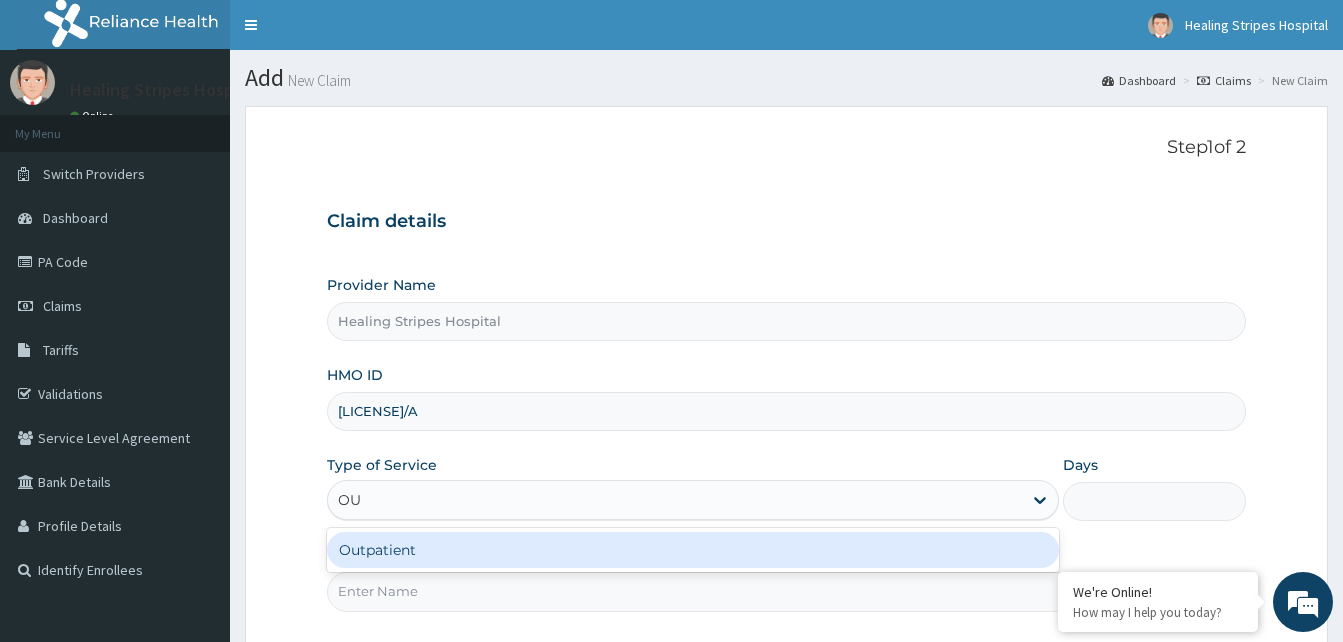 type on "1" 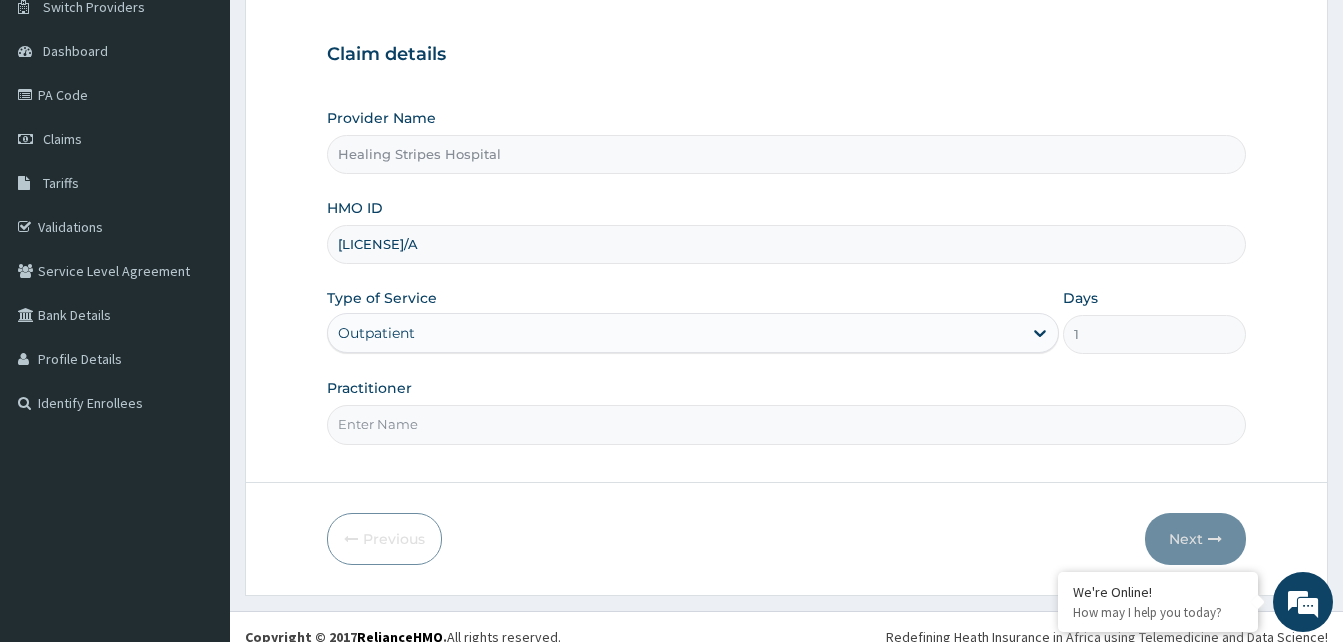 scroll, scrollTop: 187, scrollLeft: 0, axis: vertical 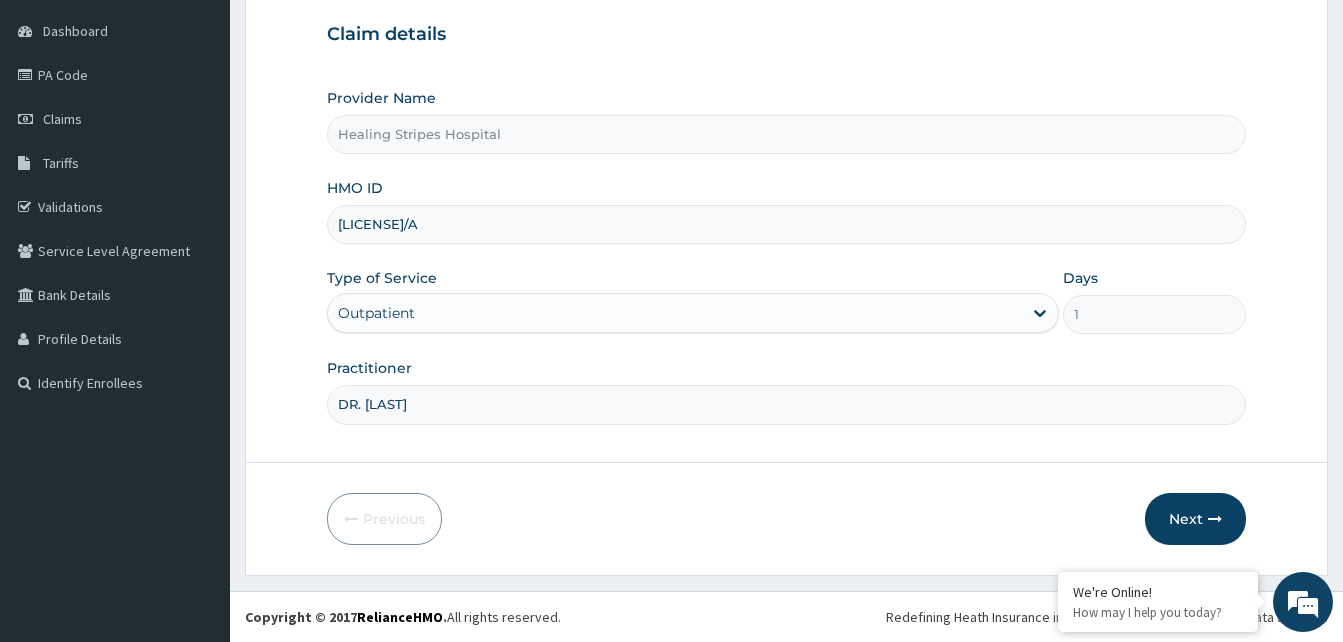 type on "DR. [LAST]" 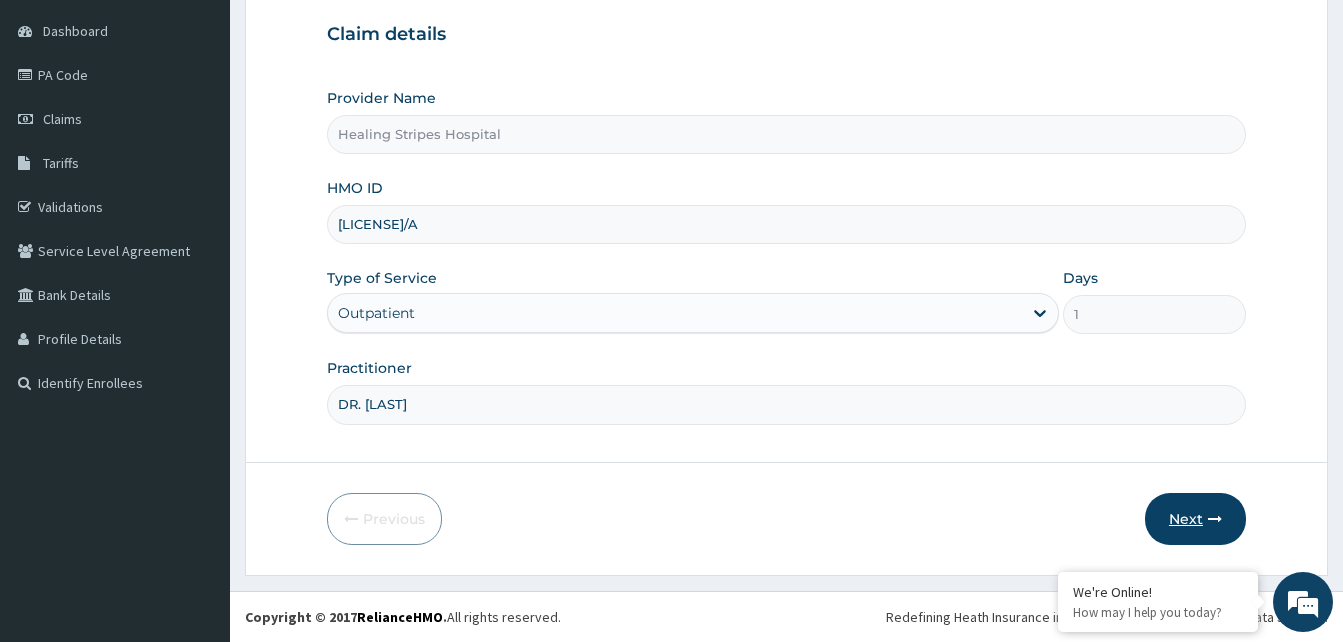 click on "Next" at bounding box center [1195, 519] 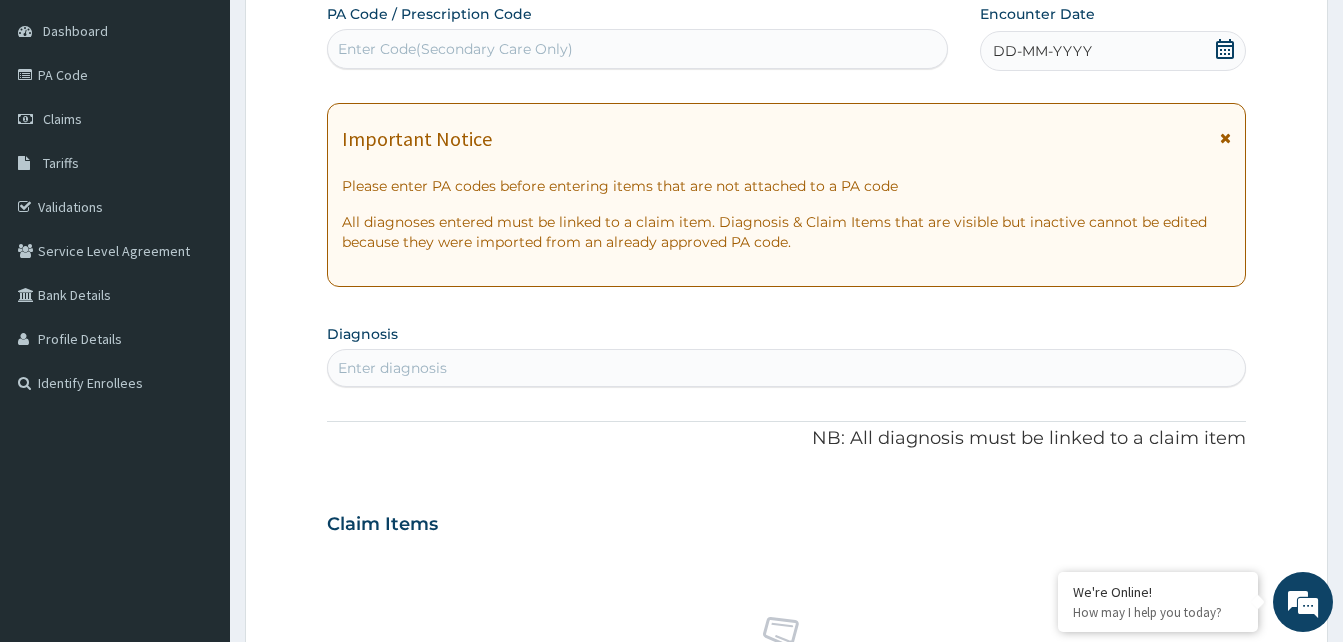 paste on "PA/52EDCB" 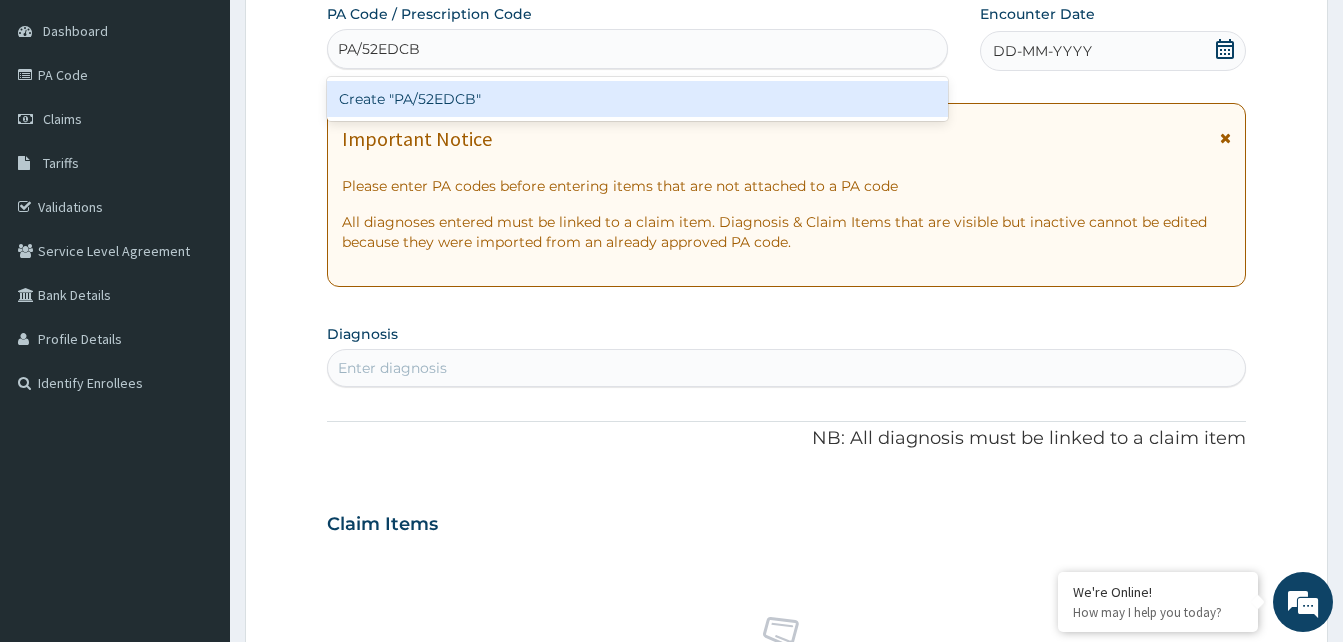 click on "Create "PA/52EDCB"" at bounding box center (637, 99) 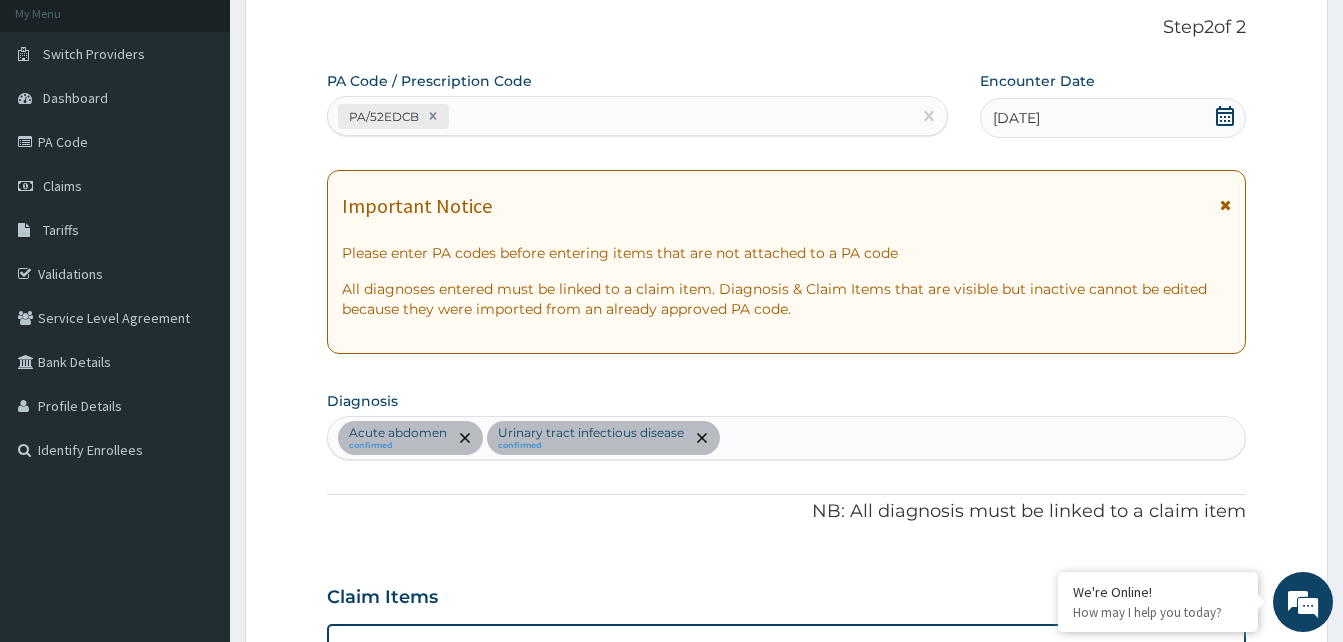 scroll, scrollTop: 110, scrollLeft: 0, axis: vertical 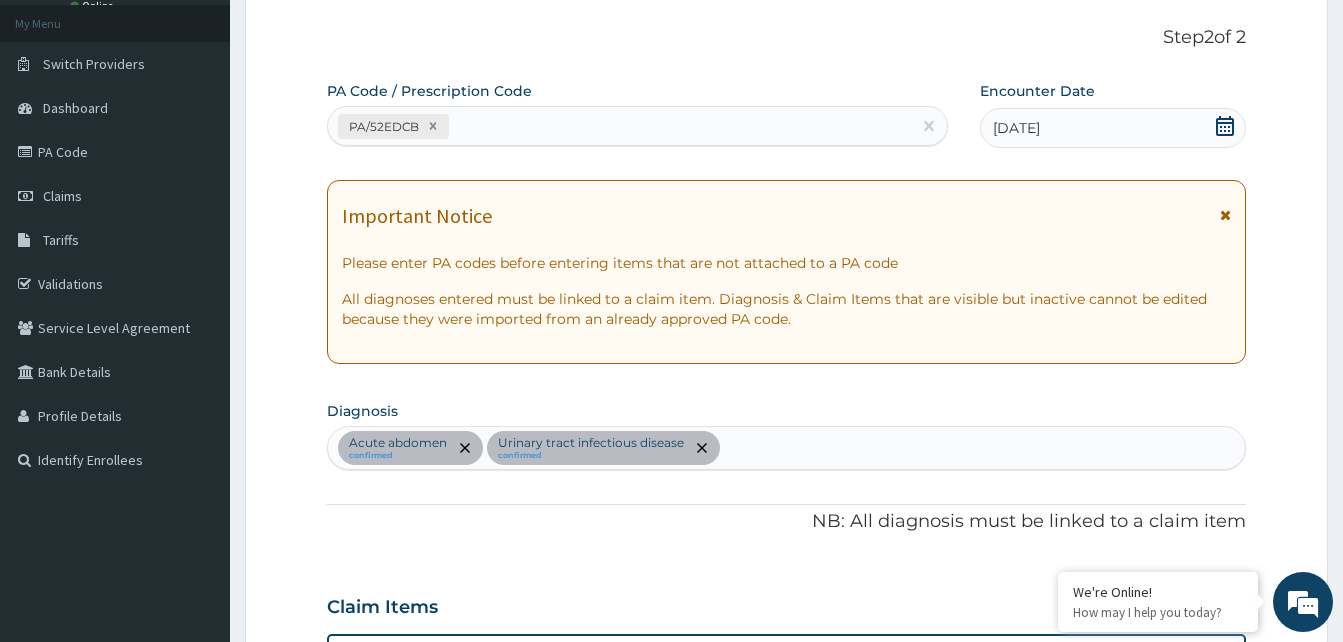 click at bounding box center [725, 448] 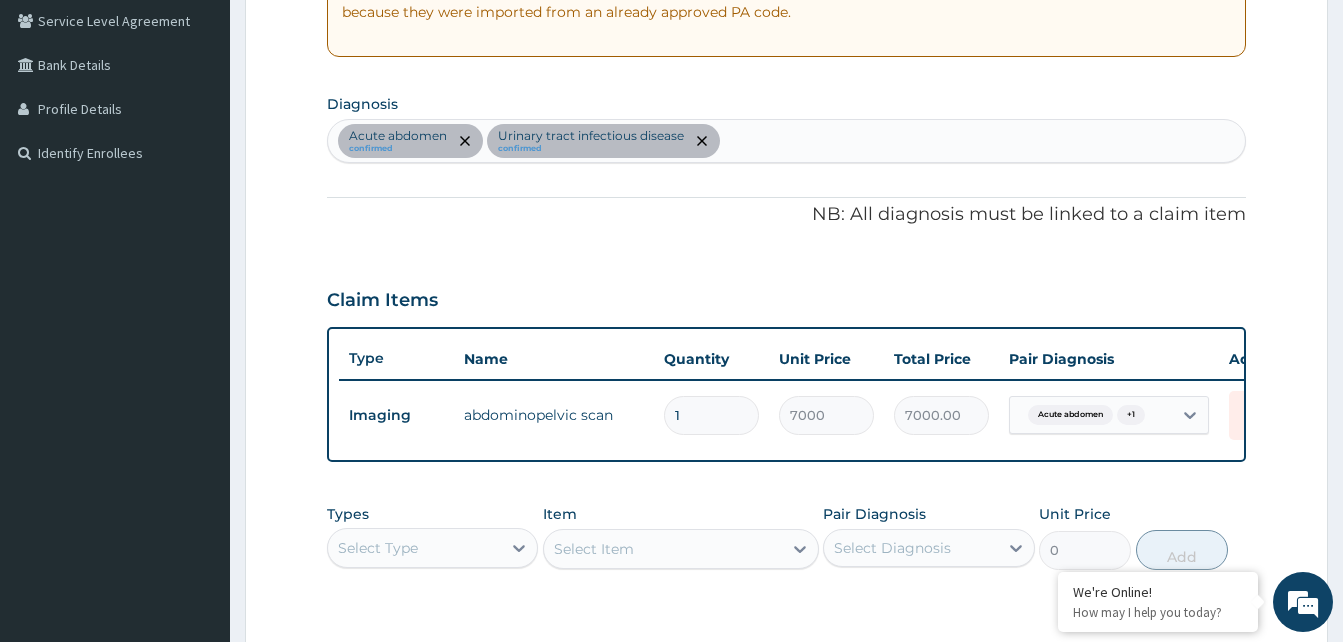 scroll, scrollTop: 411, scrollLeft: 0, axis: vertical 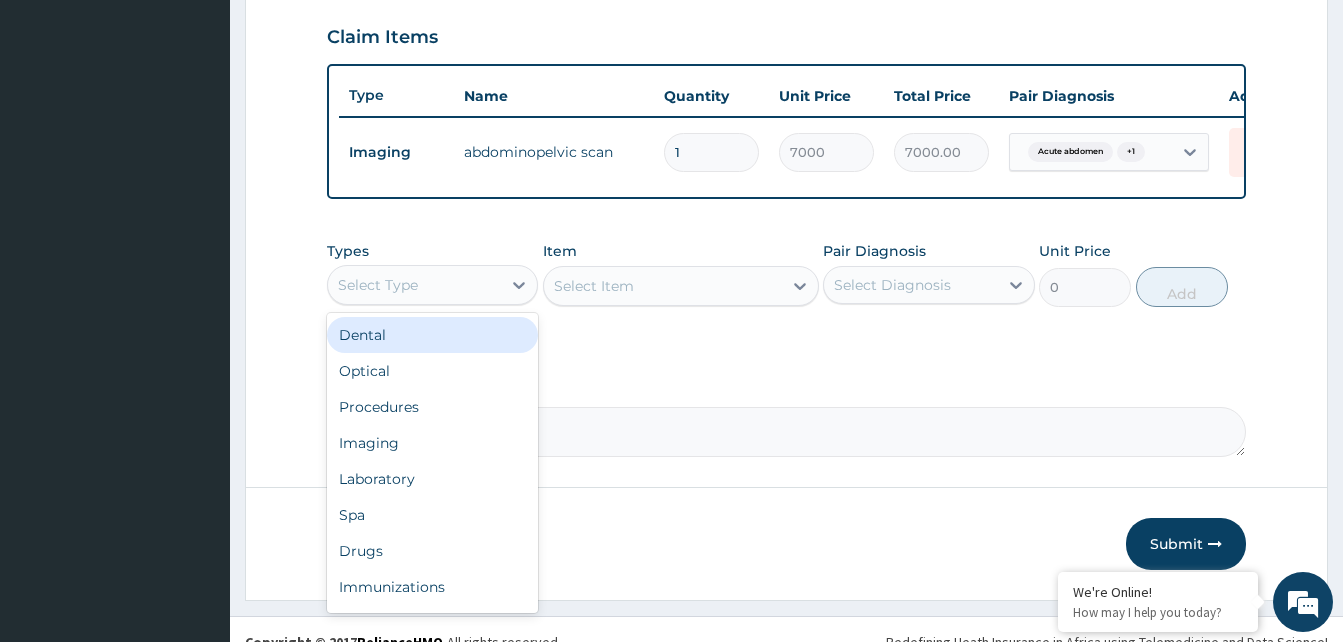 click on "Procedures" at bounding box center (432, 407) 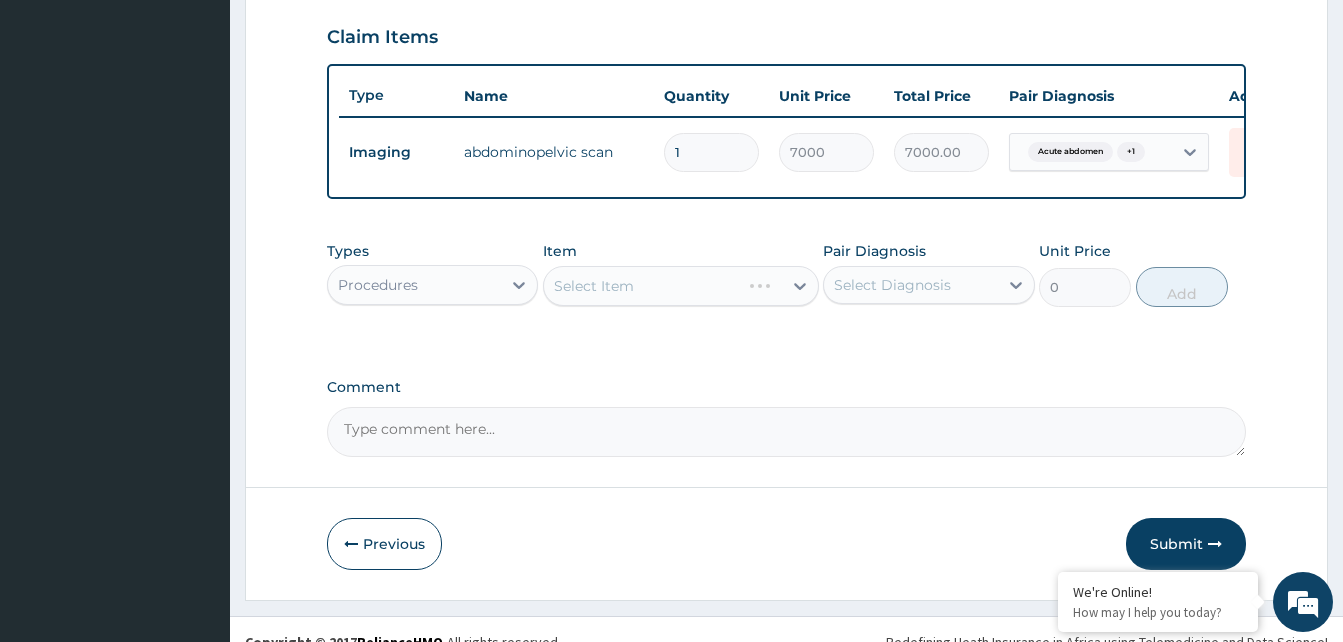 click on "Select Item" at bounding box center [681, 286] 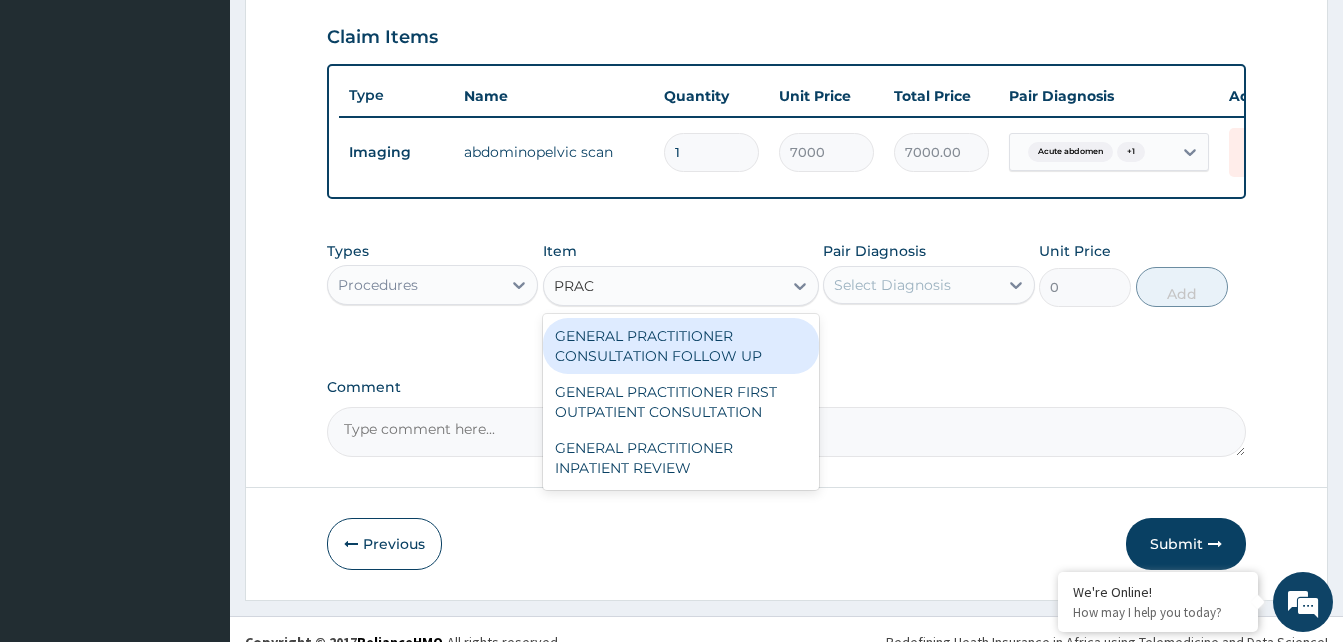 type on "PRACT" 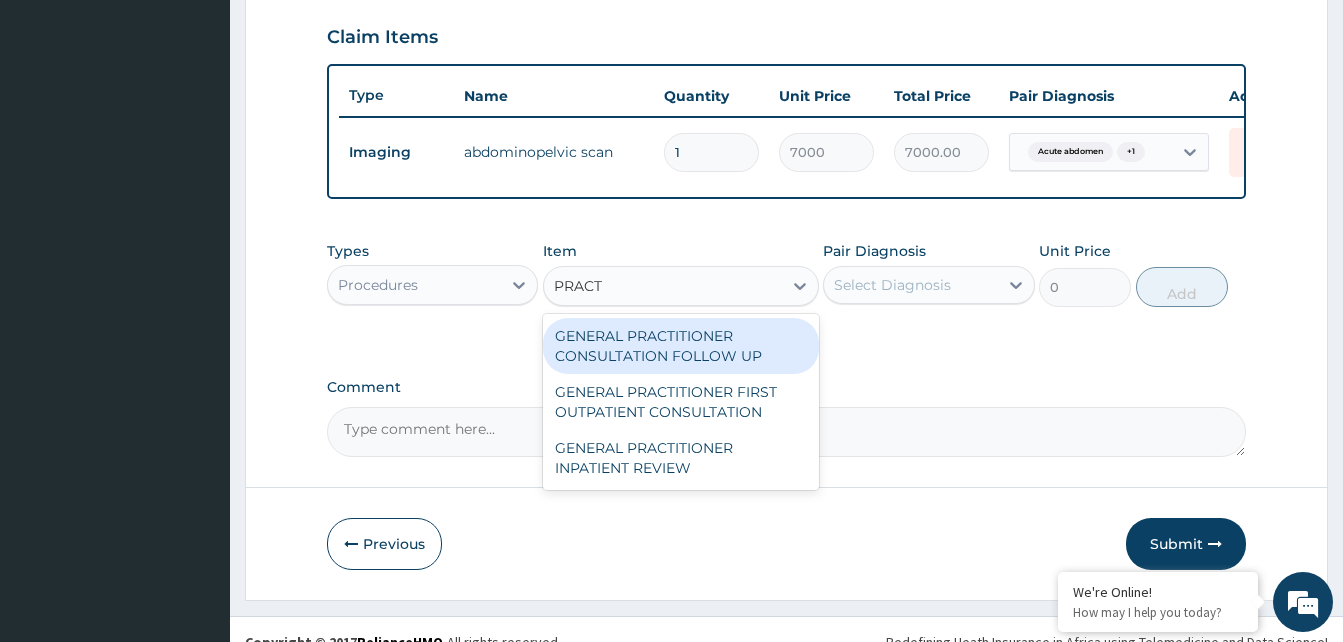 click on "GENERAL PRACTITIONER CONSULTATION FOLLOW UP" at bounding box center [681, 346] 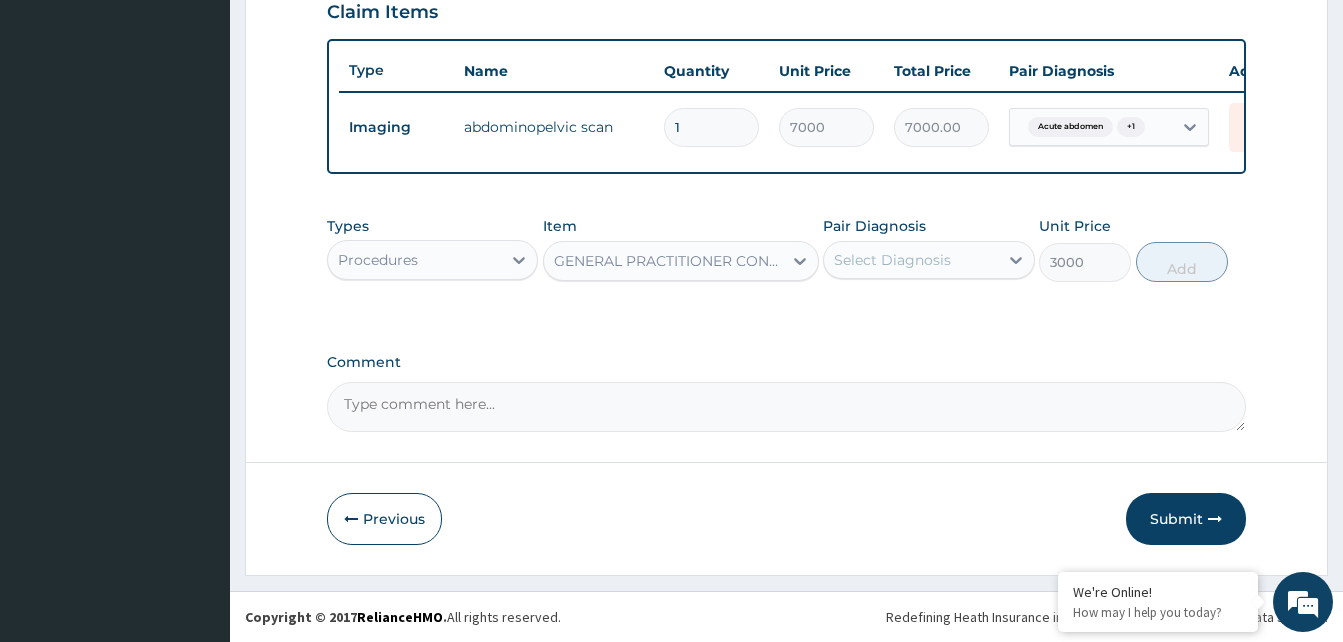 scroll, scrollTop: 720, scrollLeft: 0, axis: vertical 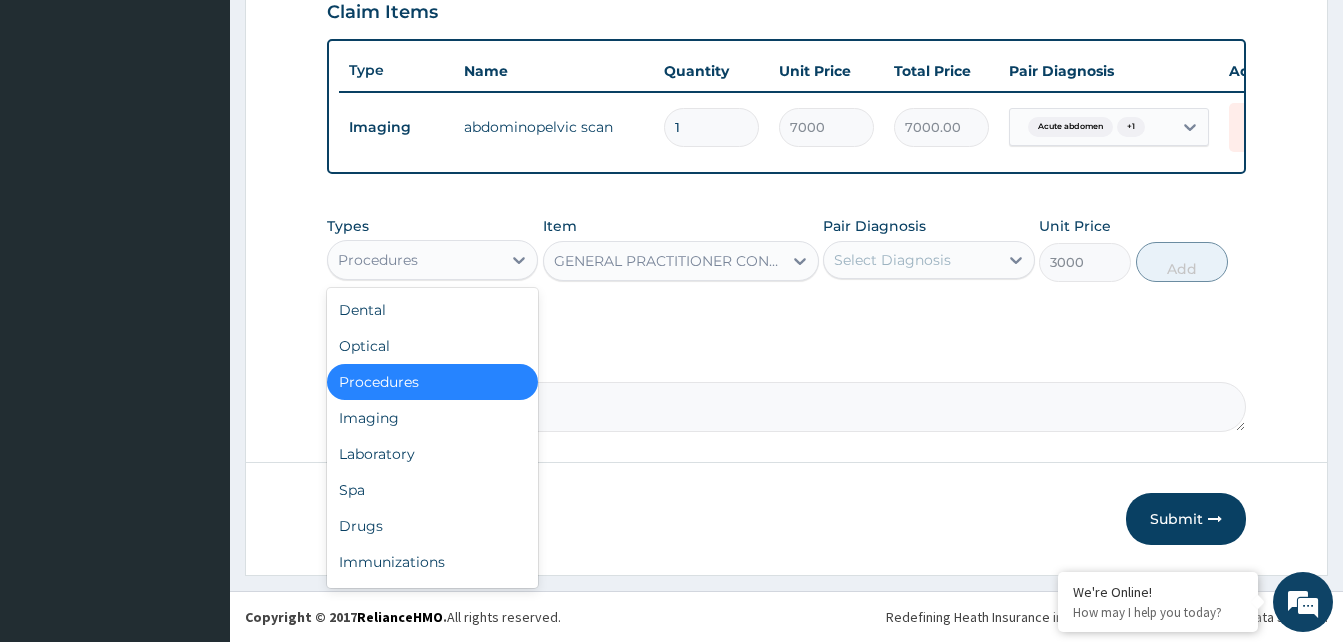 click on "Laboratory" at bounding box center (432, 454) 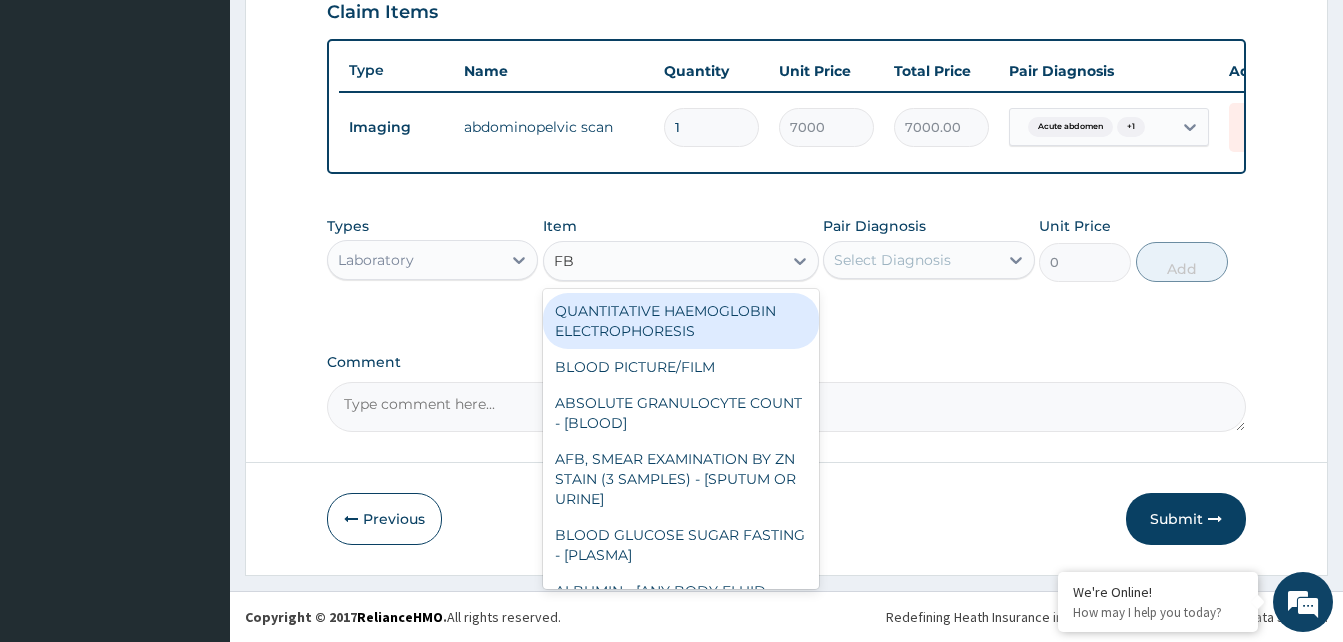 type on "FBC" 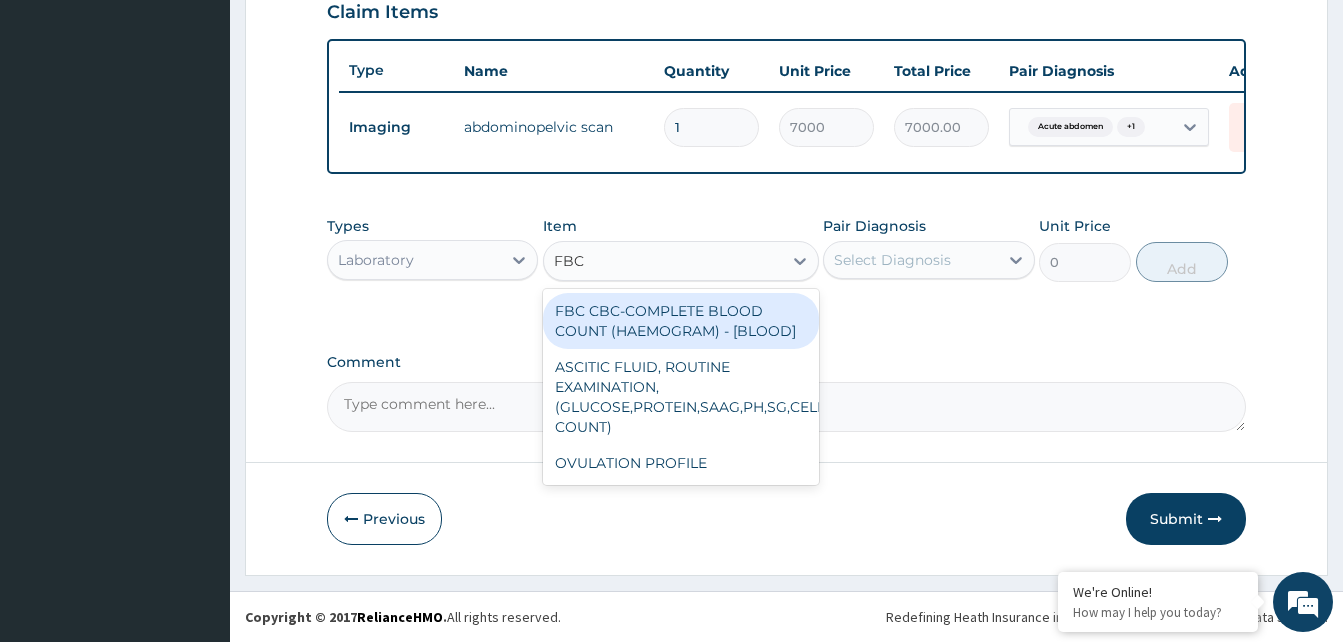 click on "FBC CBC-COMPLETE BLOOD COUNT (HAEMOGRAM) - [BLOOD]" at bounding box center (681, 321) 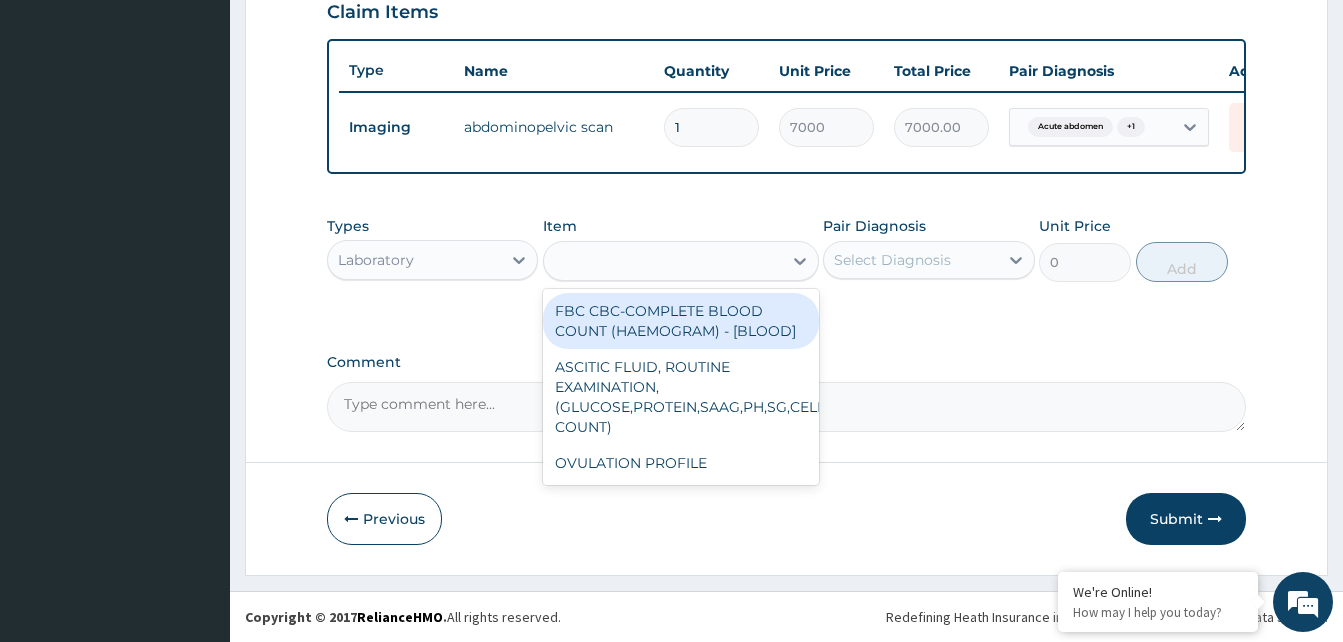 type on "6000" 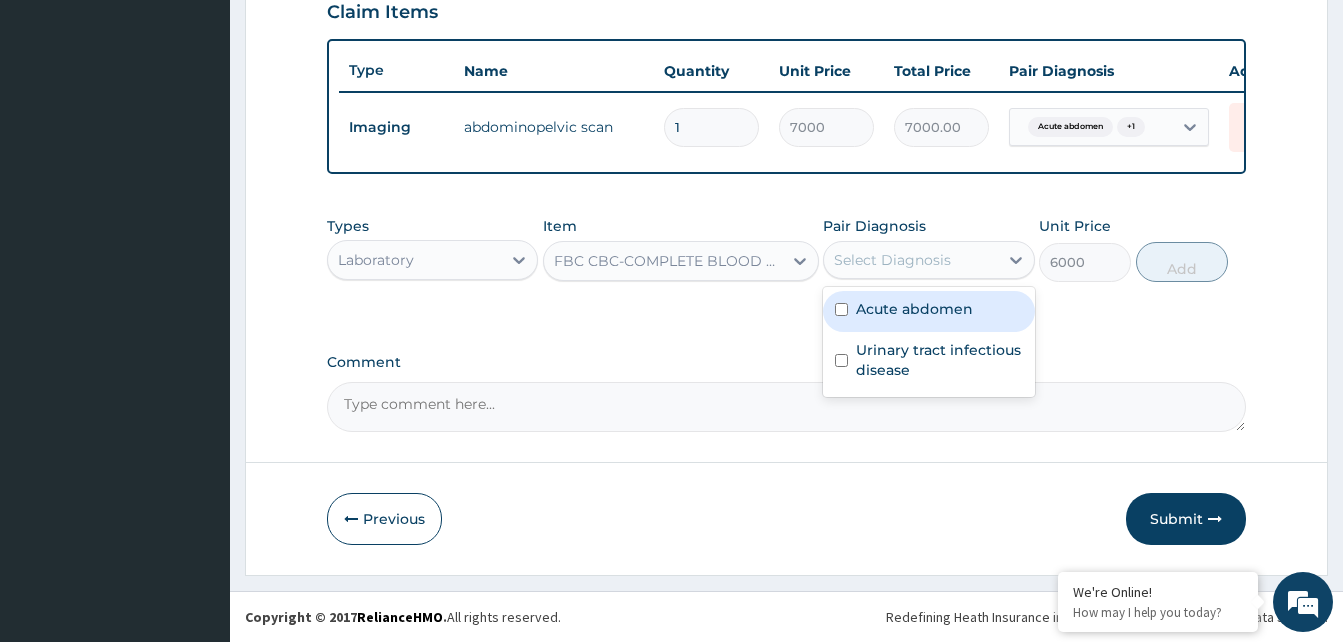 click on "Acute abdomen" at bounding box center (914, 309) 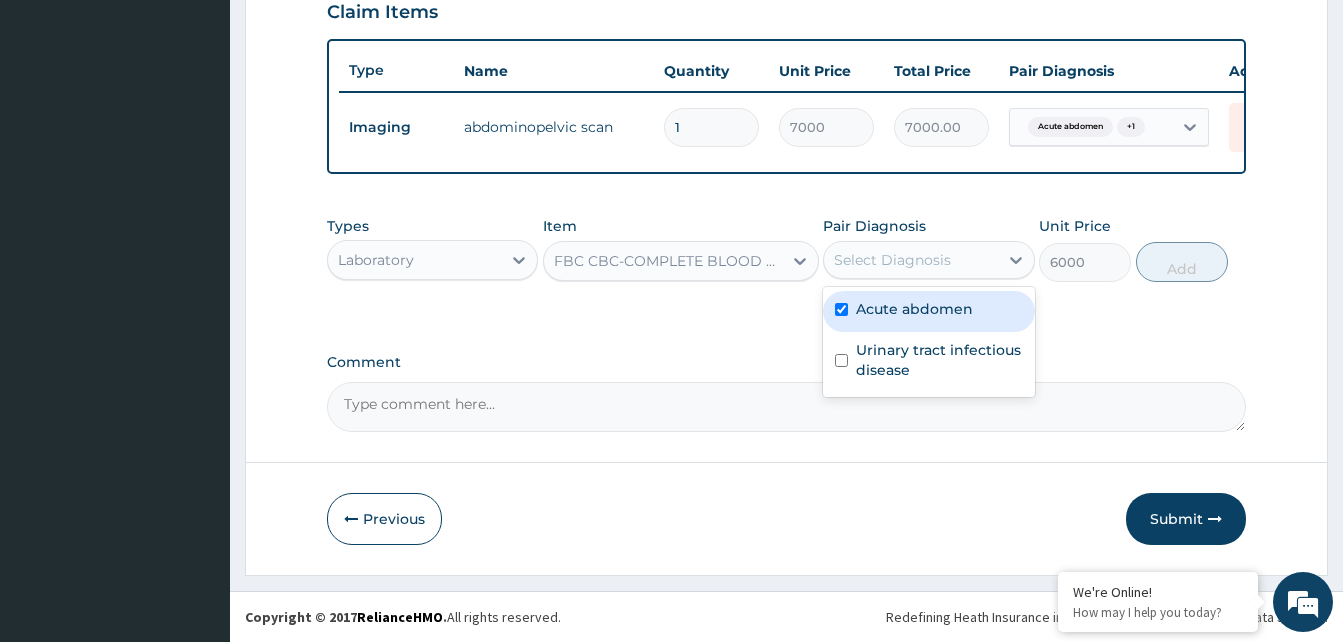 checkbox on "true" 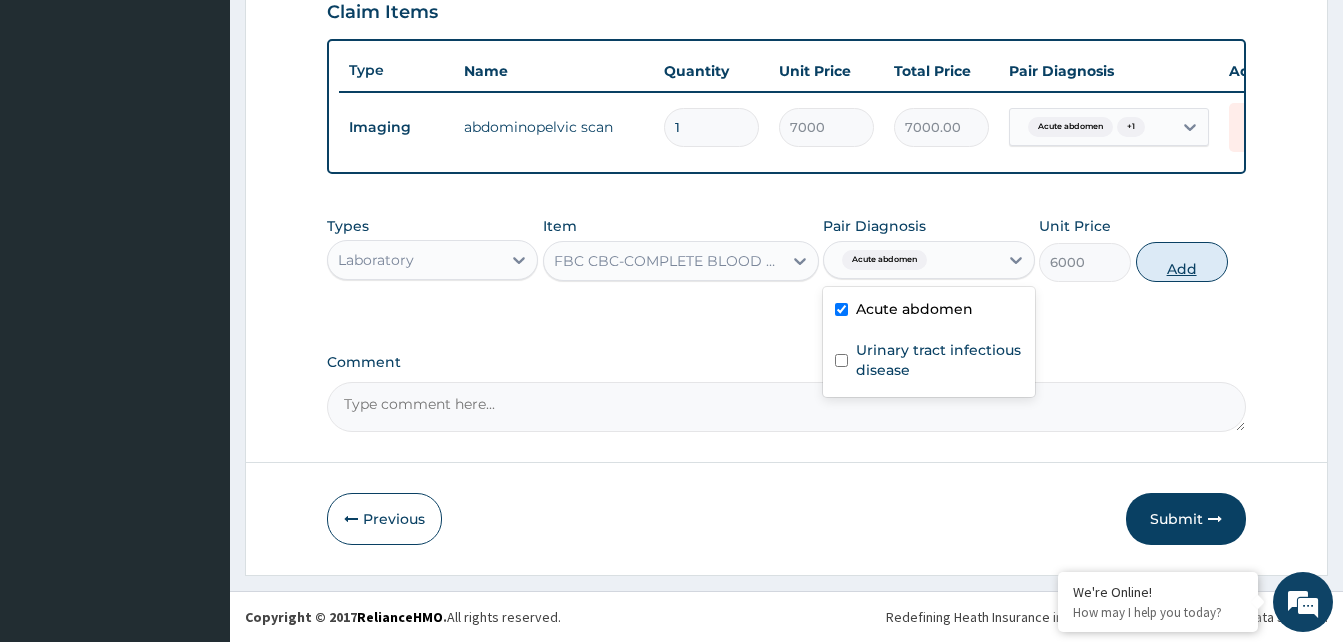 click on "Add" at bounding box center (1182, 262) 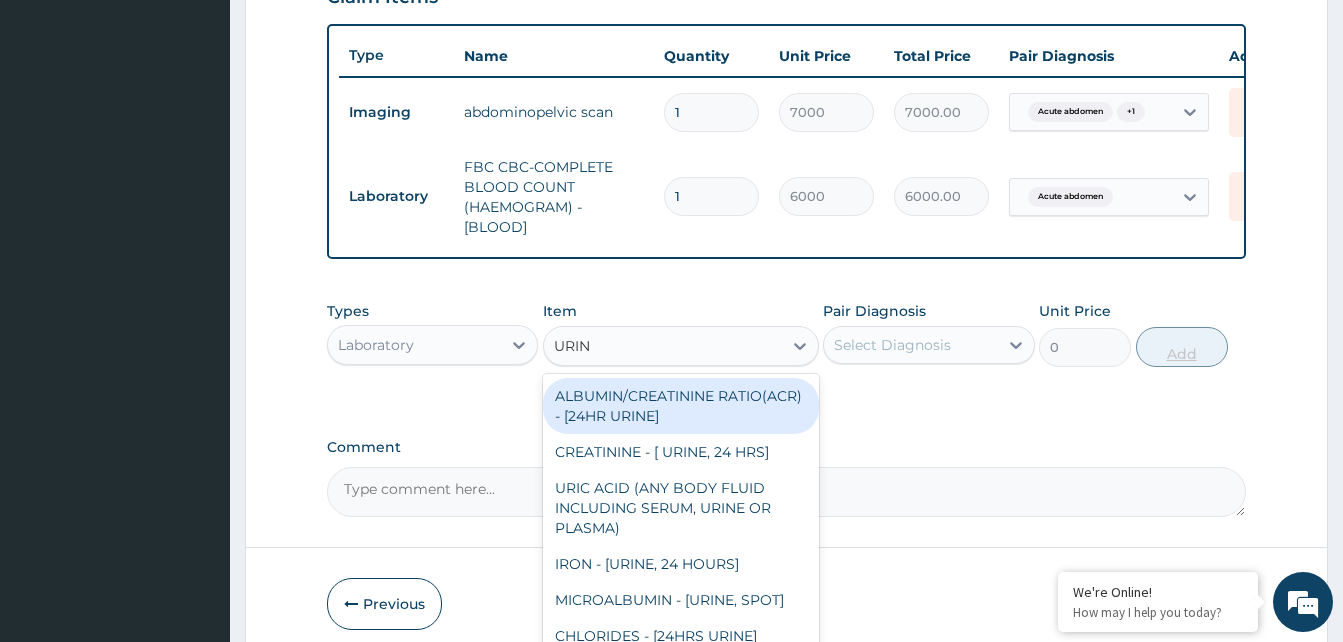 type on "URINA" 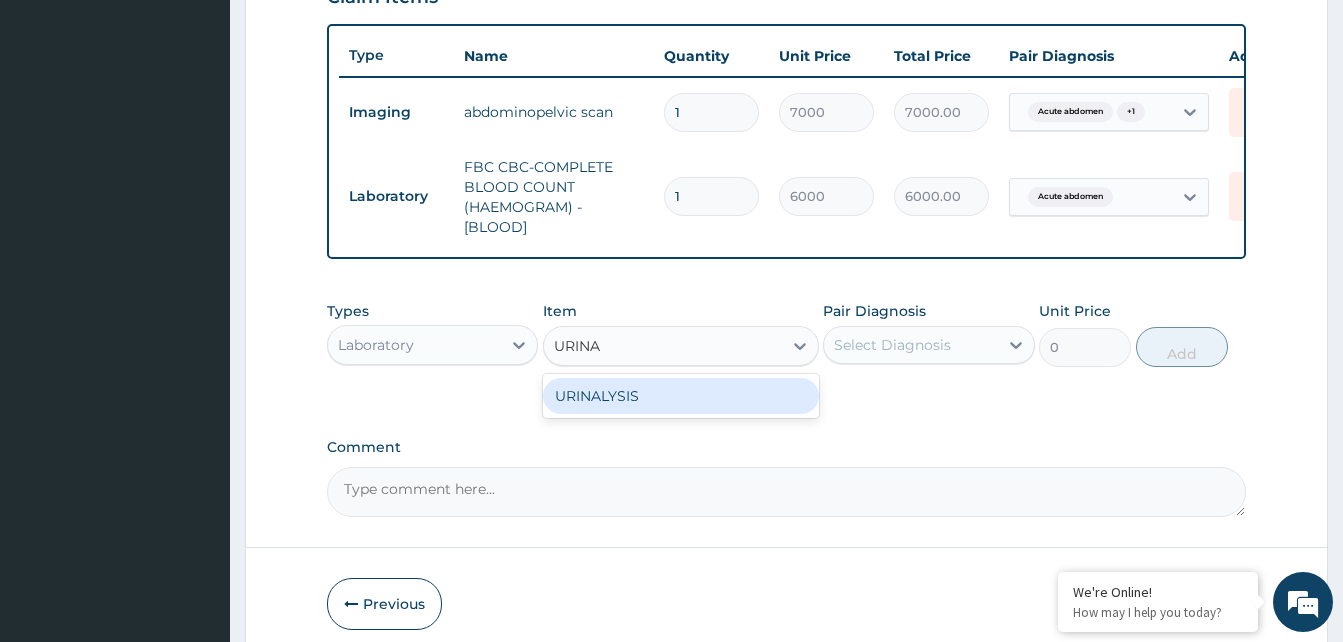 click on "URINALYSIS" at bounding box center [681, 396] 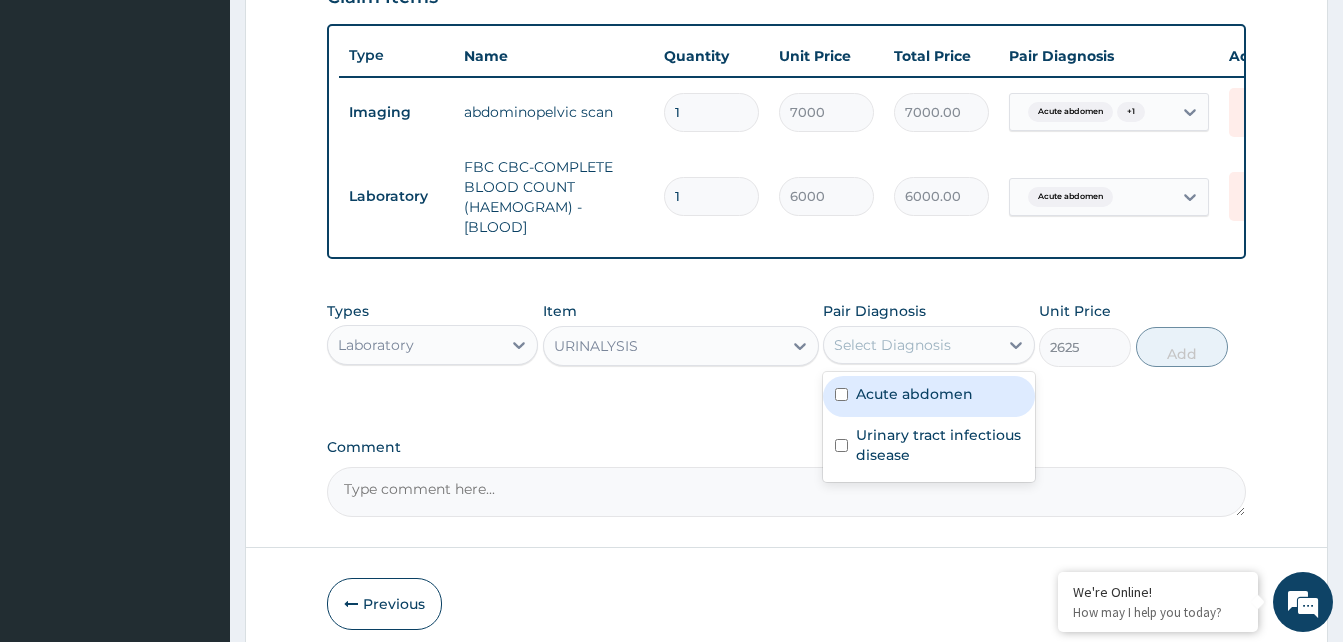 click on "Acute abdomen" at bounding box center (914, 394) 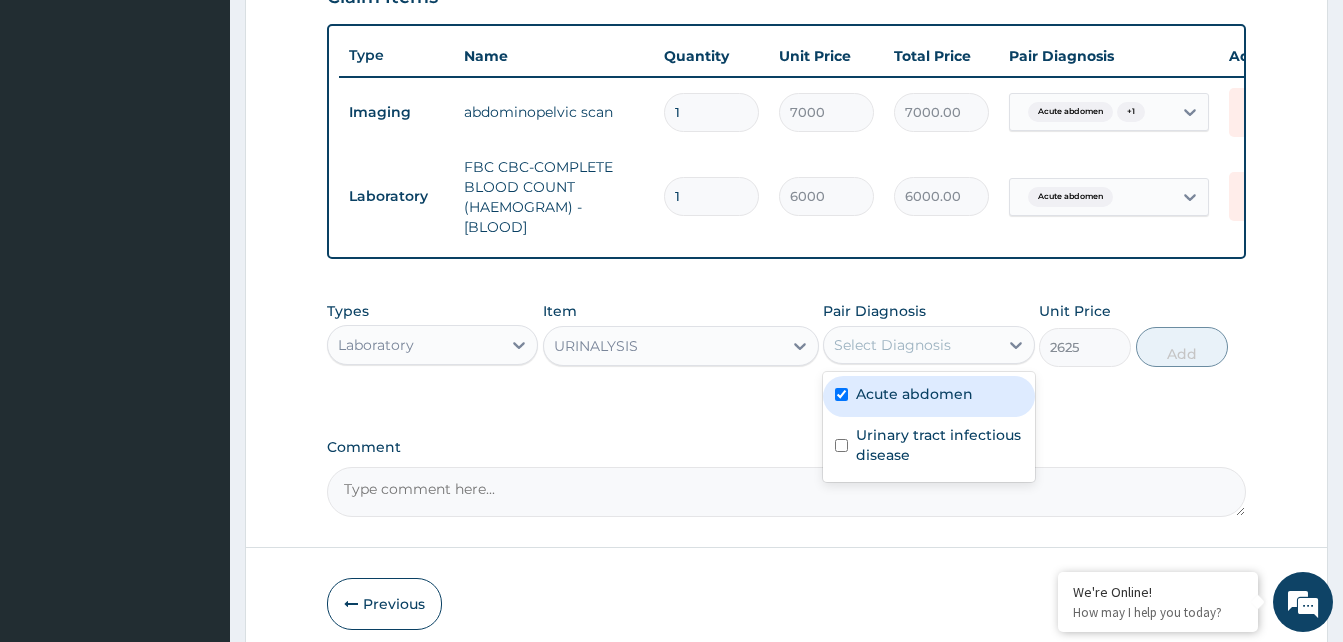 checkbox on "true" 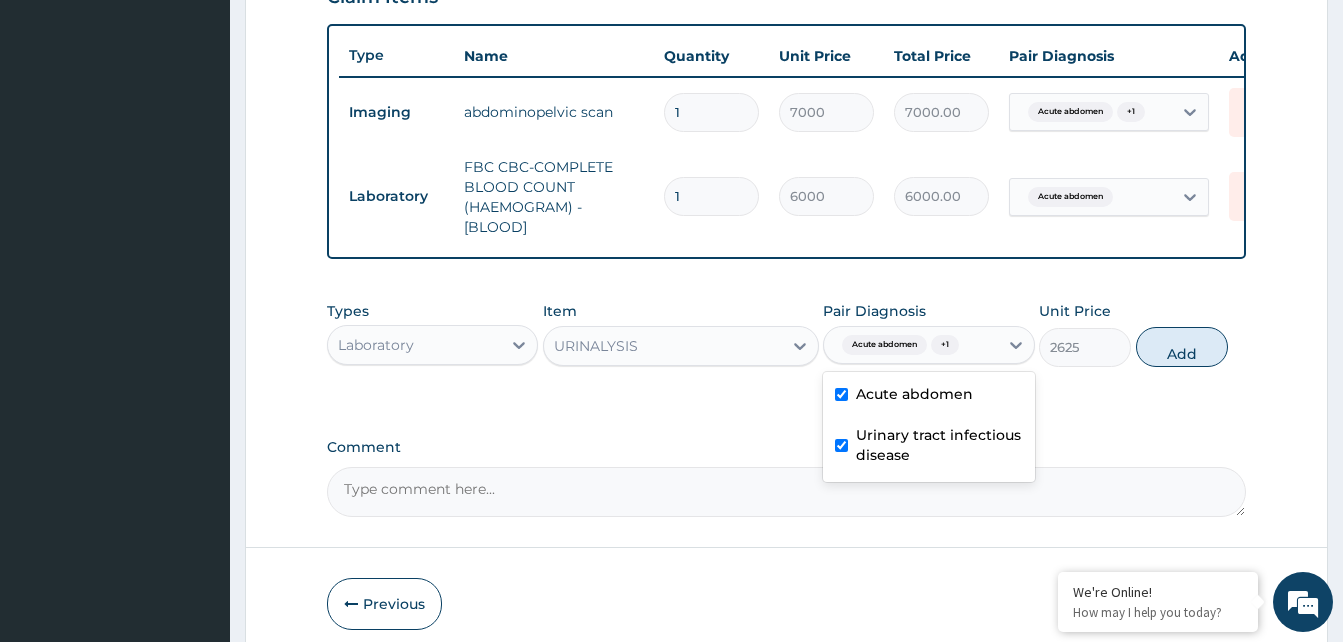 checkbox on "true" 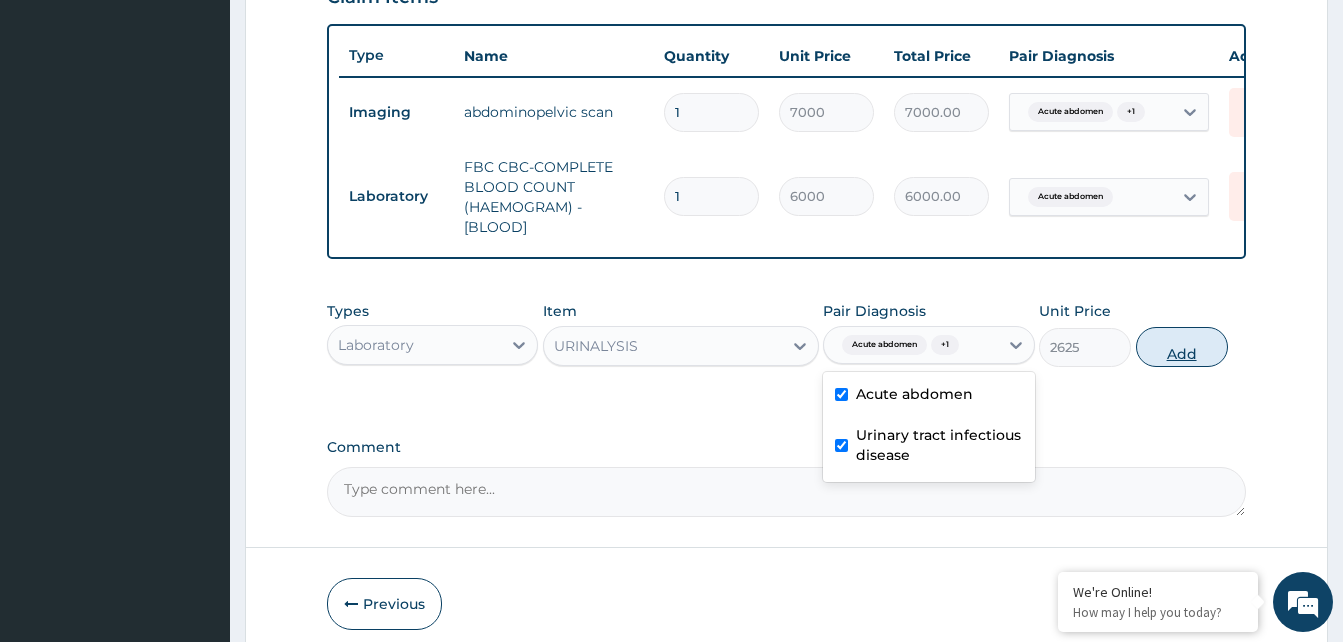 click on "Add" at bounding box center [1182, 347] 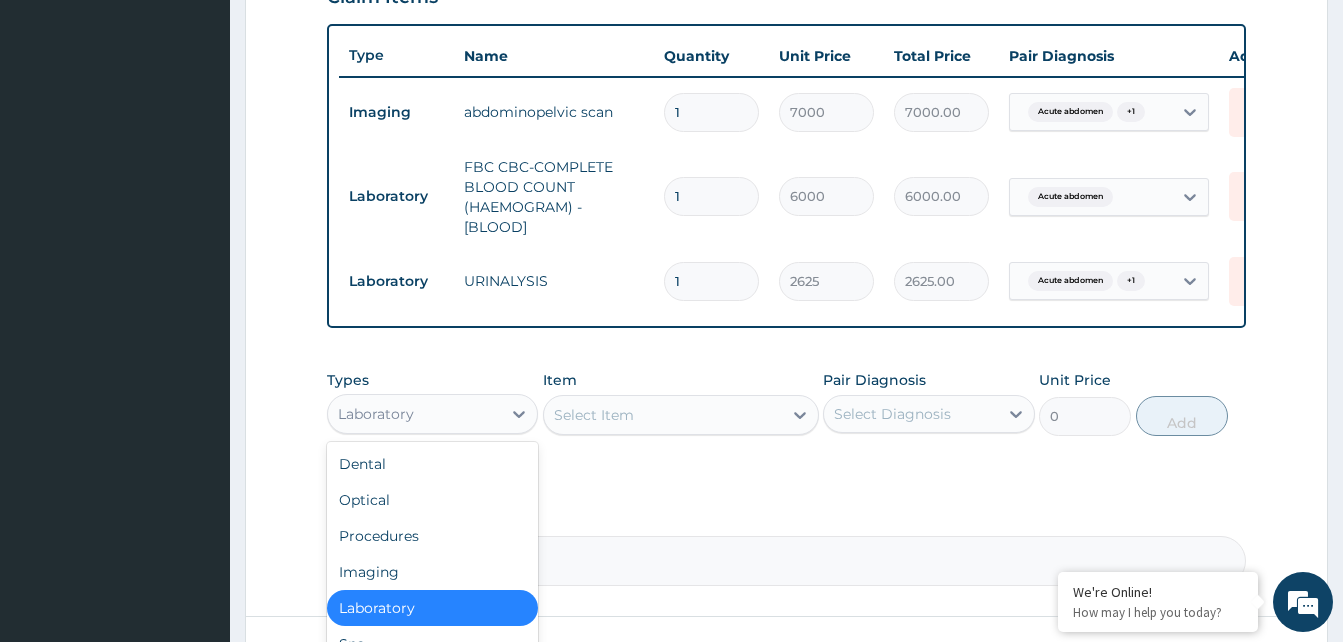 click on "Imaging" at bounding box center (432, 572) 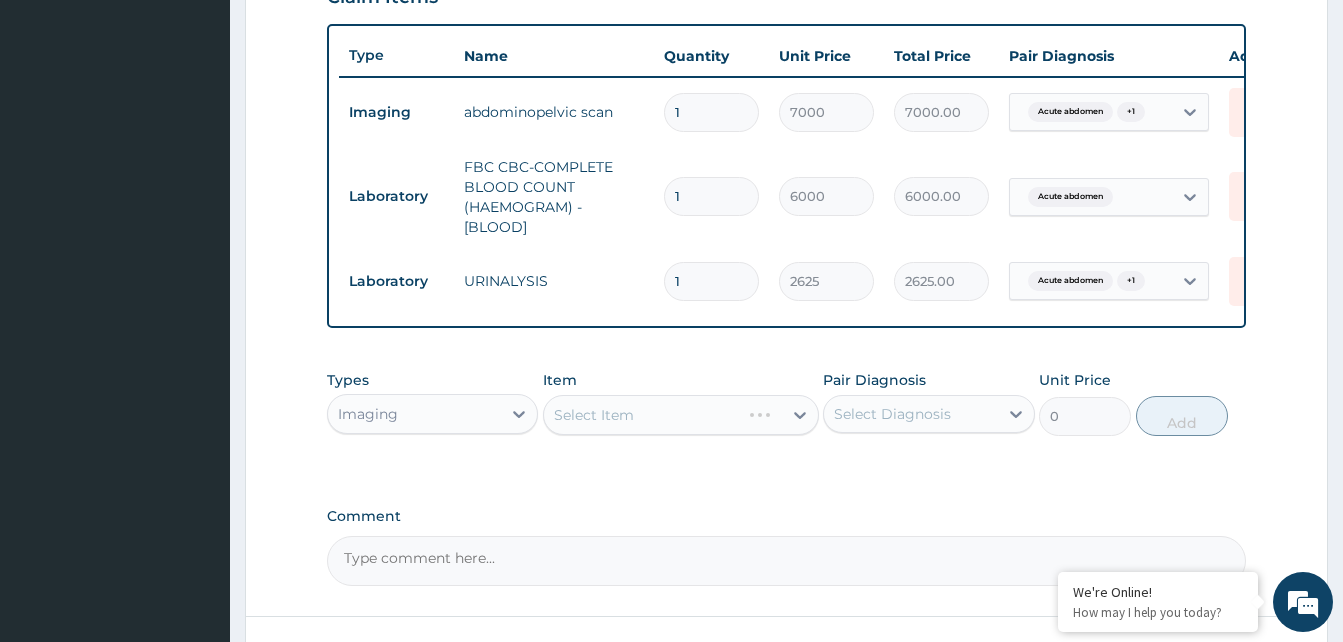 click on "Select Item" at bounding box center [681, 415] 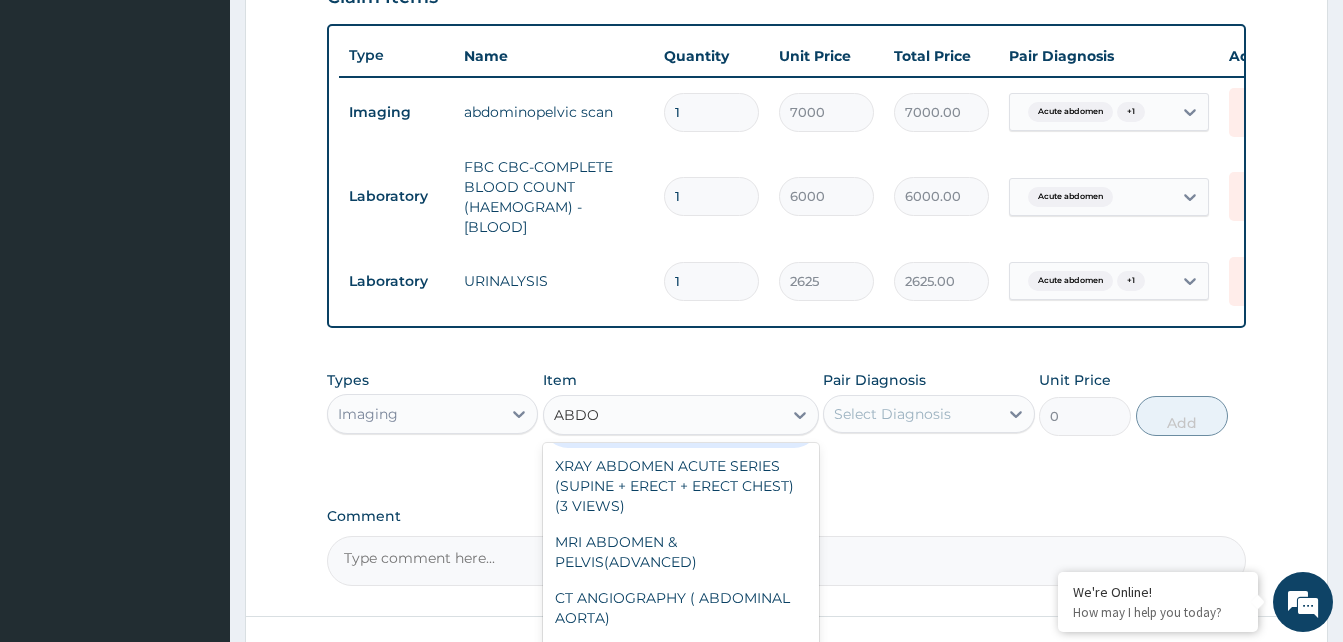 scroll, scrollTop: 61, scrollLeft: 0, axis: vertical 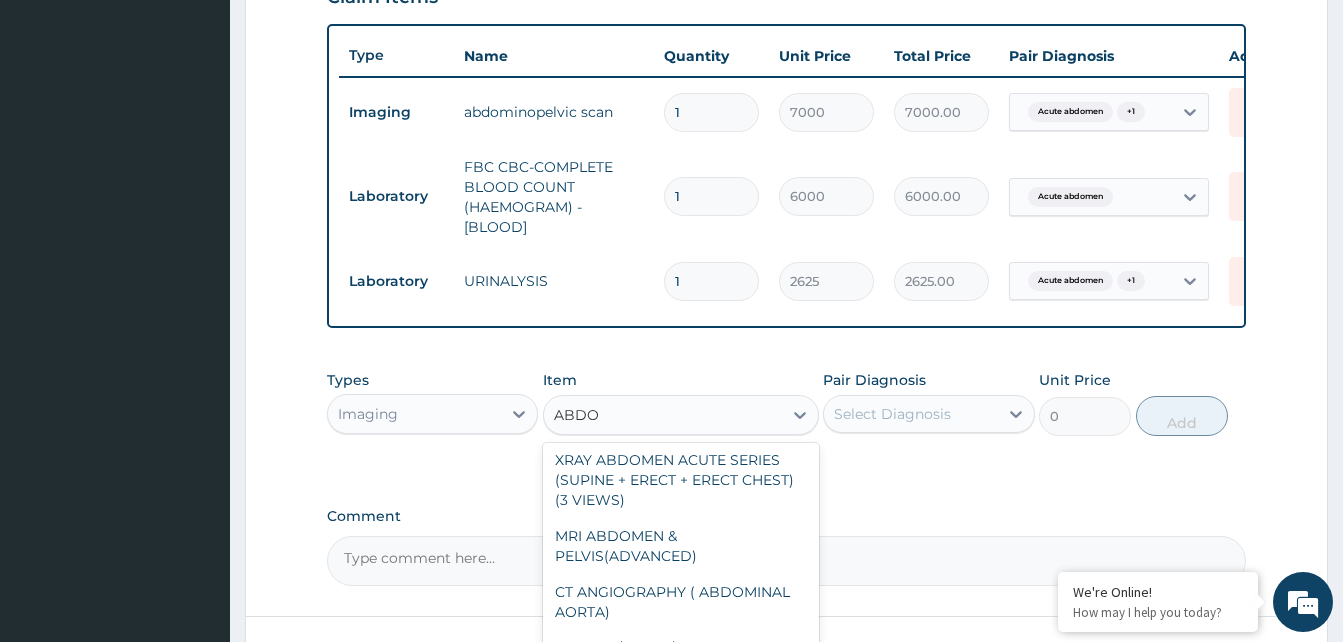 type on "ABDO" 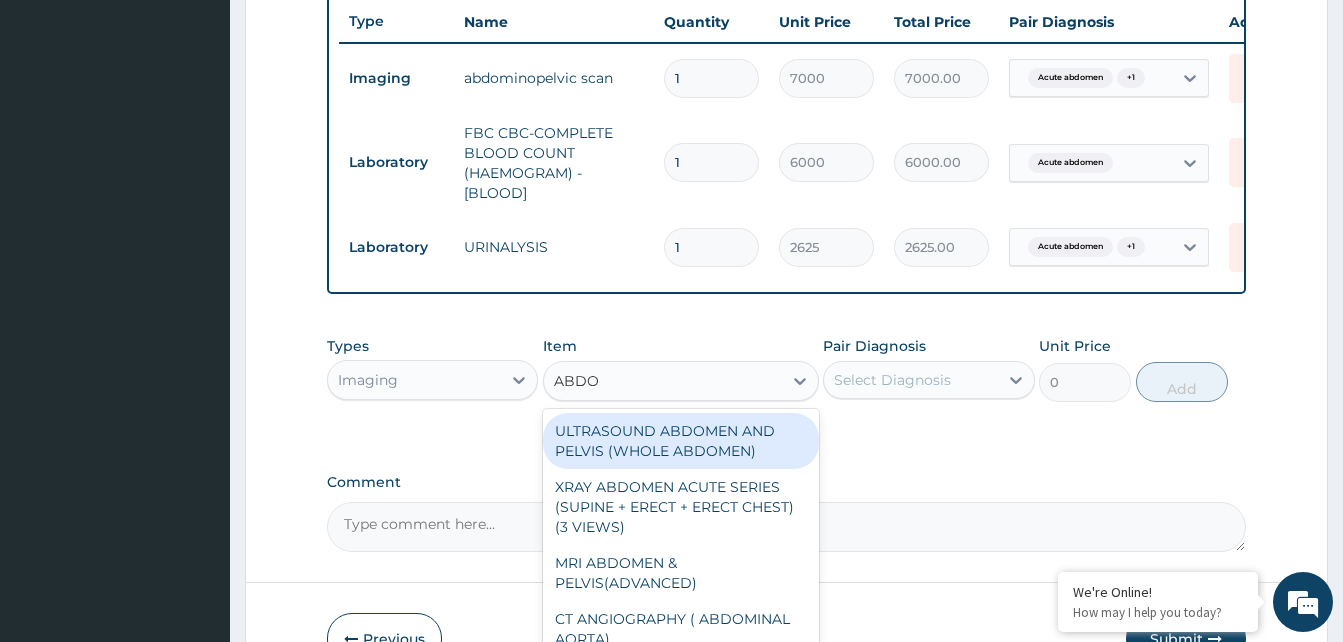 scroll, scrollTop: 780, scrollLeft: 0, axis: vertical 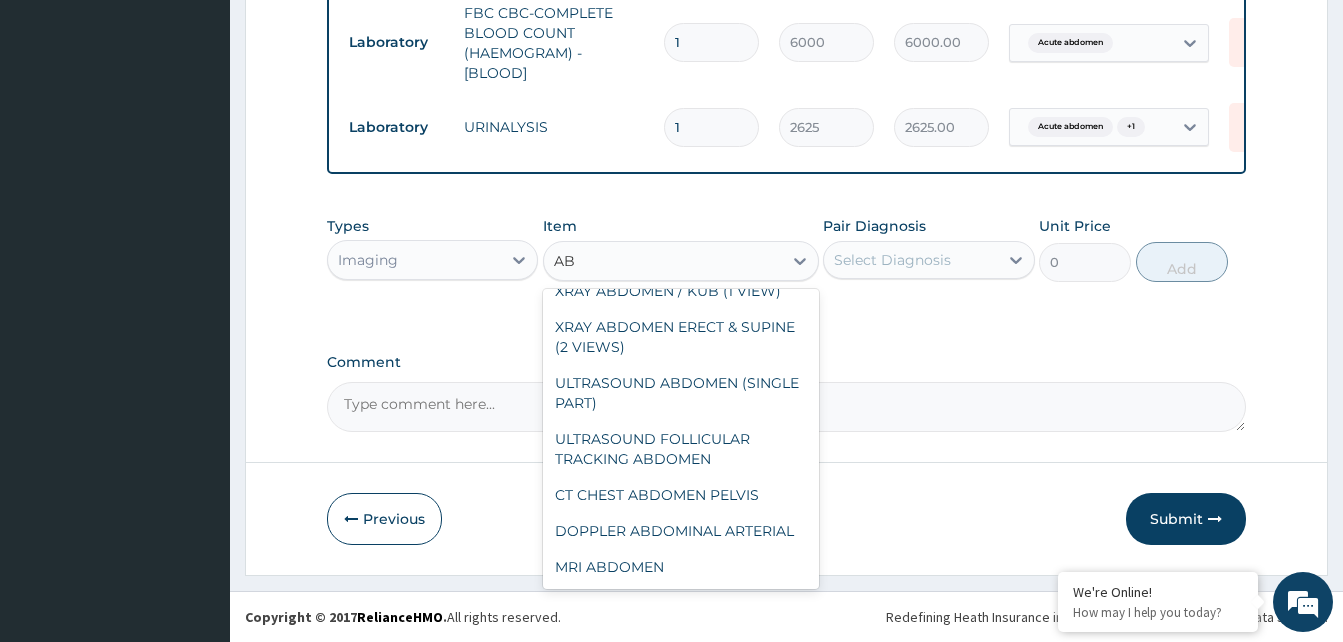 type on "A" 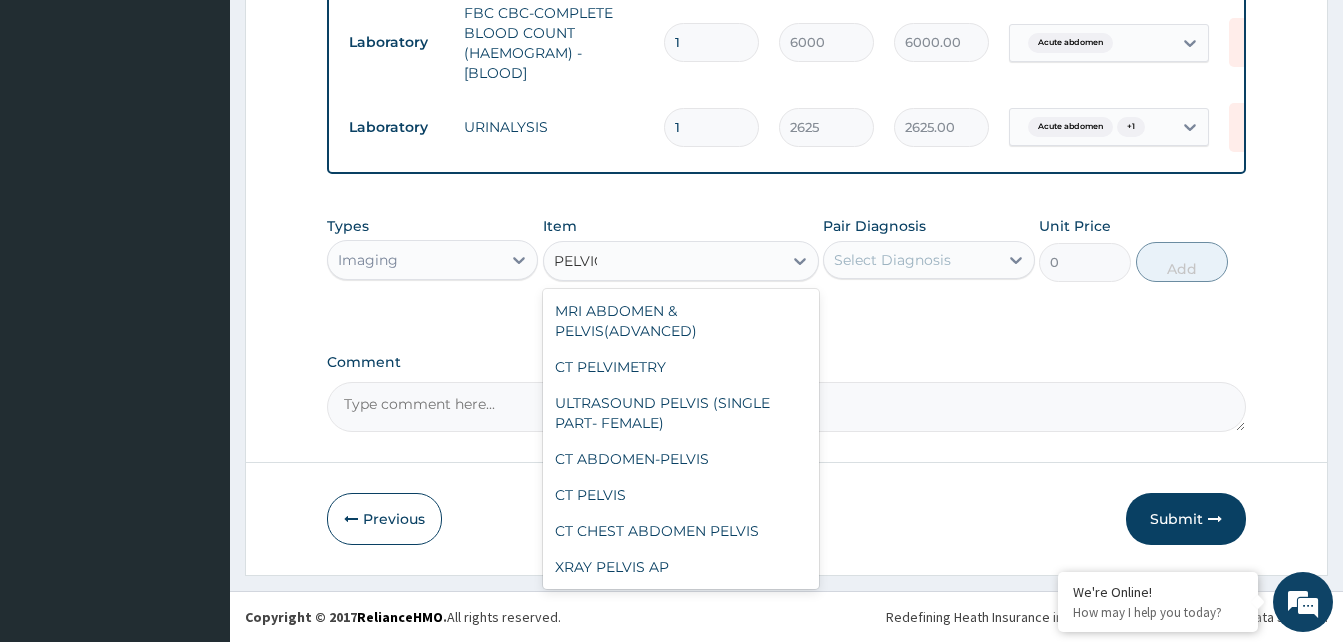 scroll, scrollTop: 0, scrollLeft: 0, axis: both 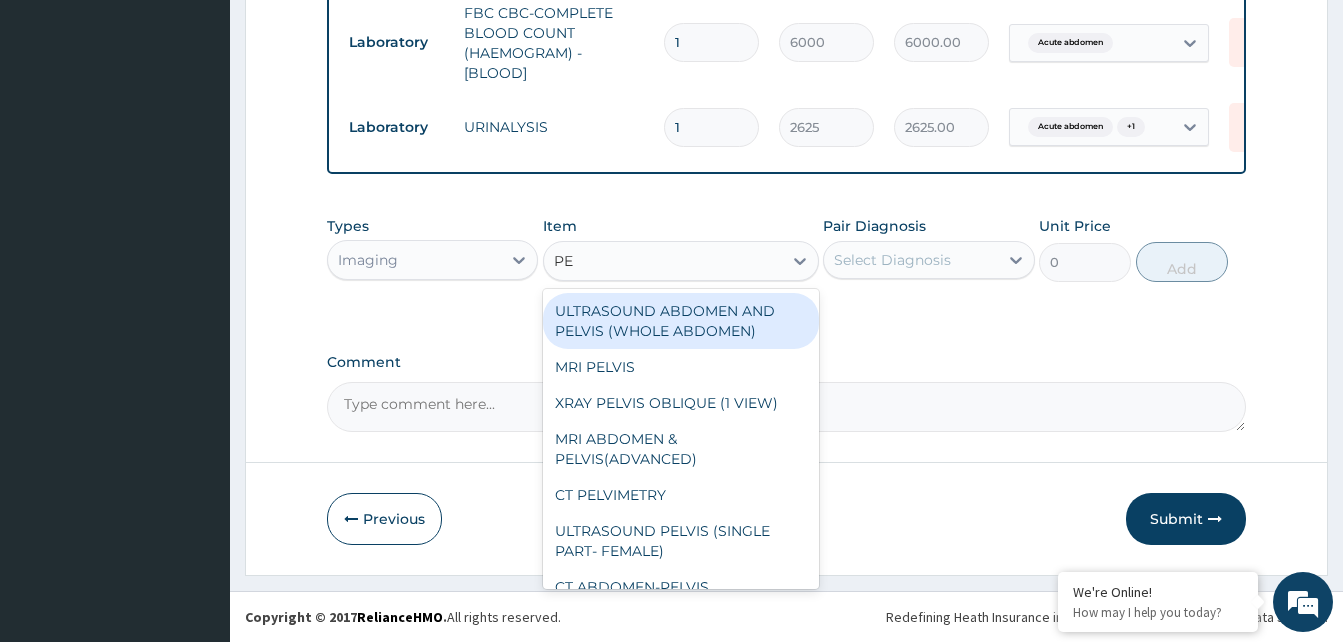type on "P" 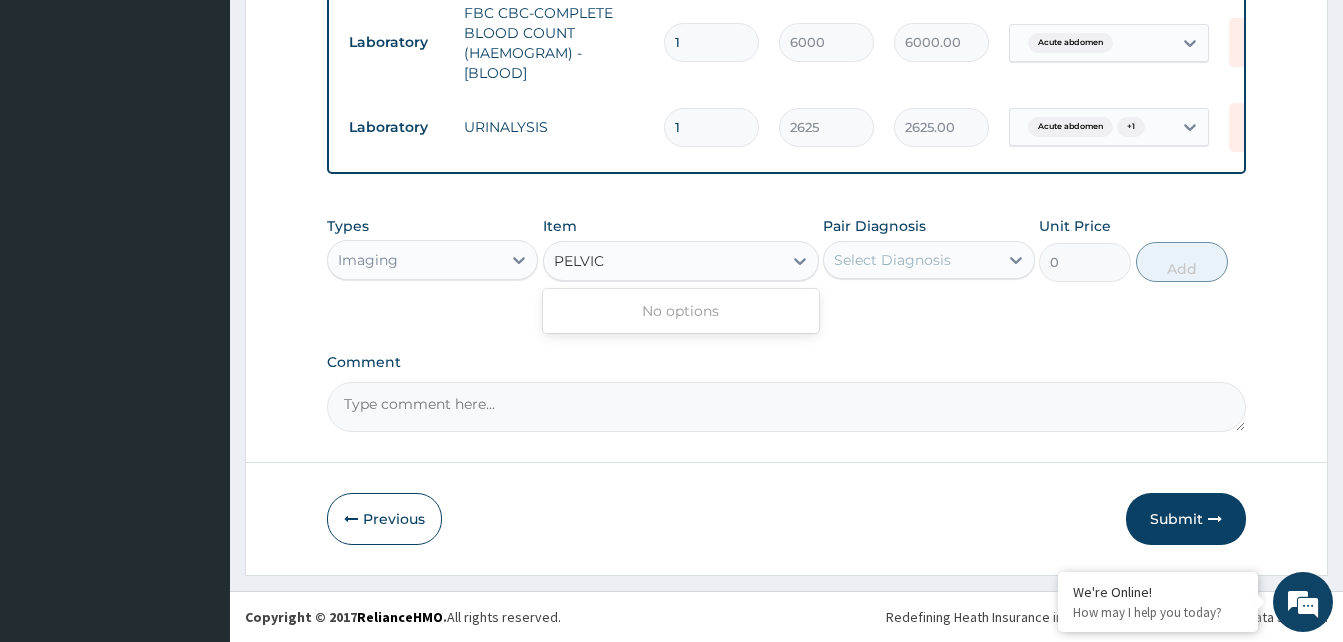type on "PELVI" 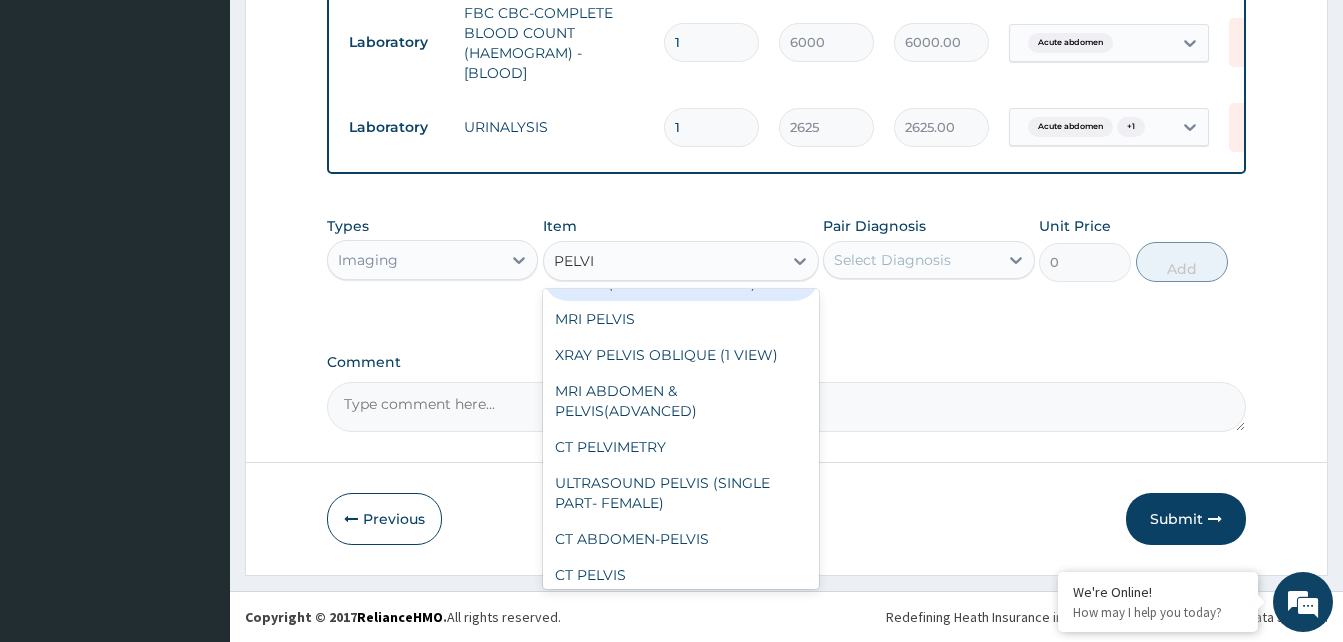 scroll, scrollTop: 0, scrollLeft: 0, axis: both 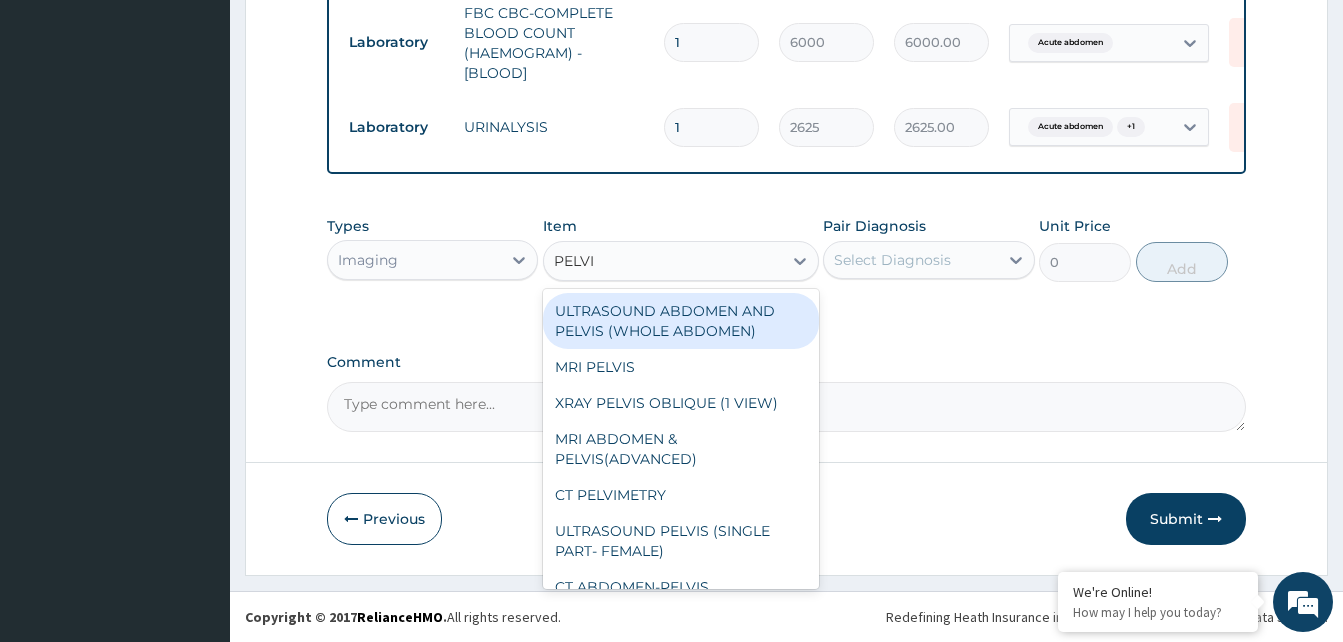 click on "ULTRASOUND ABDOMEN AND PELVIS (WHOLE ABDOMEN)" at bounding box center (681, 321) 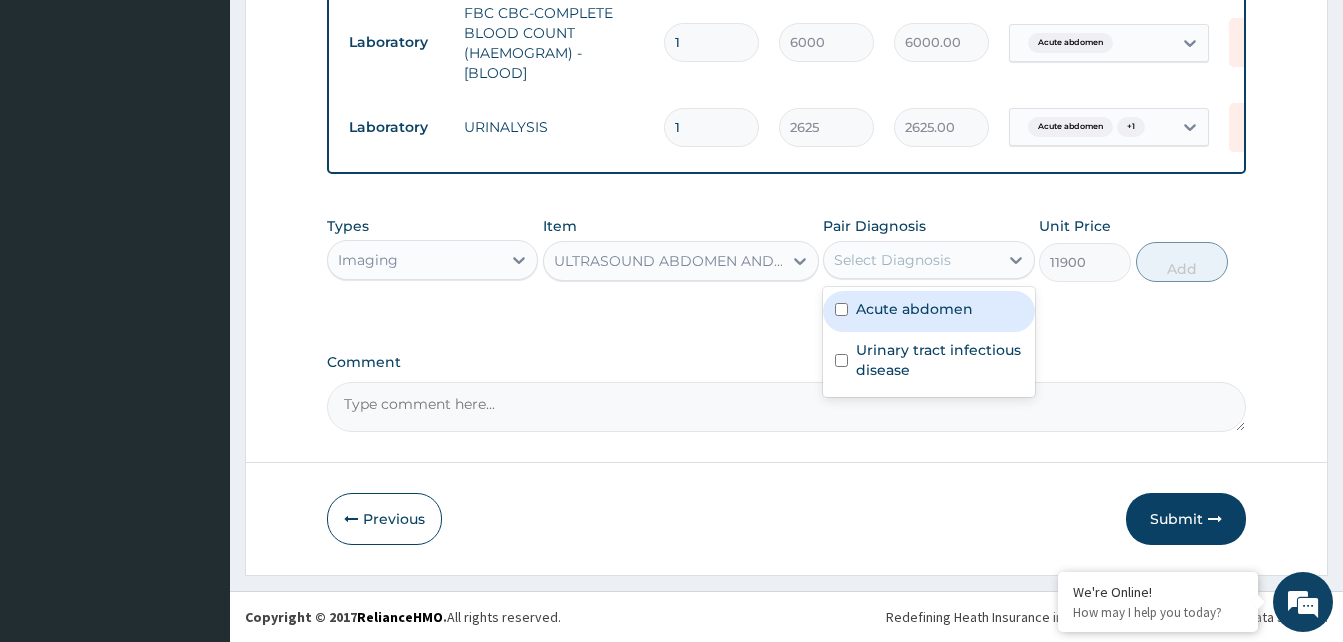 click on "Acute abdomen" at bounding box center [928, 311] 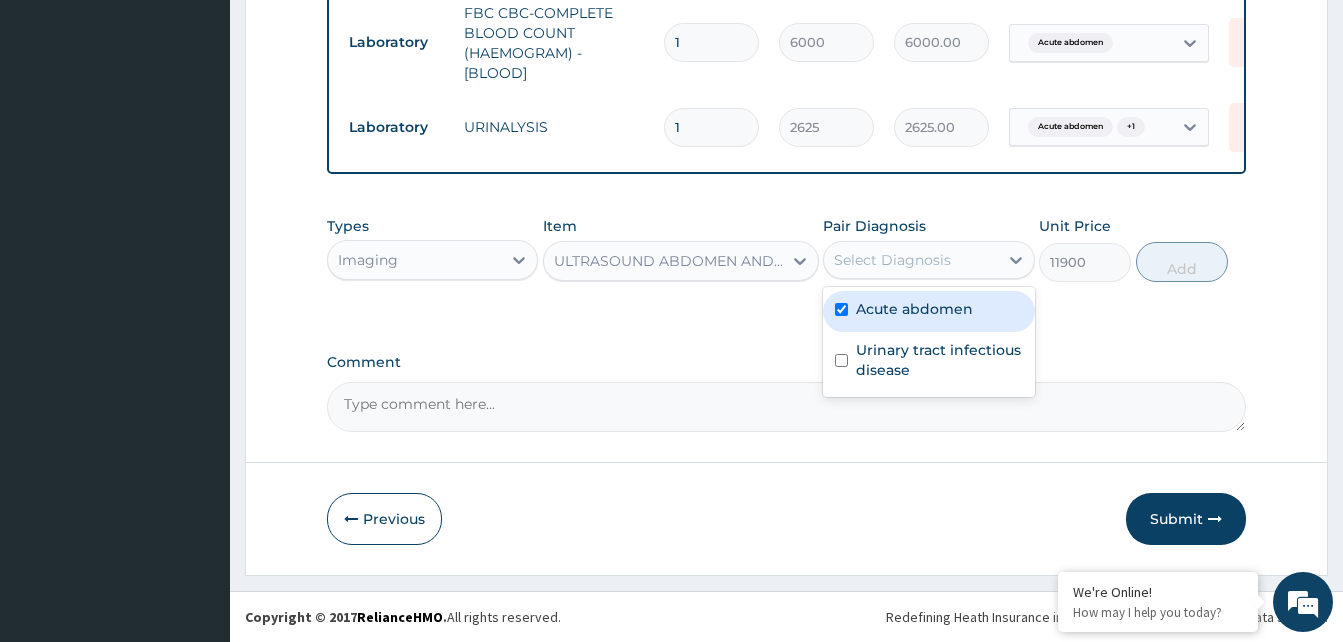 checkbox on "true" 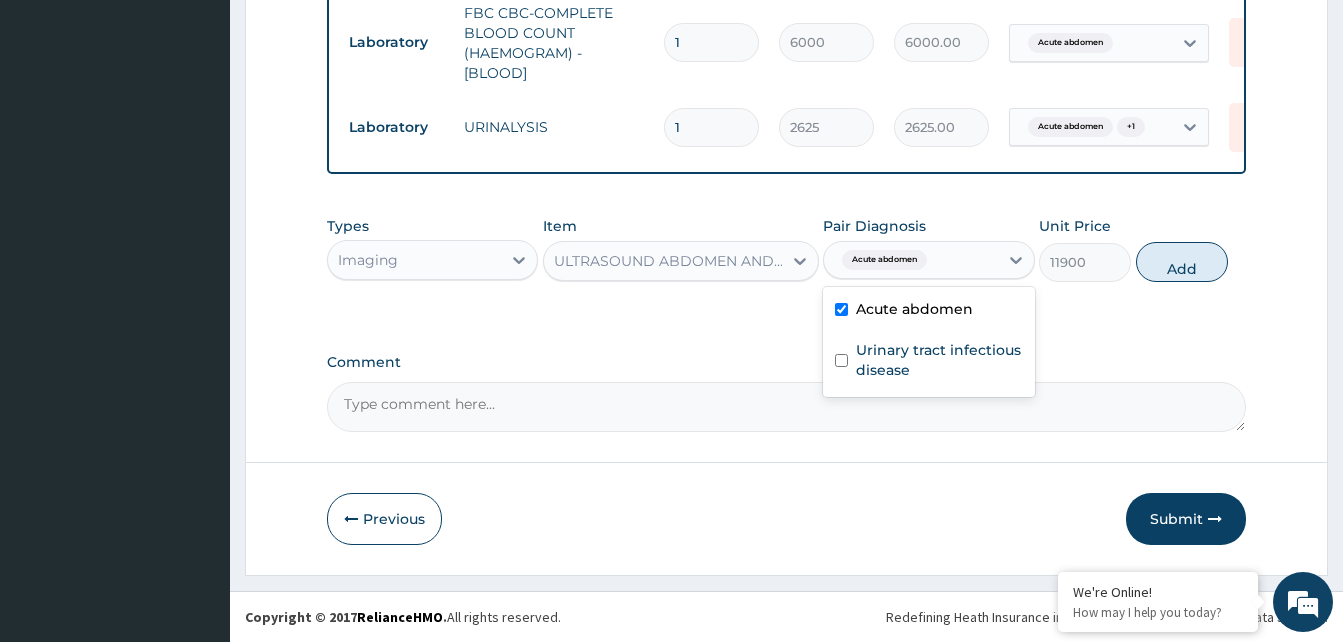 click on "Urinary tract infectious disease" at bounding box center [939, 360] 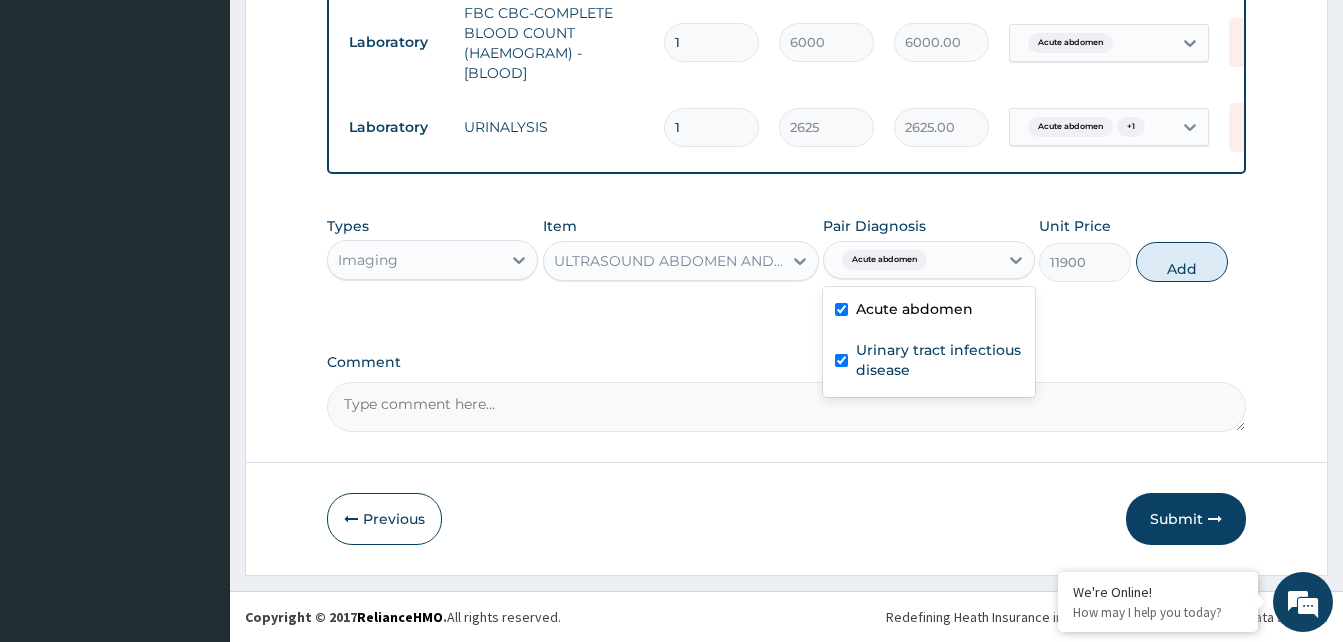 checkbox on "true" 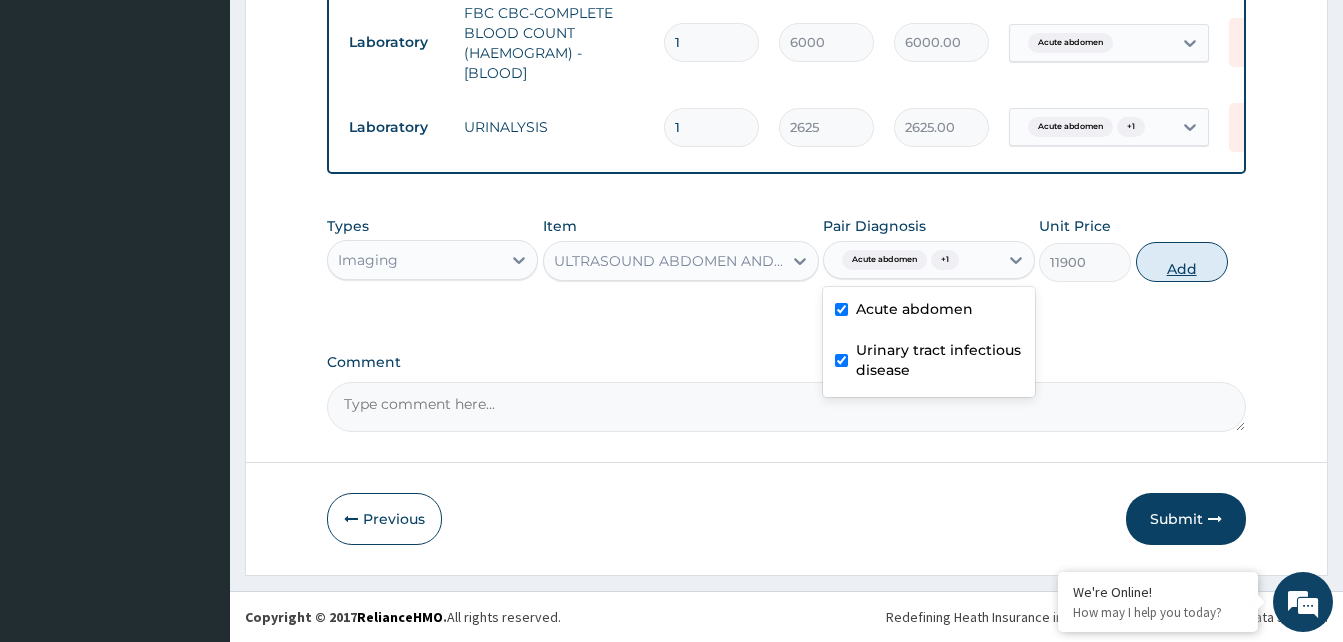 click on "Add" at bounding box center (1182, 262) 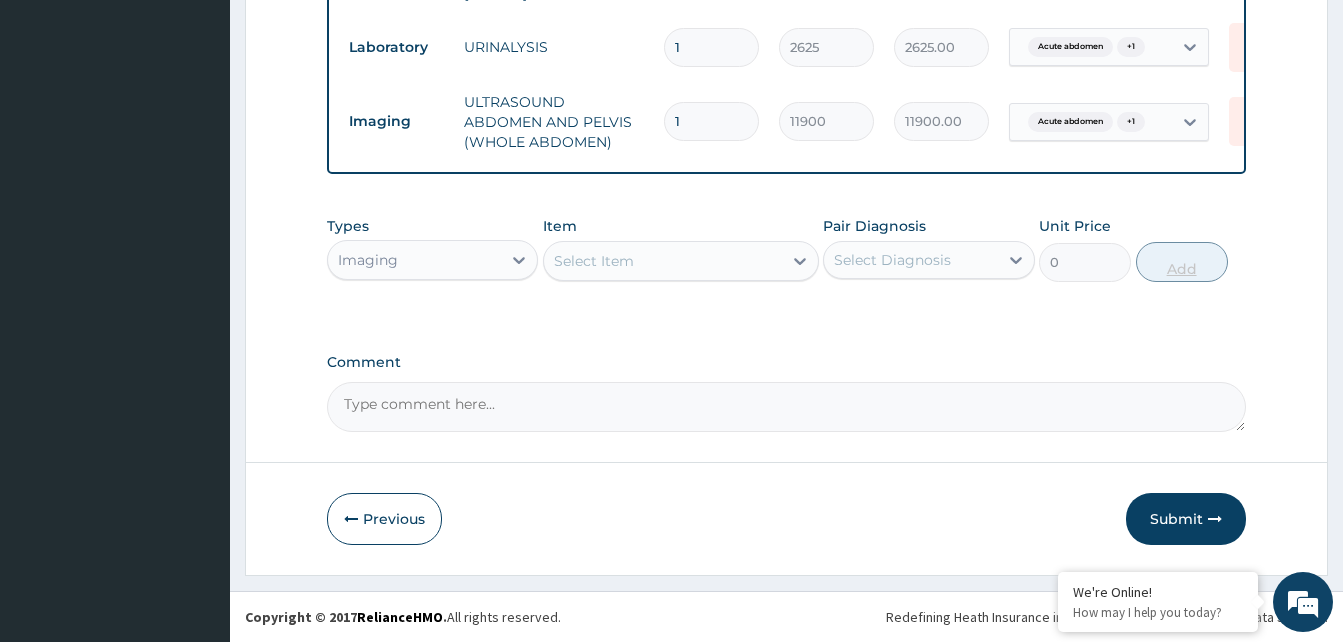 scroll, scrollTop: 969, scrollLeft: 0, axis: vertical 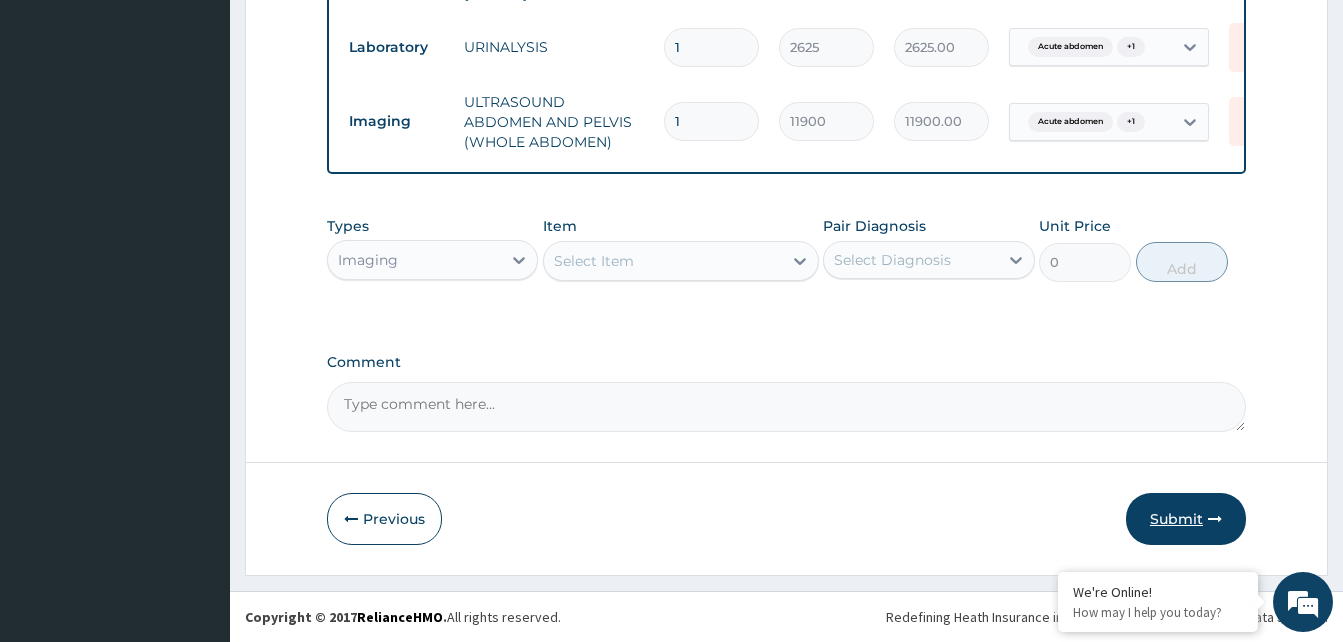 click on "Submit" at bounding box center (1186, 519) 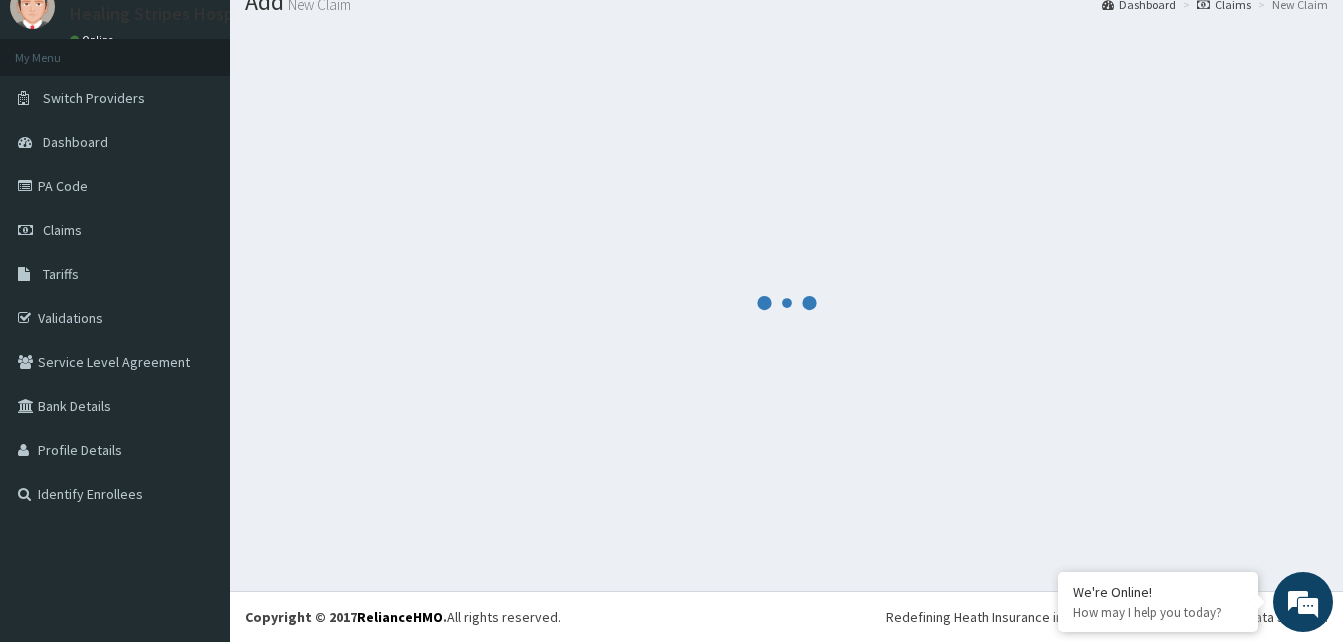 scroll, scrollTop: 969, scrollLeft: 0, axis: vertical 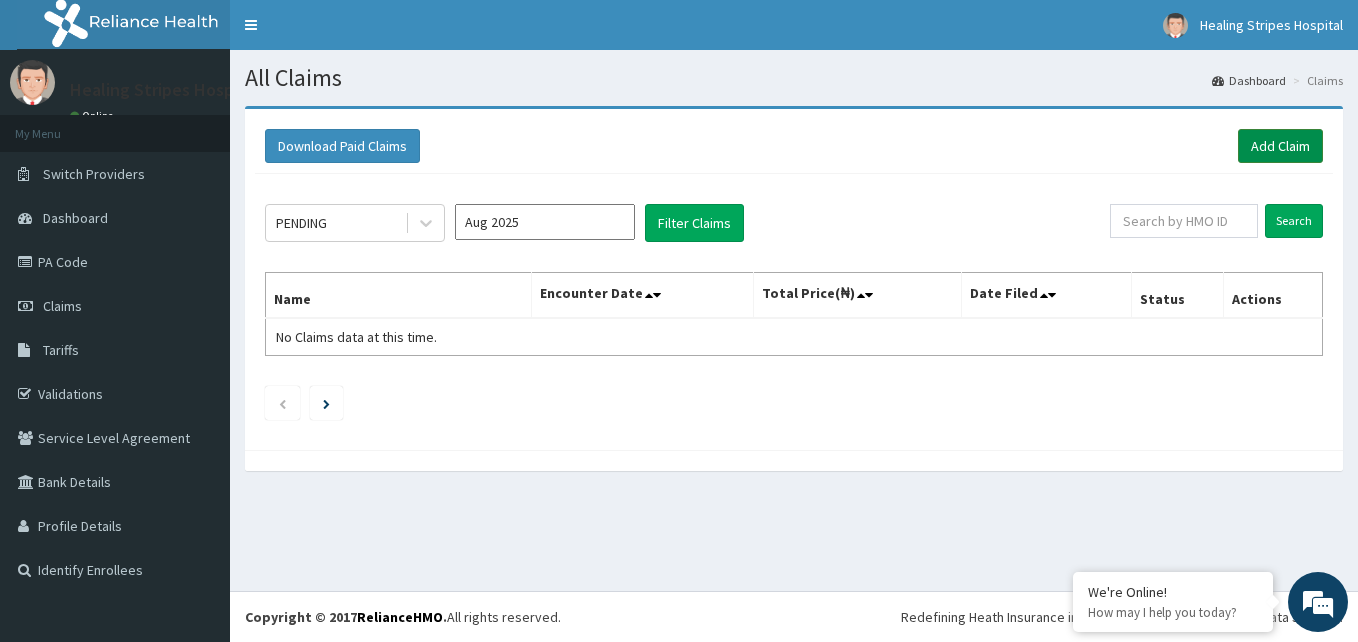 click on "Add Claim" at bounding box center (1280, 146) 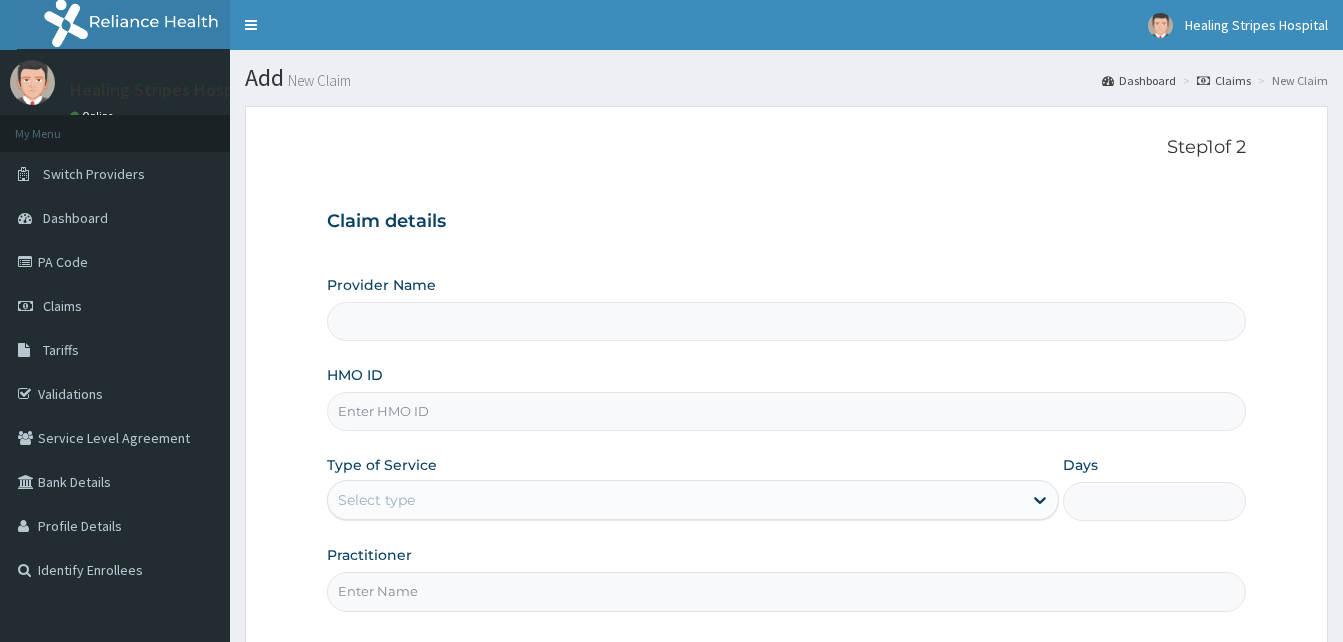 scroll, scrollTop: 0, scrollLeft: 0, axis: both 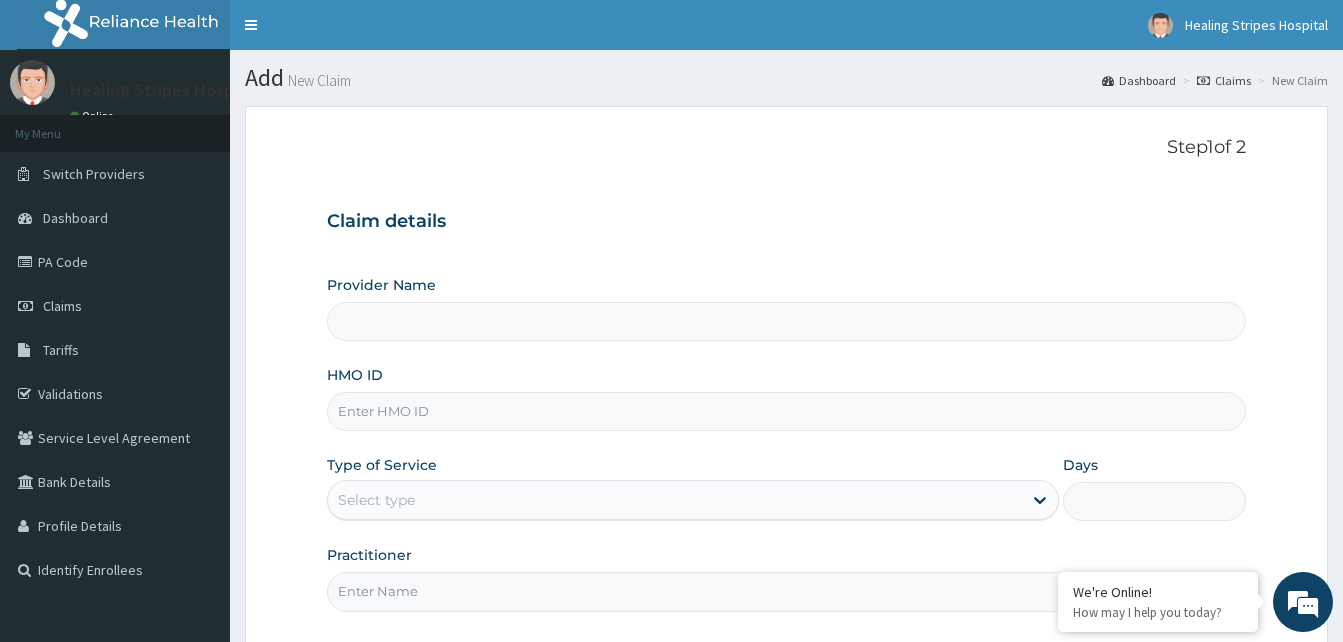 click on "HMO ID" at bounding box center [786, 411] 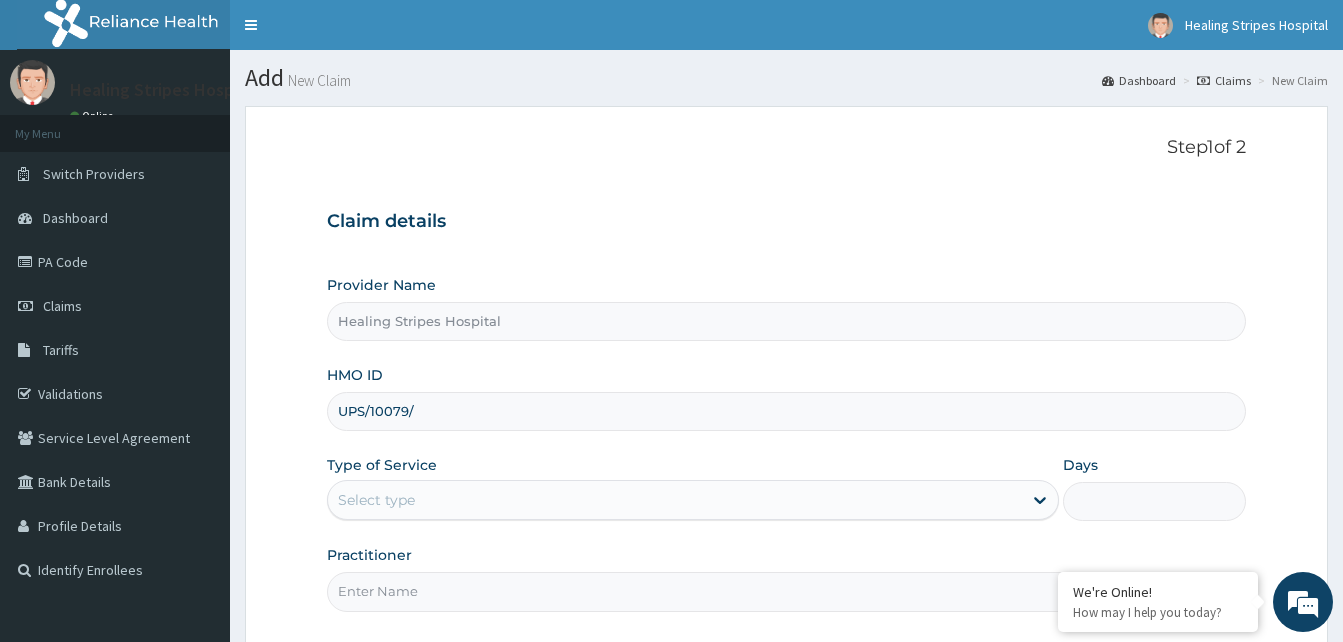 scroll, scrollTop: 0, scrollLeft: 0, axis: both 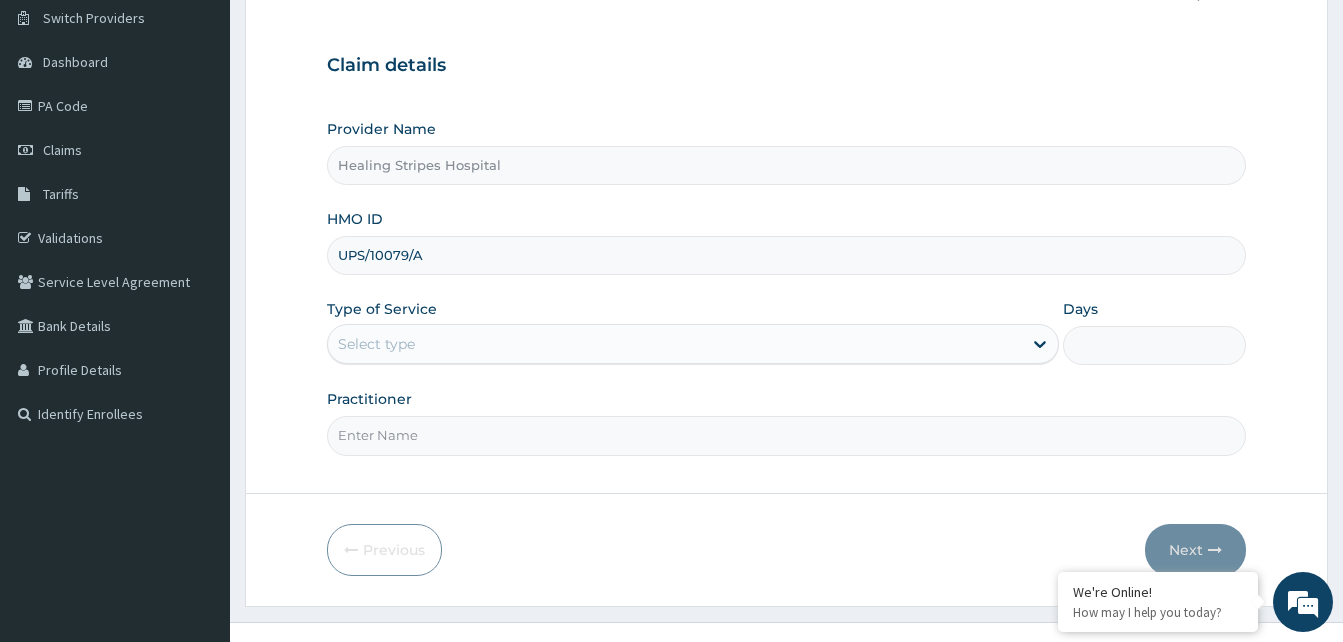 type on "UPS/10079/A" 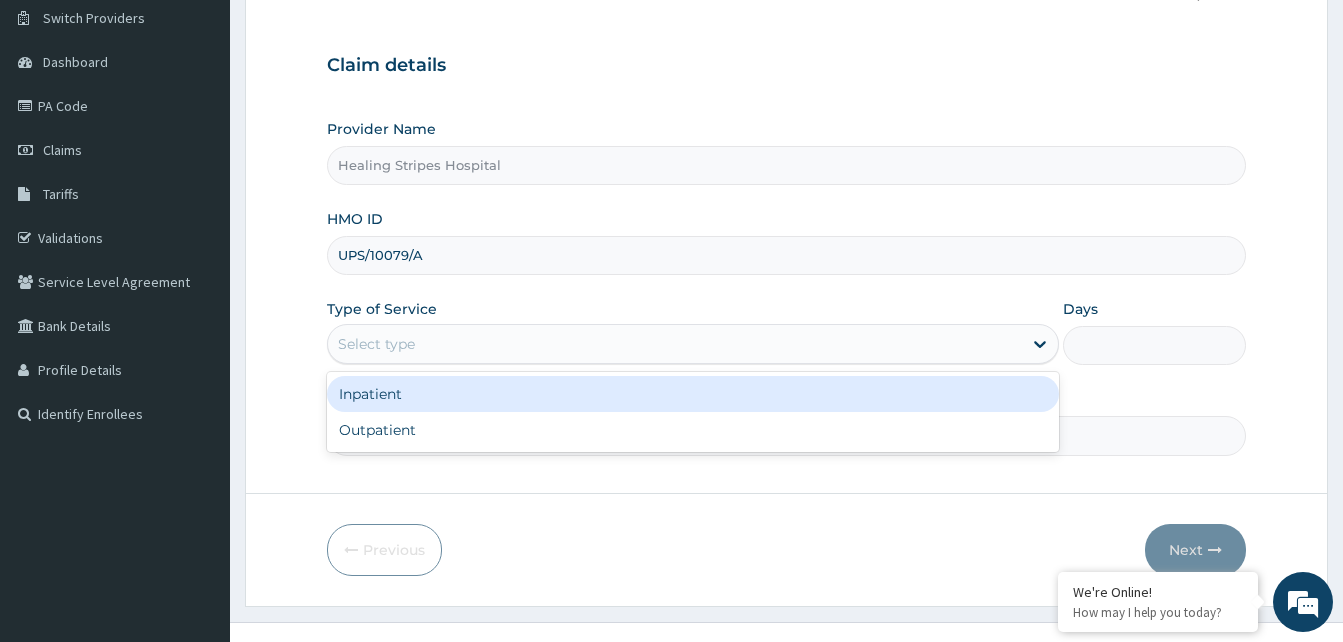 click on "Outpatient" at bounding box center (693, 430) 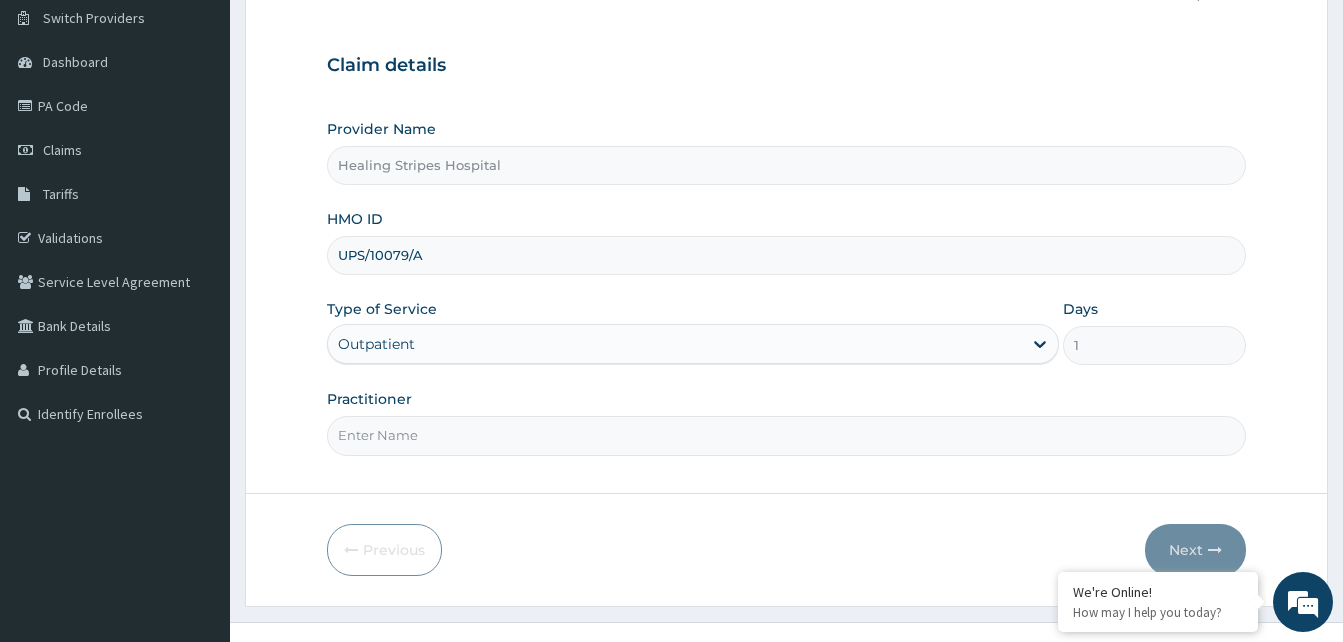 click on "Practitioner" at bounding box center [786, 435] 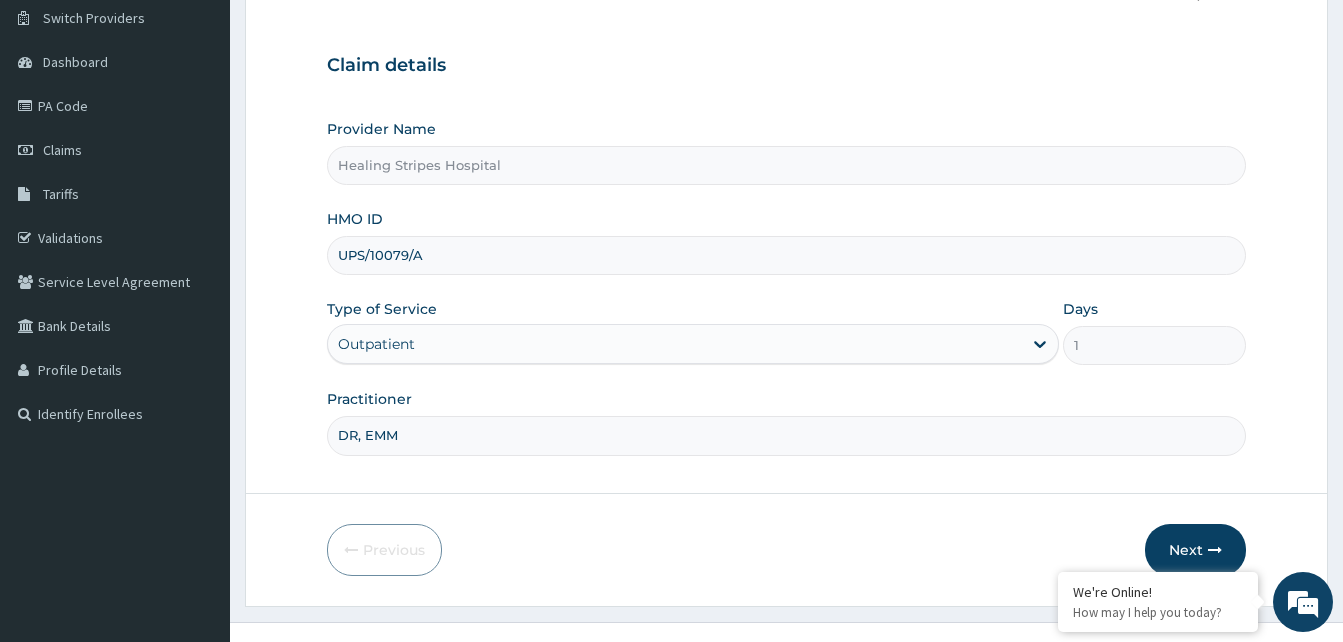type on "DR, [LAST]" 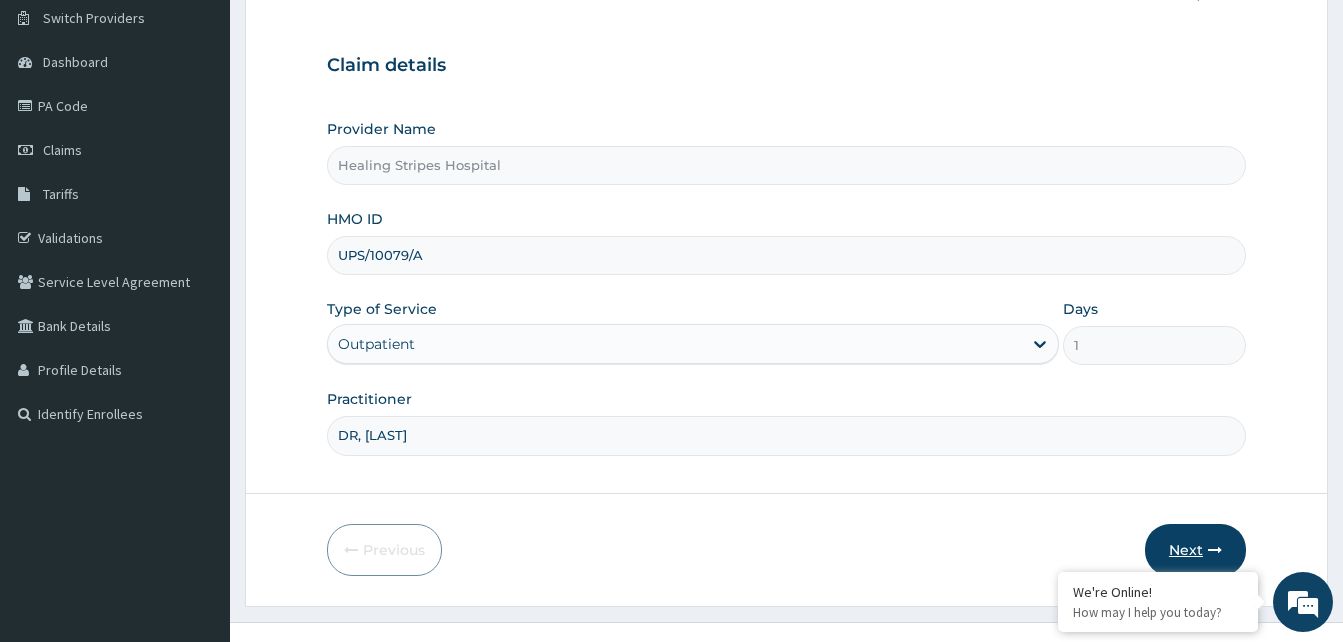 click on "Next" at bounding box center [1195, 550] 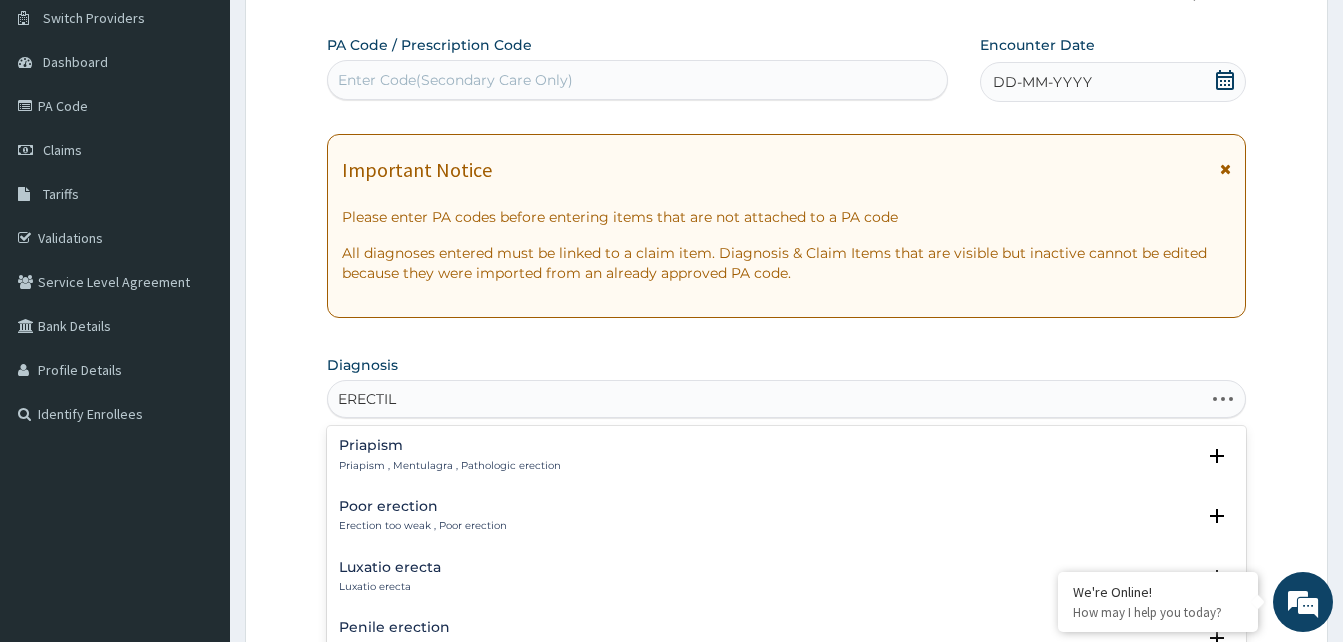 type on "ERECTILE" 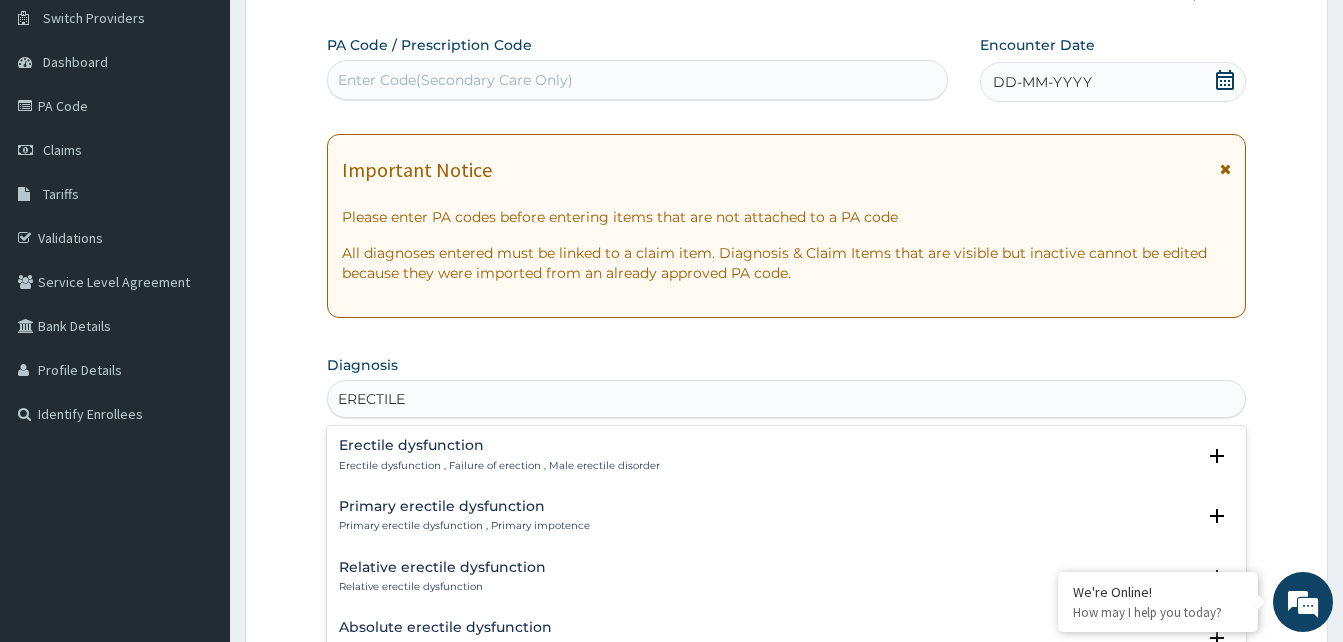 click on "Erectile dysfunction , Failure of erection , Male erectile disorder" at bounding box center (499, 466) 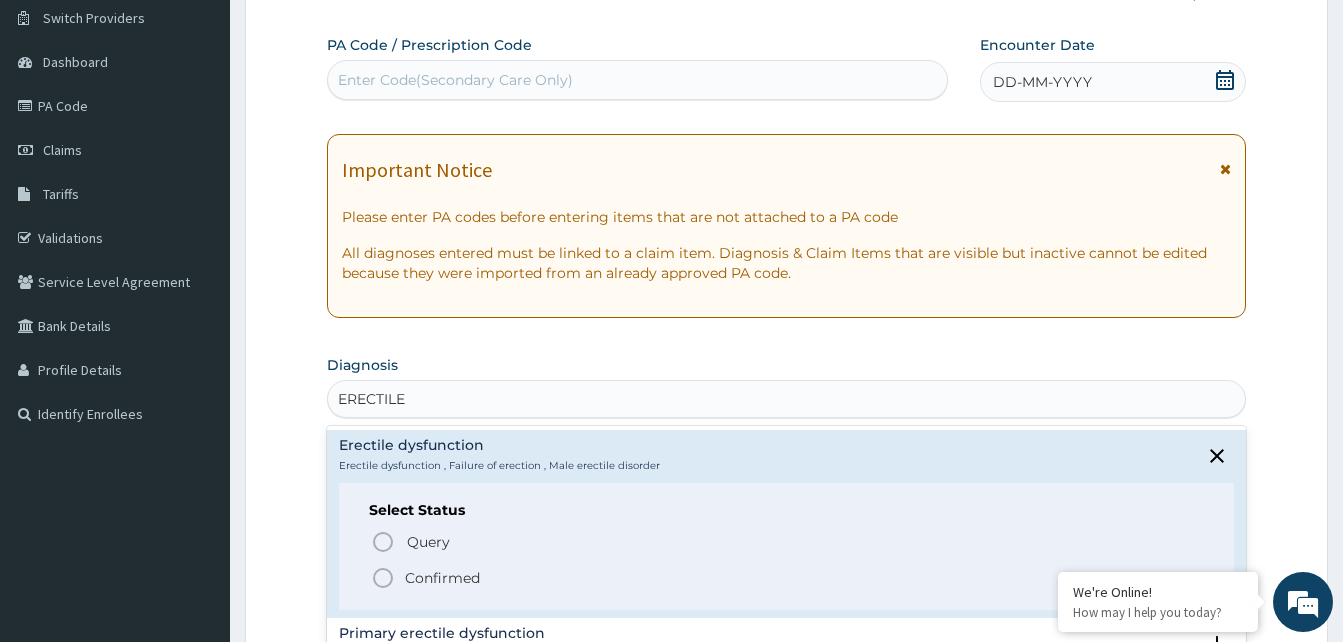 click 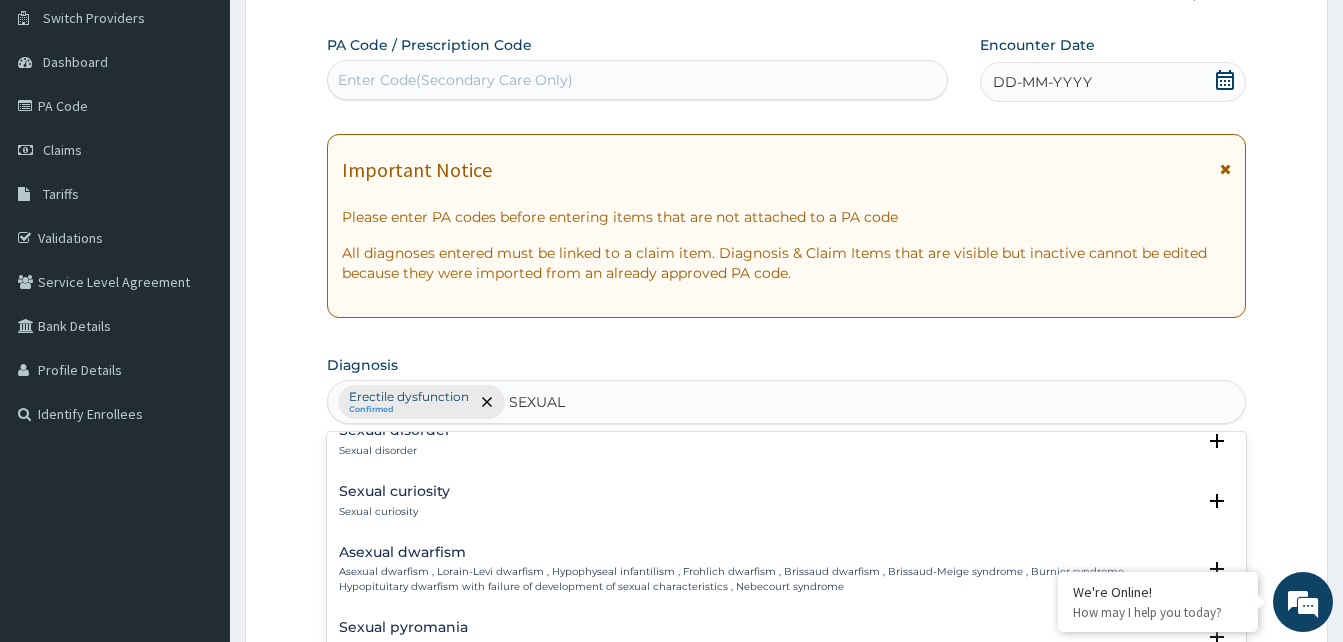 scroll, scrollTop: 871, scrollLeft: 0, axis: vertical 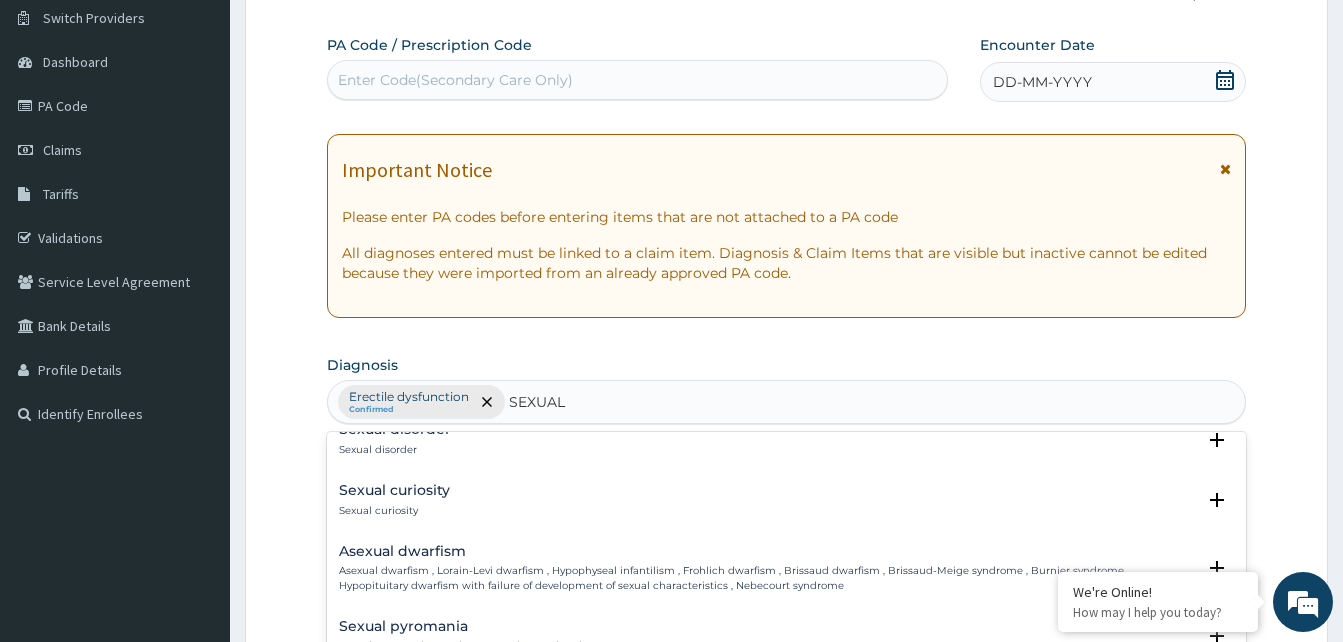type on "SEXUAL" 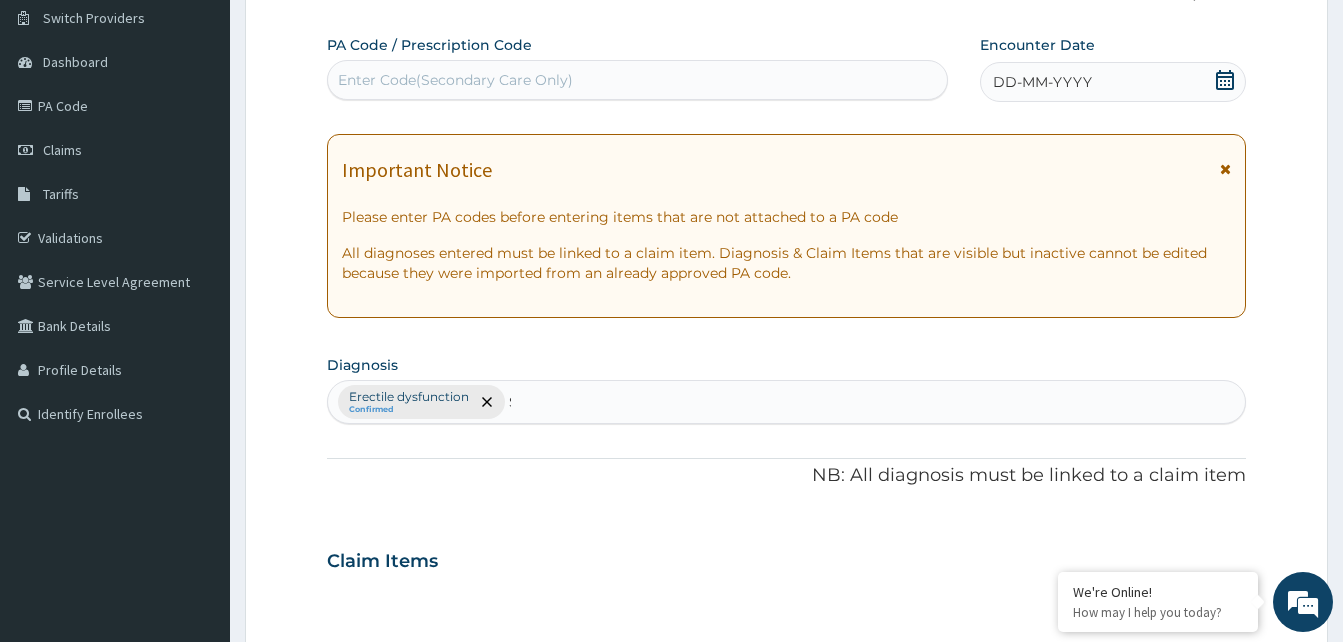 type 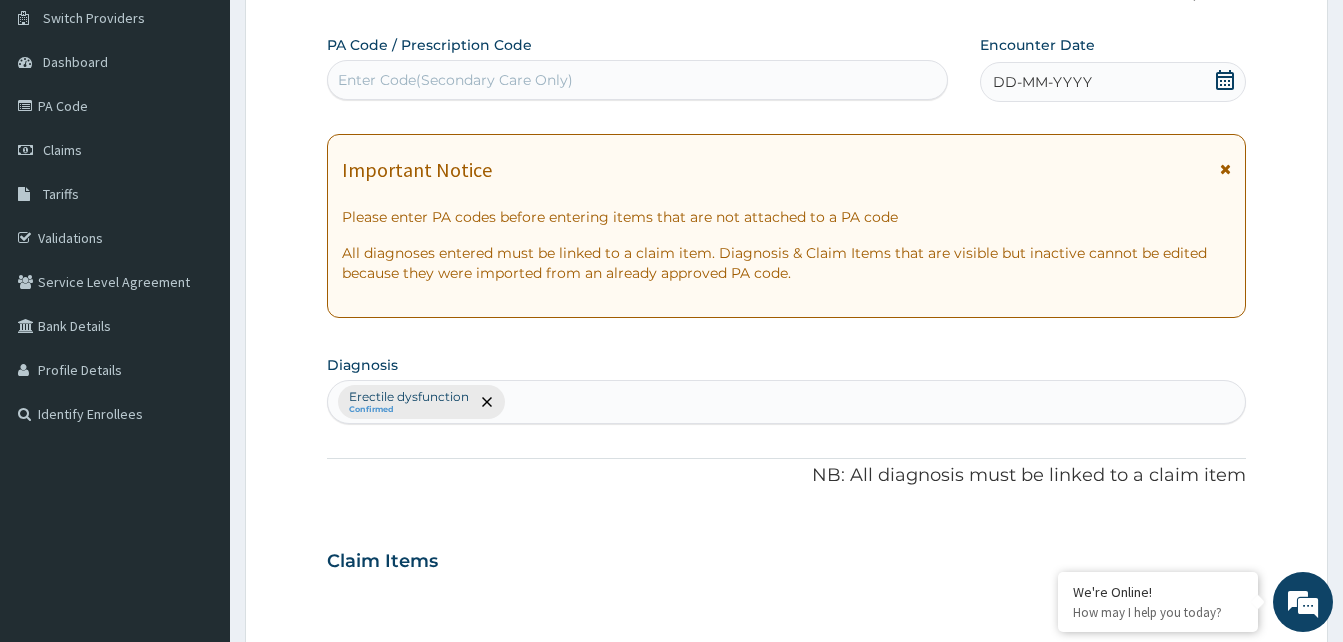 click on "DD-MM-YYYY" at bounding box center [1042, 82] 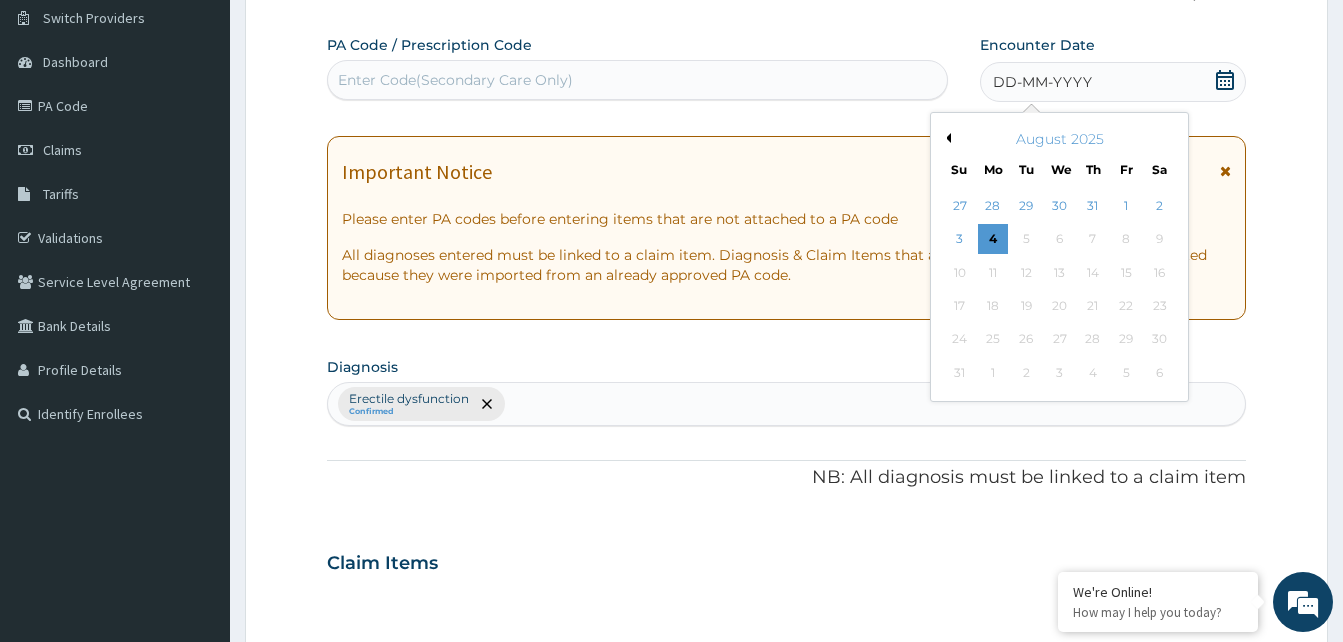 click on "August 2025" at bounding box center (1059, 139) 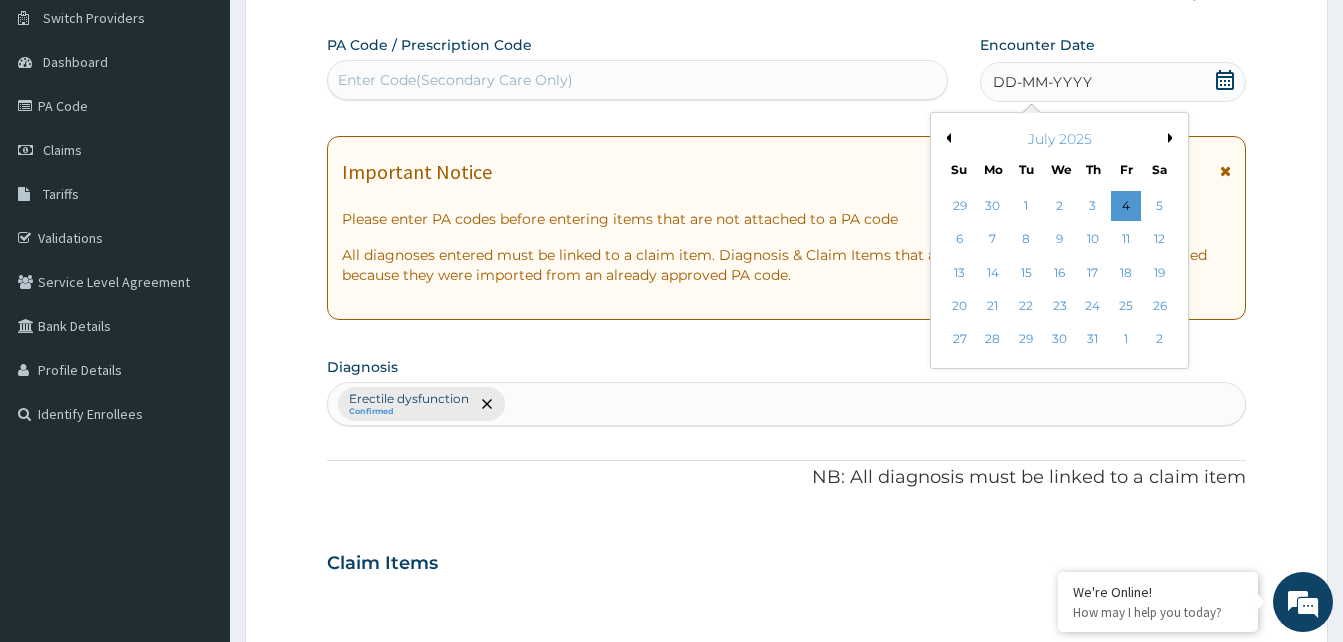 click on "Previous Month" at bounding box center [946, 138] 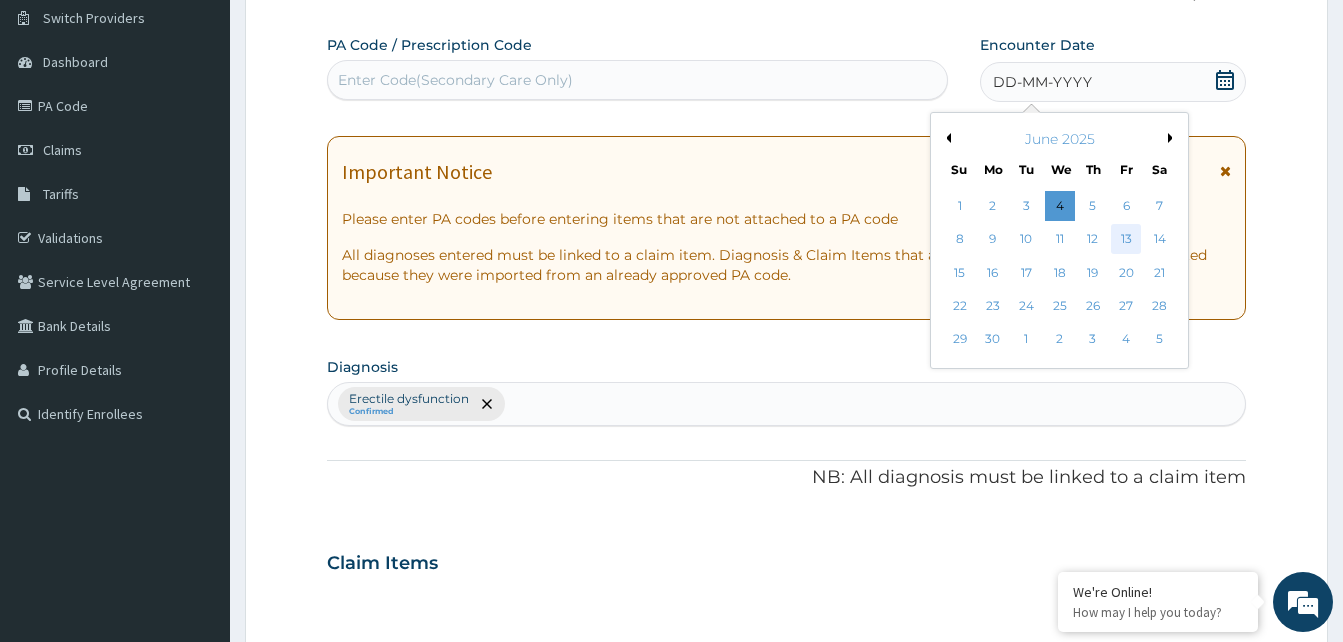 click on "13" at bounding box center (1126, 240) 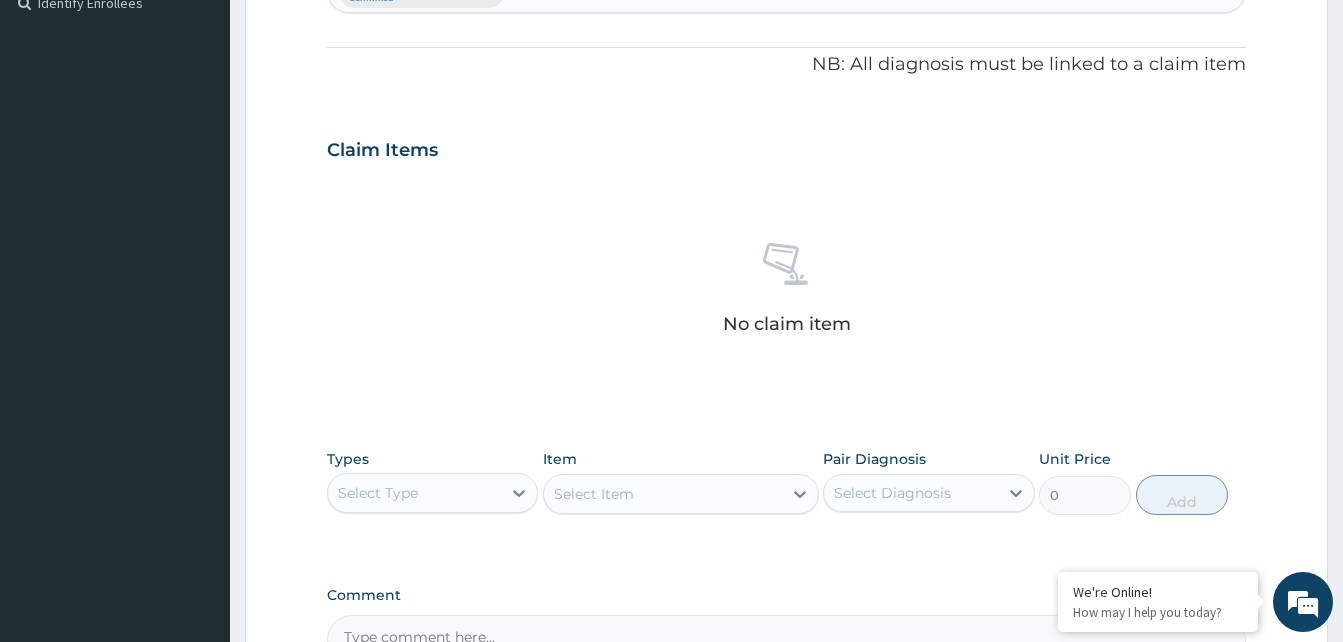 scroll, scrollTop: 573, scrollLeft: 0, axis: vertical 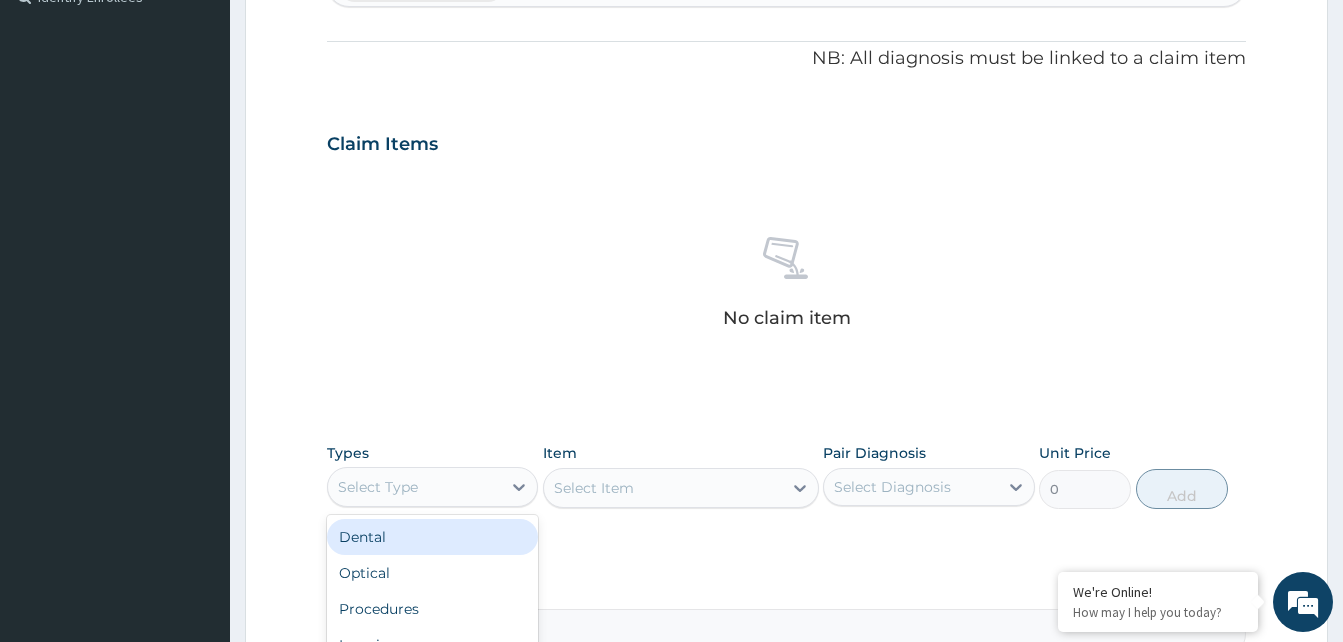 click on "Procedures" at bounding box center (432, 609) 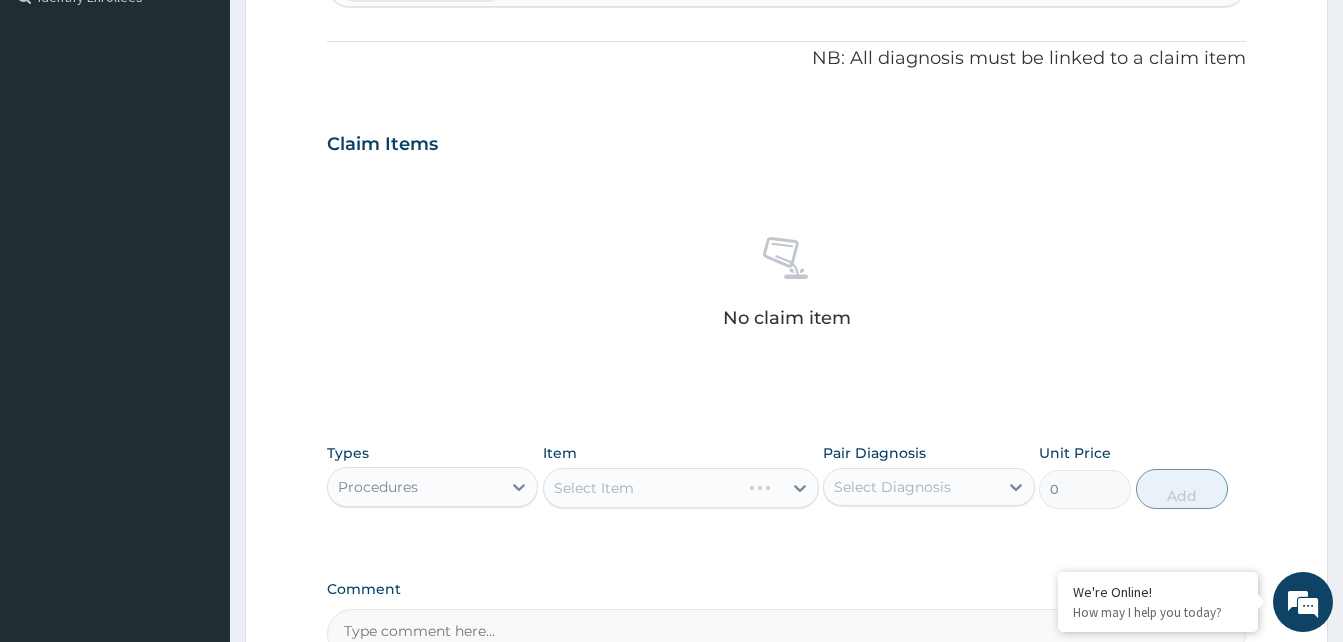 click on "Select Item" at bounding box center [681, 488] 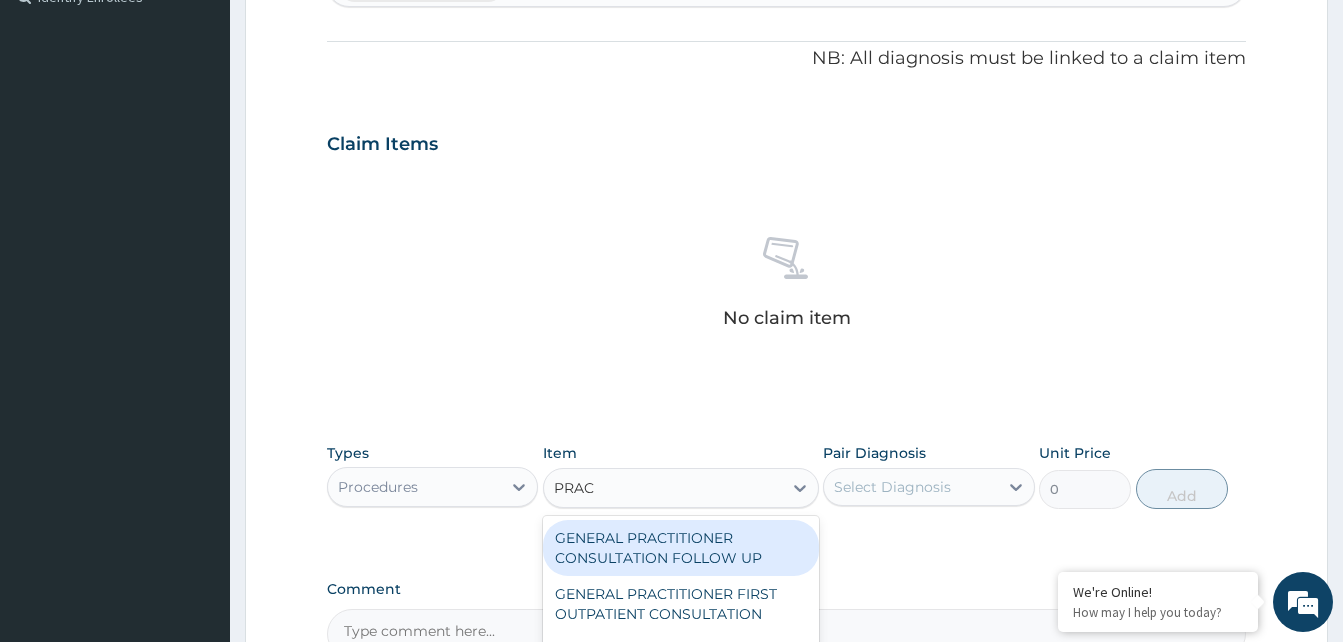 type on "PRACT" 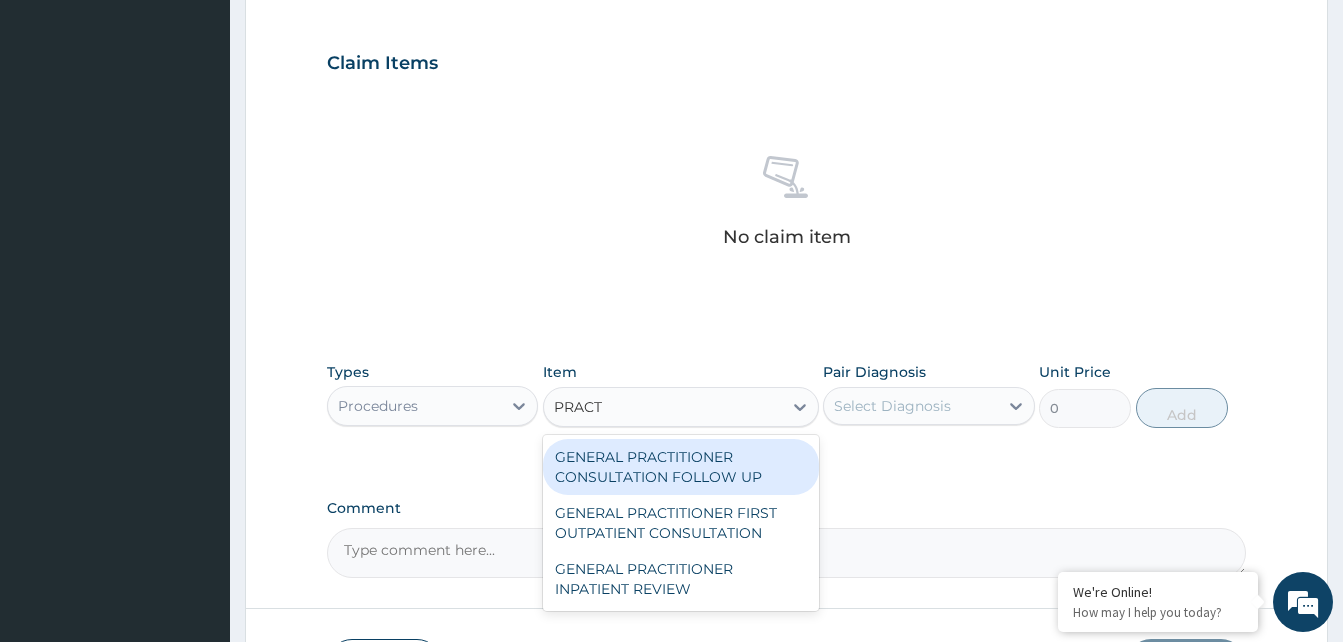 scroll, scrollTop: 657, scrollLeft: 0, axis: vertical 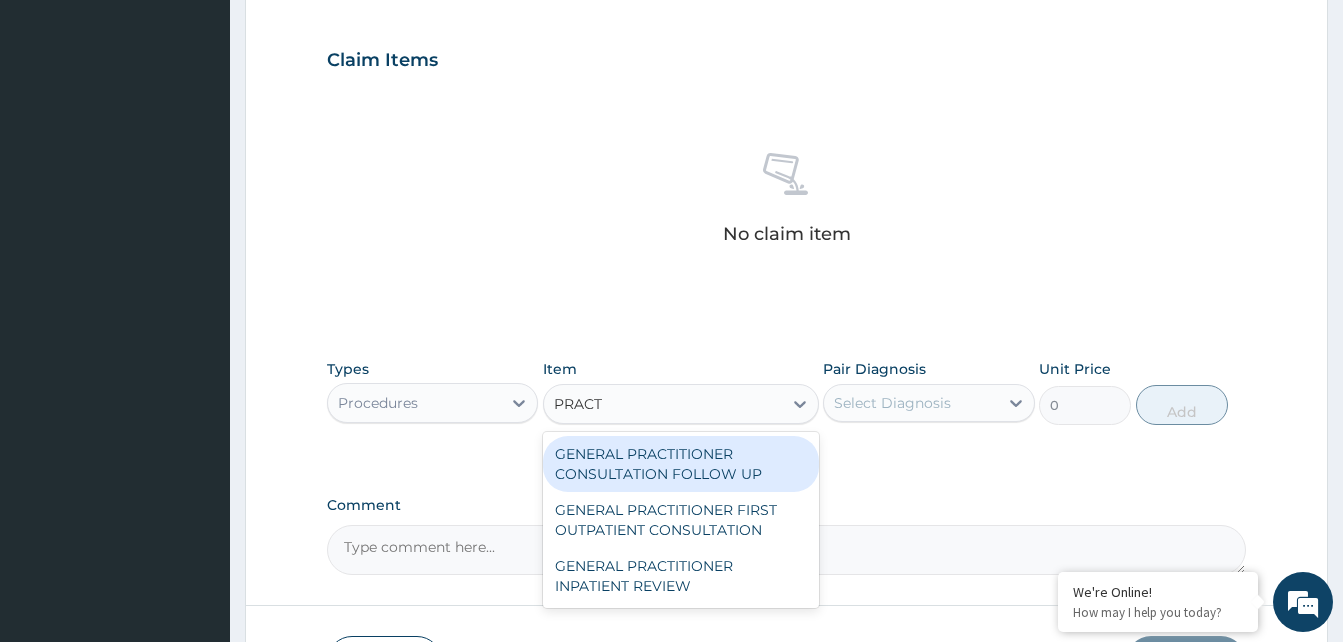 click on "GENERAL PRACTITIONER FIRST OUTPATIENT CONSULTATION" at bounding box center [681, 520] 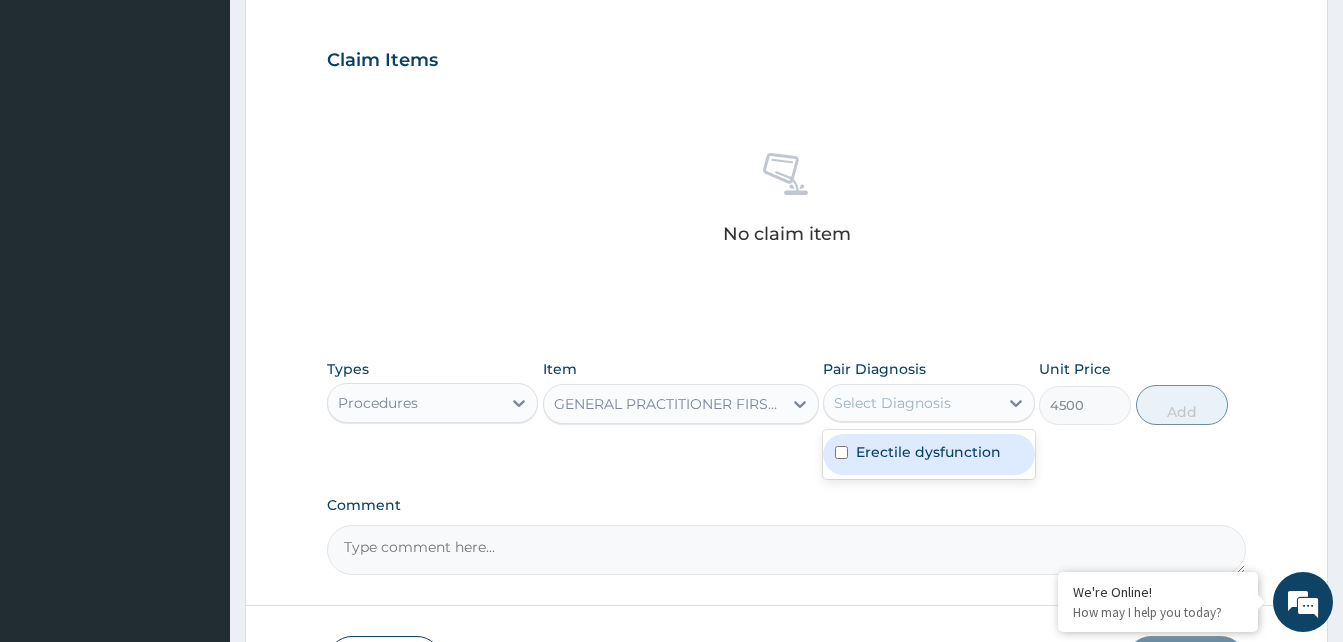 click on "Erectile dysfunction" at bounding box center (928, 452) 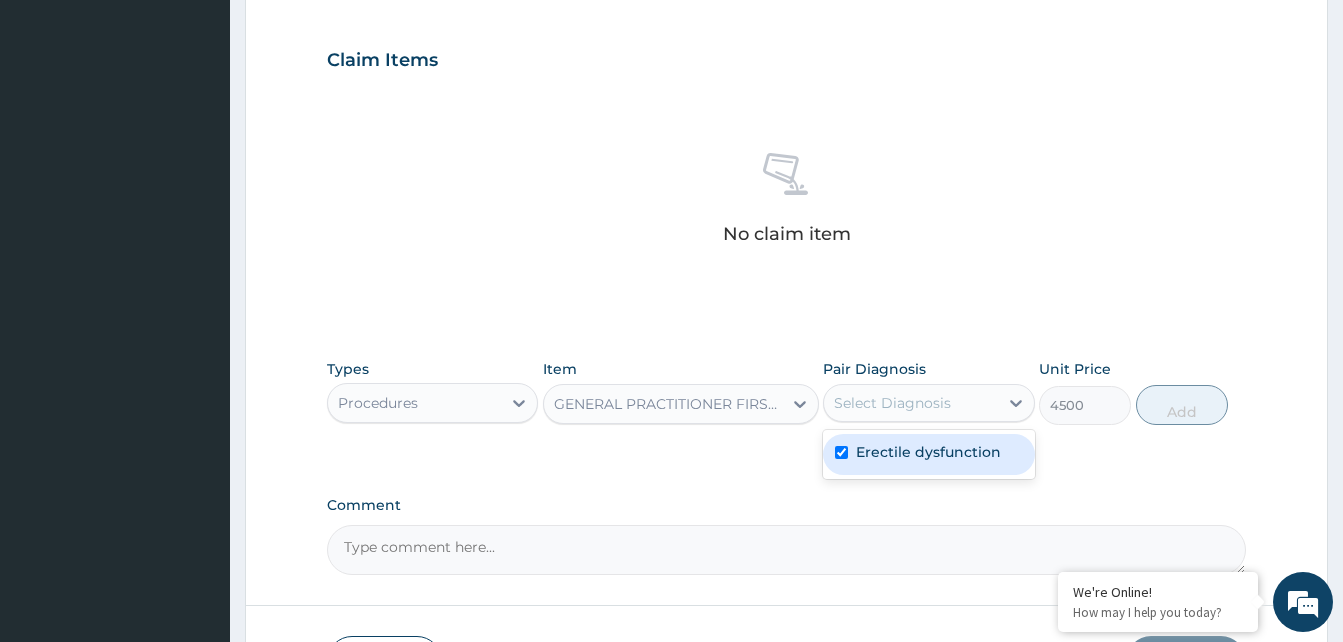 checkbox on "true" 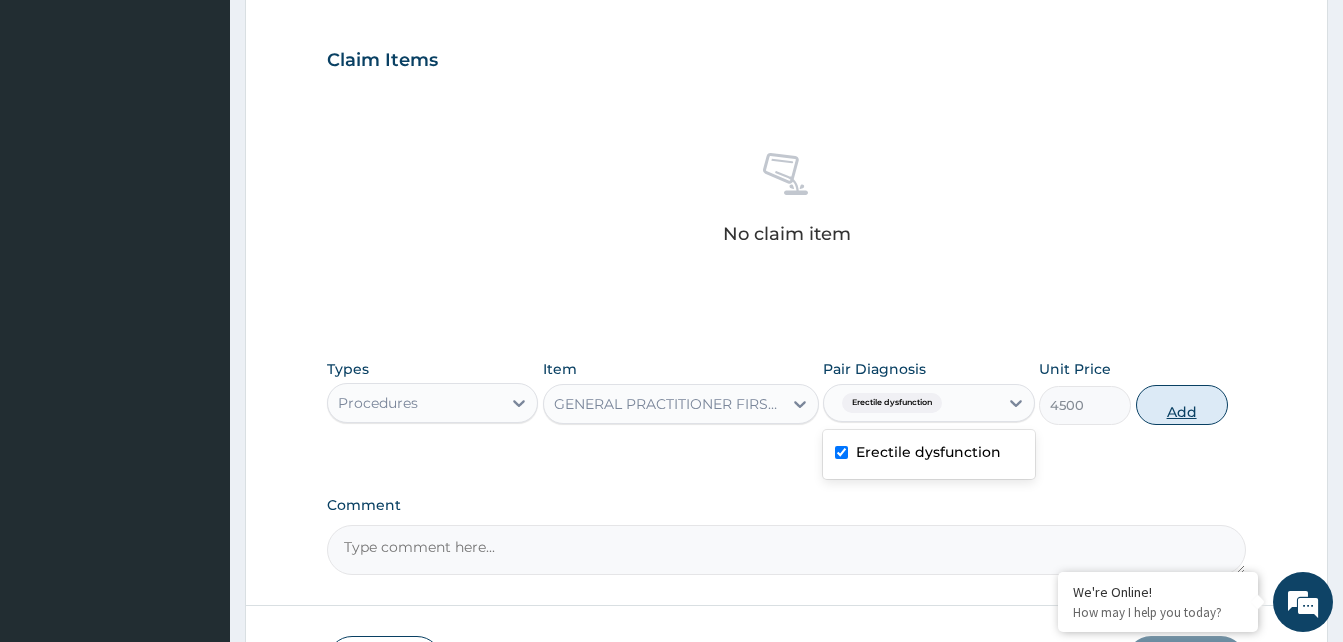 click on "Add" at bounding box center [1182, 405] 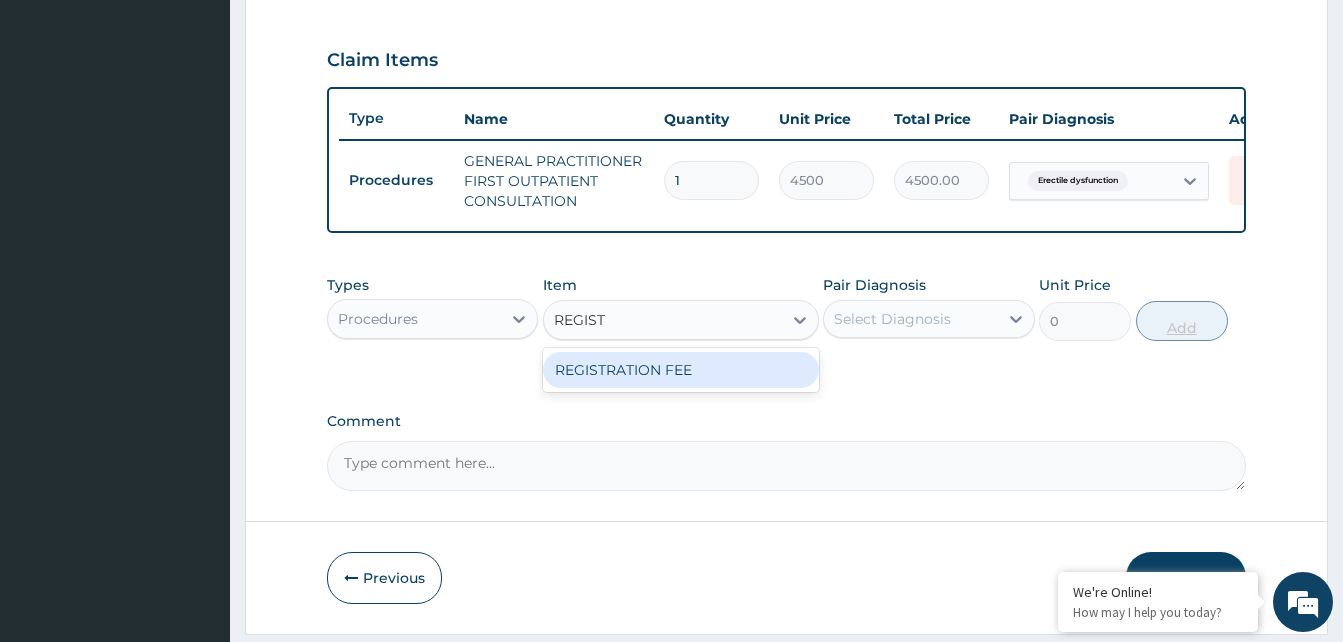 type on "REGISTR" 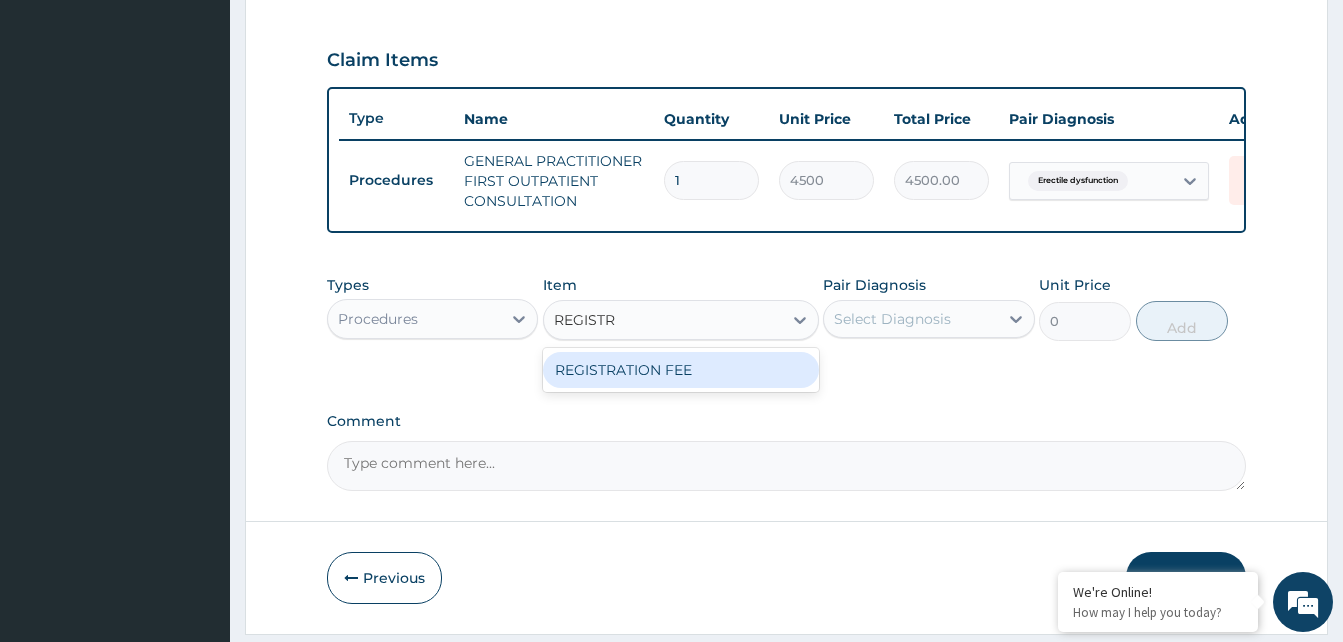 click on "REGISTRATION FEE" at bounding box center (681, 370) 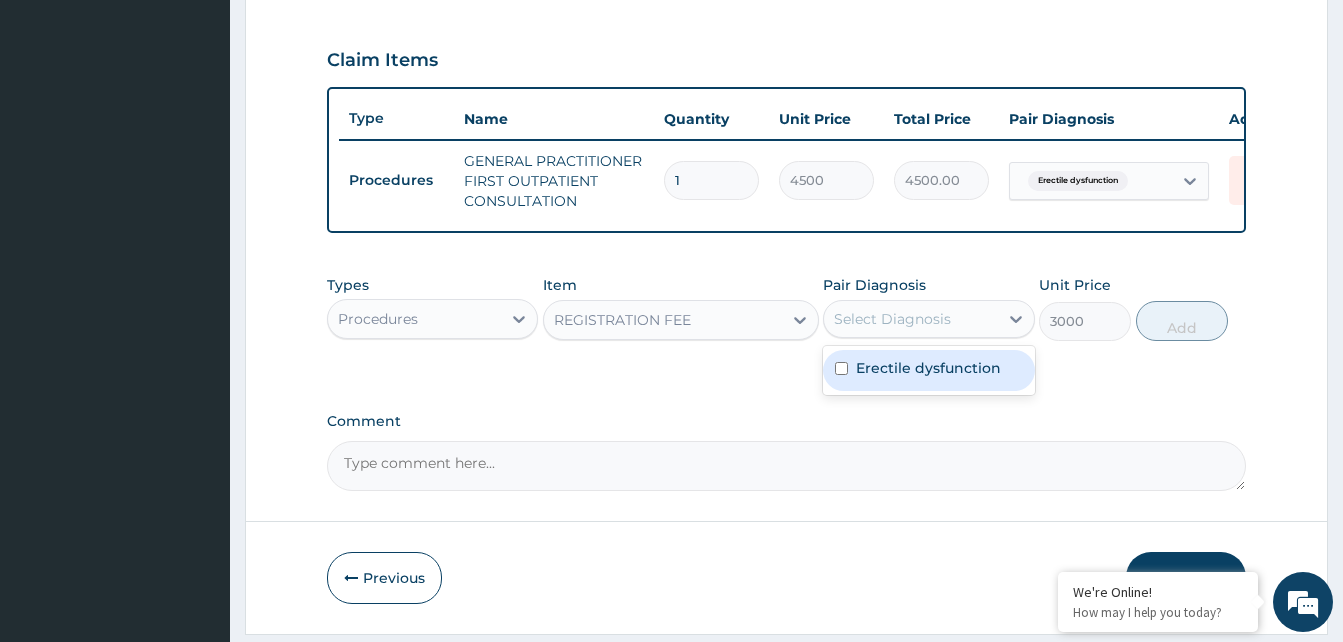 click on "Erectile dysfunction" at bounding box center (928, 370) 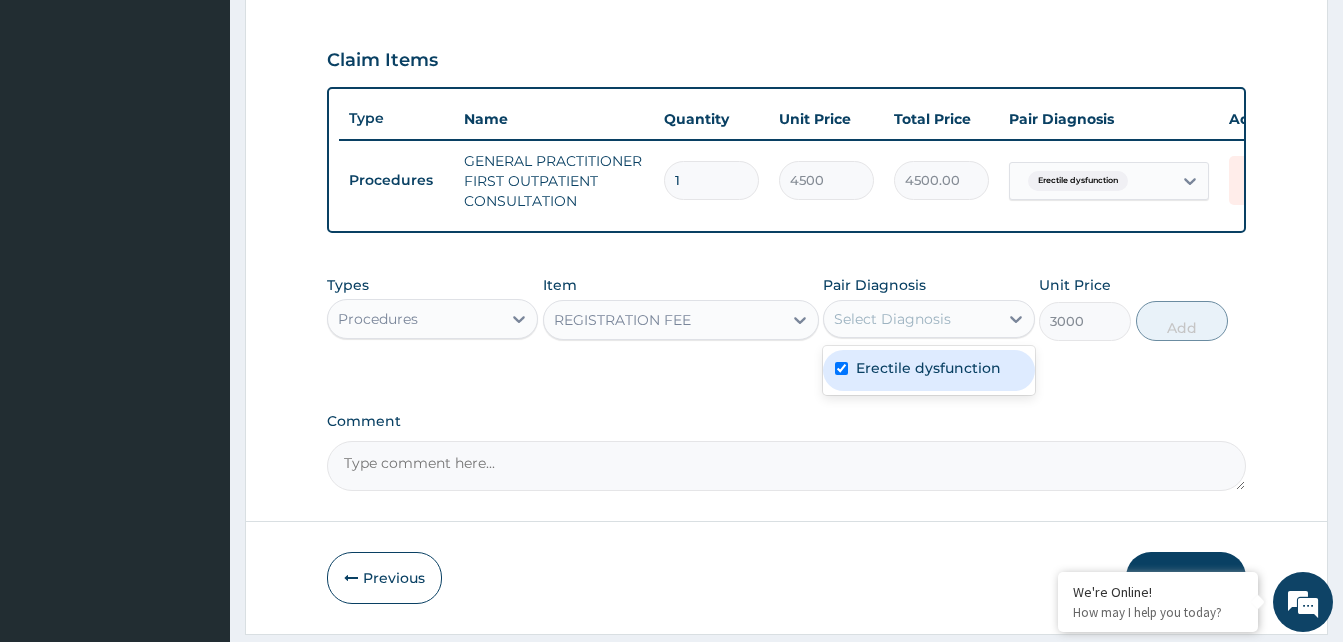 checkbox on "true" 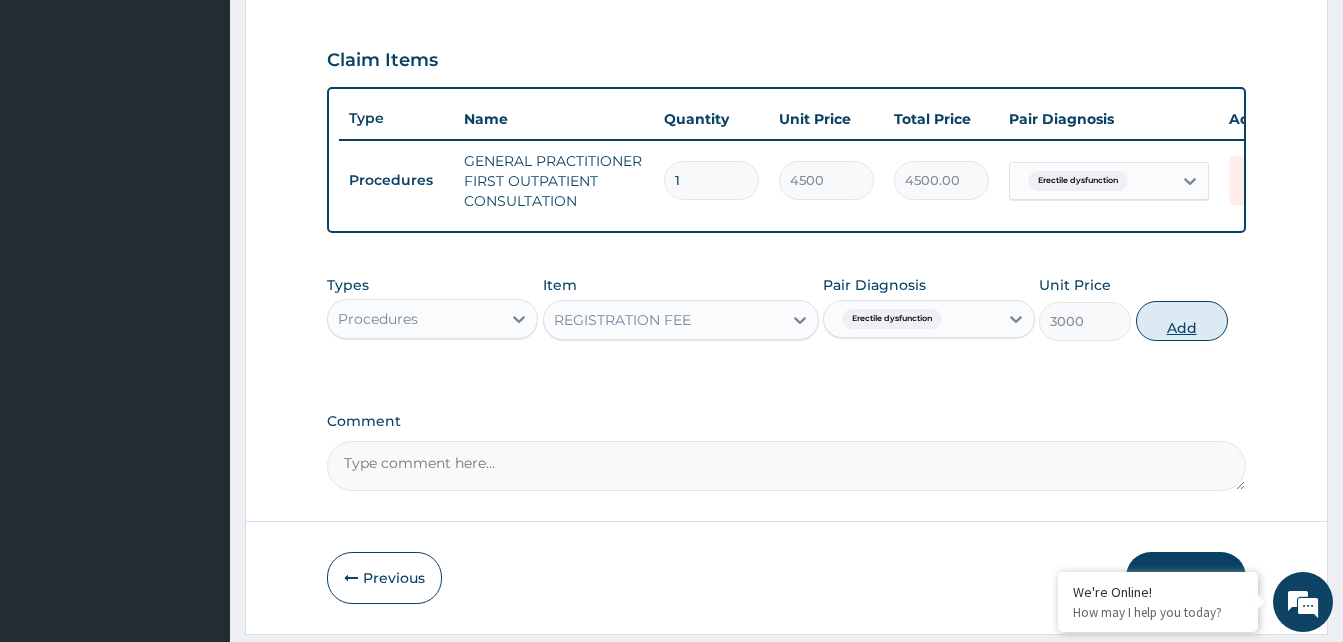click on "Add" at bounding box center [1182, 321] 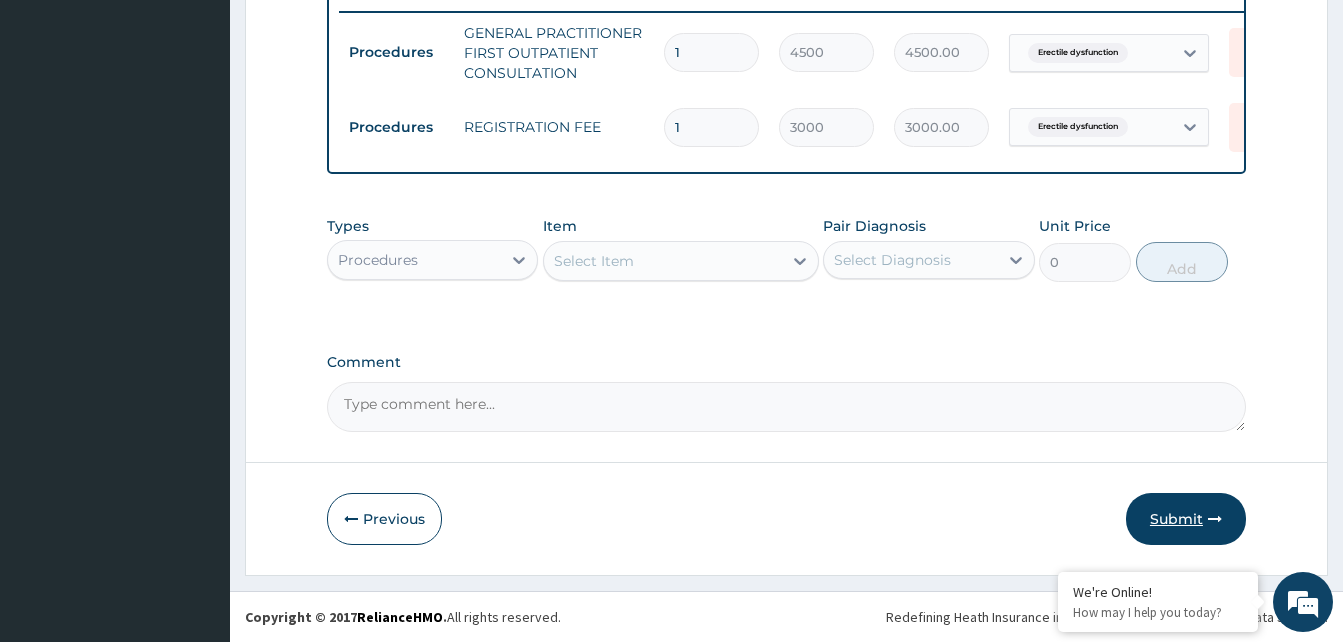 click on "Submit" at bounding box center [1186, 519] 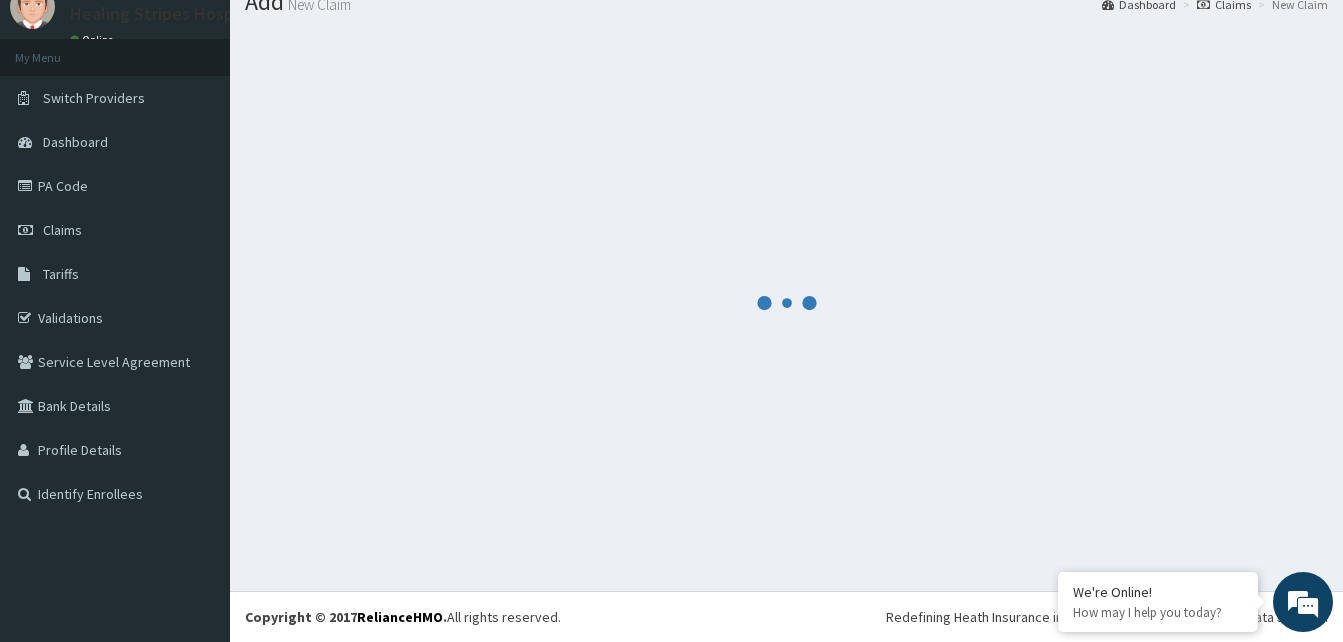 scroll, scrollTop: 800, scrollLeft: 0, axis: vertical 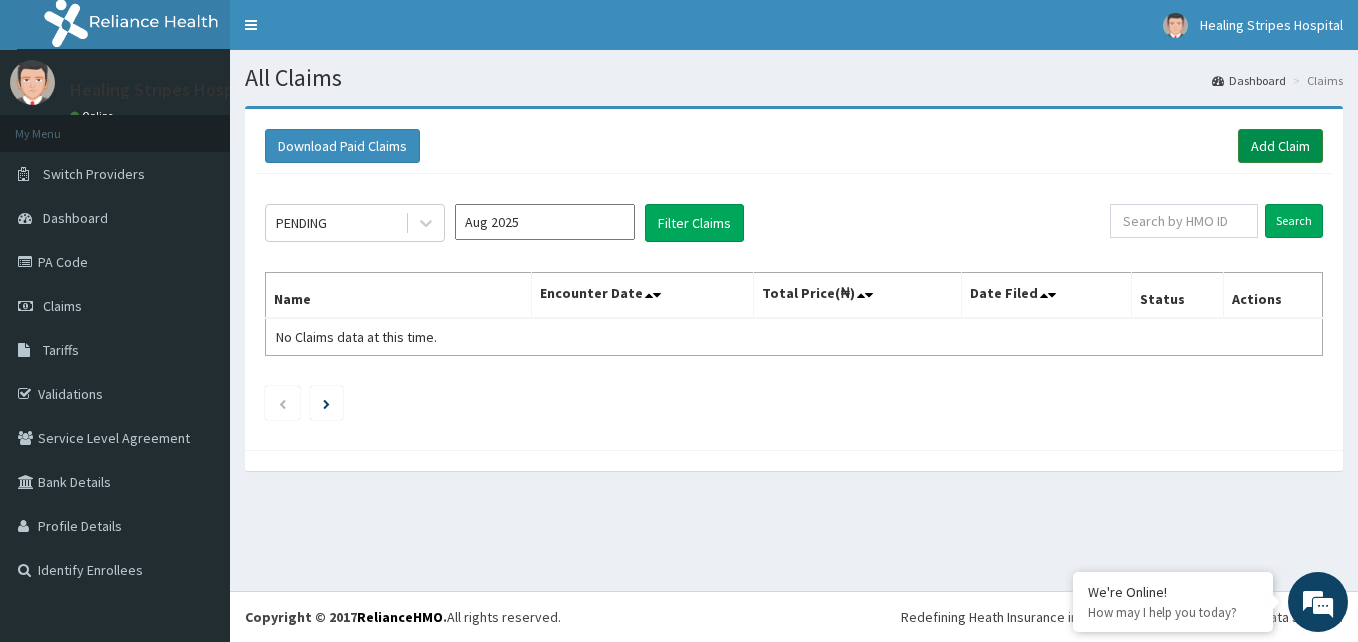 click on "Add Claim" at bounding box center (1280, 146) 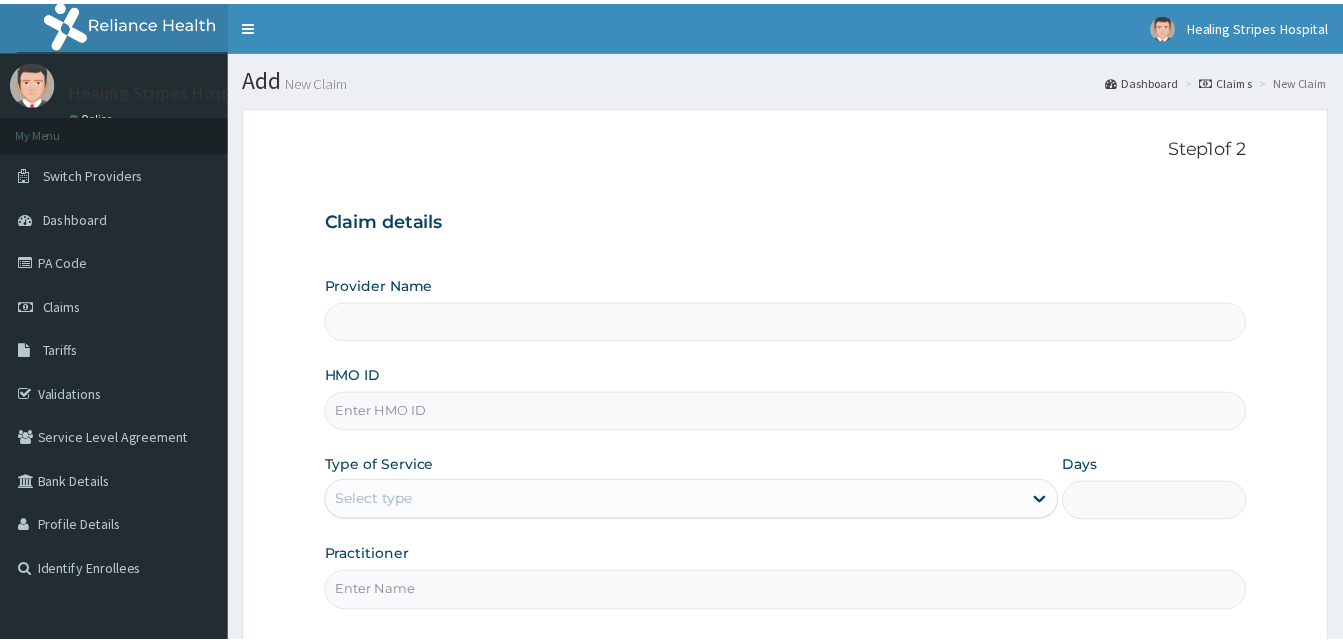 scroll, scrollTop: 0, scrollLeft: 0, axis: both 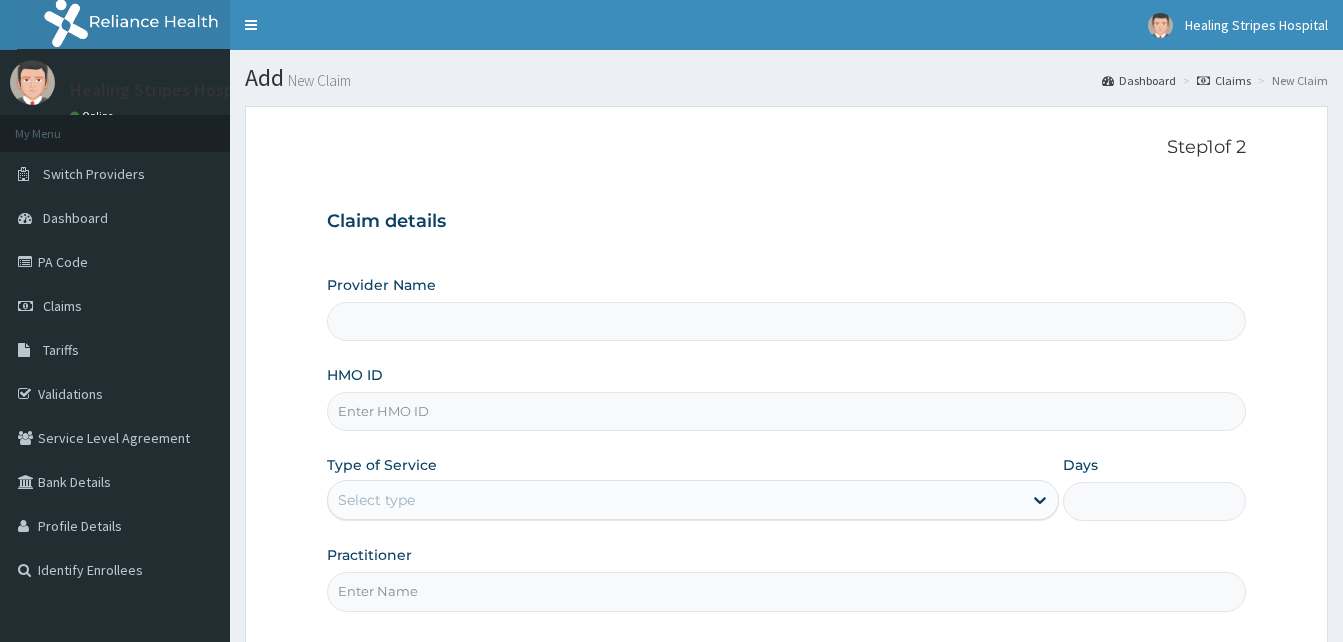 type on "Healing Stripes Hospital" 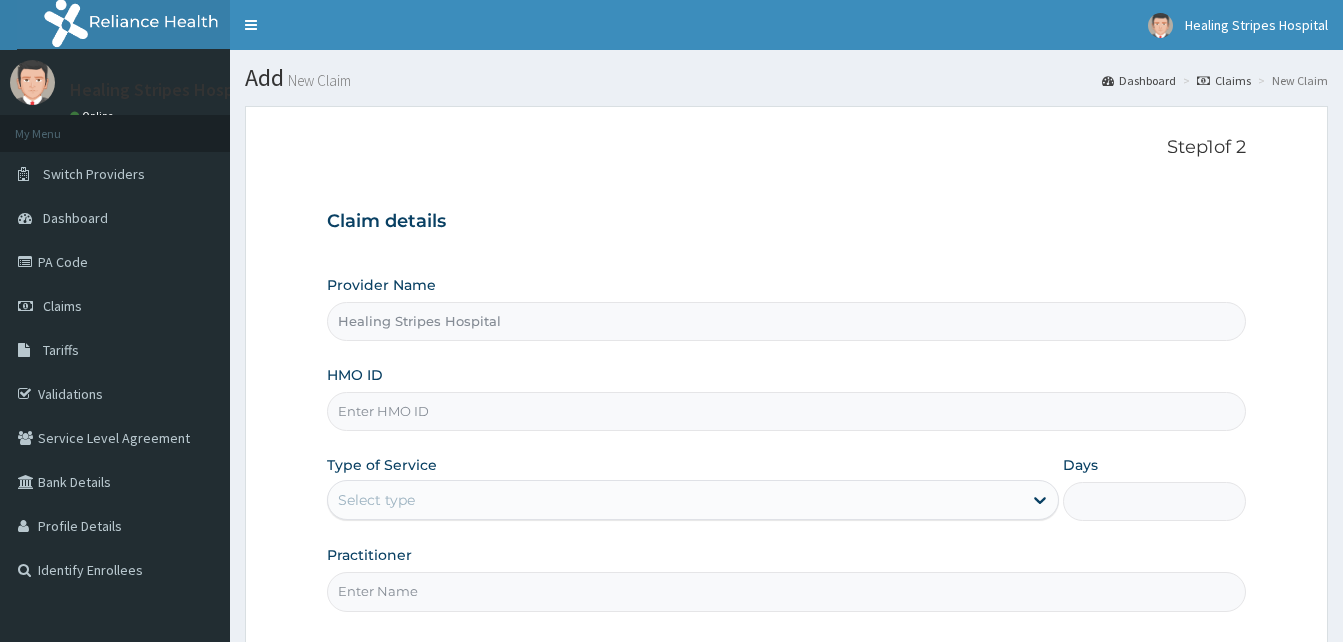 click on "Provider Name Healing Stripes Hospital HMO ID Type of Service Select type Days Practitioner" at bounding box center [786, 443] 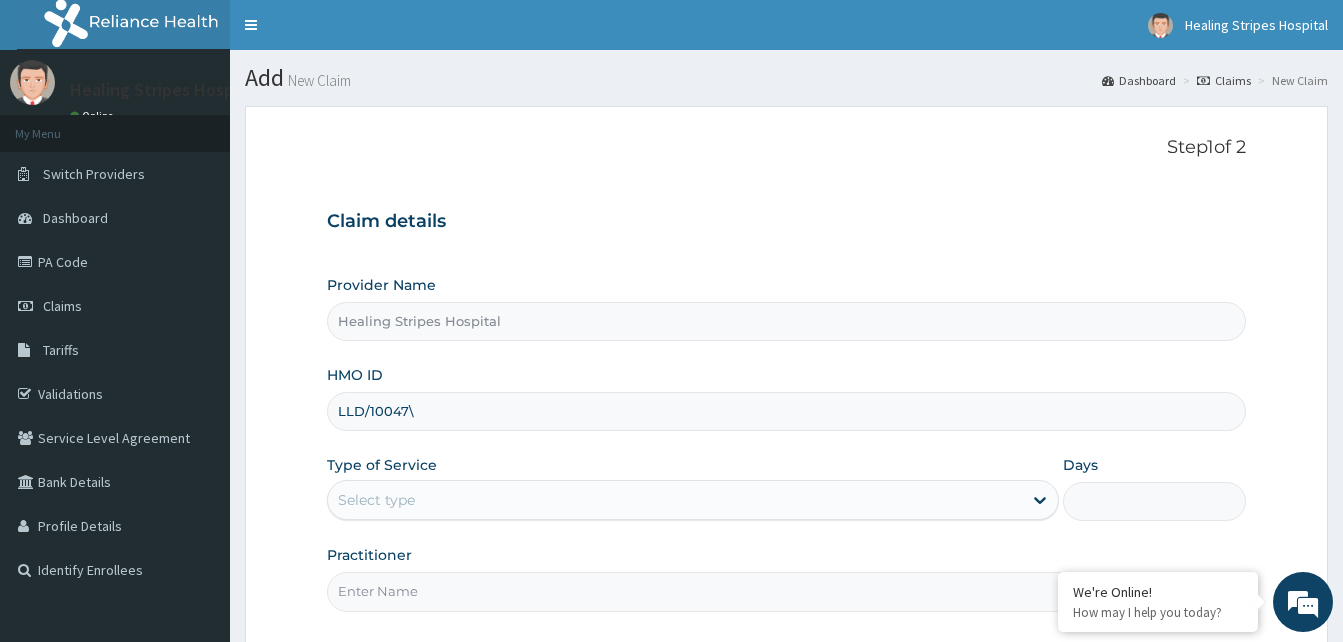 scroll, scrollTop: 0, scrollLeft: 0, axis: both 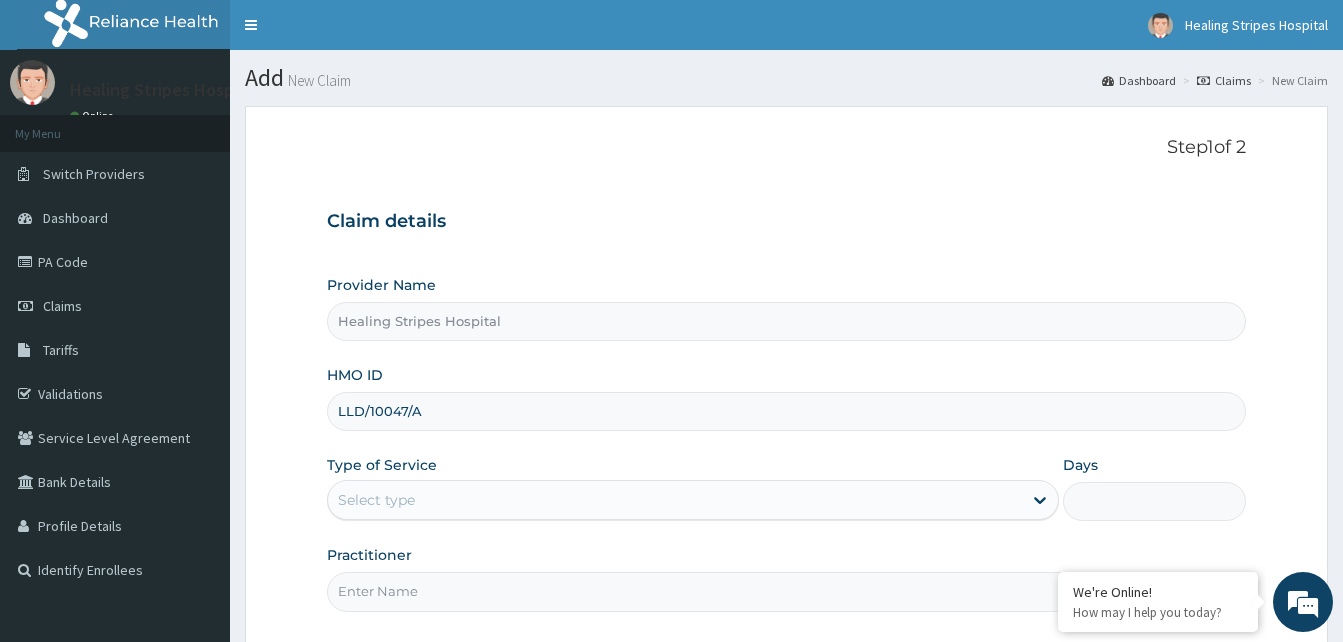 type on "LLD/10047/A" 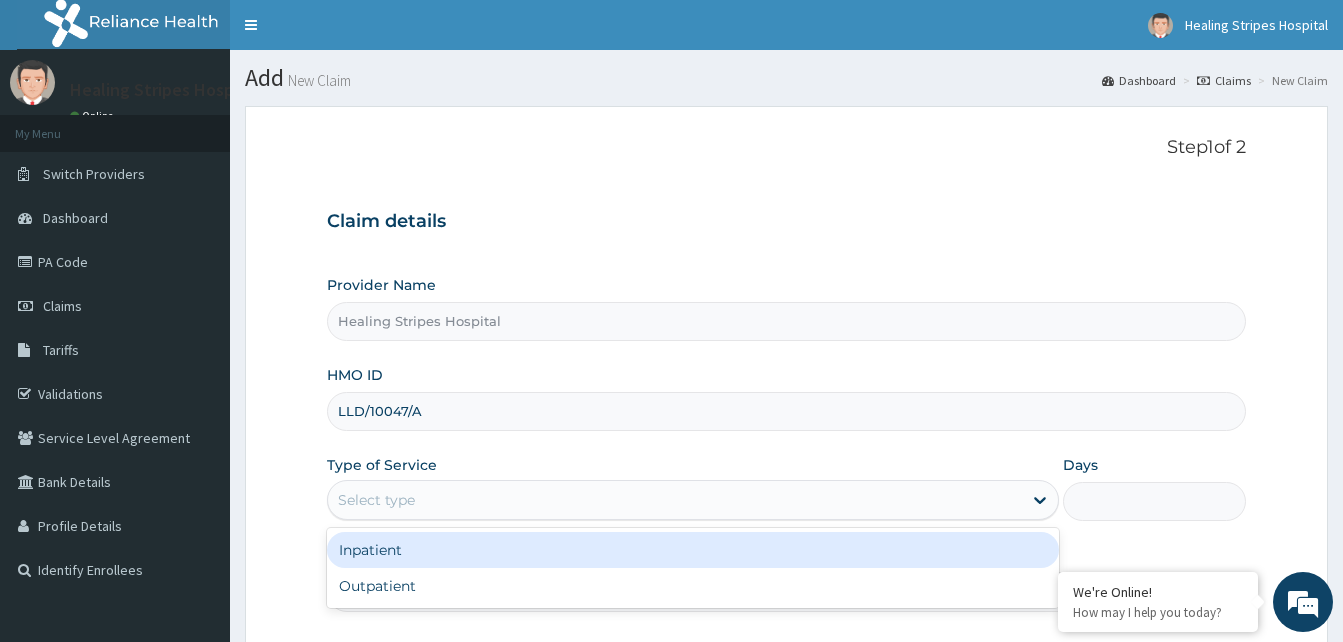 click on "Outpatient" at bounding box center (693, 586) 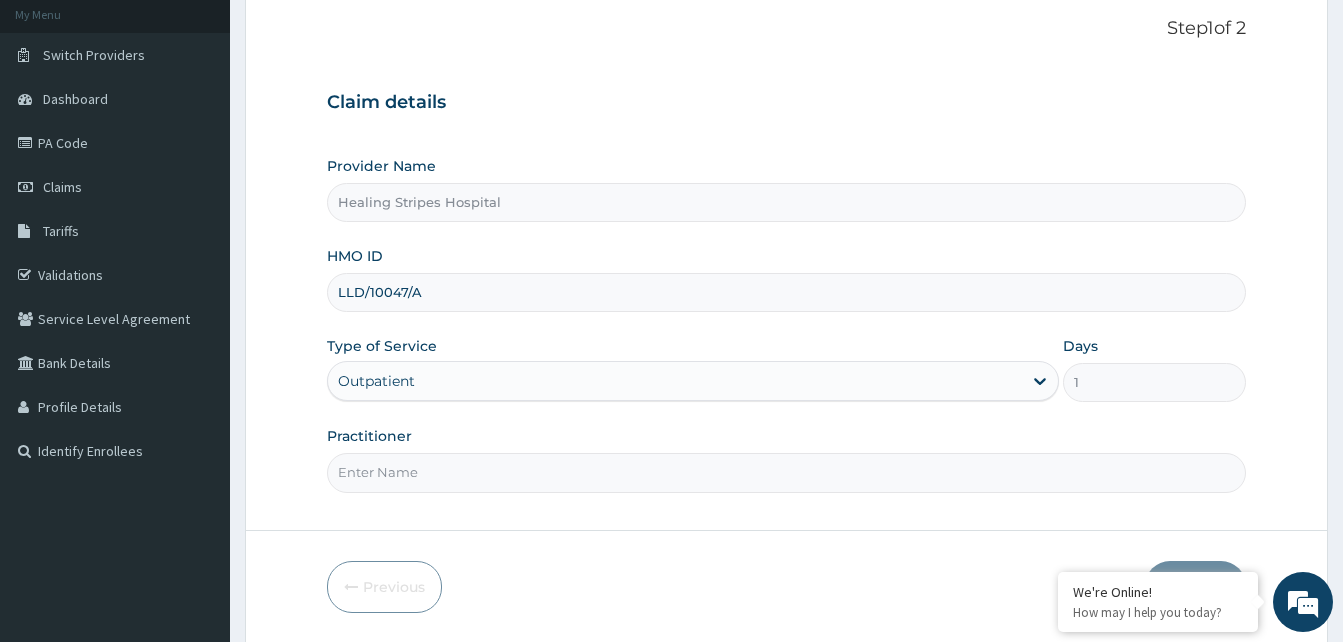 scroll, scrollTop: 187, scrollLeft: 0, axis: vertical 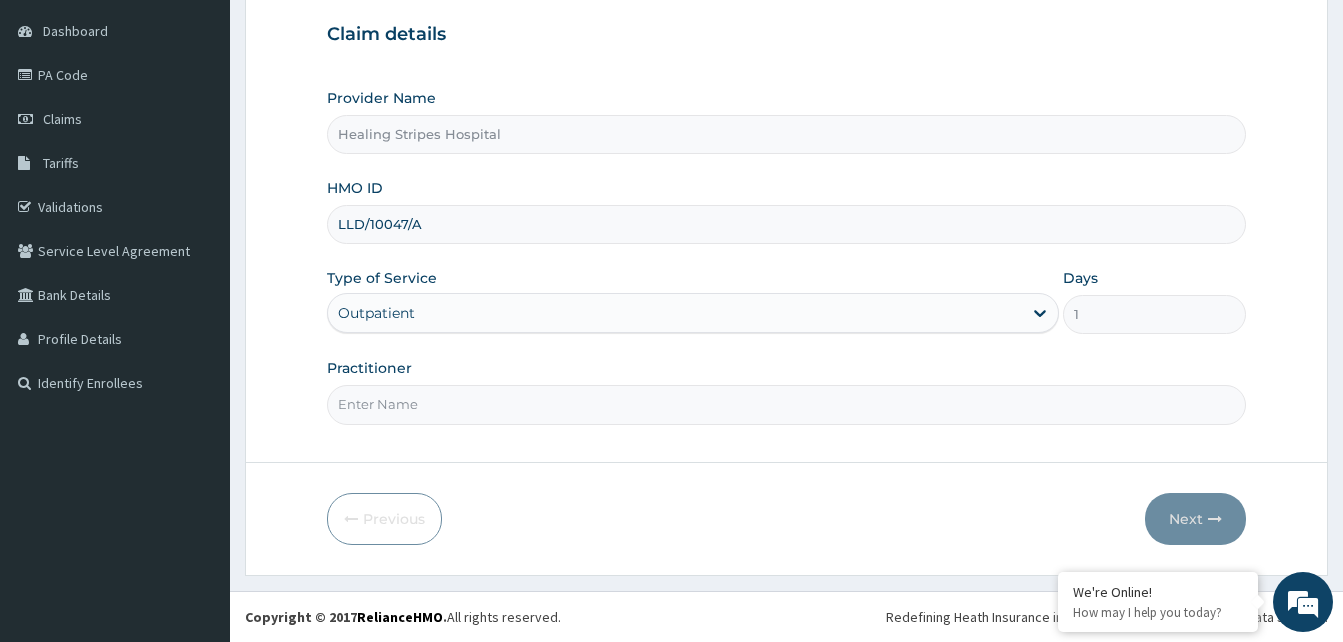 click on "Practitioner" at bounding box center [786, 404] 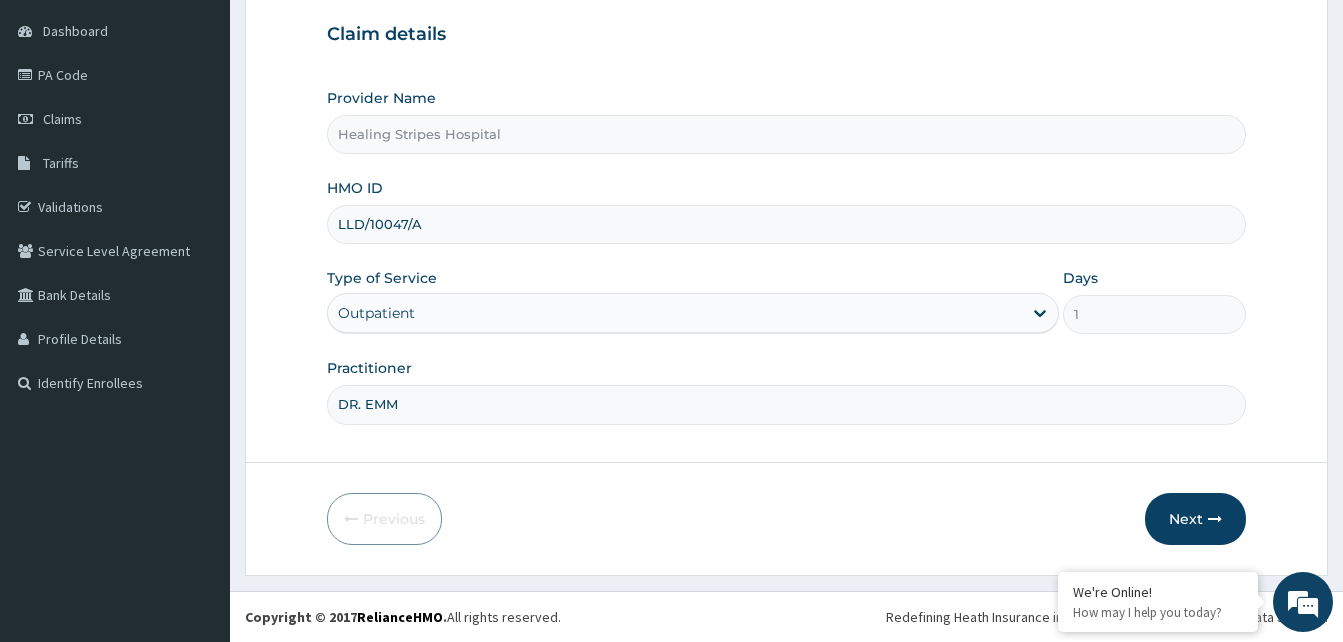 type on "DR. [LAST]" 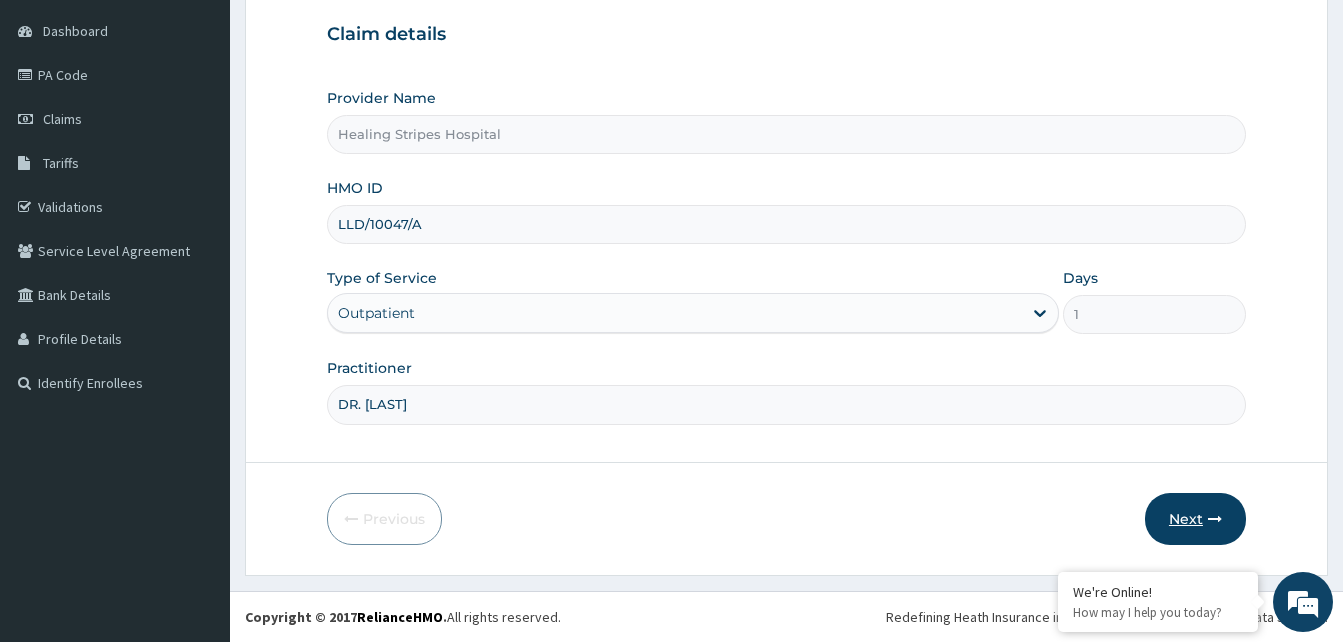 click on "Next" at bounding box center [1195, 519] 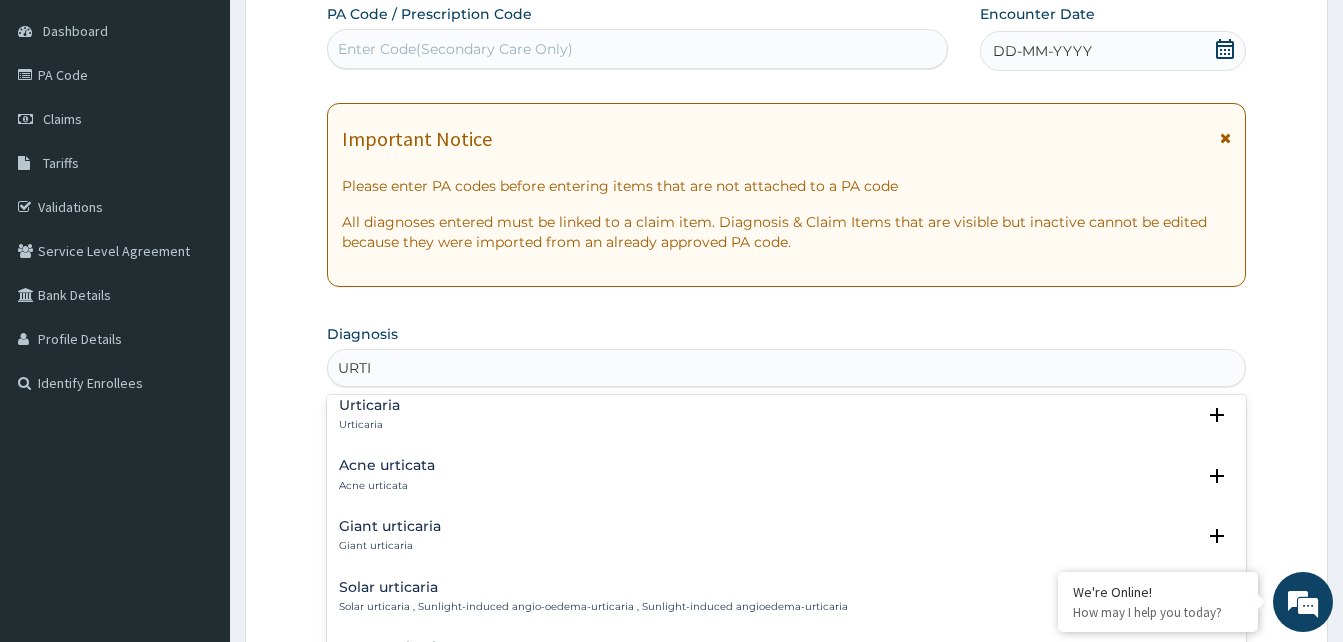 scroll, scrollTop: 132, scrollLeft: 0, axis: vertical 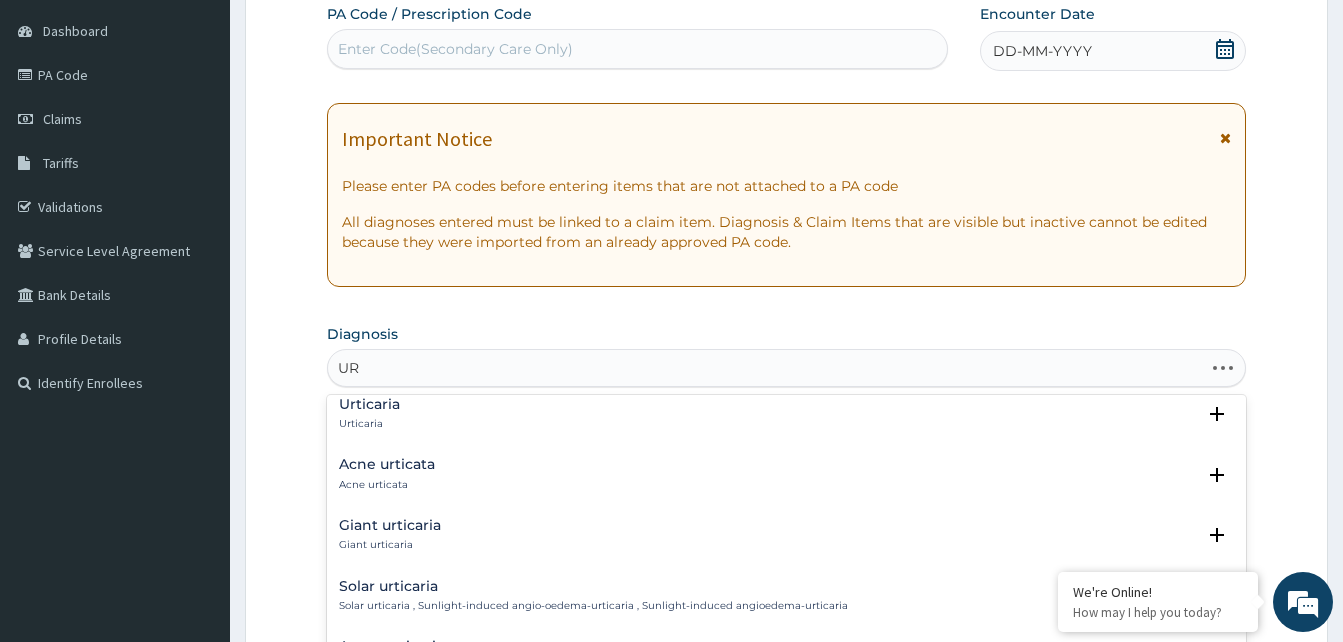 type on "U" 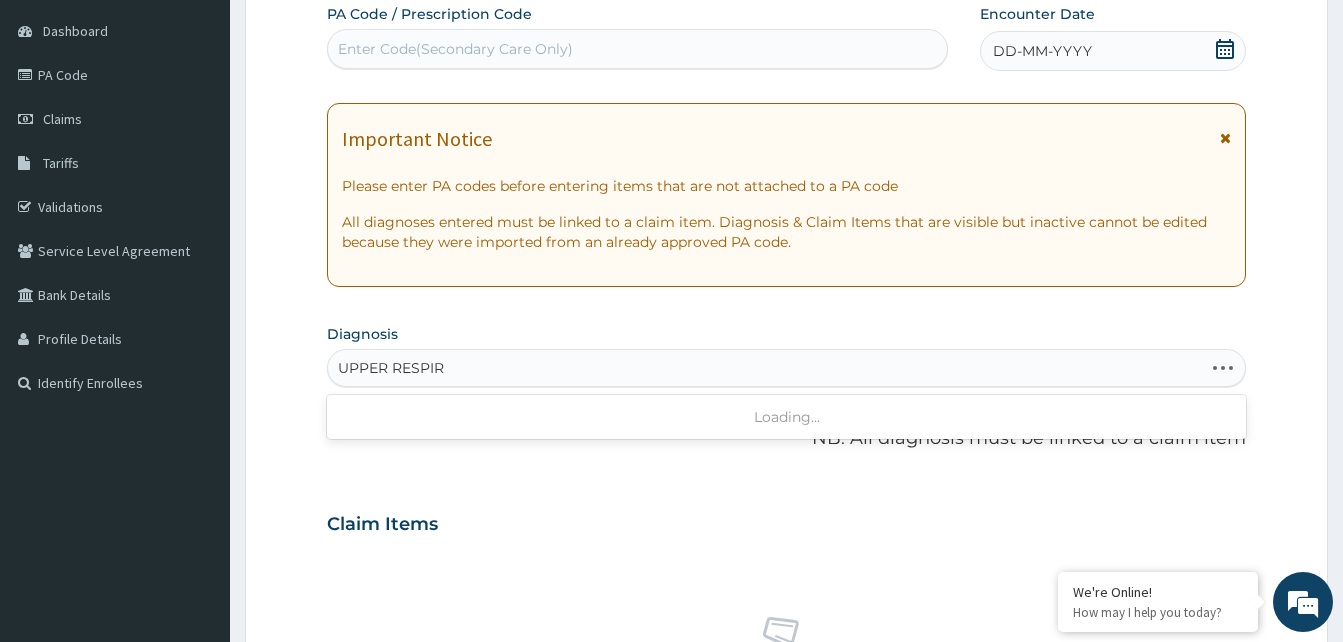 type on "UPPER RESPIRA" 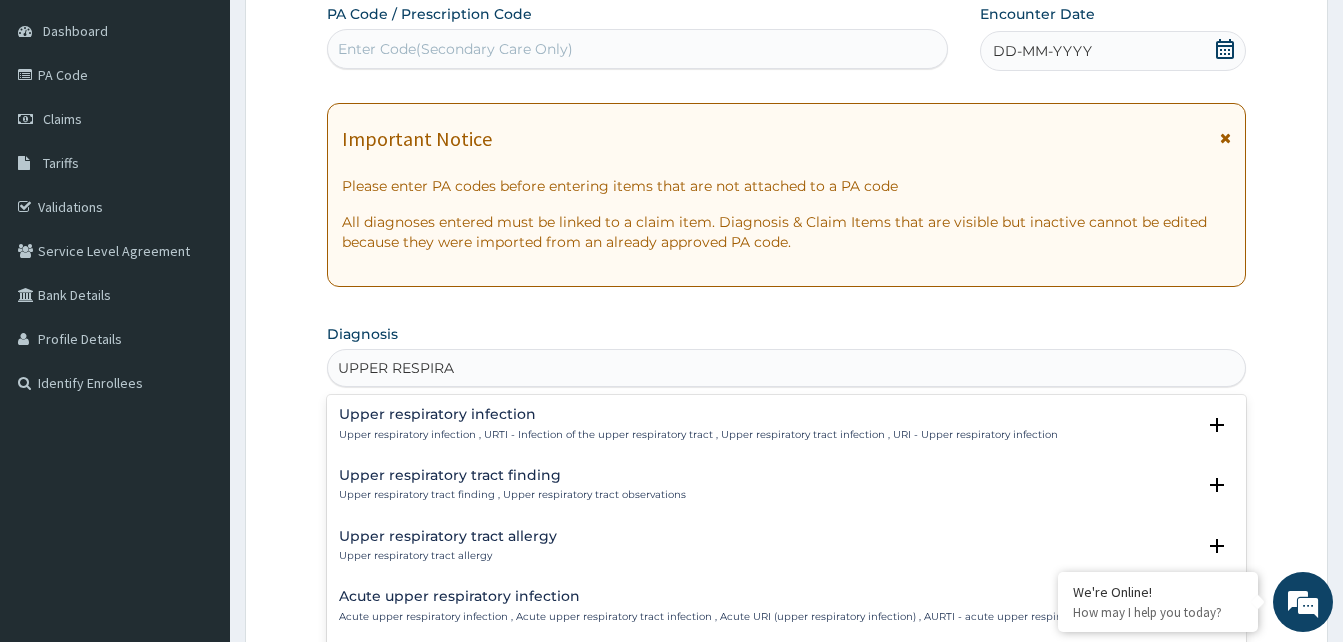 click on "Upper respiratory tract finding" at bounding box center [512, 475] 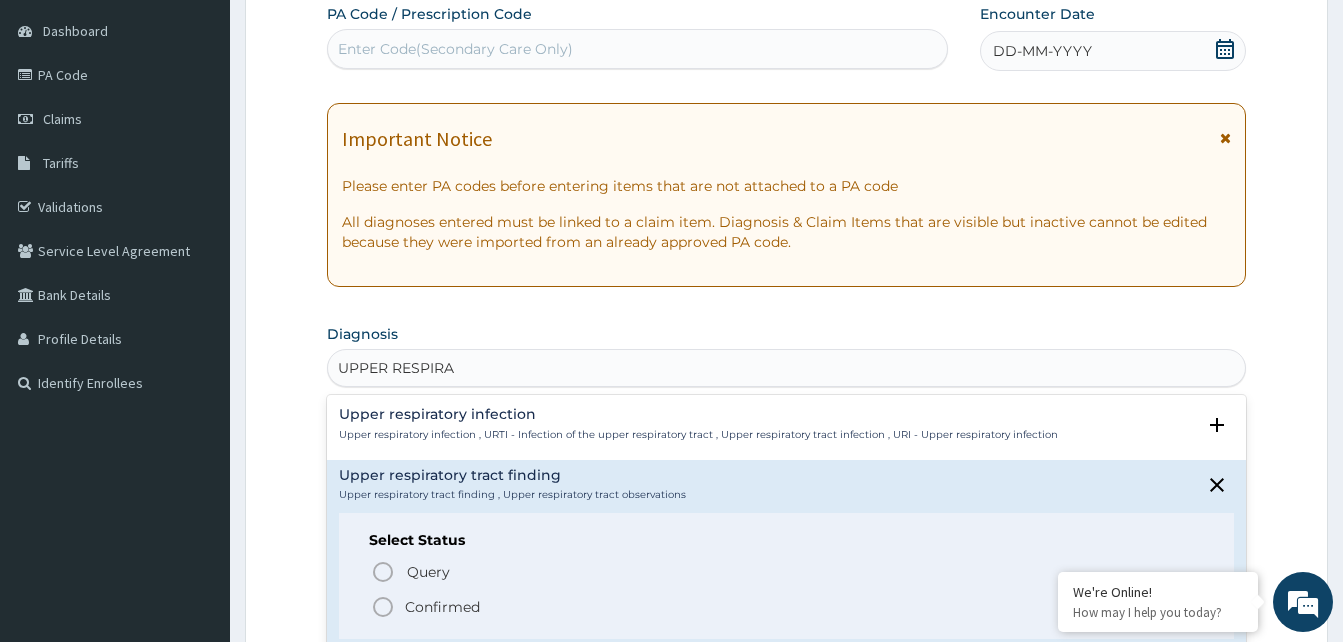click on "Upper respiratory infection" at bounding box center [698, 414] 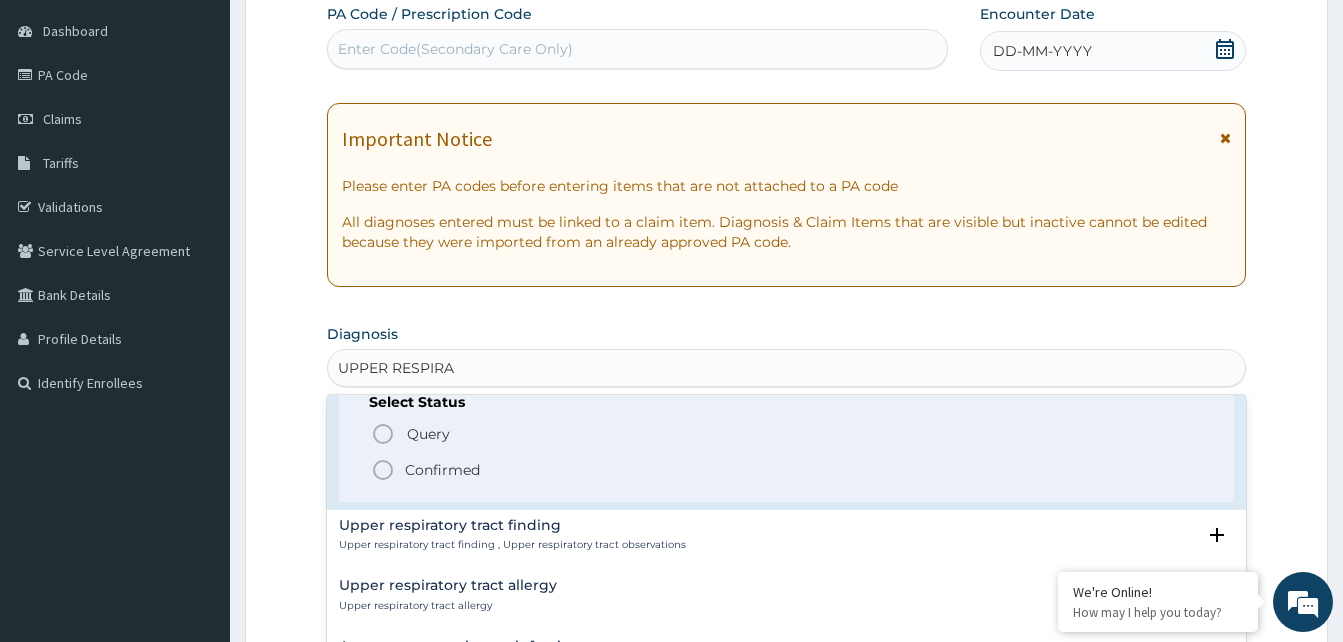 scroll, scrollTop: 114, scrollLeft: 0, axis: vertical 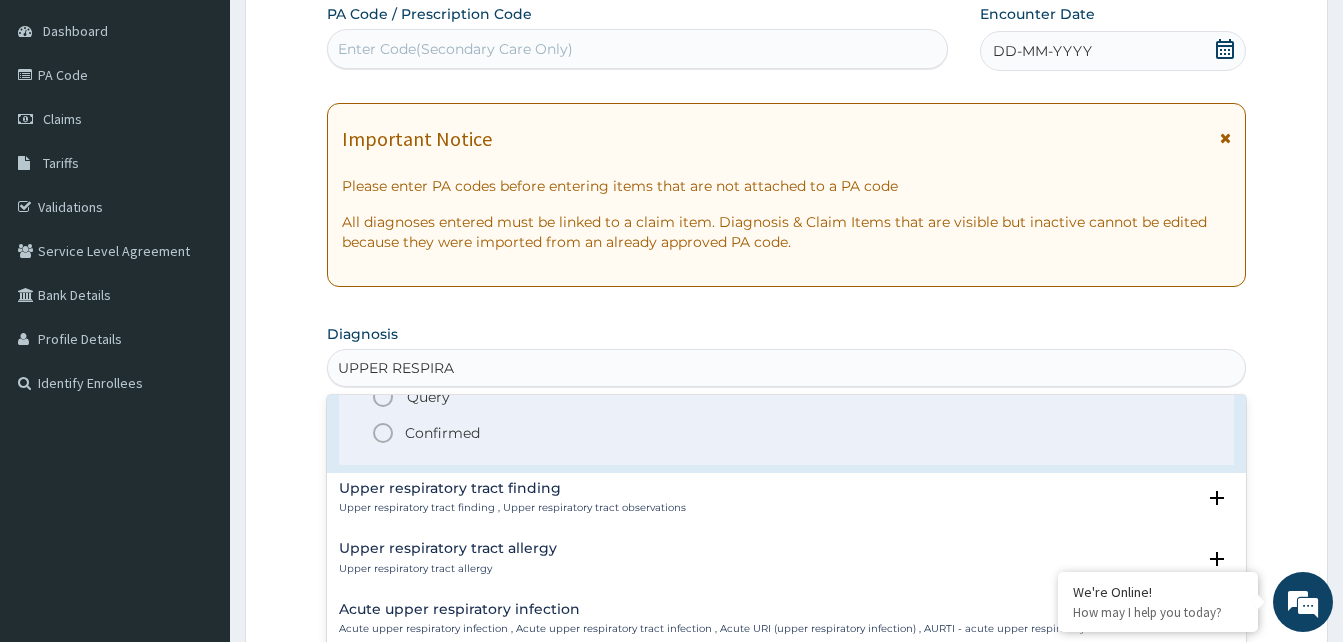 click 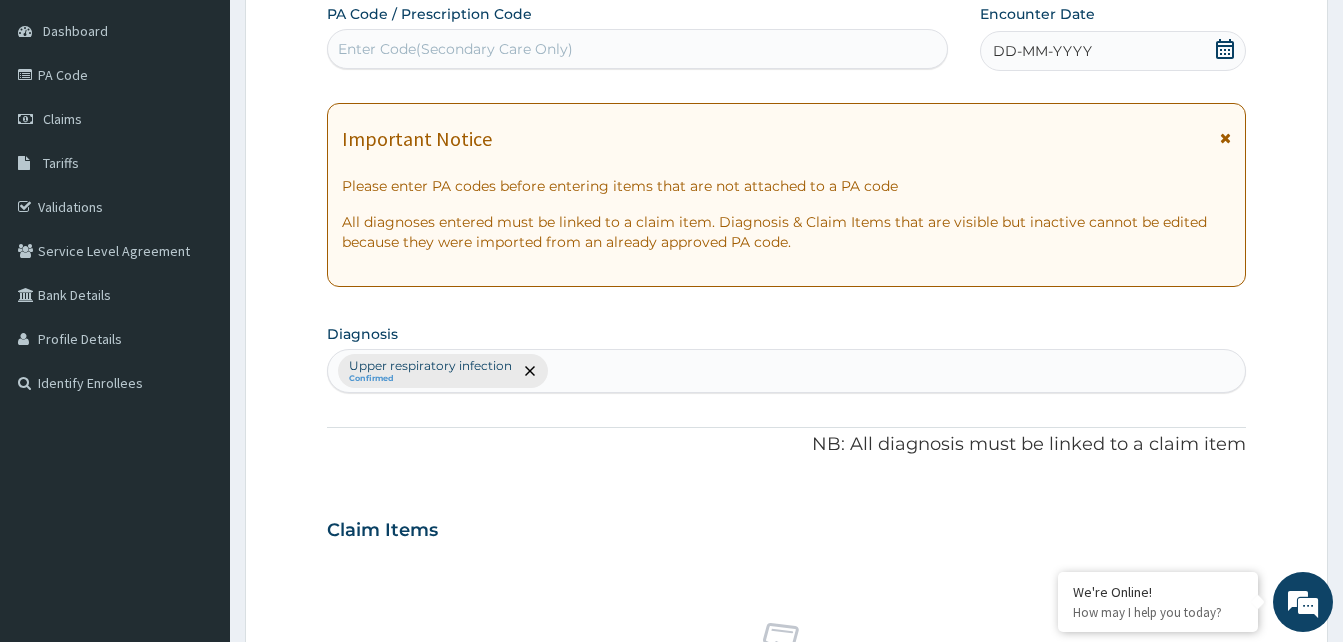 click on "Claim Items" at bounding box center (382, 531) 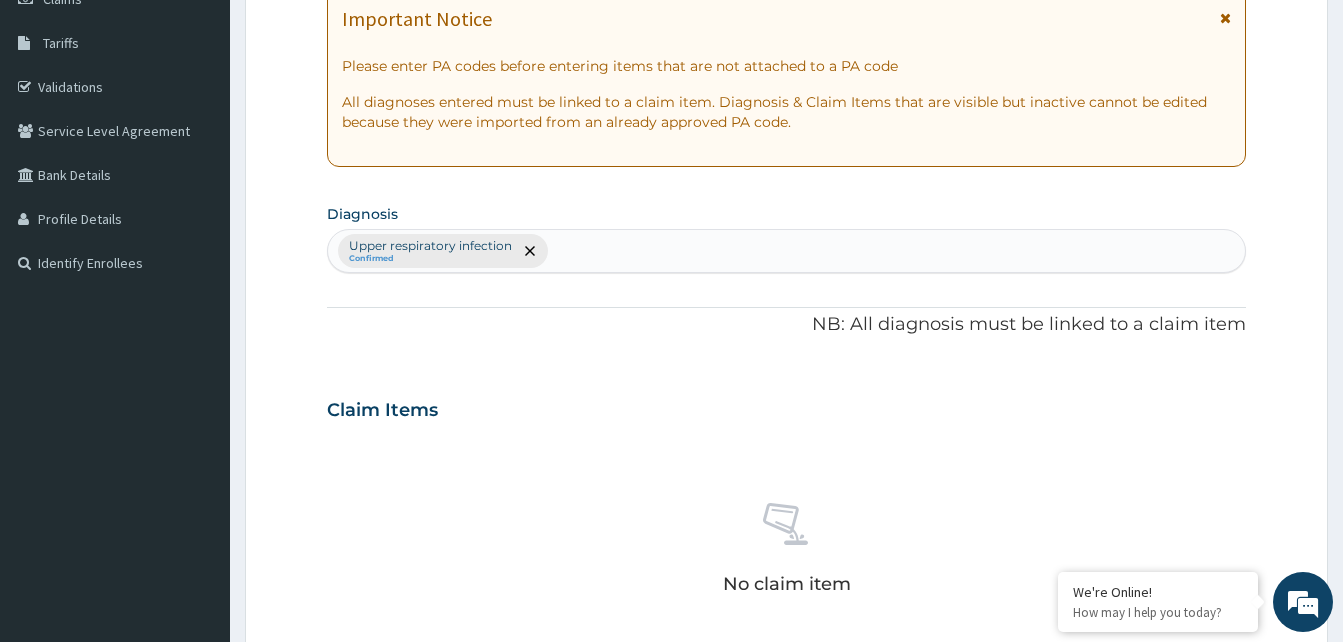scroll, scrollTop: 297, scrollLeft: 0, axis: vertical 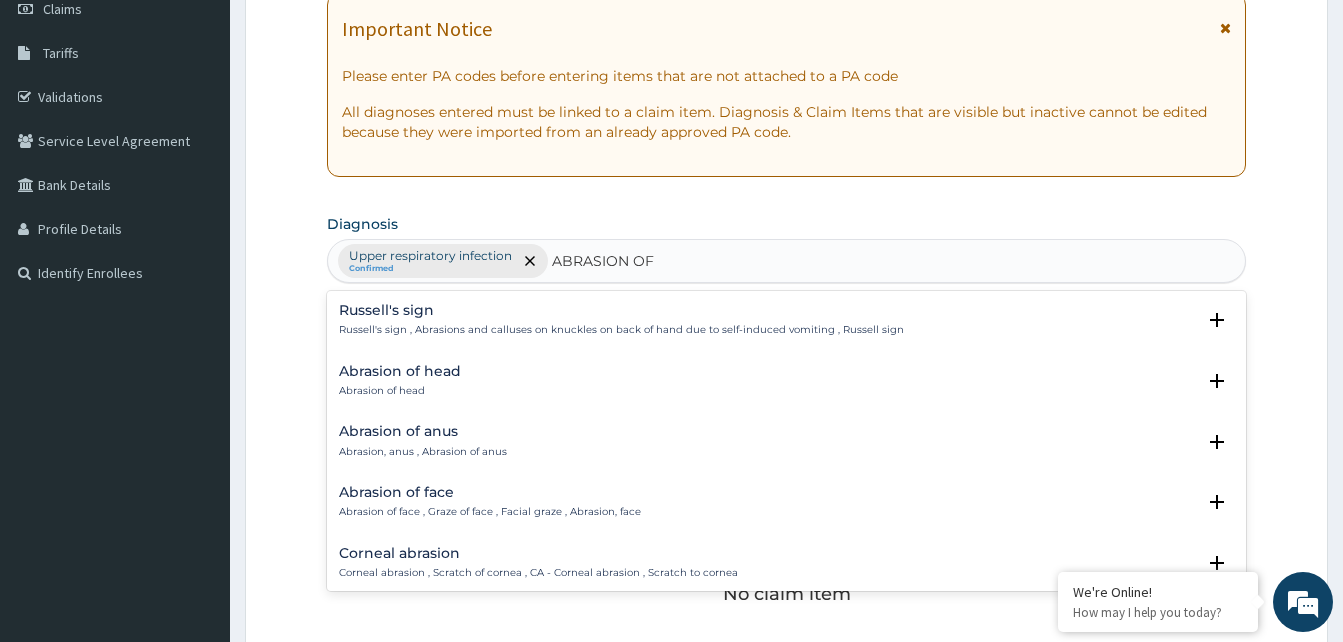type on "ABRASION OF K" 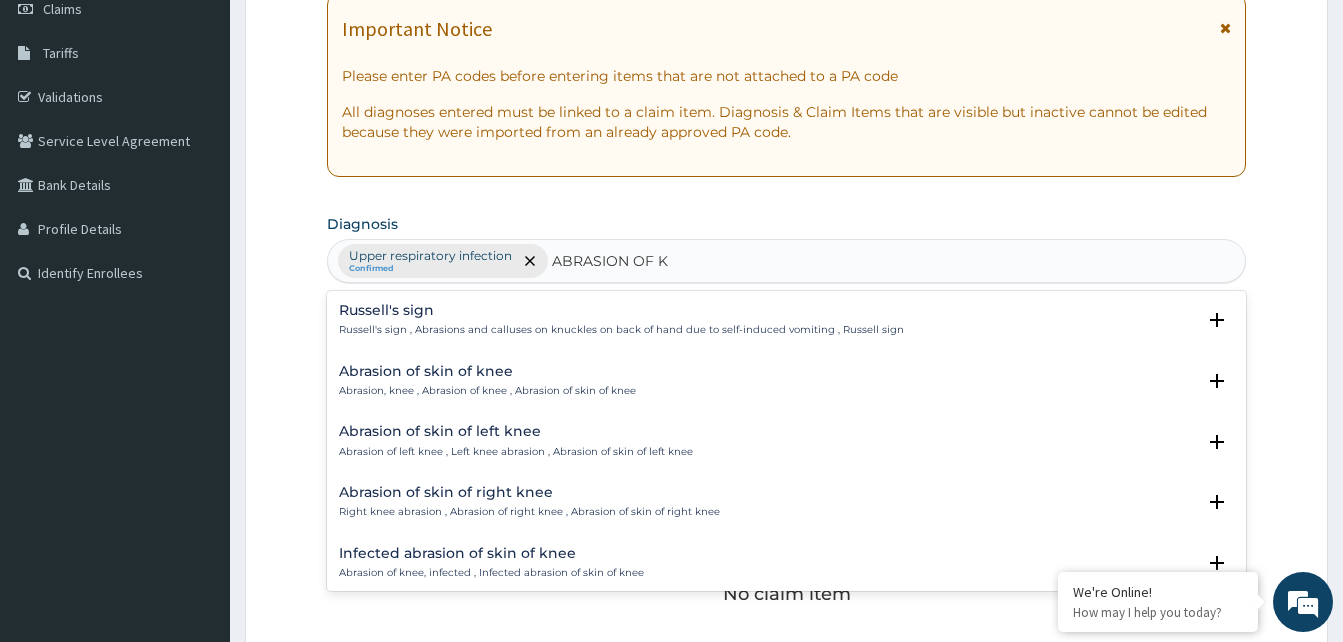 click on "Abrasion of skin of left knee" at bounding box center [516, 431] 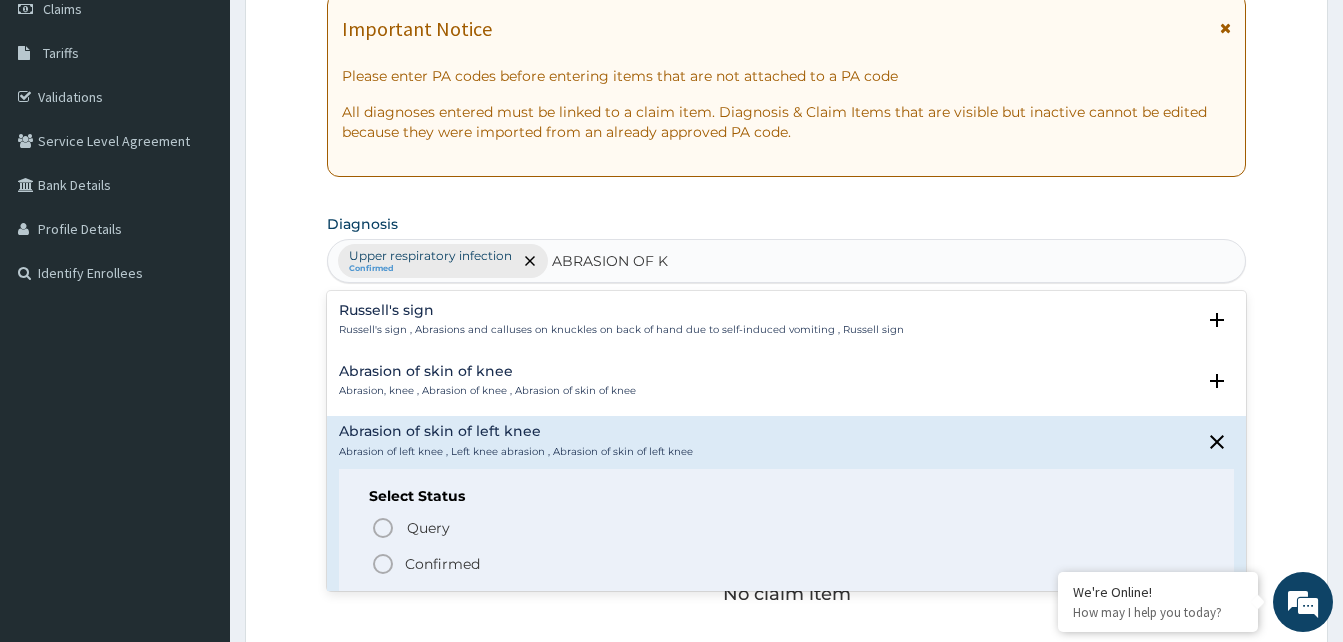 click on "Confirmed" at bounding box center (442, 564) 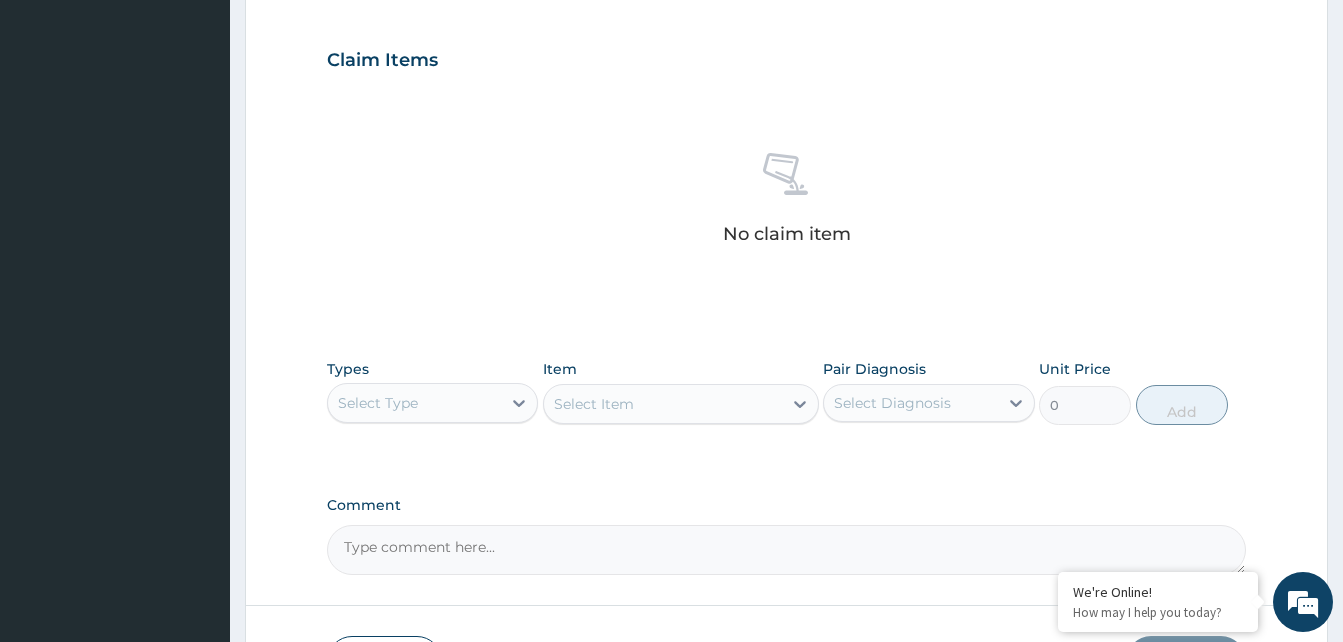 scroll, scrollTop: 660, scrollLeft: 0, axis: vertical 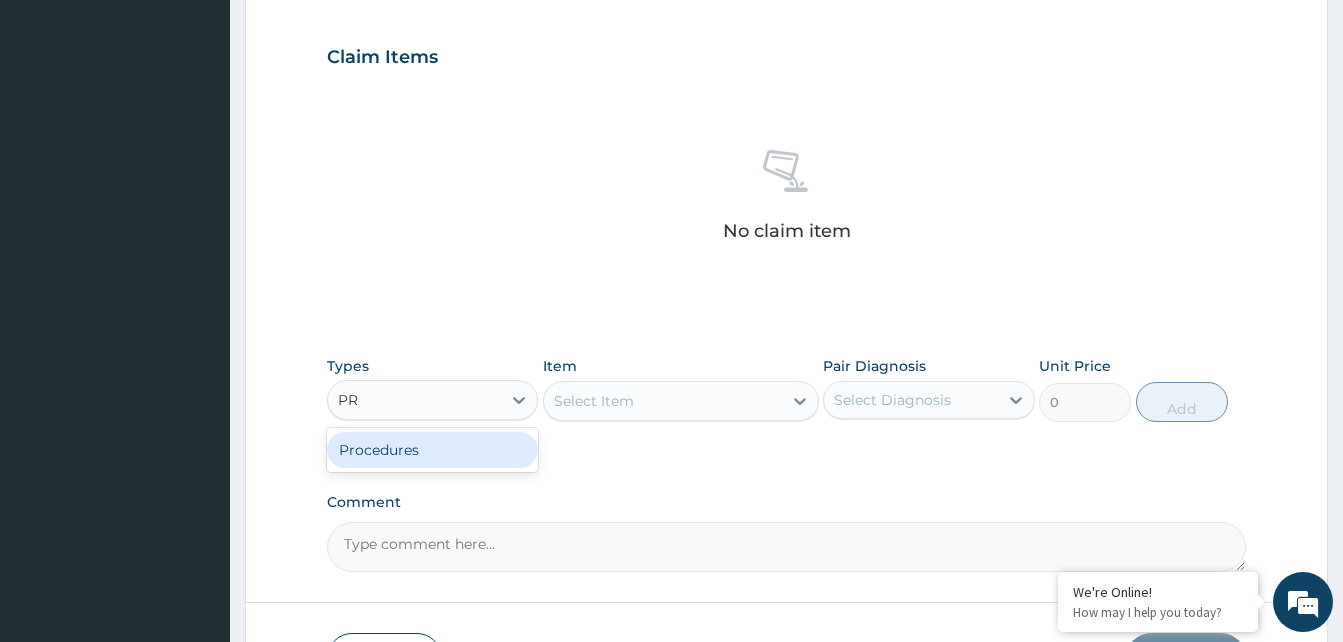 type on "PRO" 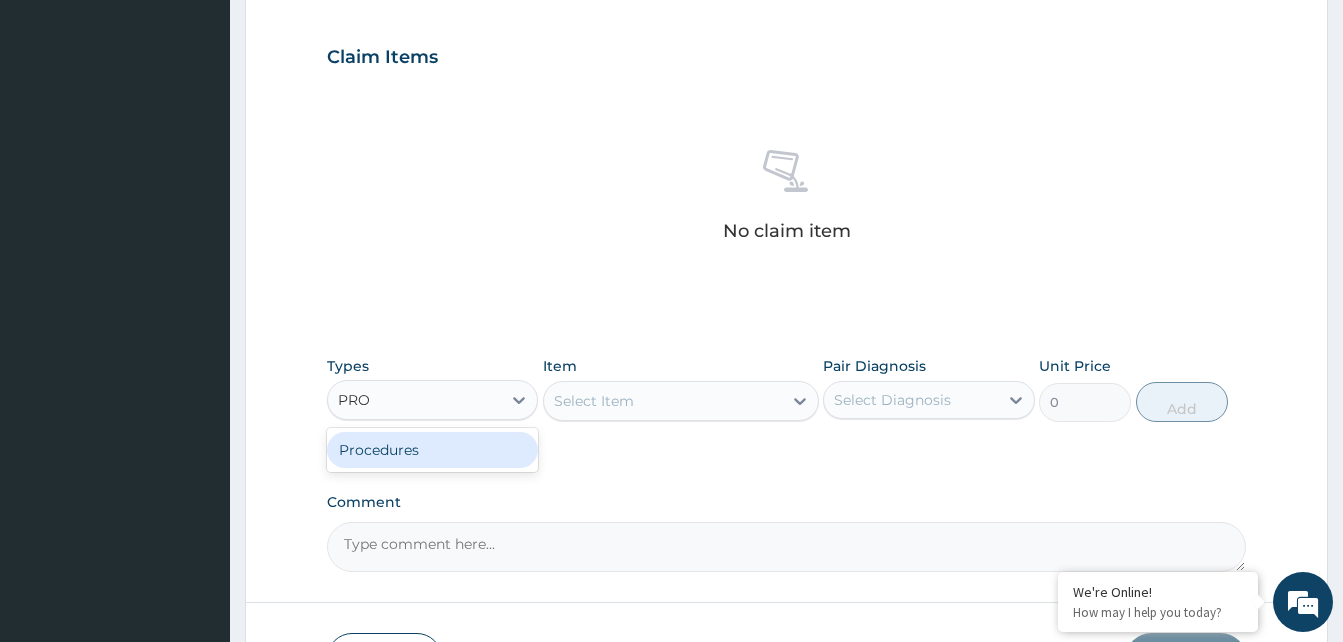 click on "Procedures" at bounding box center (432, 450) 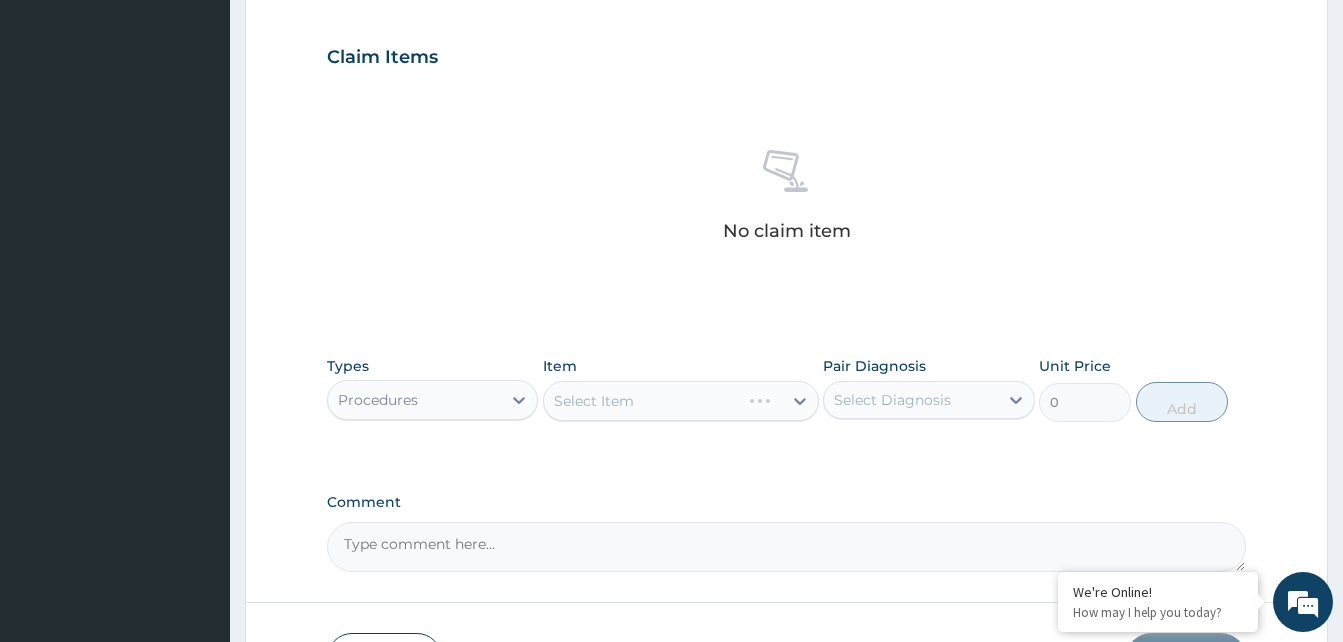 click on "Select Item" at bounding box center [681, 401] 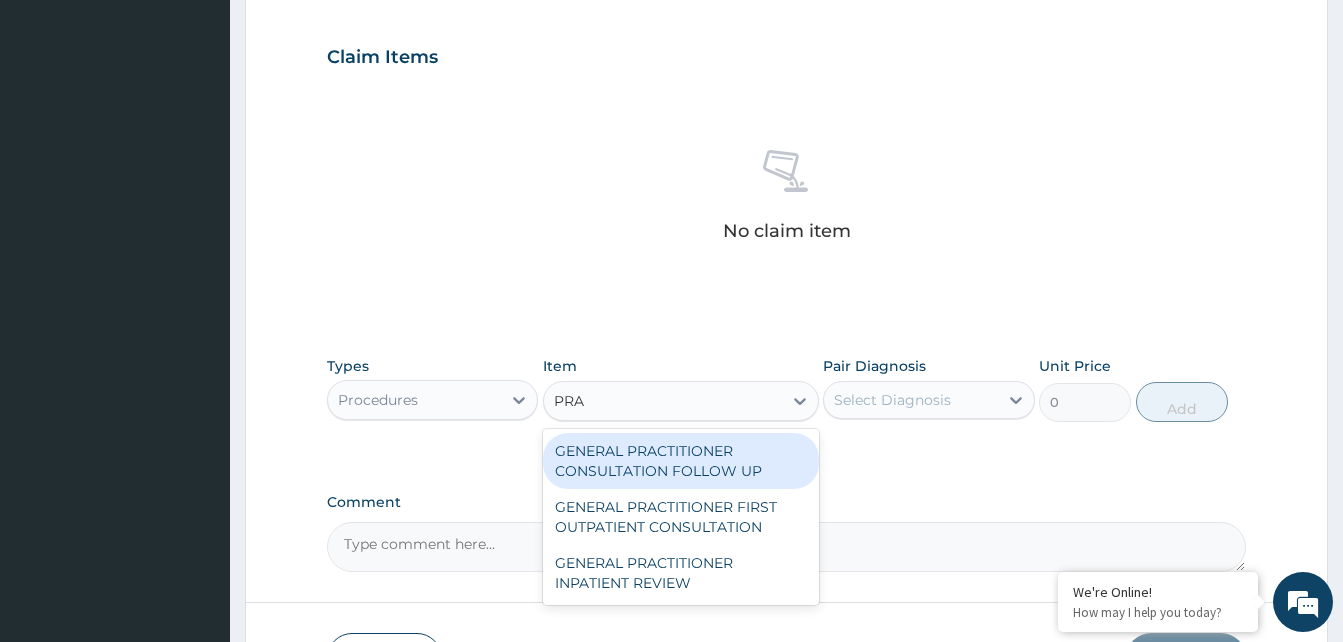type on "PRAC" 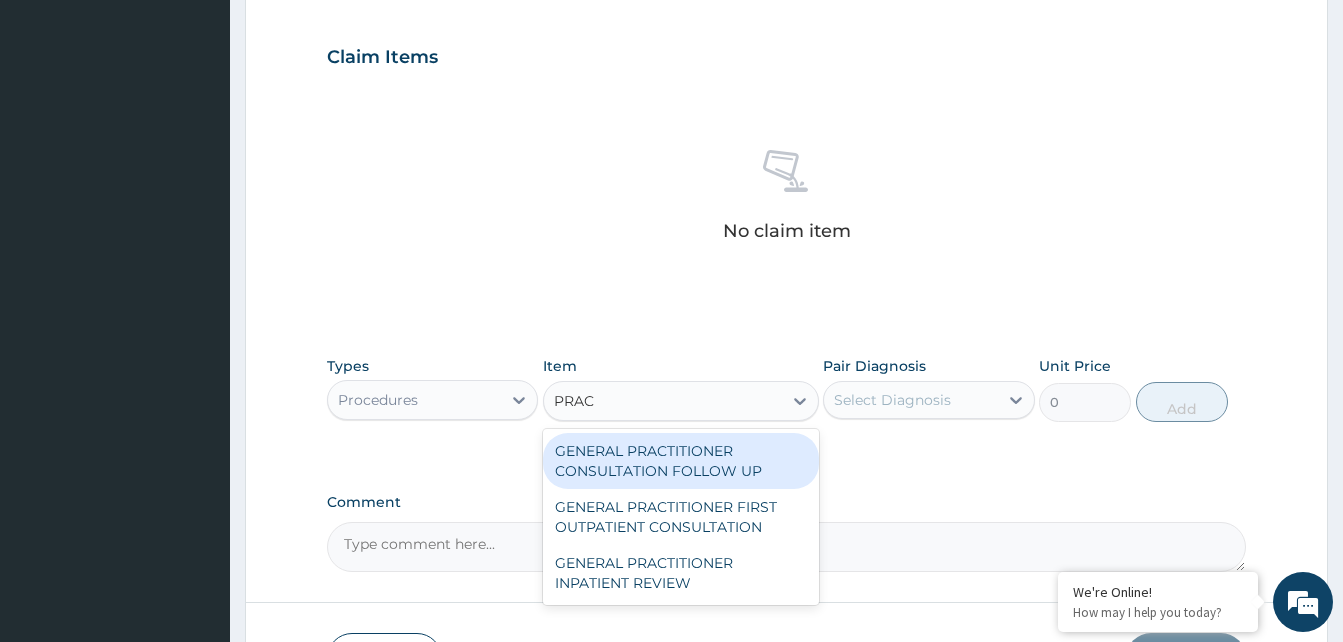 click on "GENERAL PRACTITIONER CONSULTATION FOLLOW UP" at bounding box center [681, 461] 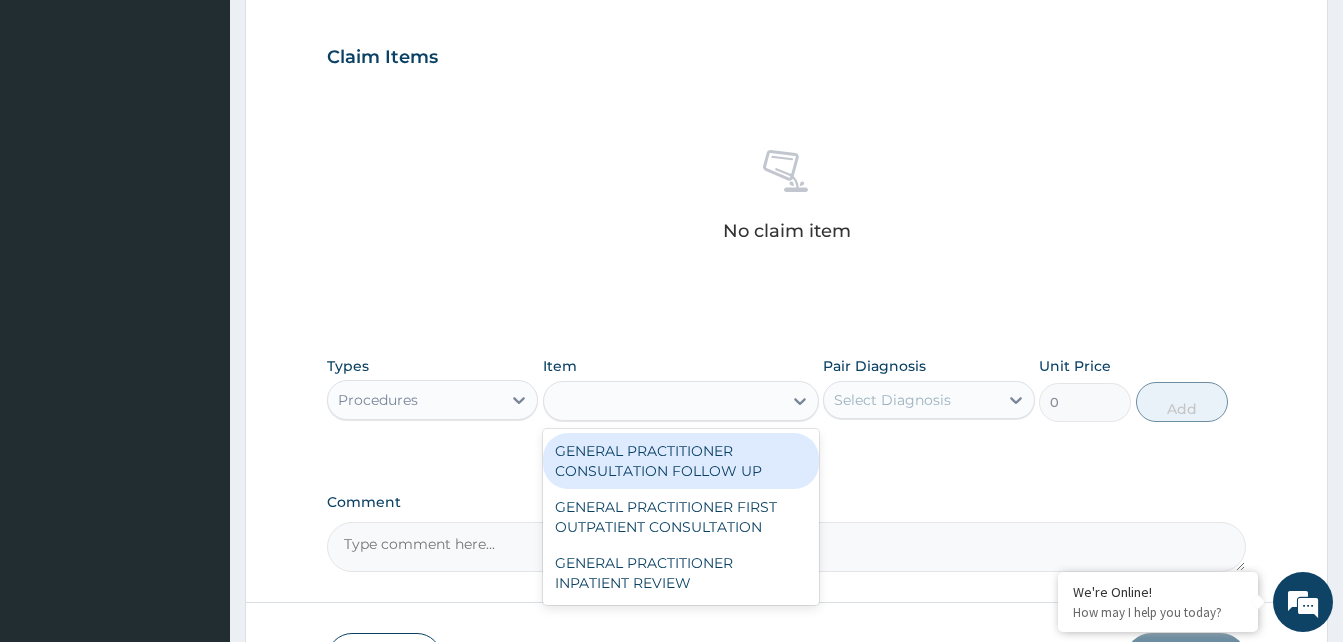 type on "3000" 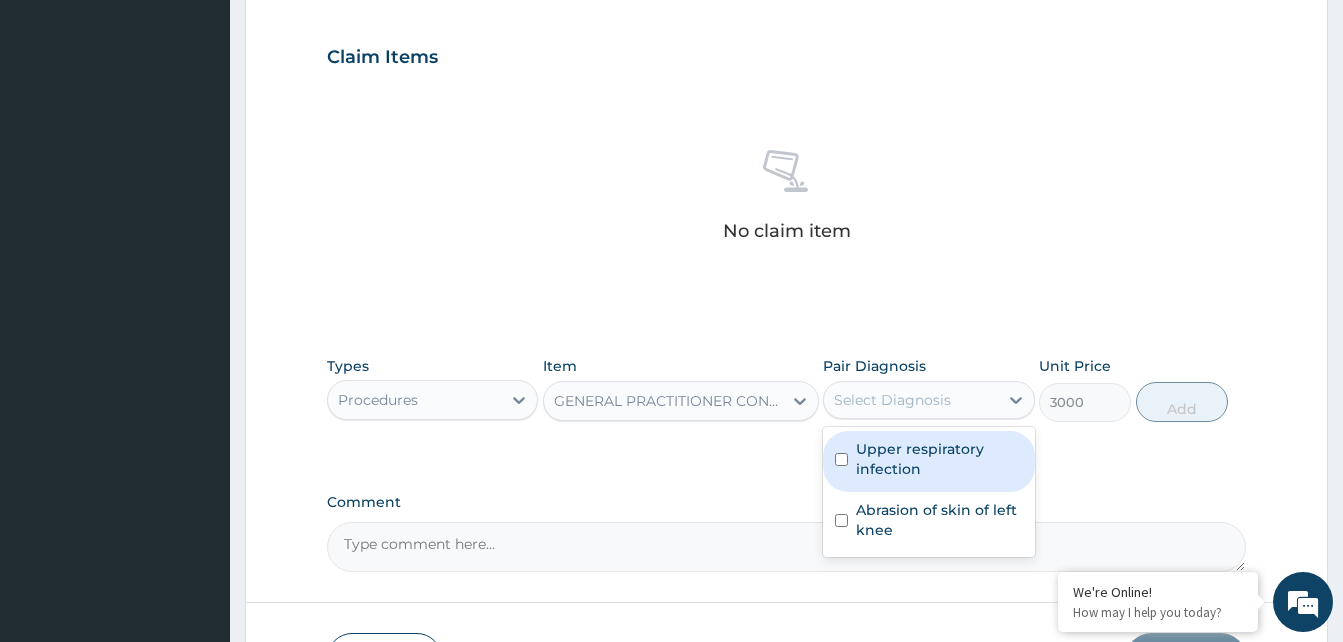 click at bounding box center (841, 459) 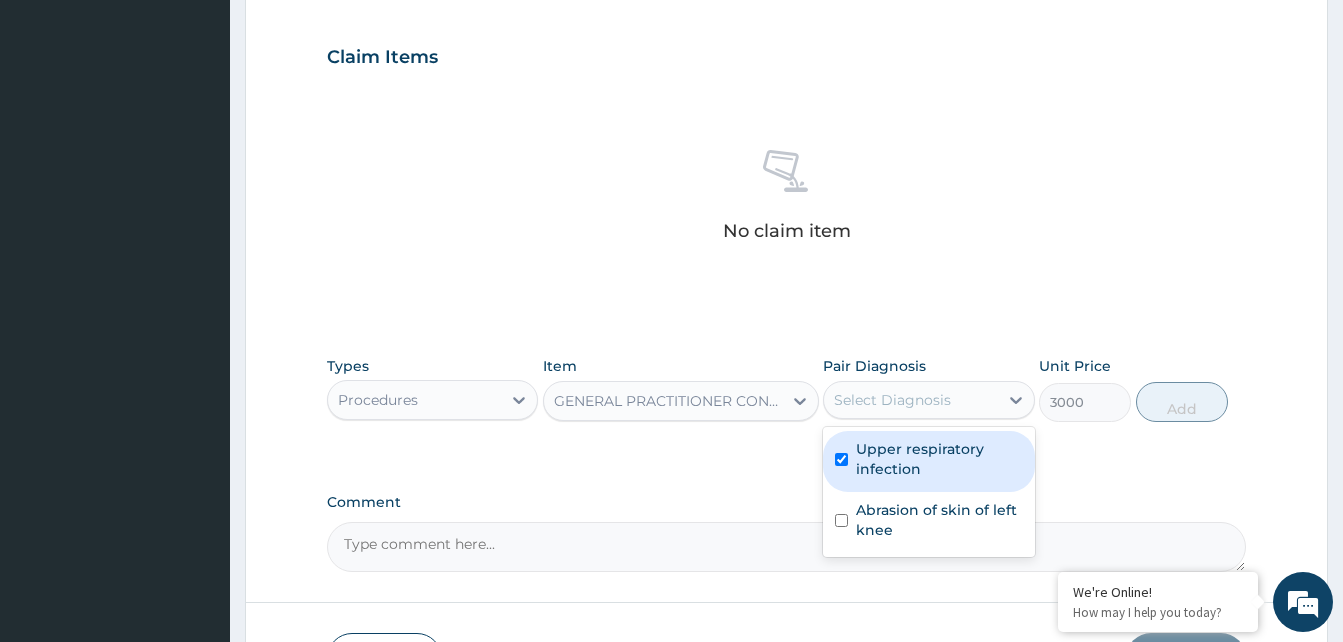 checkbox on "true" 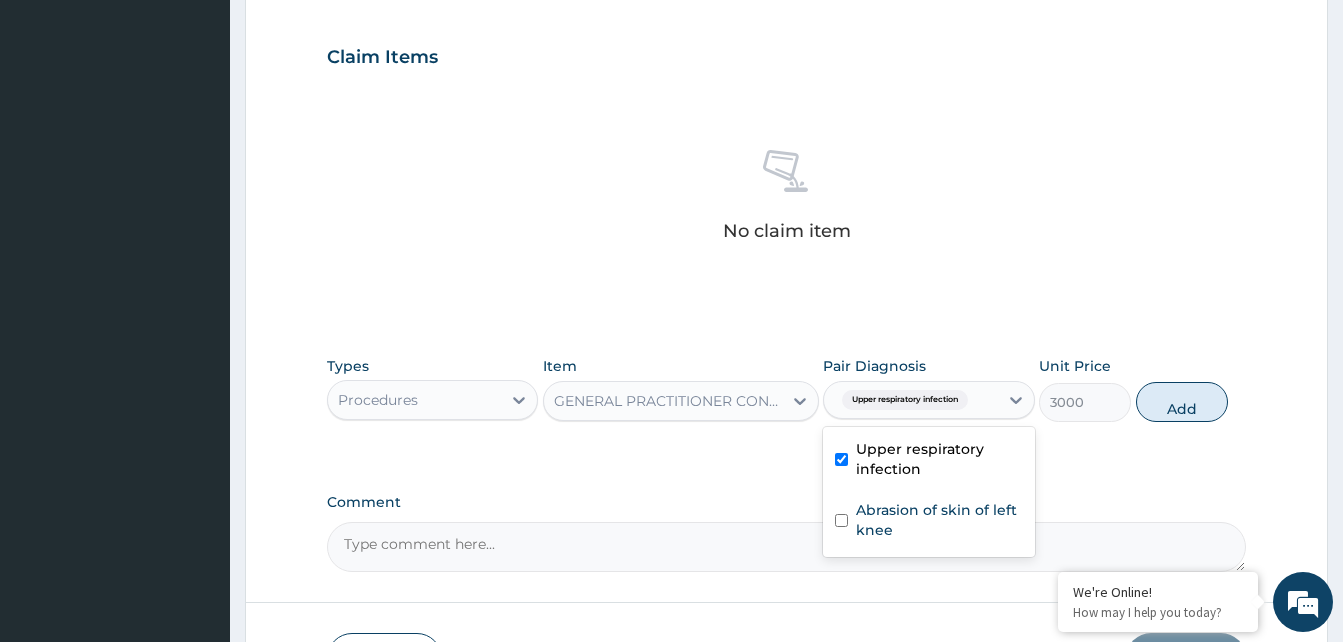 click on "Abrasion of skin of left knee" at bounding box center [939, 520] 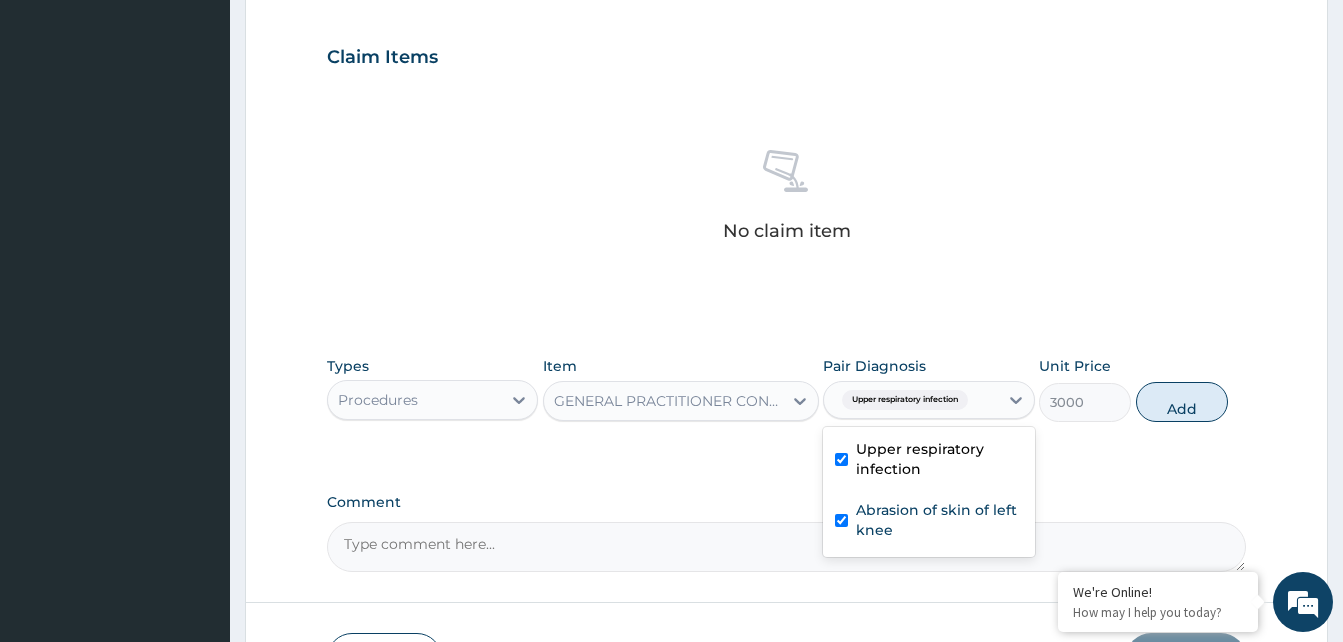 checkbox on "true" 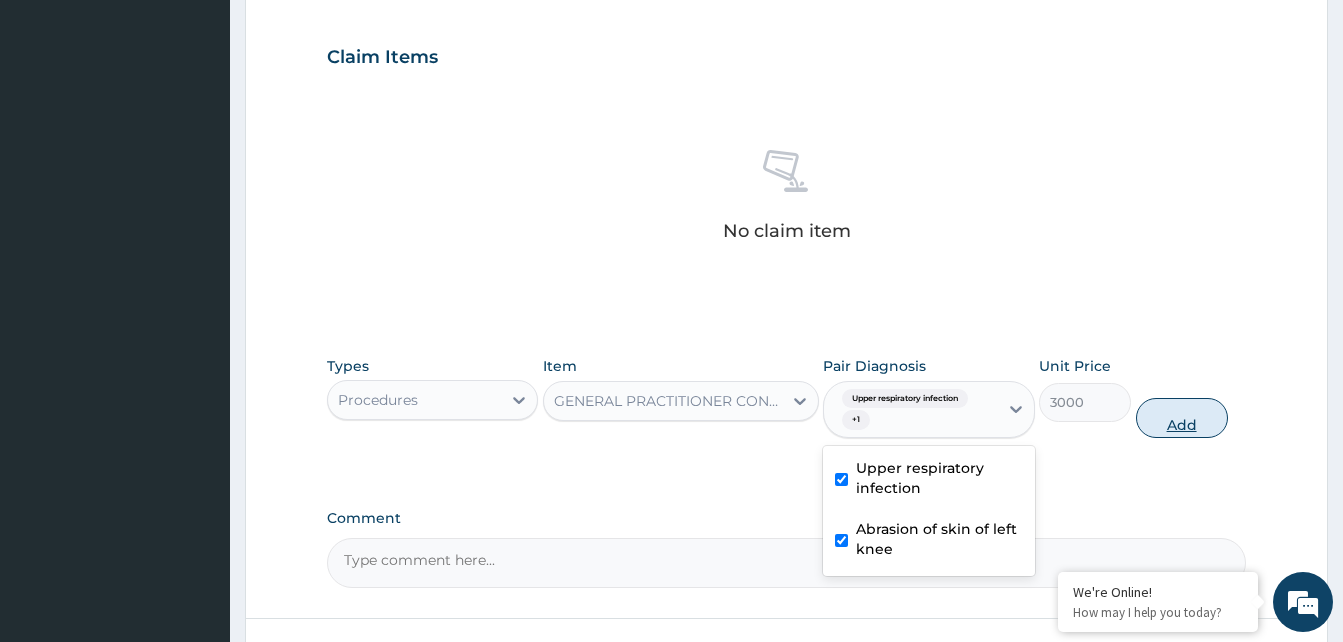 click on "Add" at bounding box center [1182, 418] 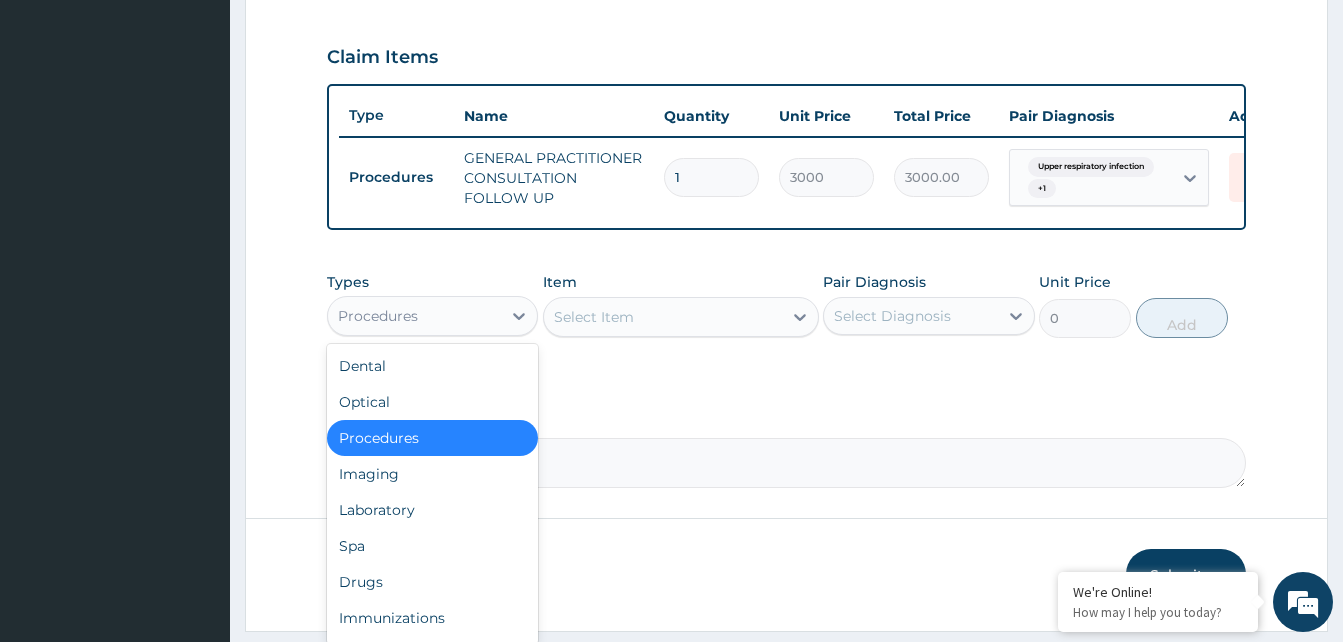 click on "Laboratory" at bounding box center [432, 510] 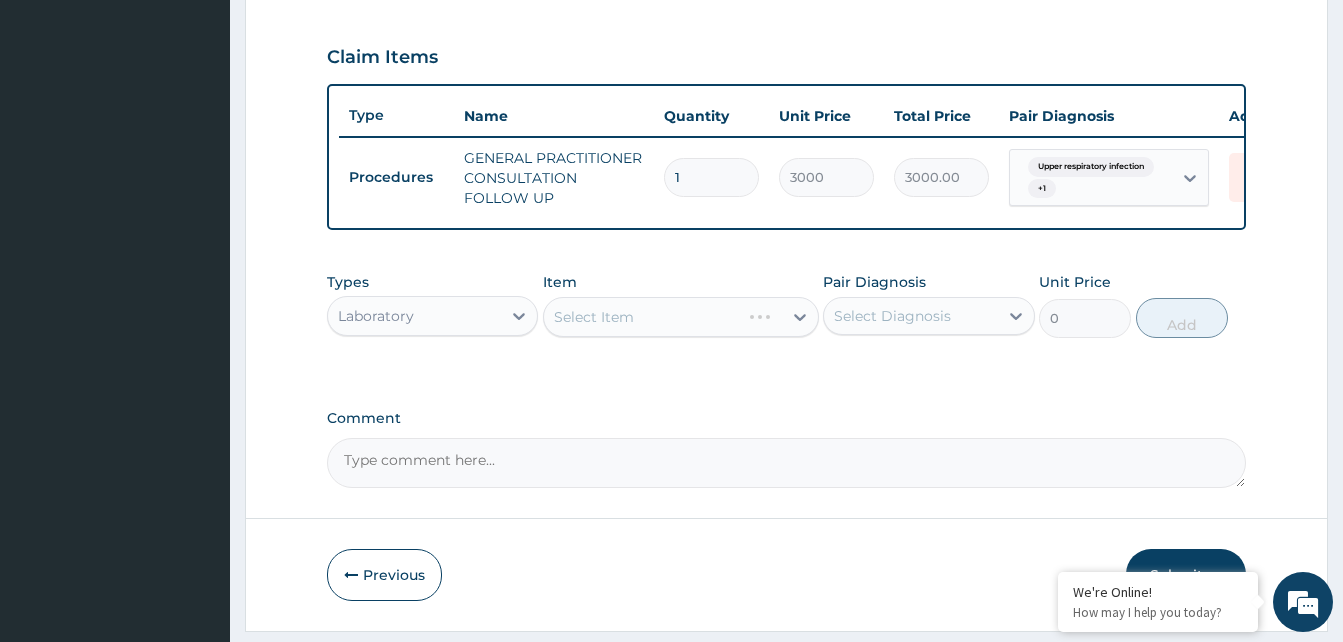 click on "Select Item" at bounding box center [681, 317] 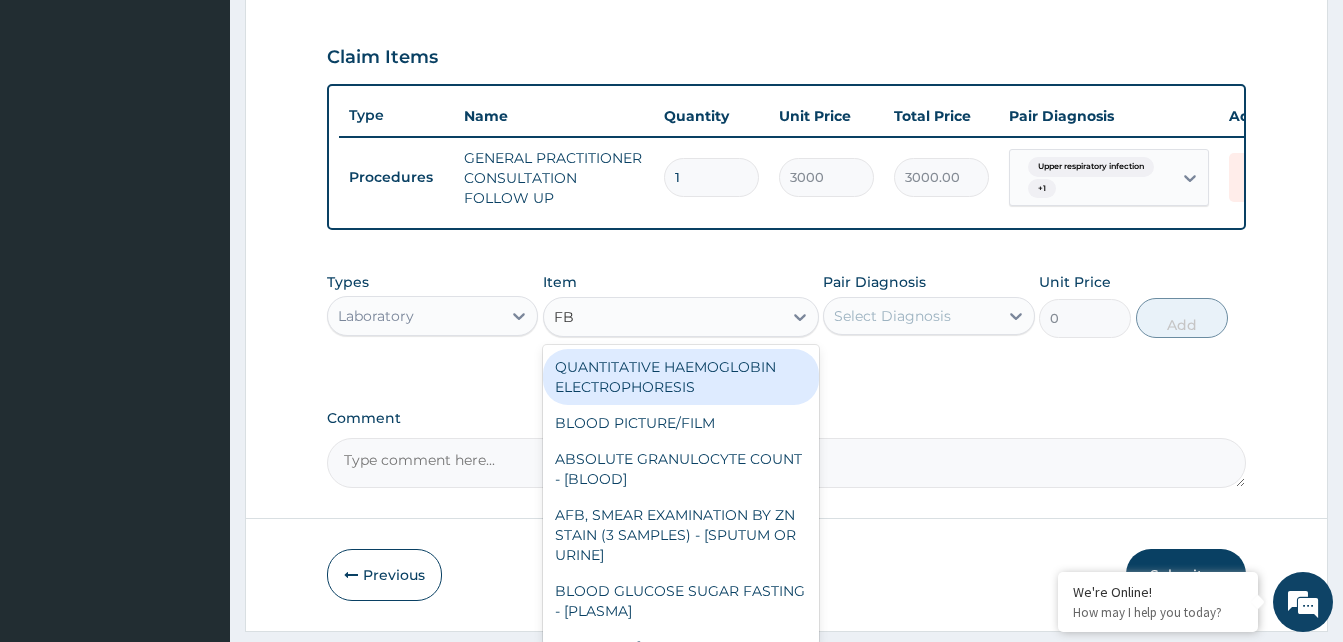 type on "FBC" 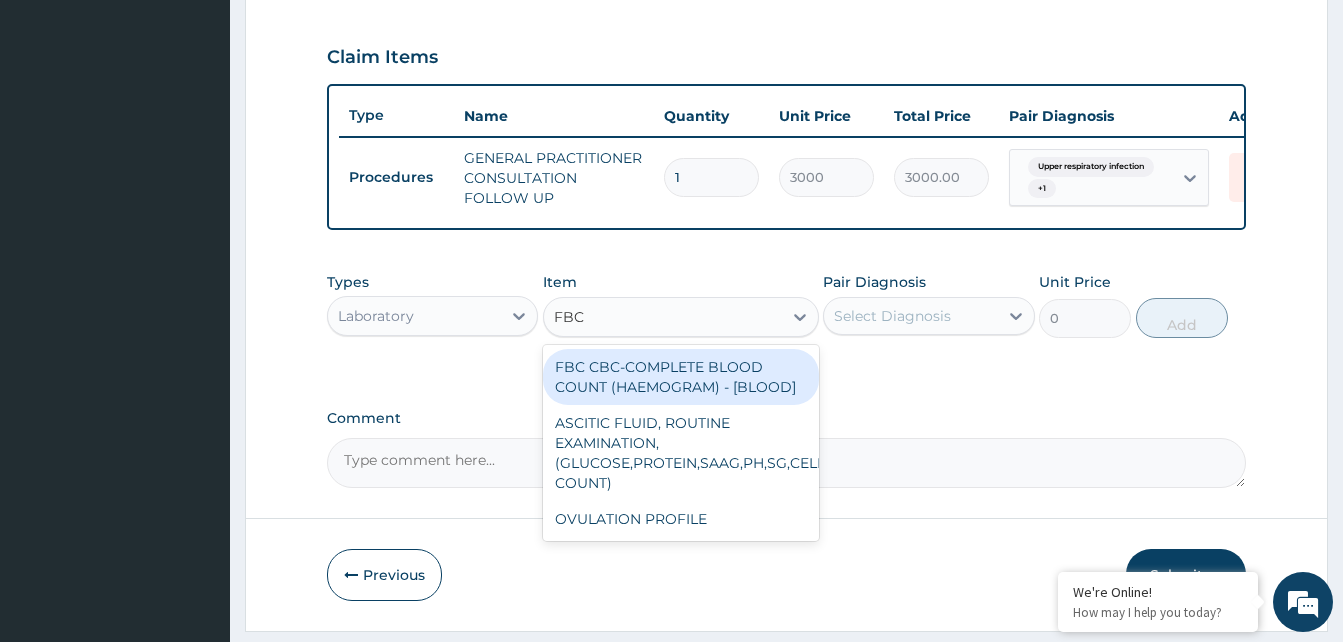 click on "FBC CBC-COMPLETE BLOOD COUNT (HAEMOGRAM) - [BLOOD]" at bounding box center [681, 377] 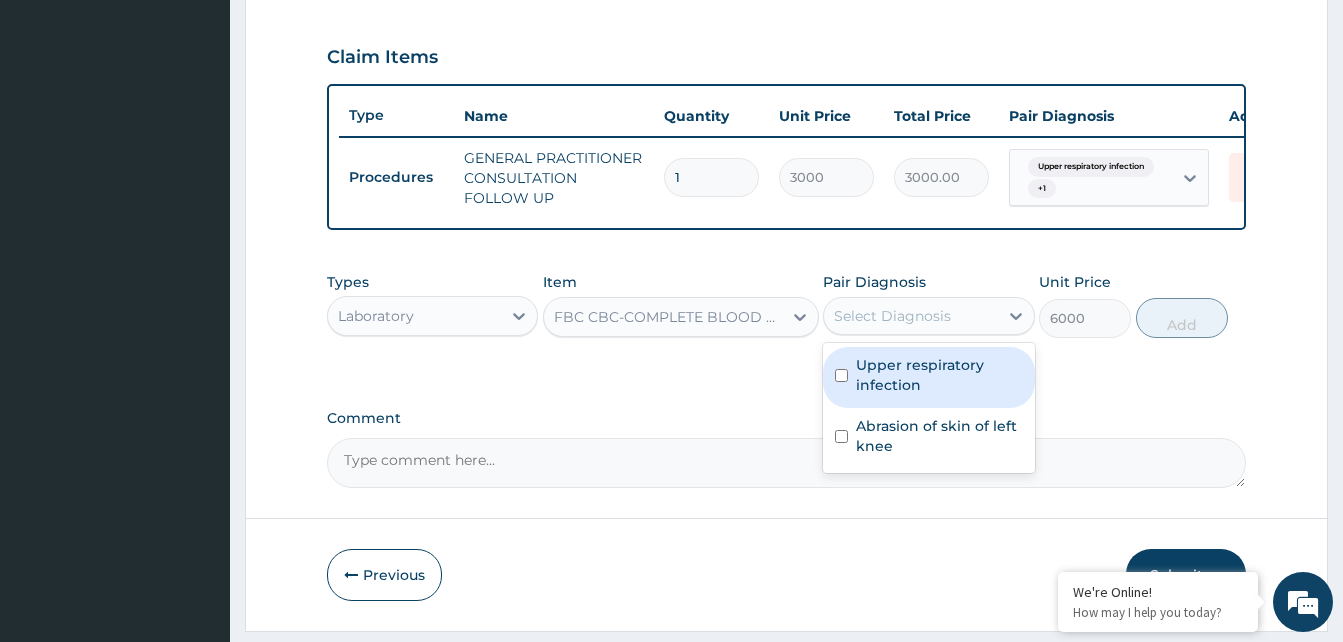 click on "Upper respiratory infection" at bounding box center (939, 375) 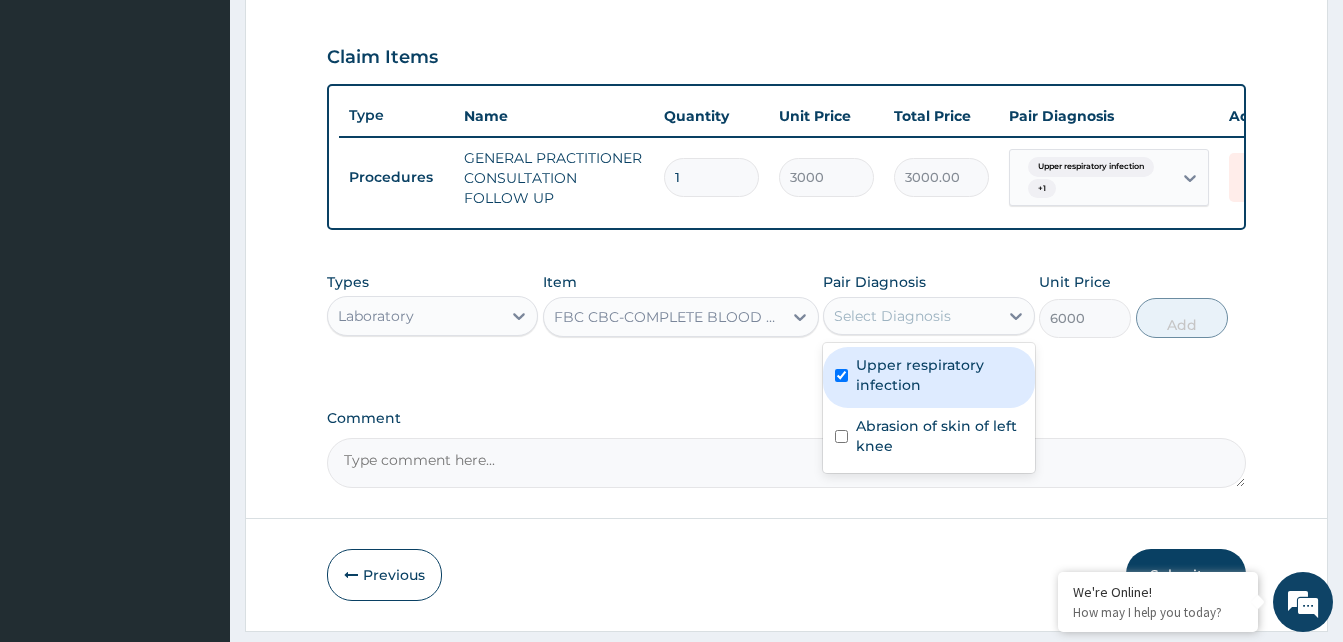 checkbox on "true" 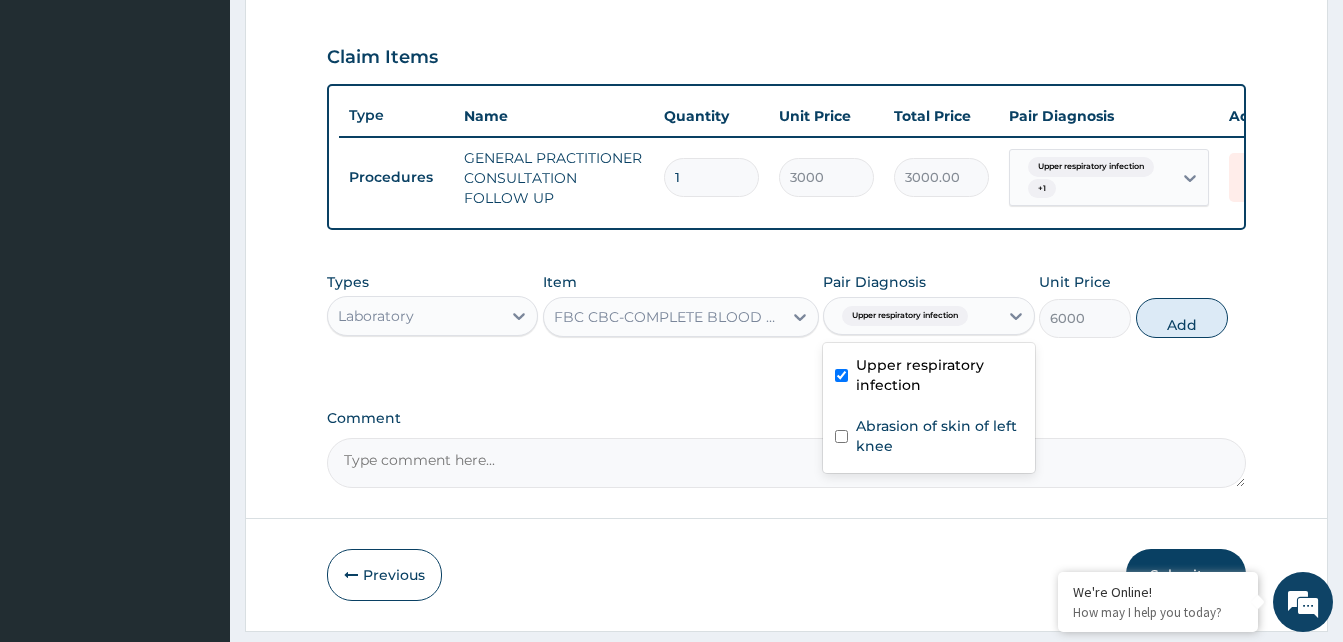 click on "Abrasion of skin of left knee" at bounding box center [939, 436] 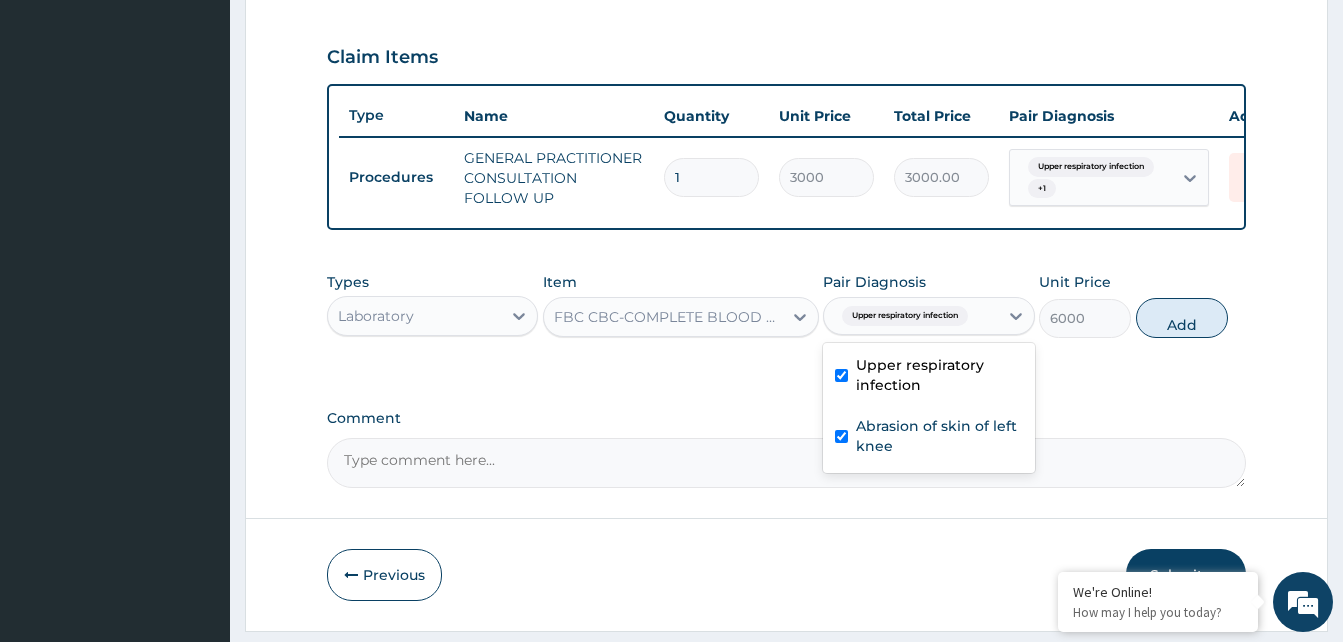 checkbox on "true" 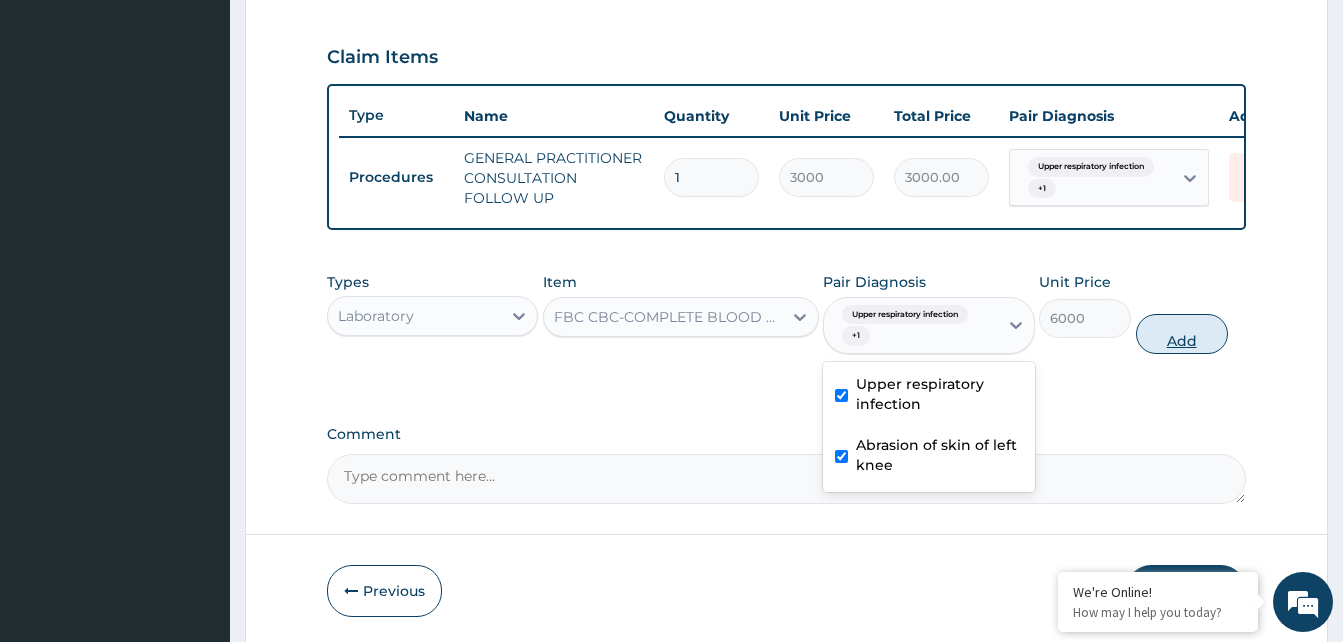 click on "Add" at bounding box center [1182, 334] 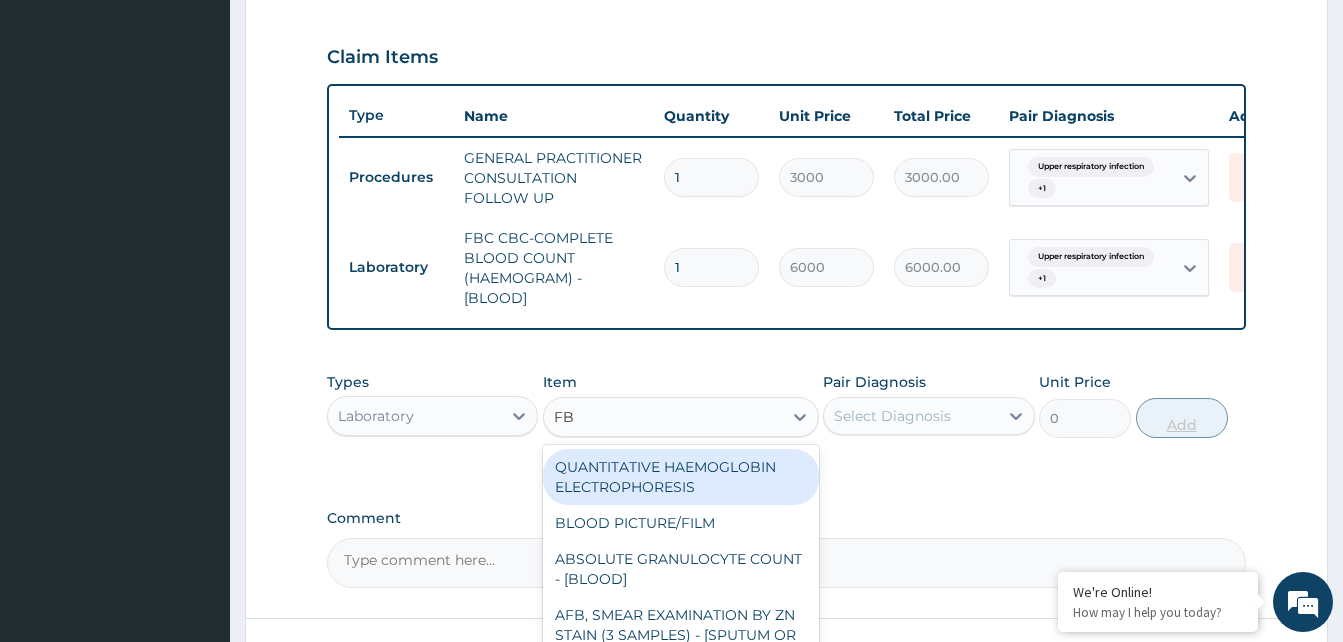 type on "FBC" 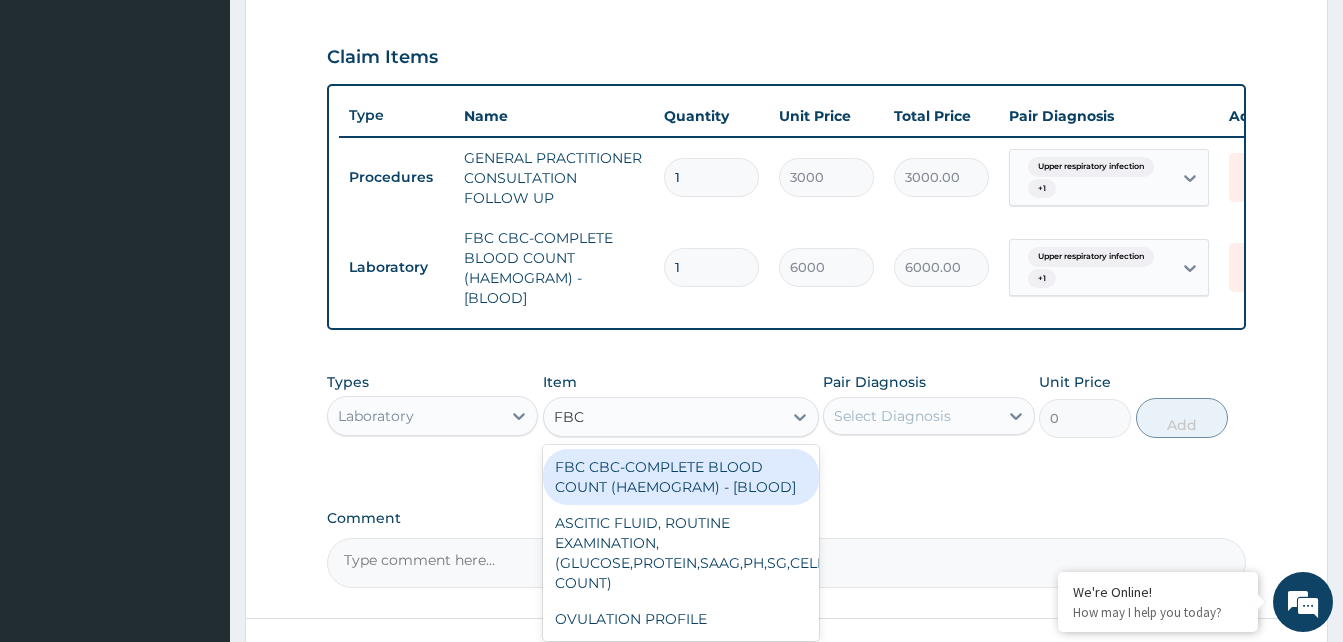 click on "FBC CBC-COMPLETE BLOOD COUNT (HAEMOGRAM) - [BLOOD]" at bounding box center [681, 477] 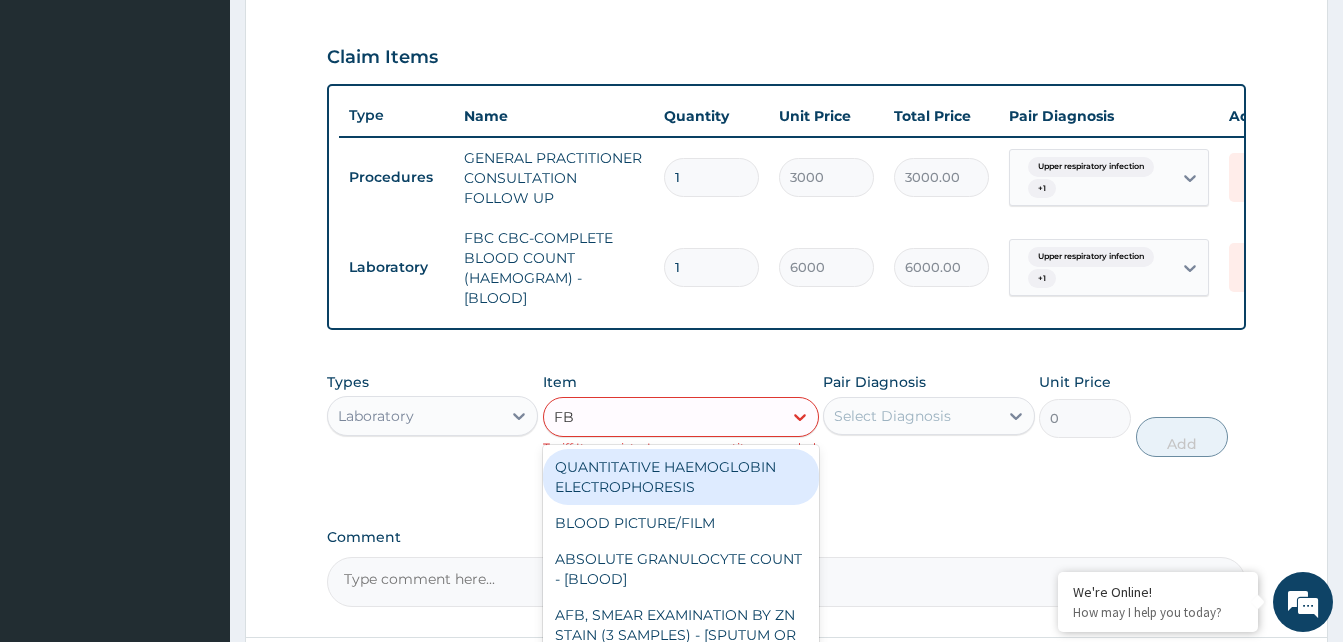 type on "FBC" 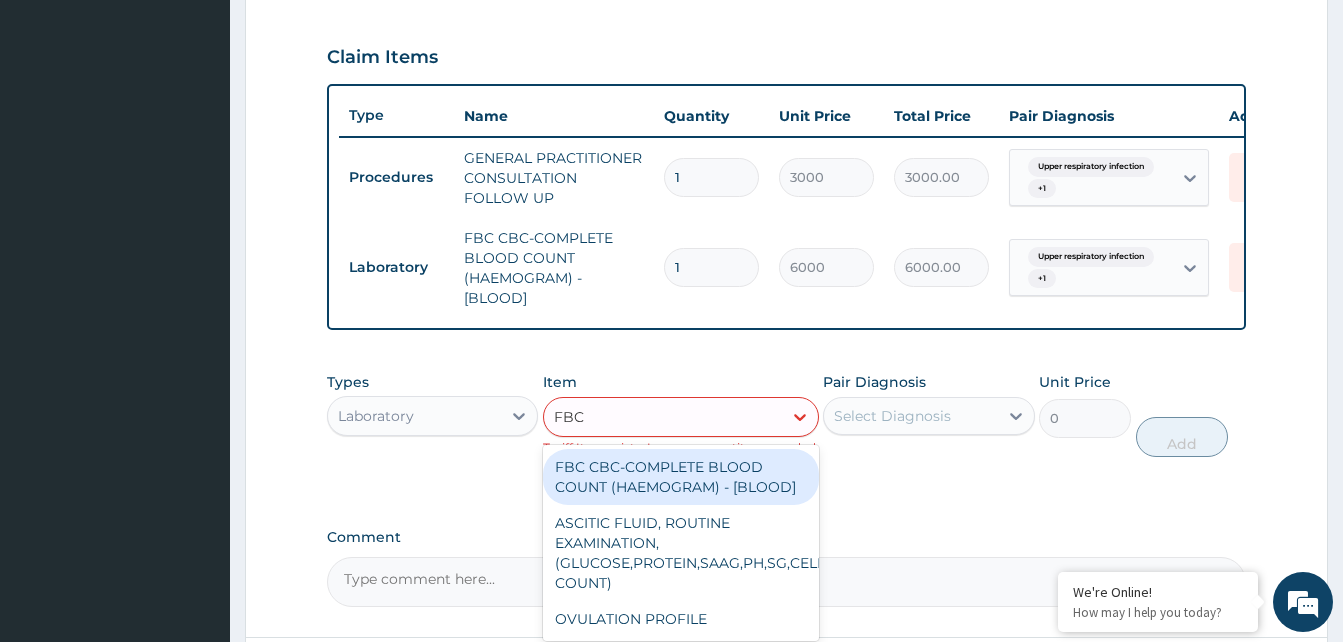 click on "FBC CBC-COMPLETE BLOOD COUNT (HAEMOGRAM) - [BLOOD]" at bounding box center (681, 477) 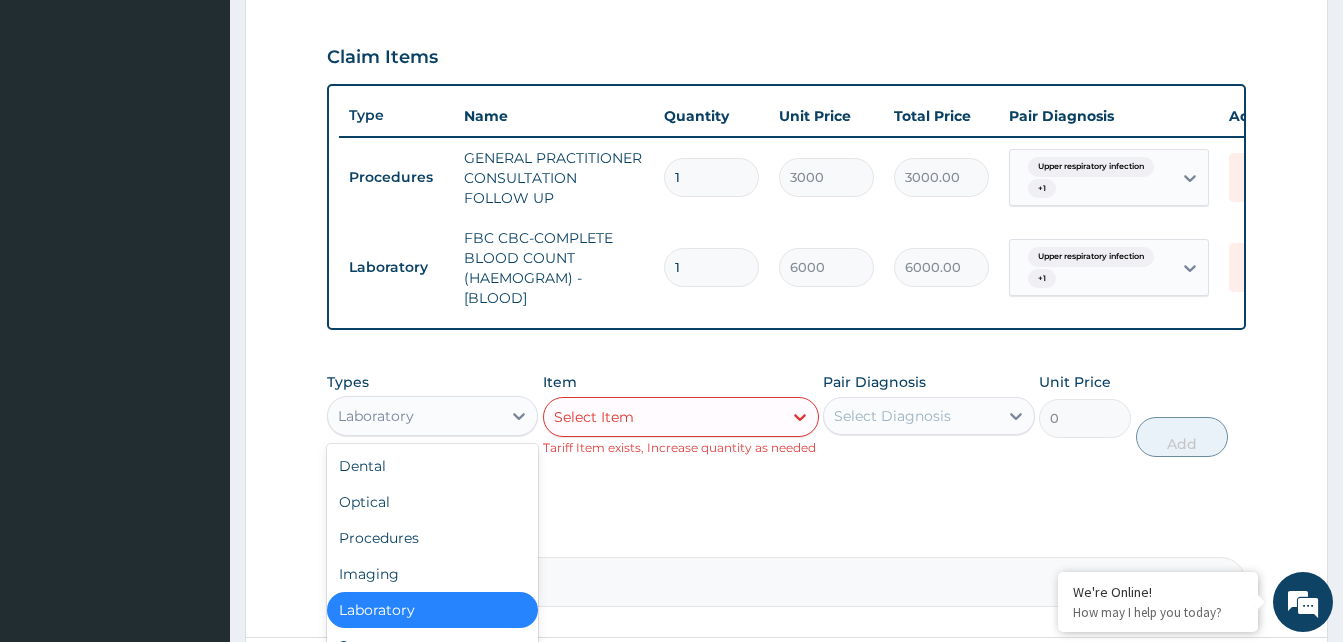scroll, scrollTop: 68, scrollLeft: 0, axis: vertical 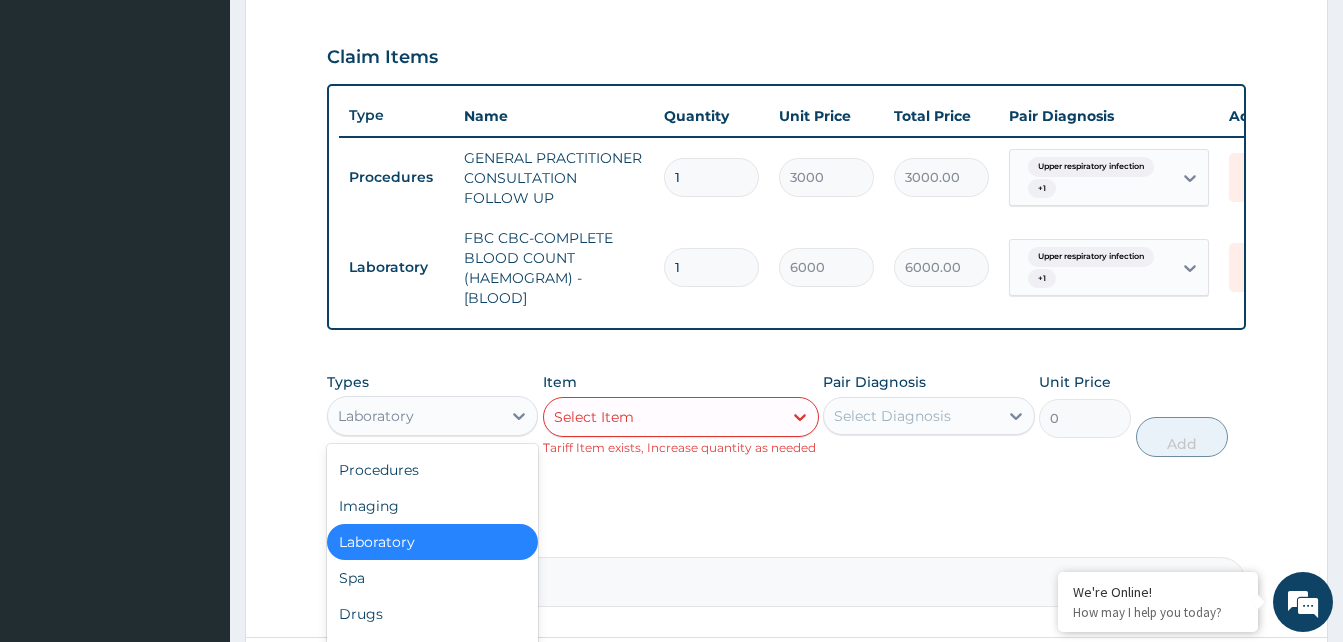 click on "Drugs" at bounding box center [432, 614] 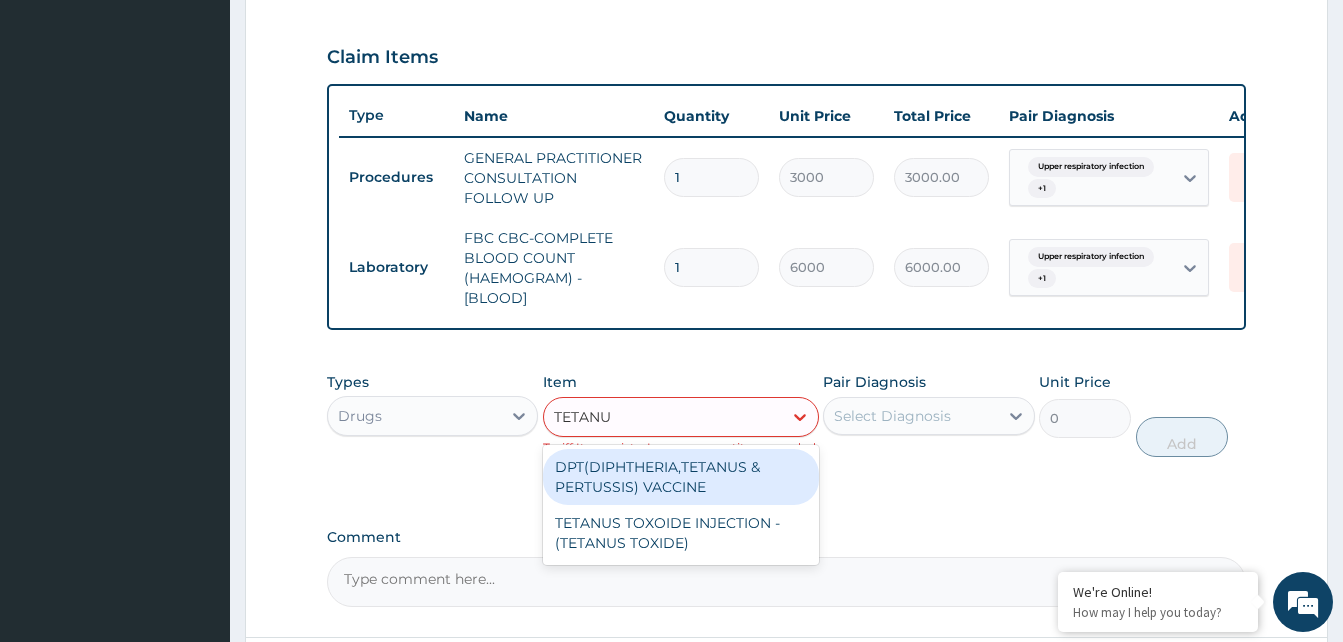 type on "TETANUS" 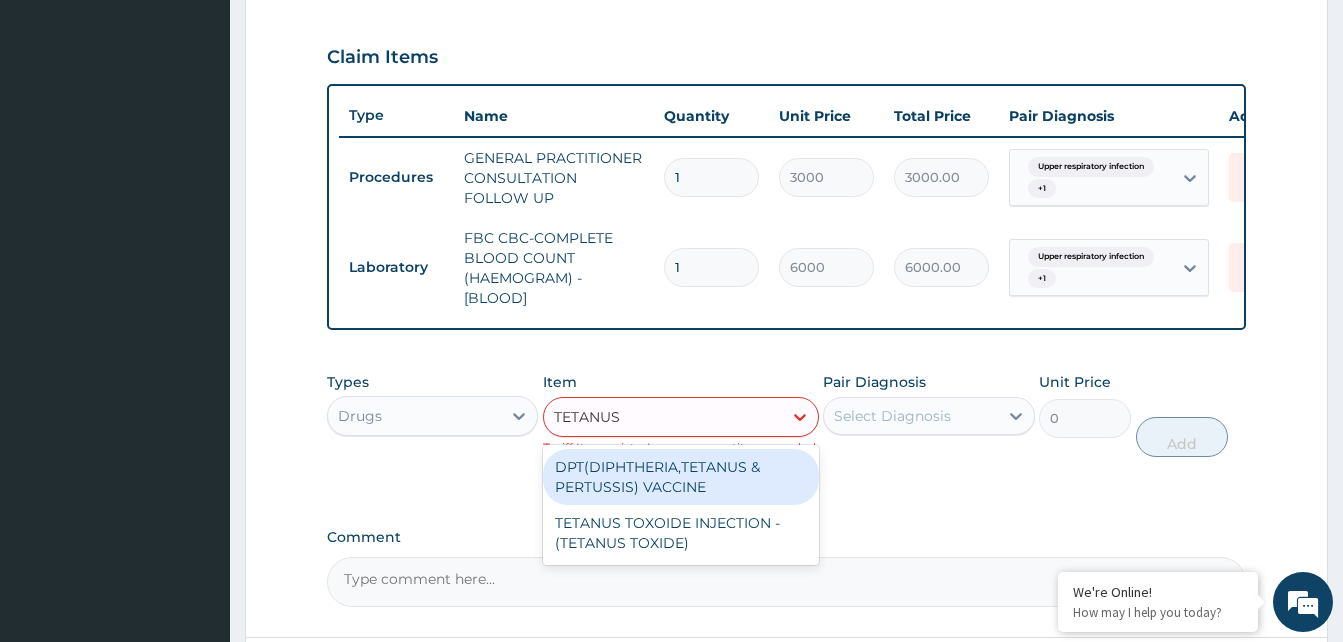 click on "TETANUS TOXOIDE INJECTION - (TETANUS TOXIDE)" at bounding box center (681, 533) 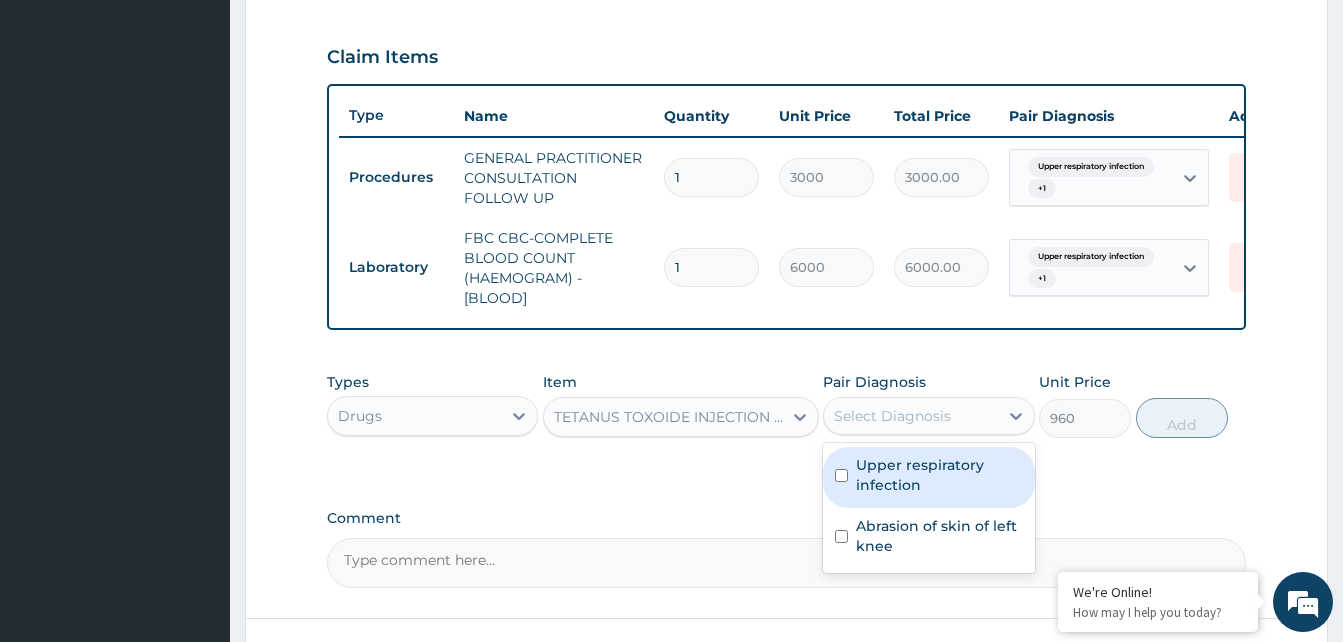 click on "Upper respiratory infection" at bounding box center (939, 475) 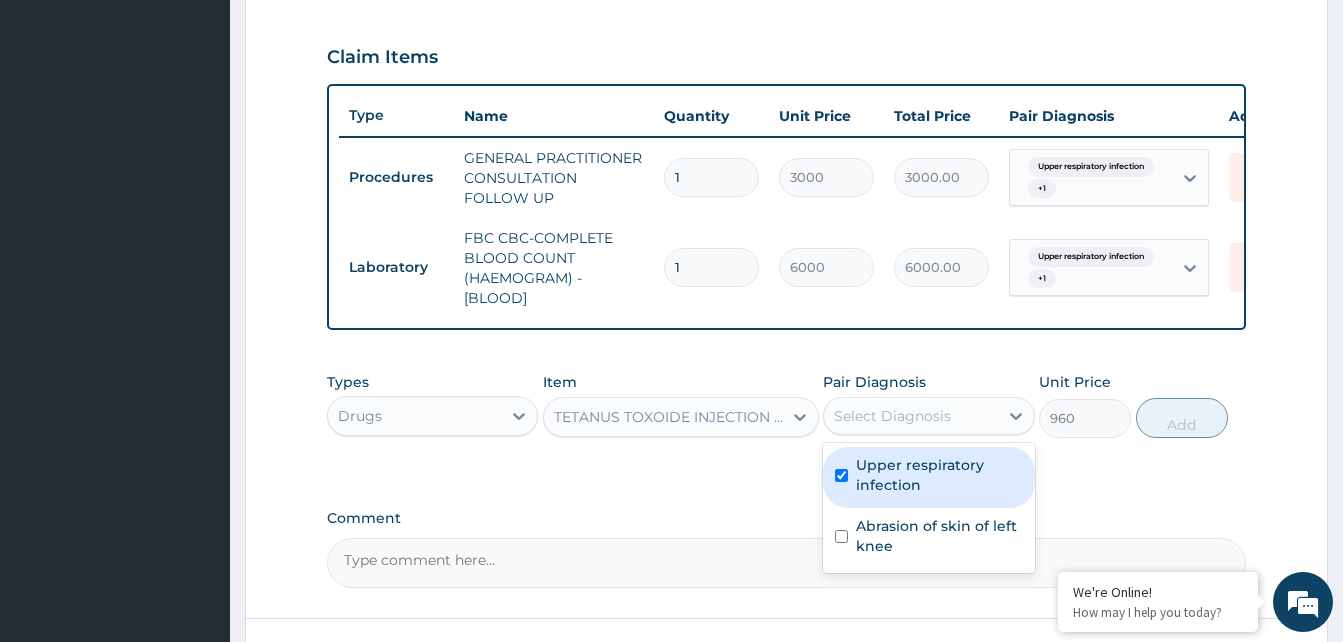 checkbox on "true" 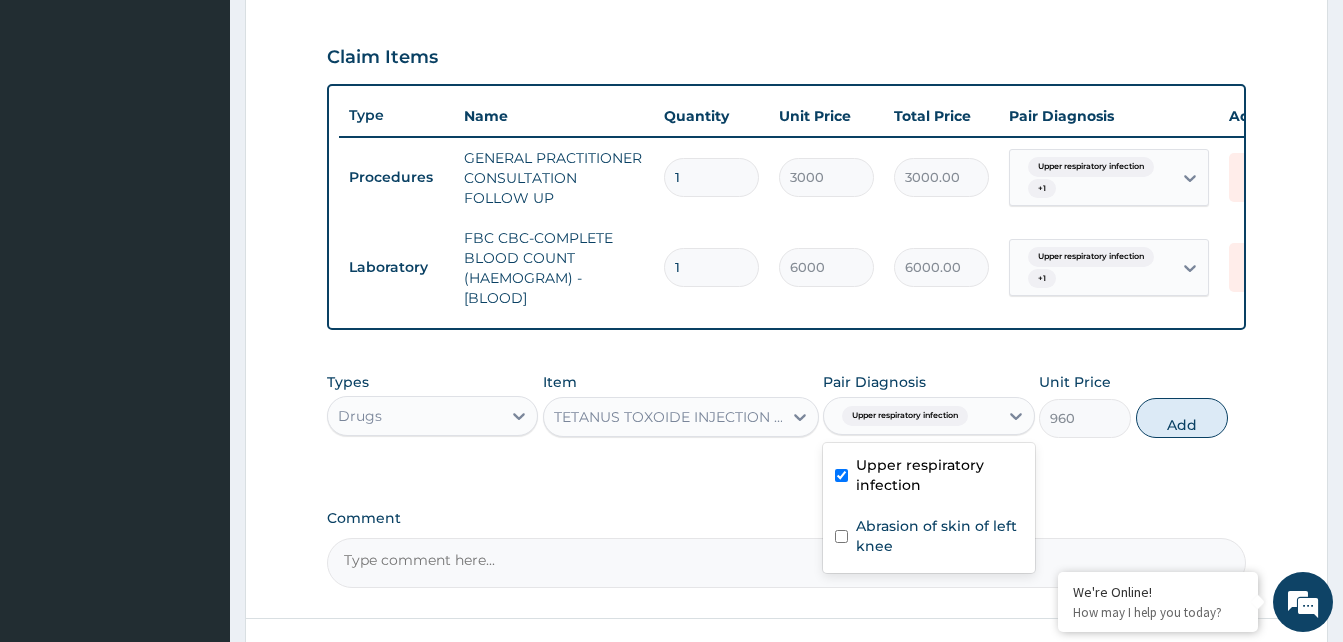 click on "Abrasion of skin of left knee" at bounding box center (939, 536) 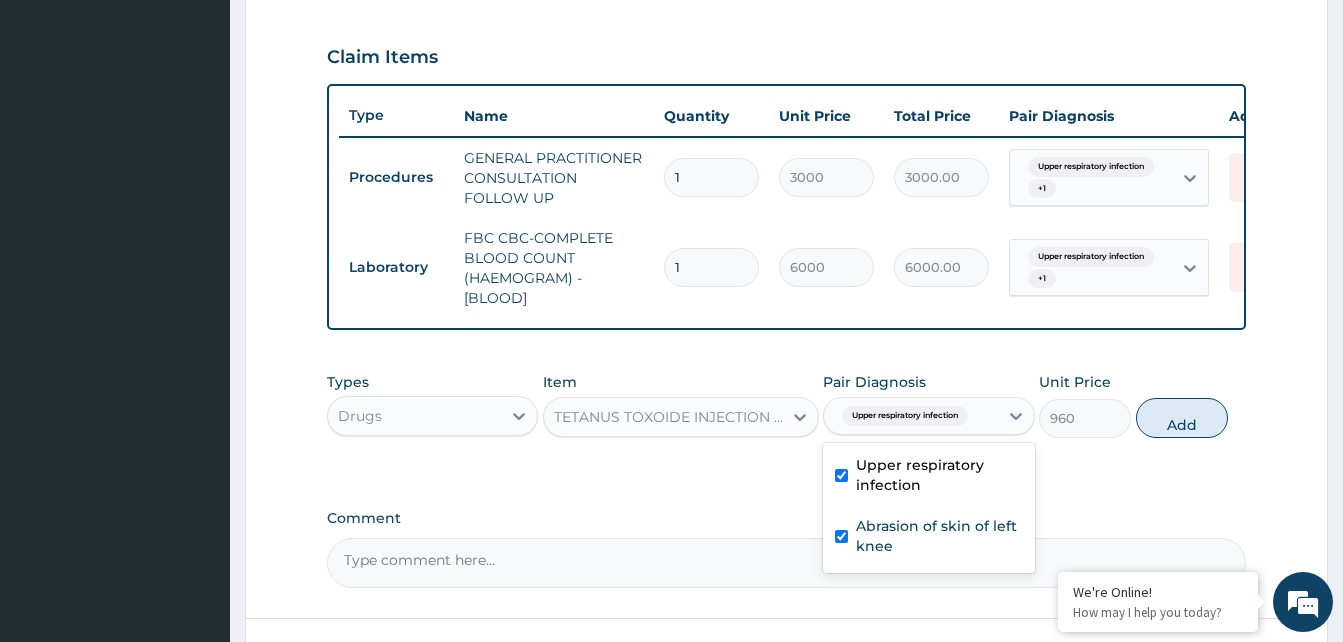 checkbox on "true" 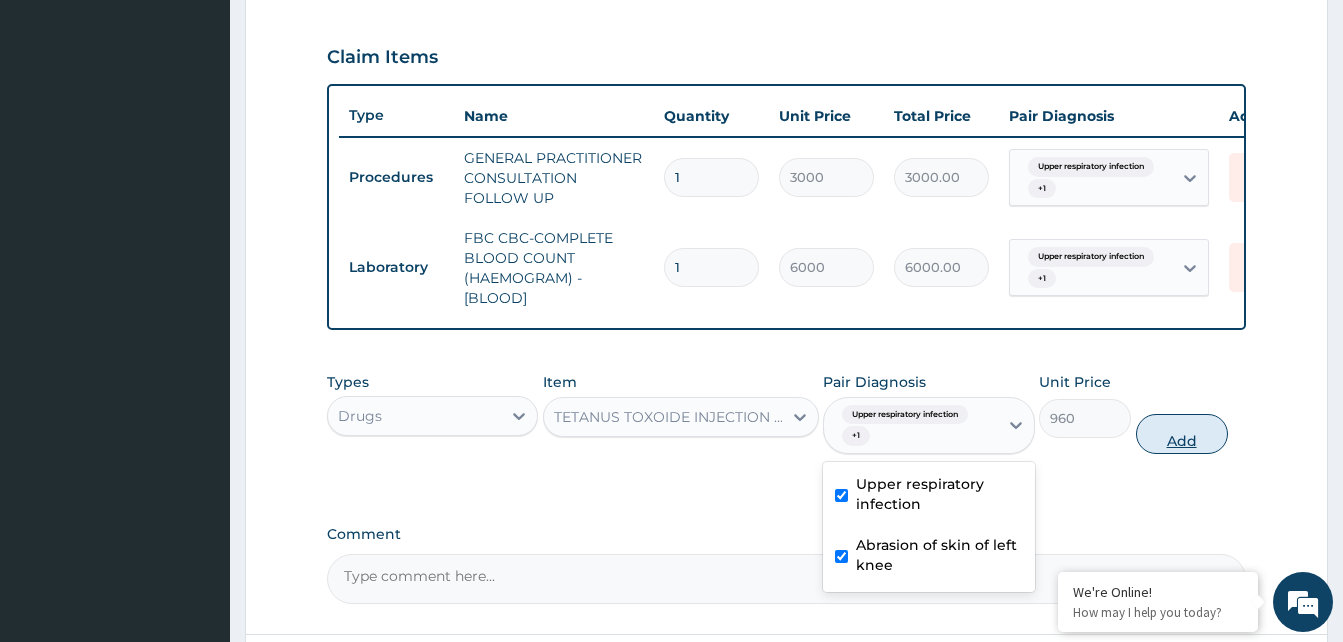 click on "Add" at bounding box center [1182, 434] 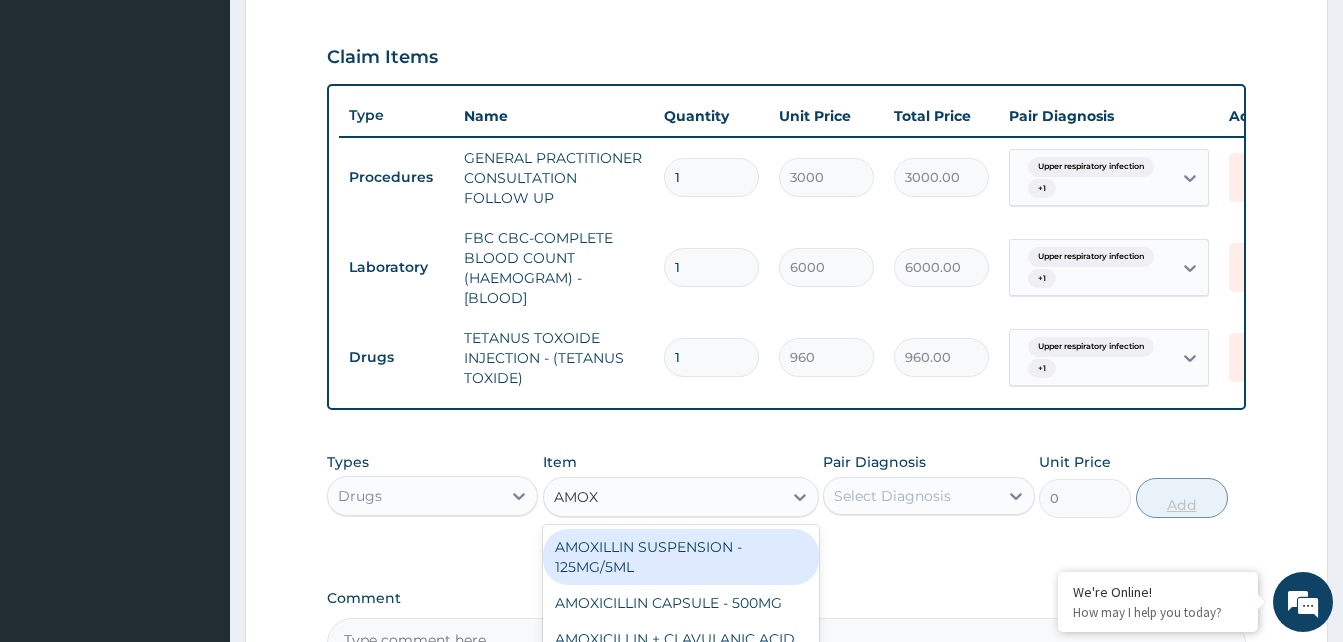 type on "AMOXI" 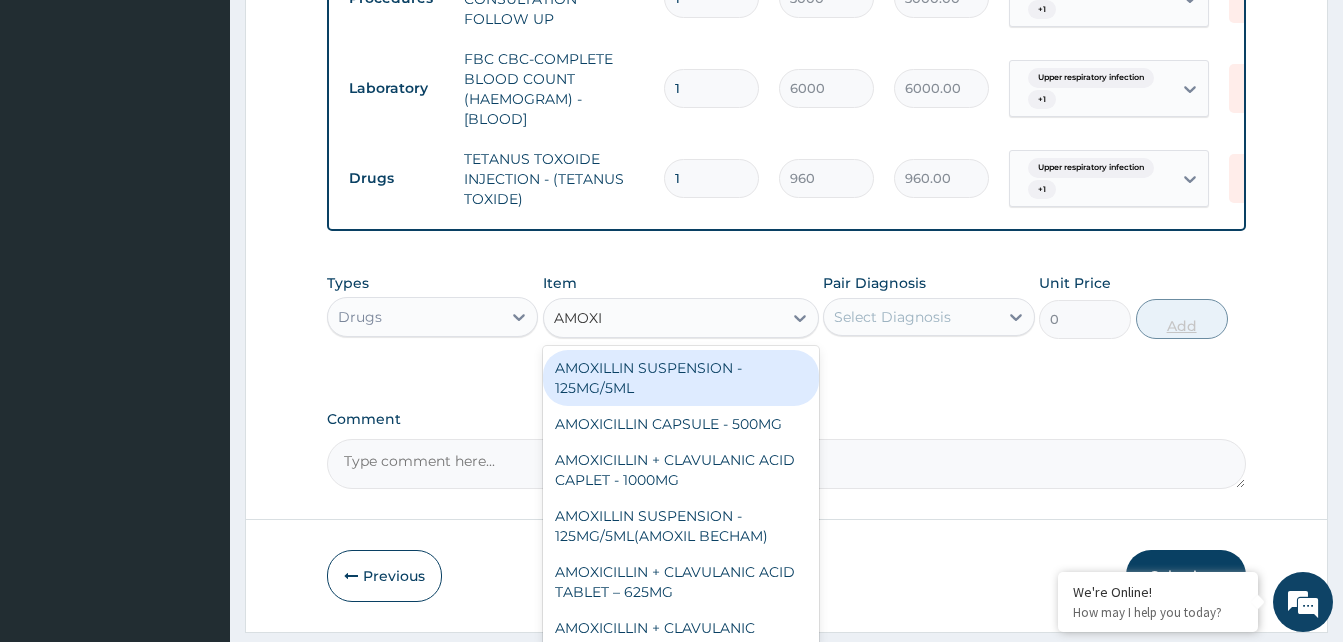 scroll, scrollTop: 855, scrollLeft: 0, axis: vertical 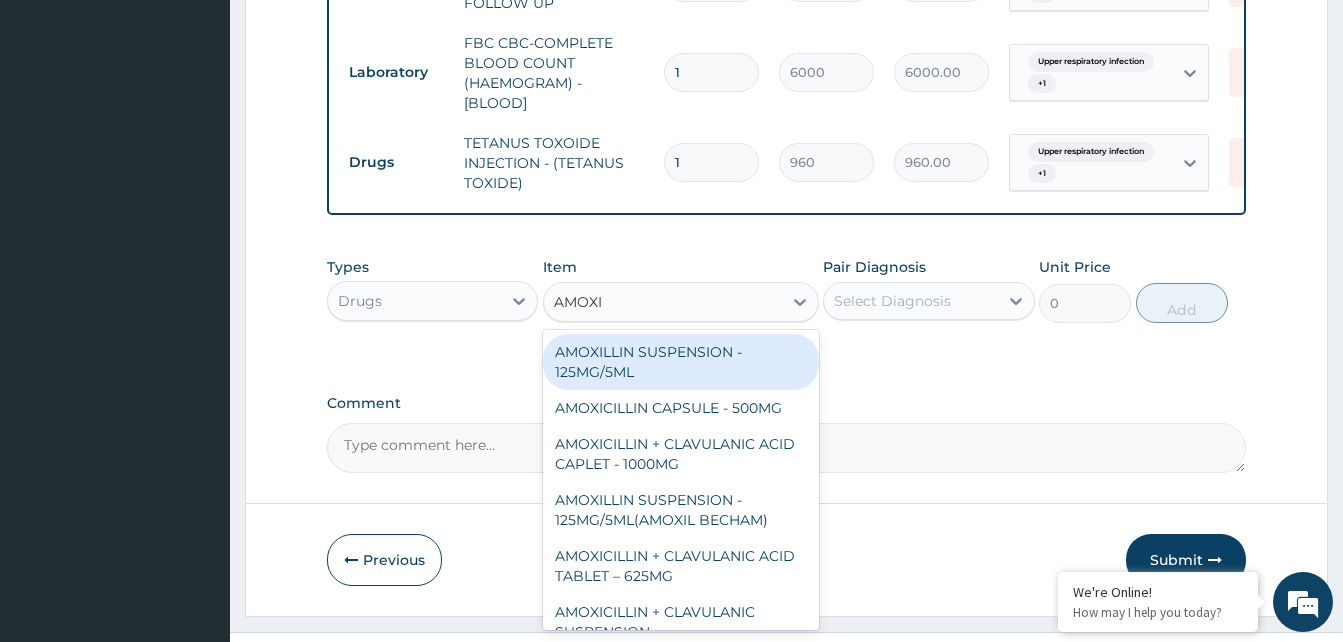 click on "AMOXICILLIN CAPSULE - 500MG" at bounding box center [681, 408] 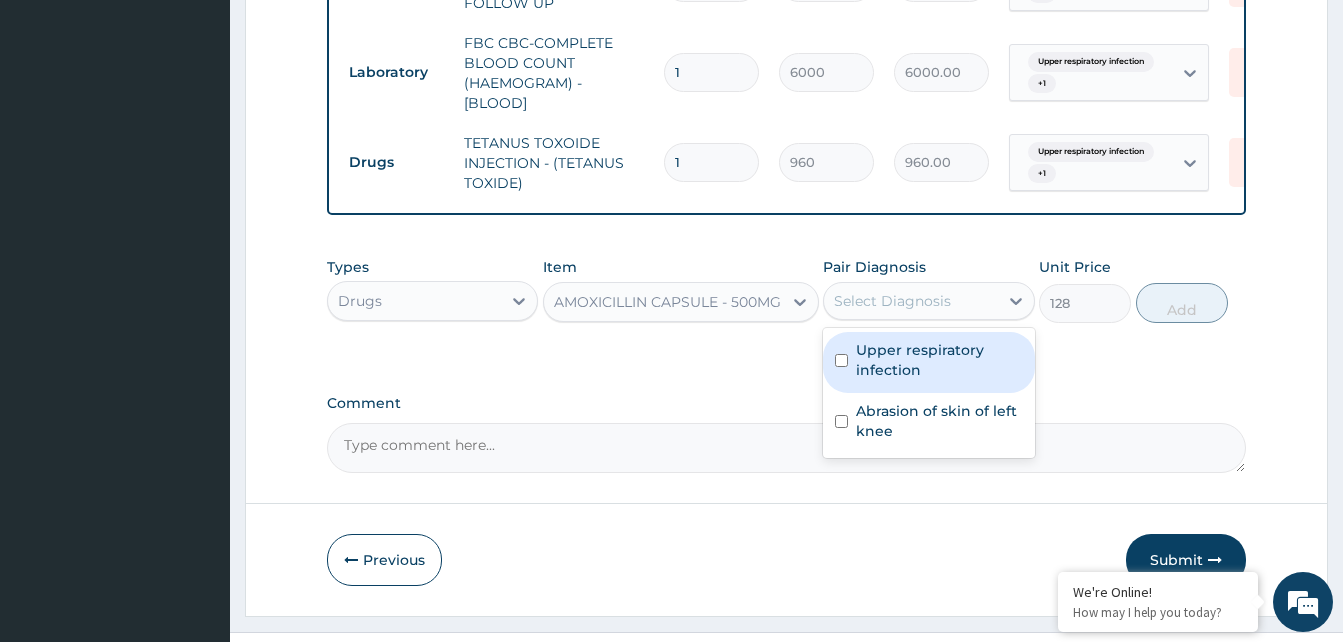 click on "Upper respiratory infection" at bounding box center (939, 360) 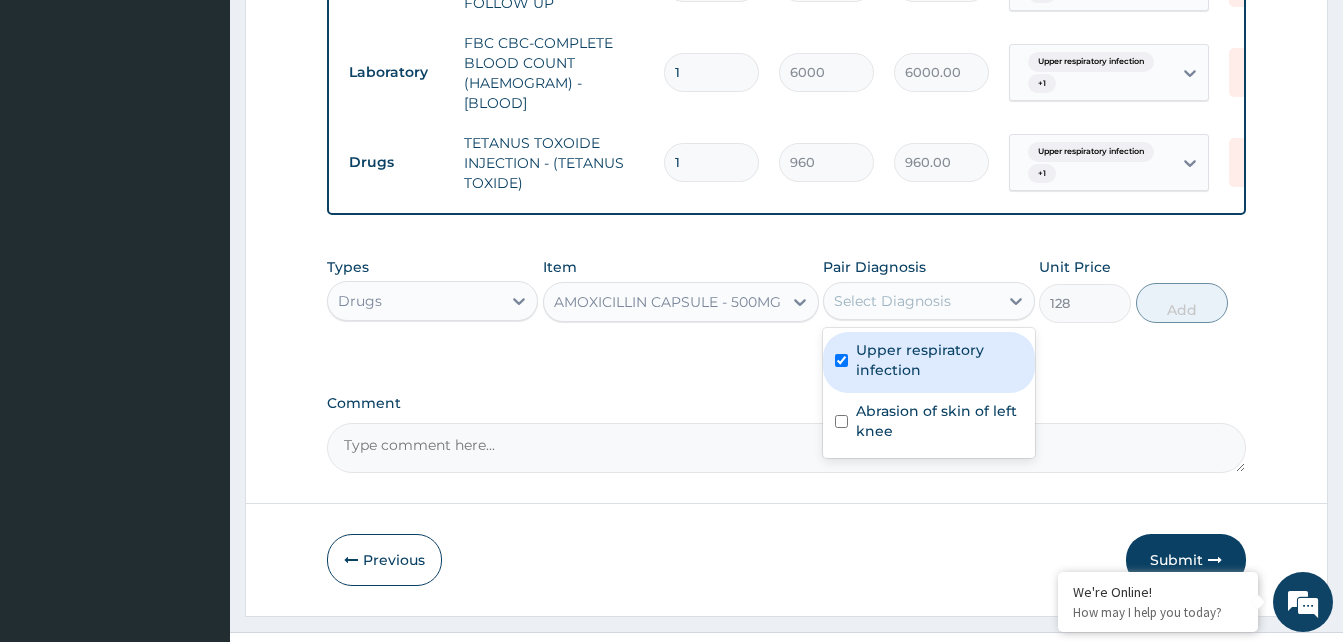 checkbox on "true" 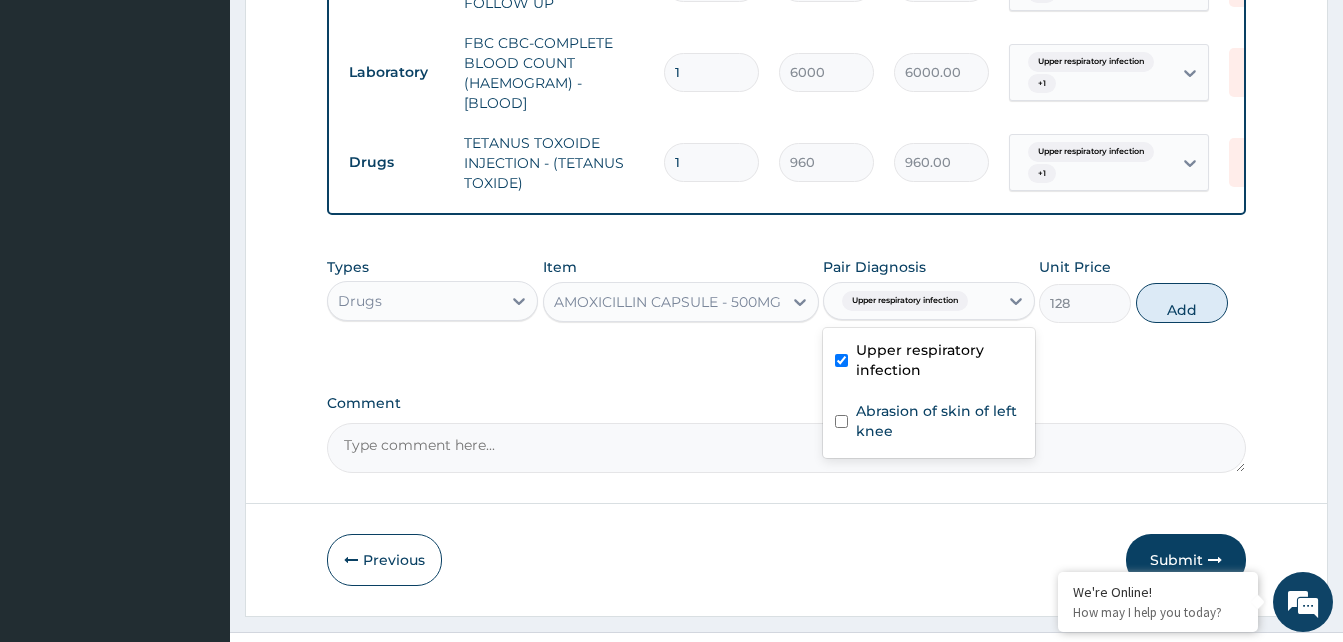click on "Abrasion of skin of left knee" at bounding box center [939, 421] 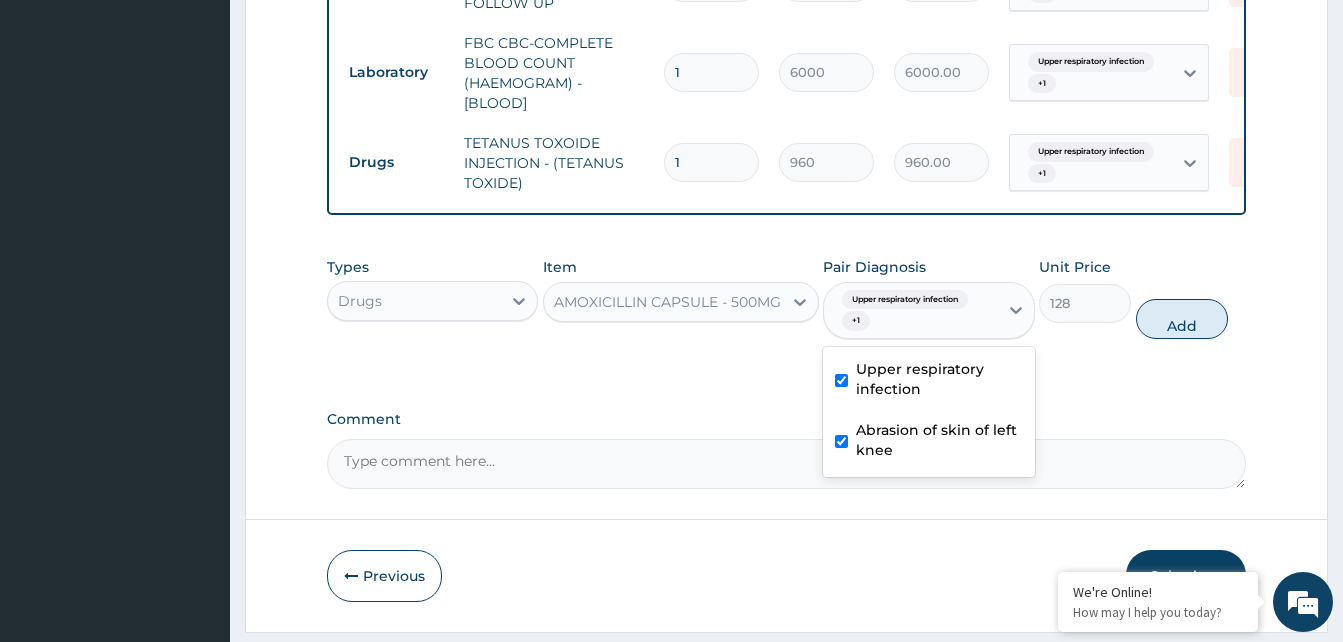 checkbox on "true" 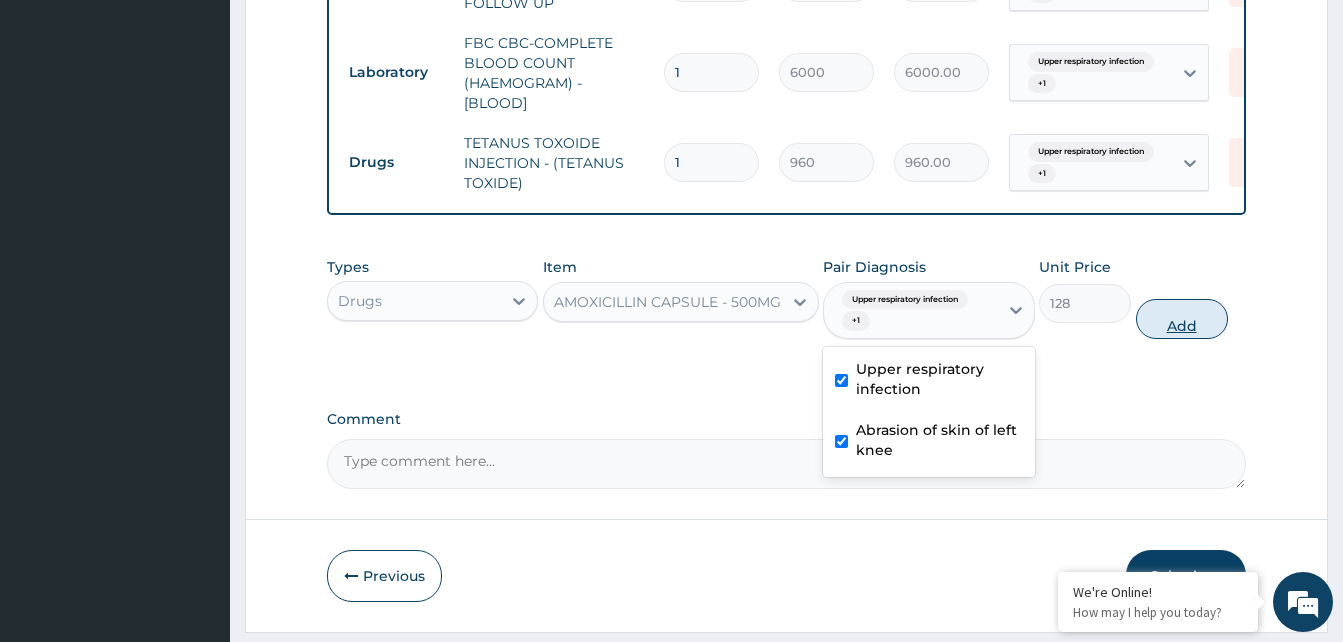 click on "Add" at bounding box center (1182, 319) 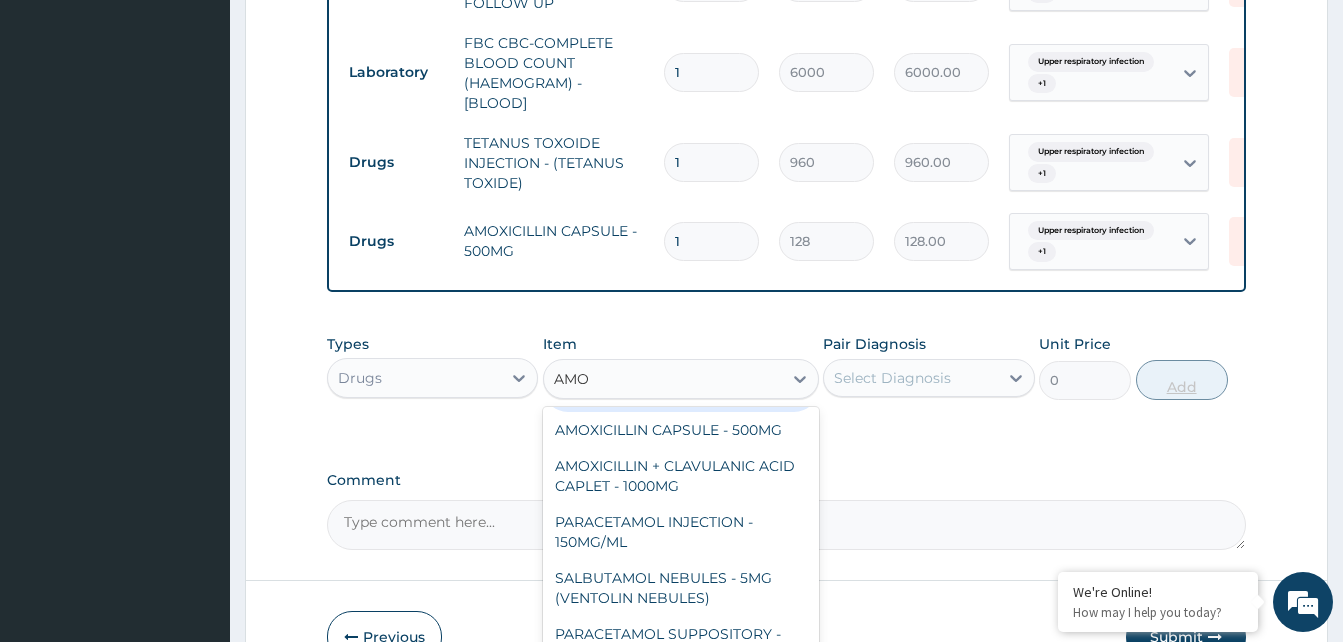 scroll, scrollTop: 56, scrollLeft: 0, axis: vertical 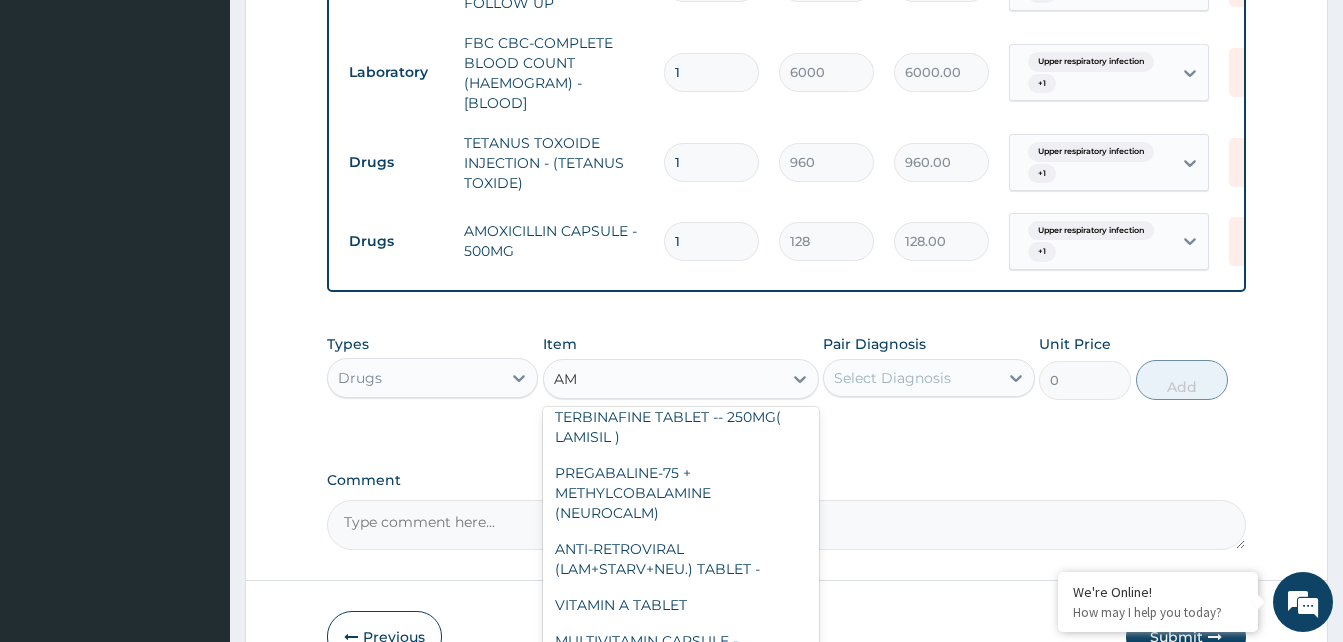 type on "A" 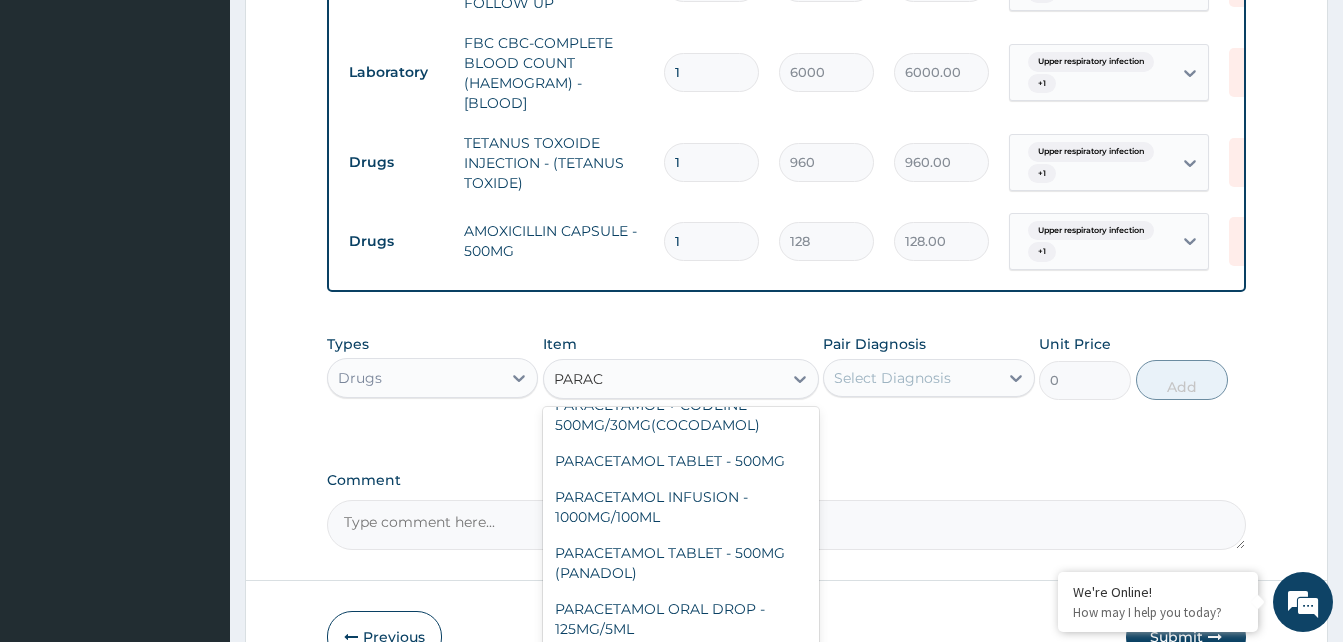 scroll, scrollTop: 212, scrollLeft: 0, axis: vertical 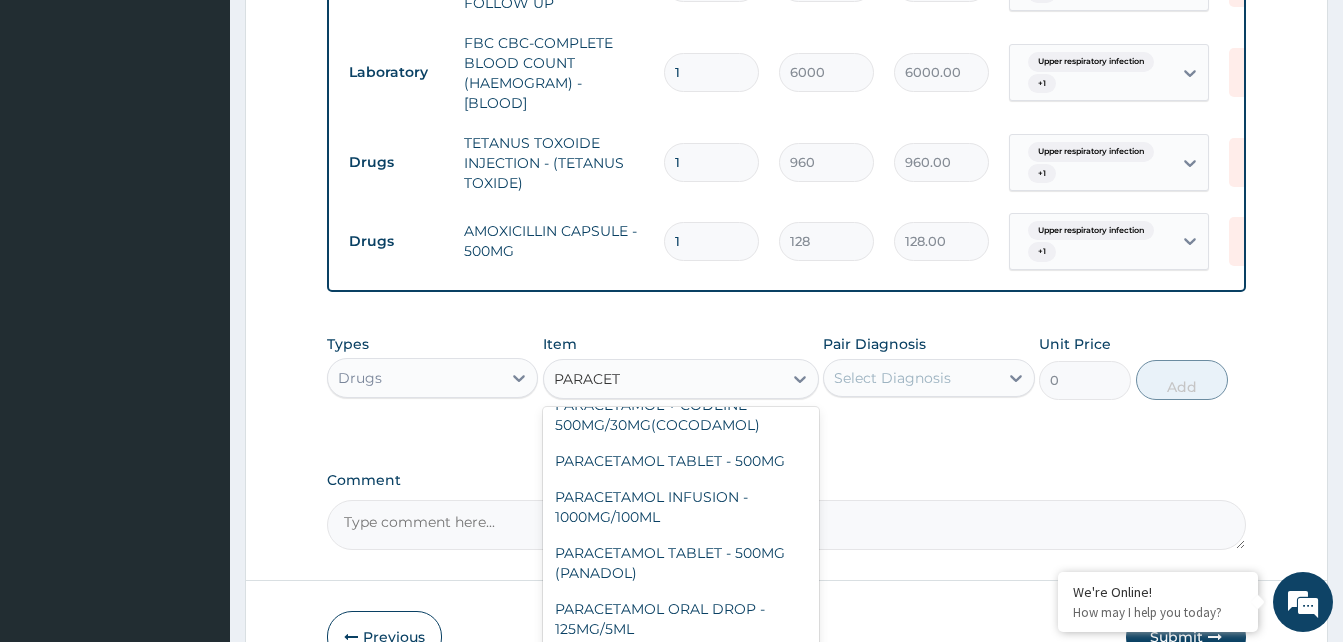 type on "PARACETA" 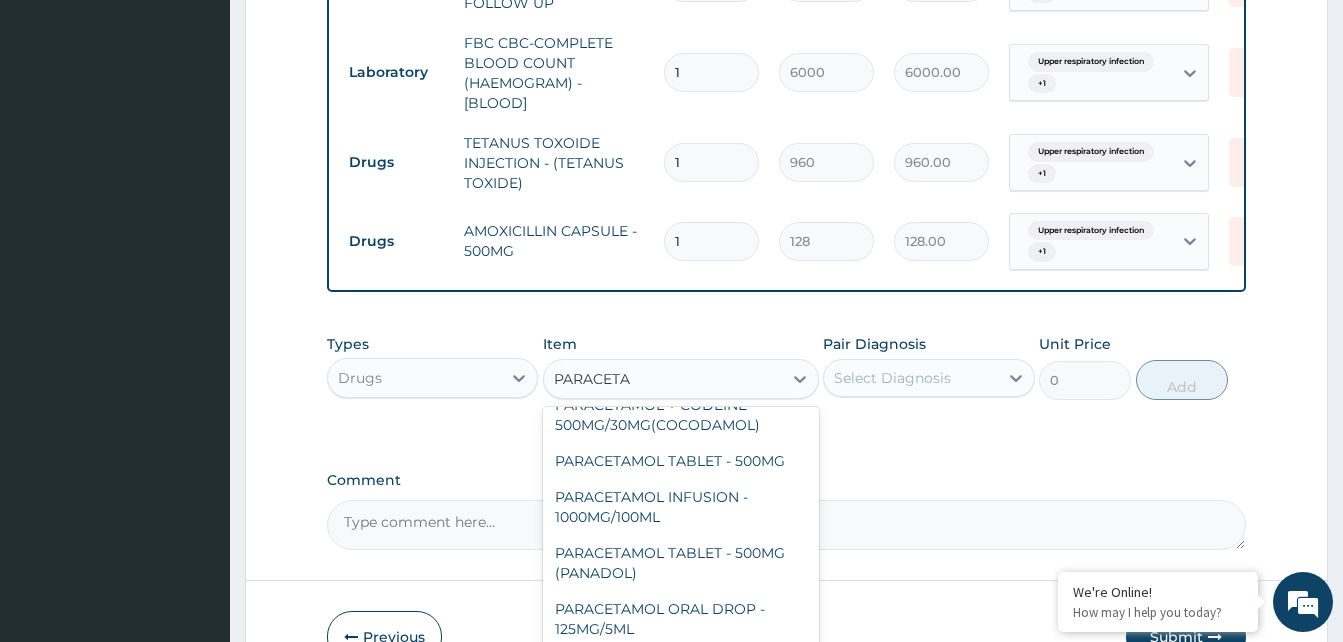 click on "PARACETAMOL TABLET - 500MG (PANADOL)" at bounding box center (681, 563) 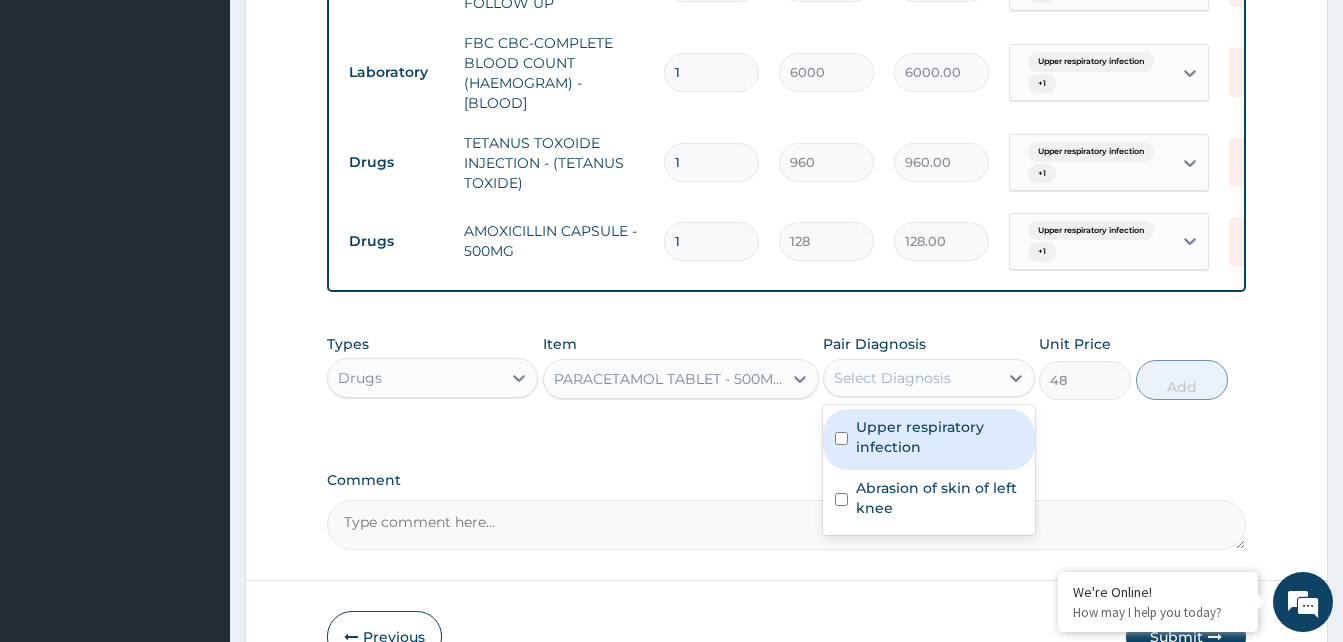 click on "Upper respiratory infection" at bounding box center (939, 437) 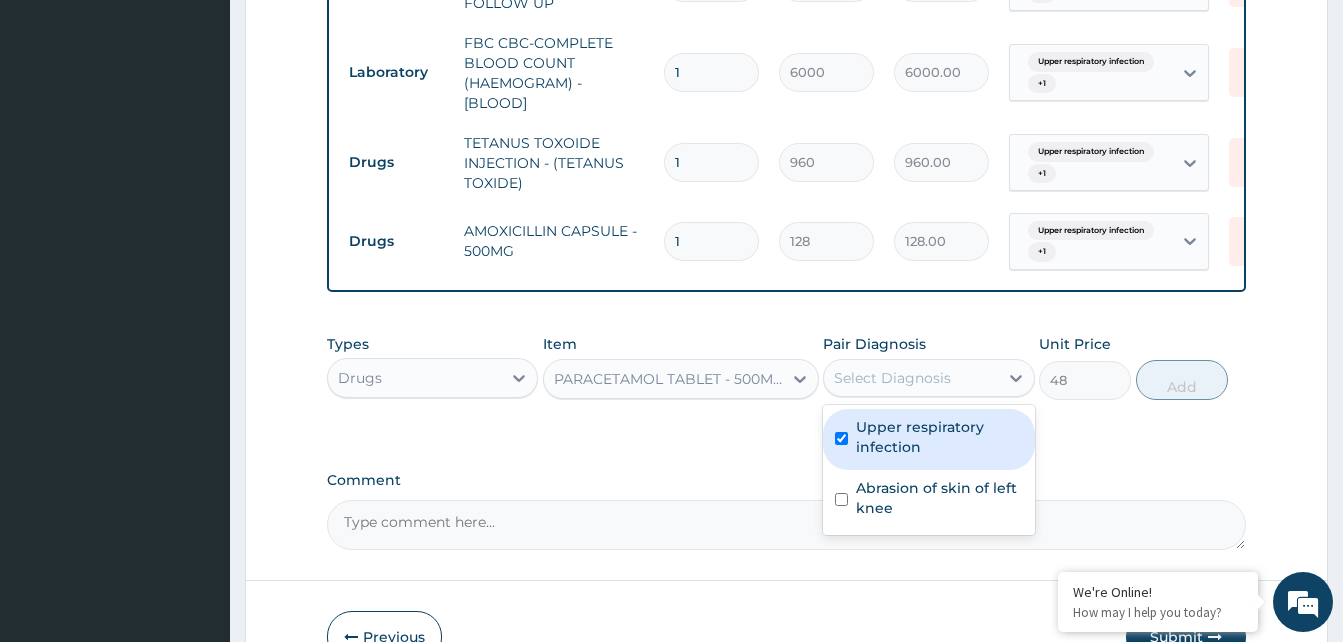 checkbox on "true" 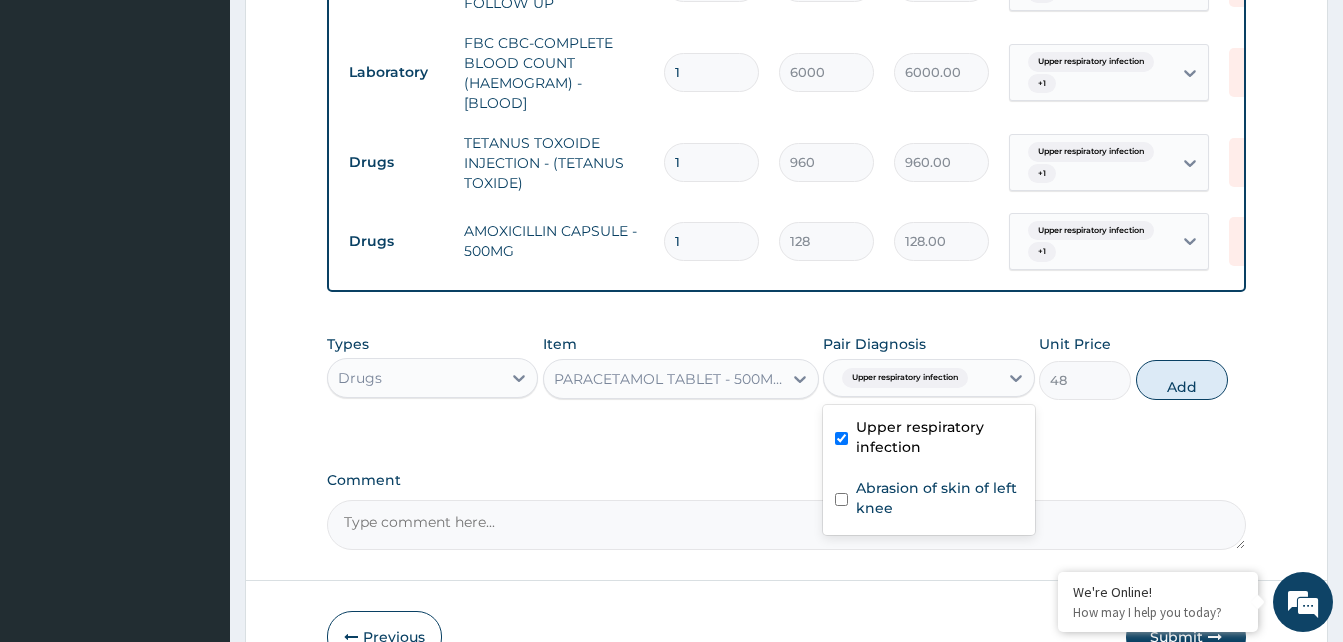 click on "Abrasion of skin of left knee" at bounding box center [939, 498] 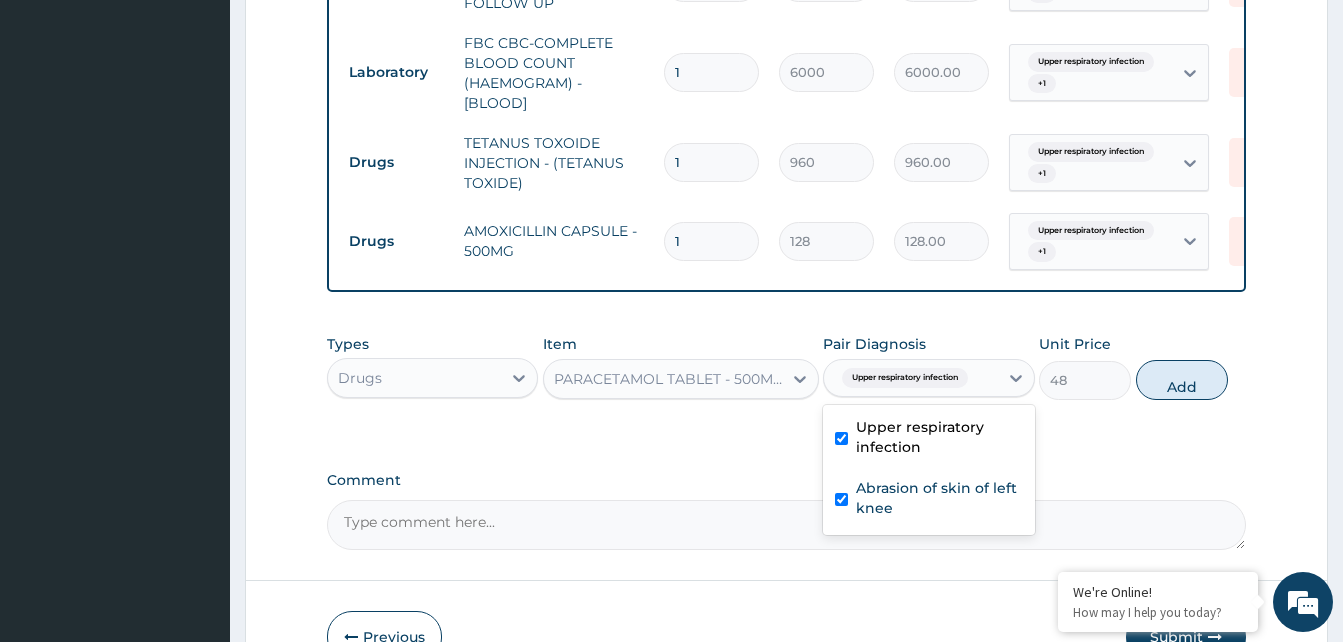 checkbox on "true" 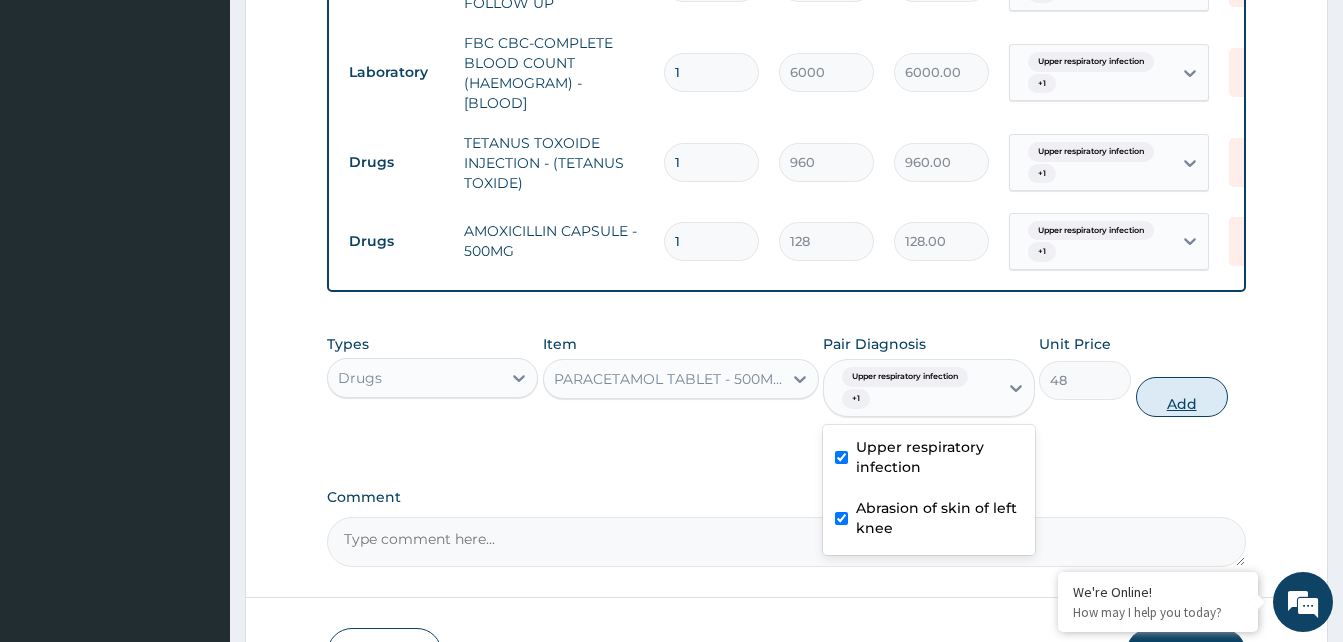 click on "Add" at bounding box center (1182, 397) 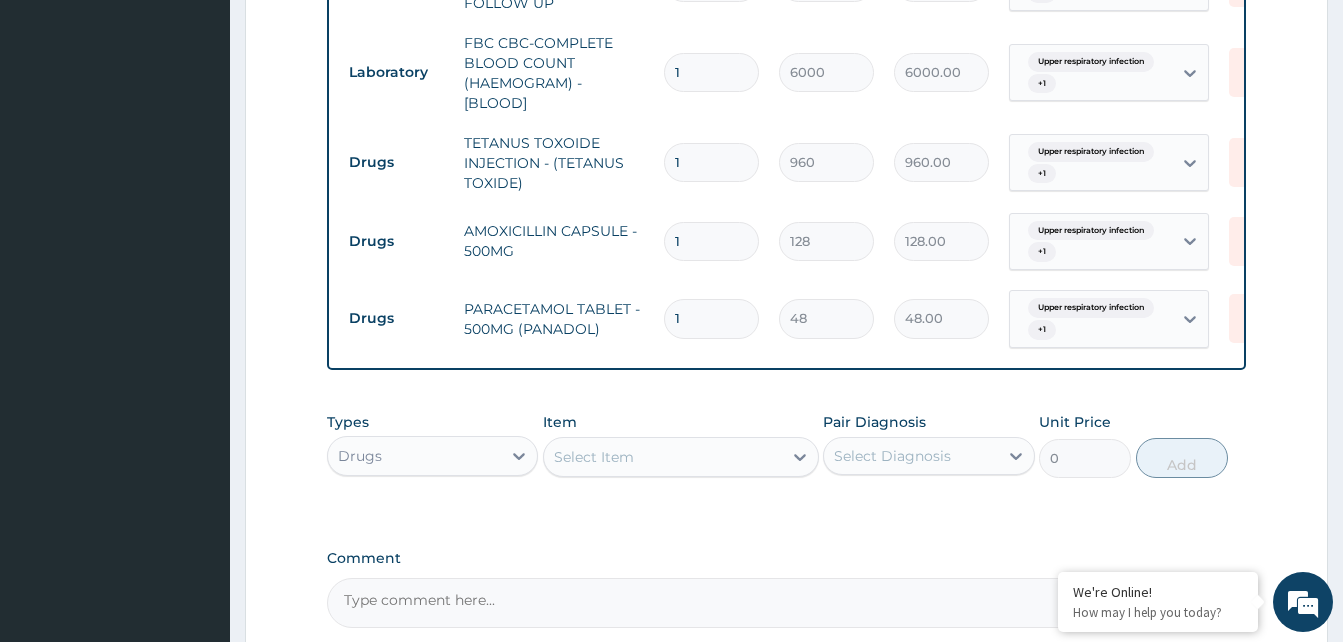 click on "1" at bounding box center [711, 318] 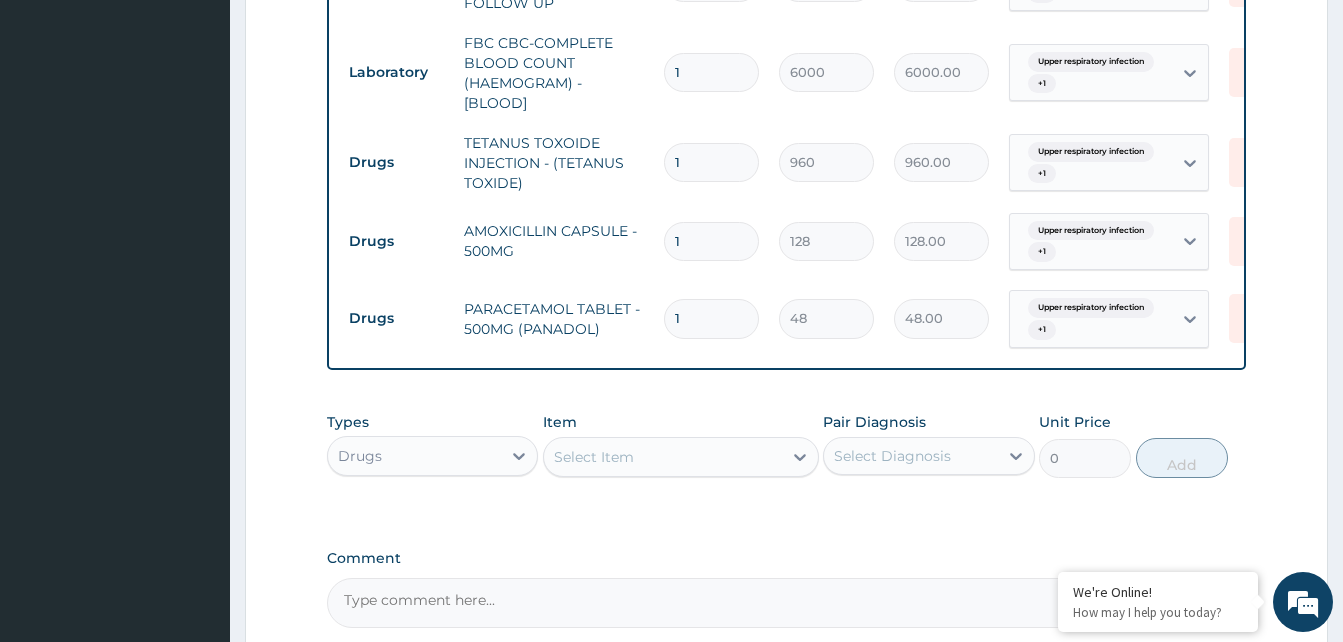 type on "18" 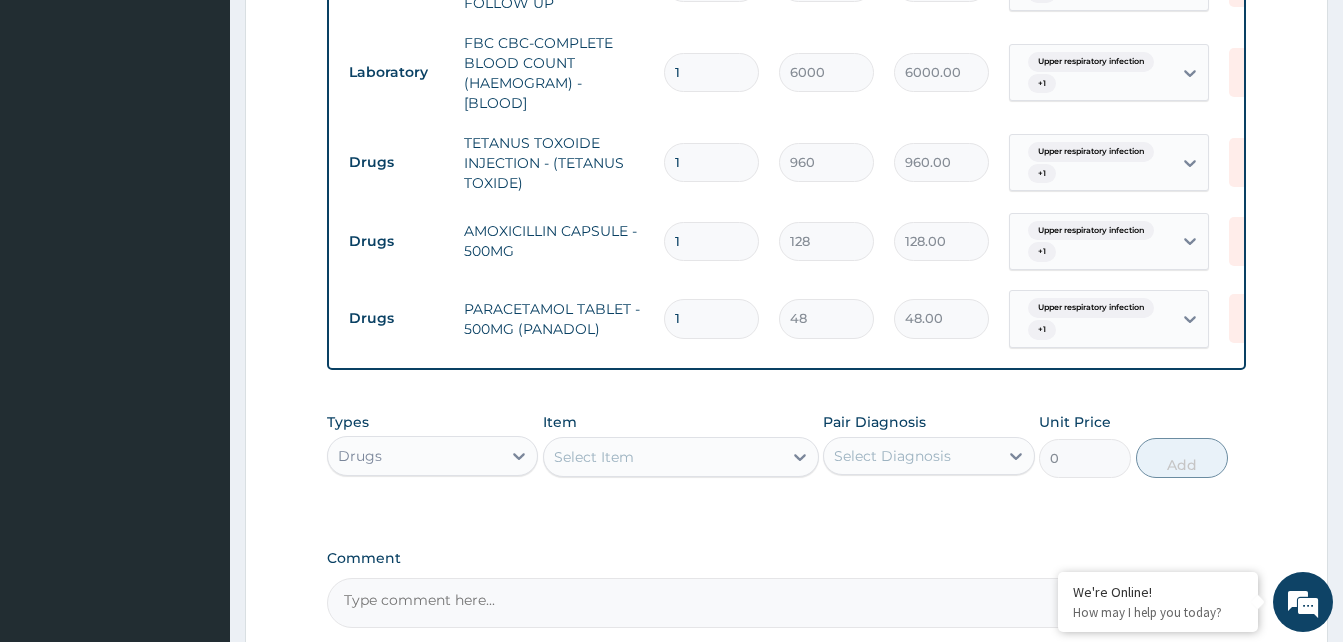 type on "864.00" 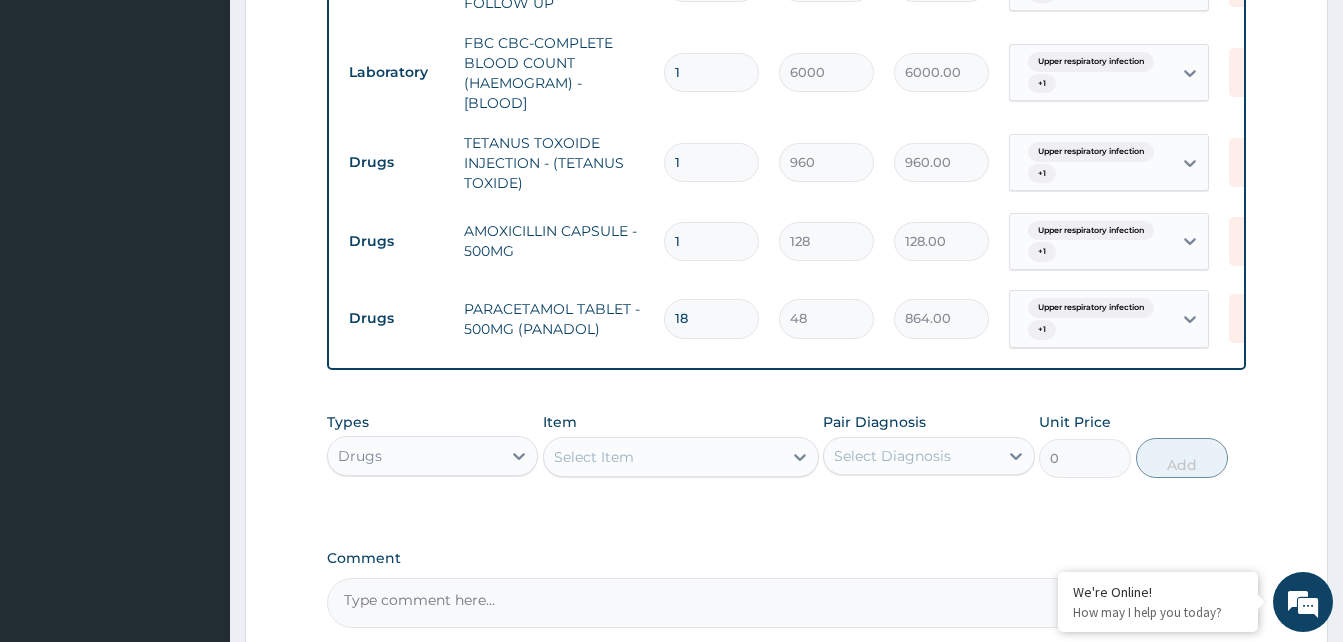 type on "18" 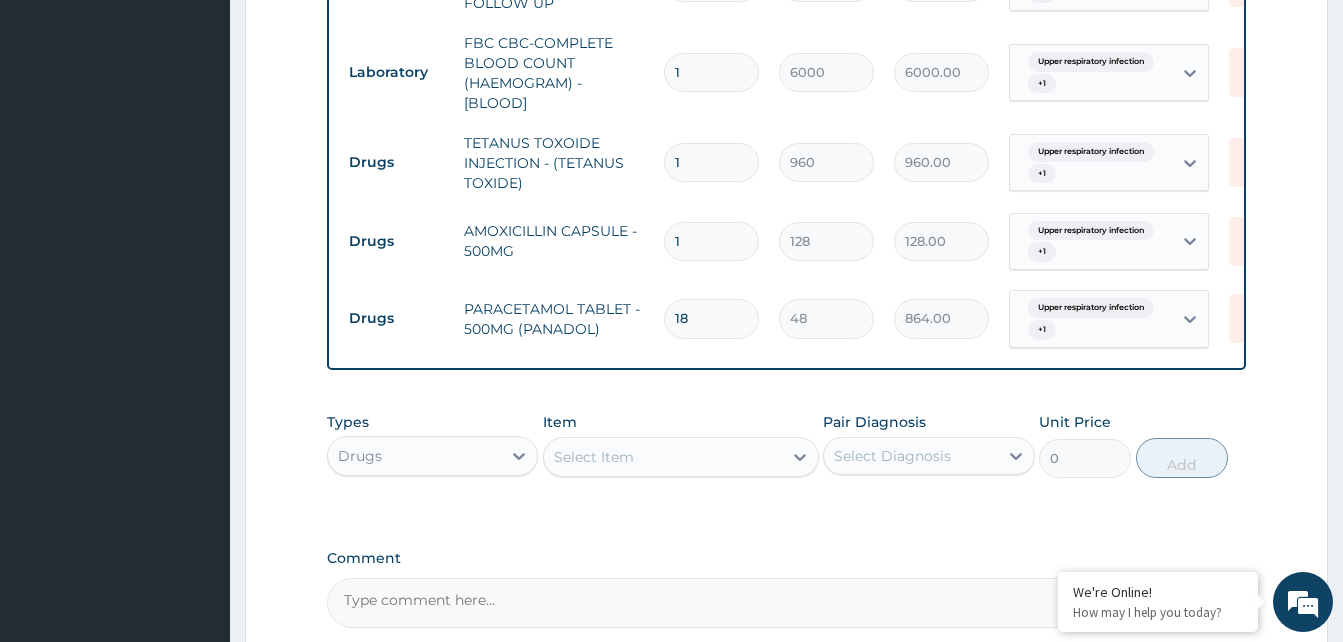 type 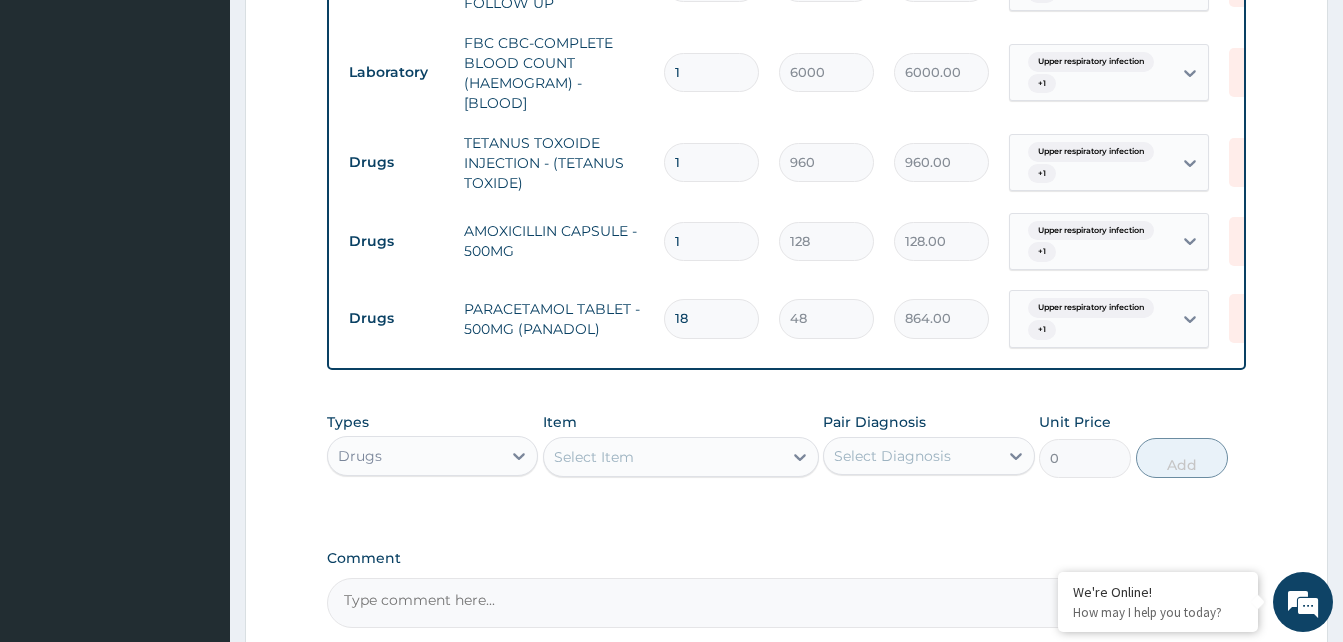 type on "0.00" 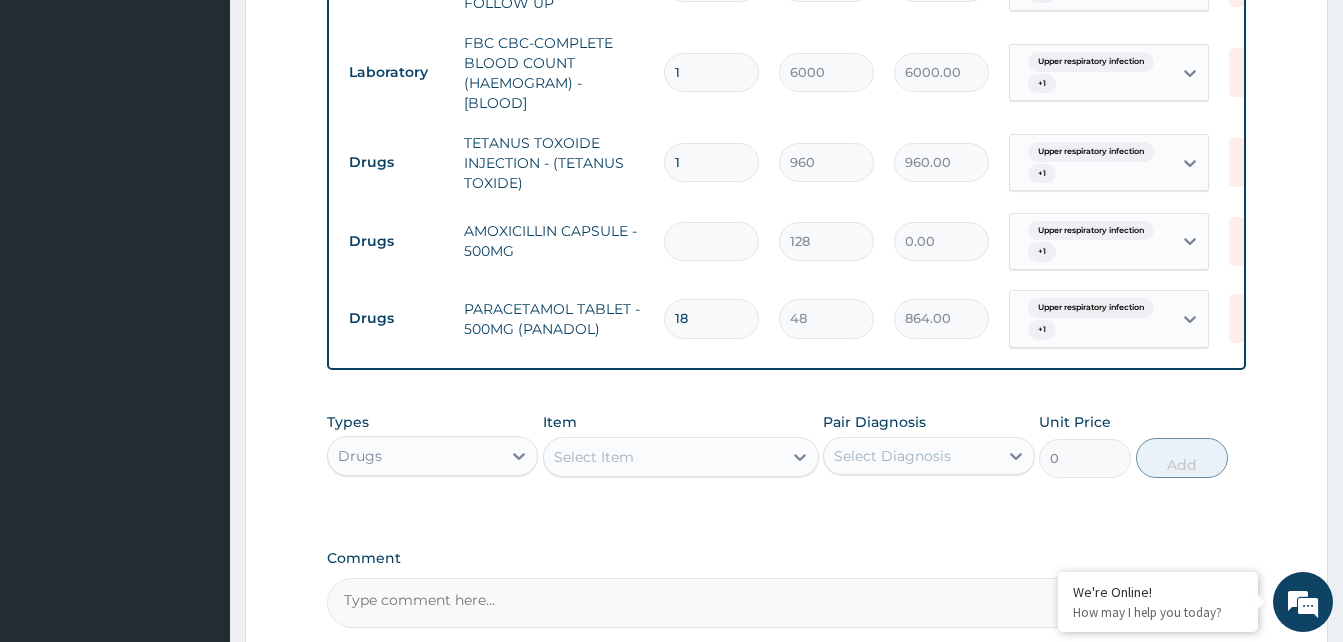 type on "2" 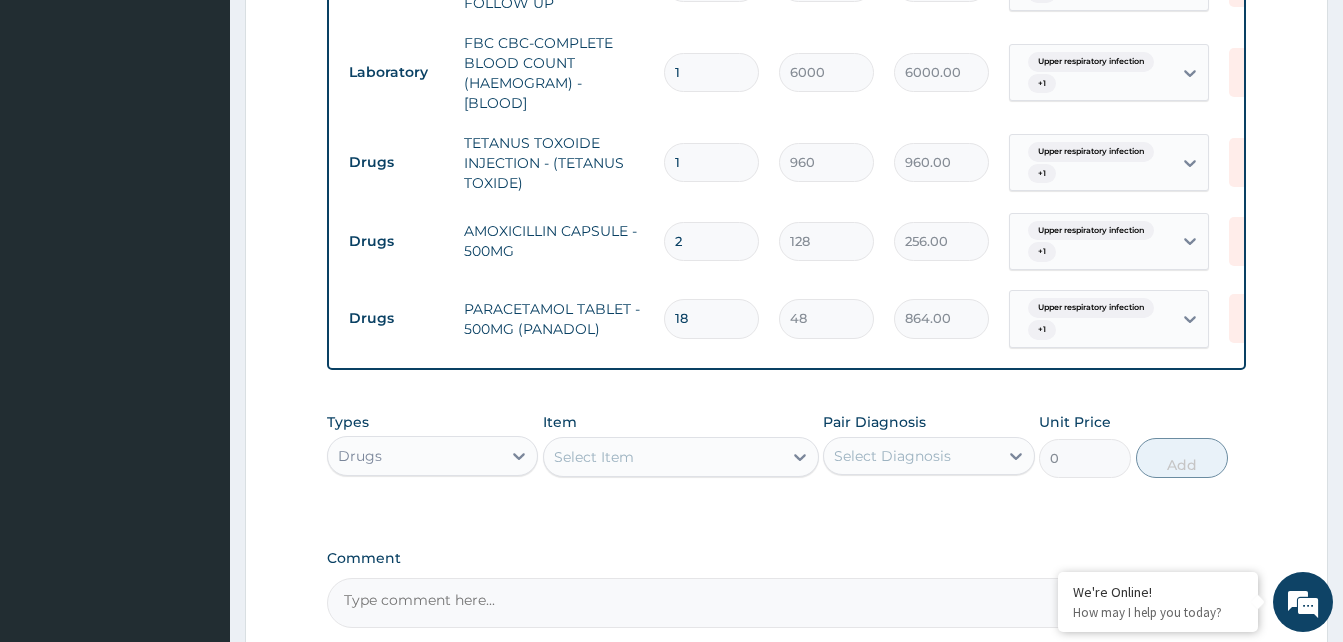 type on "21" 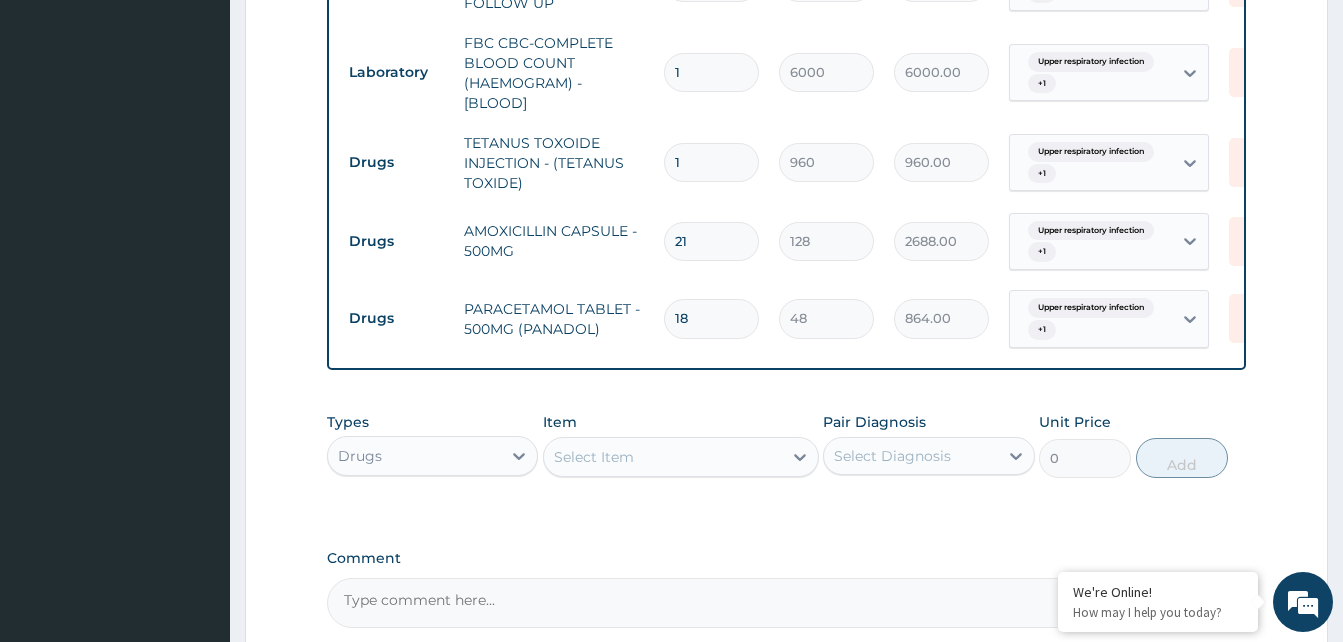 type on "21" 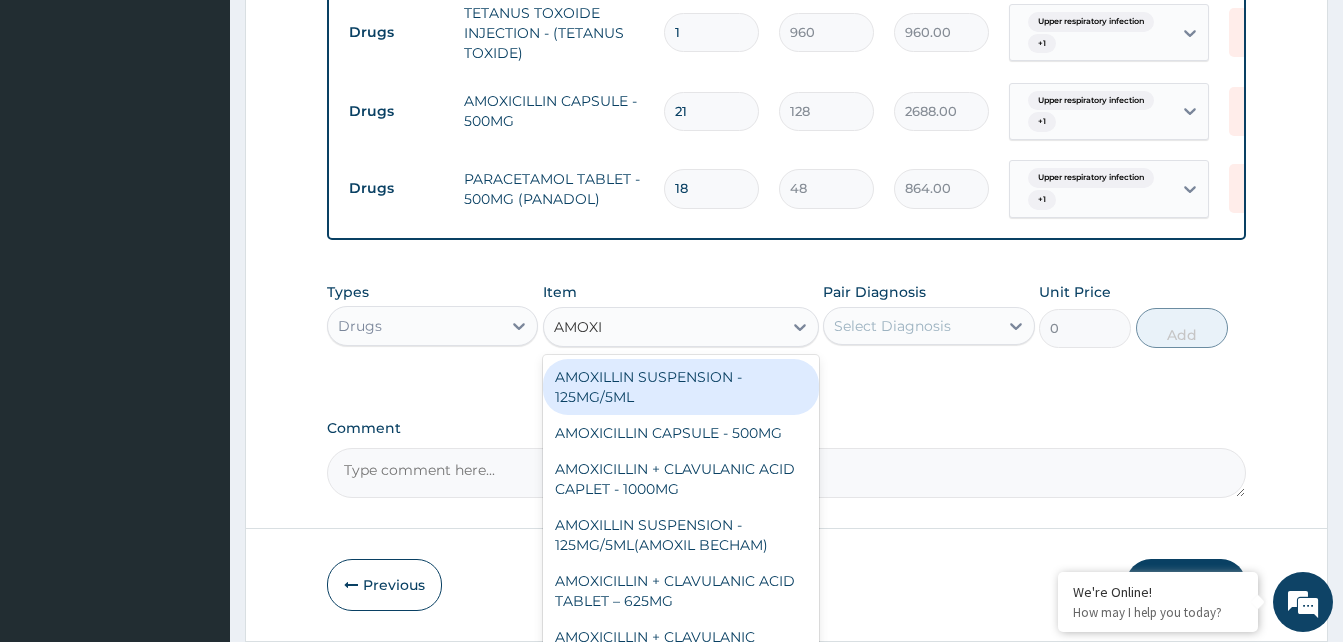 scroll, scrollTop: 1014, scrollLeft: 0, axis: vertical 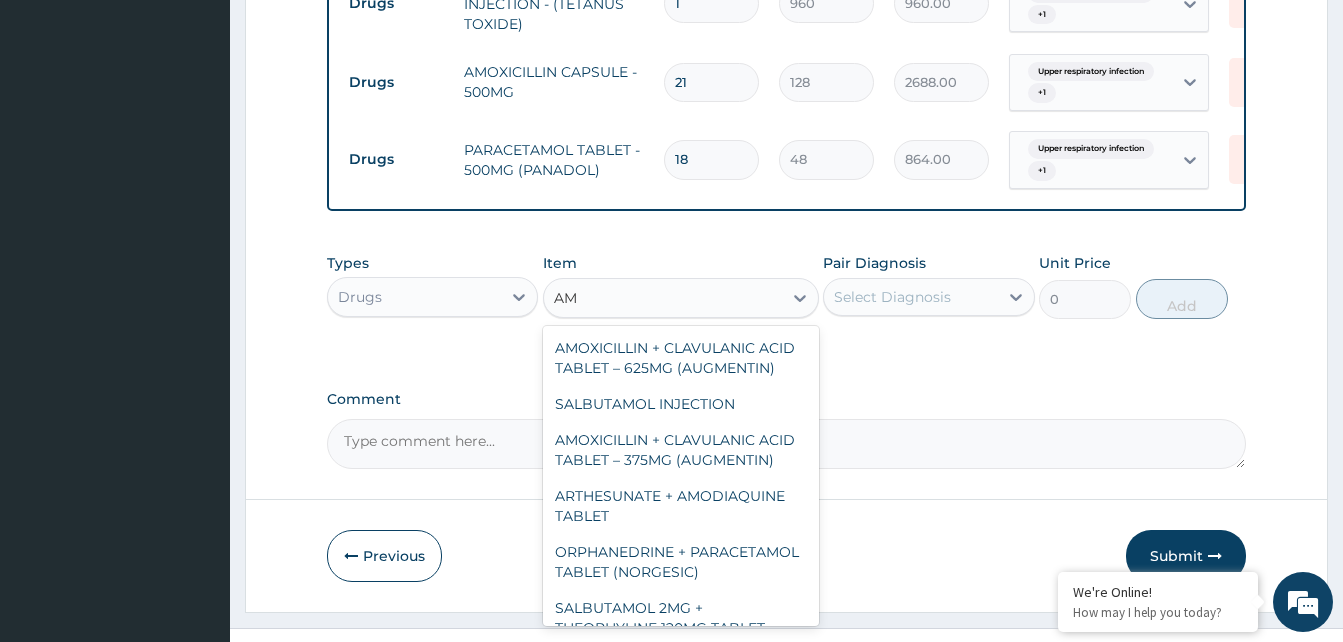 type on "A" 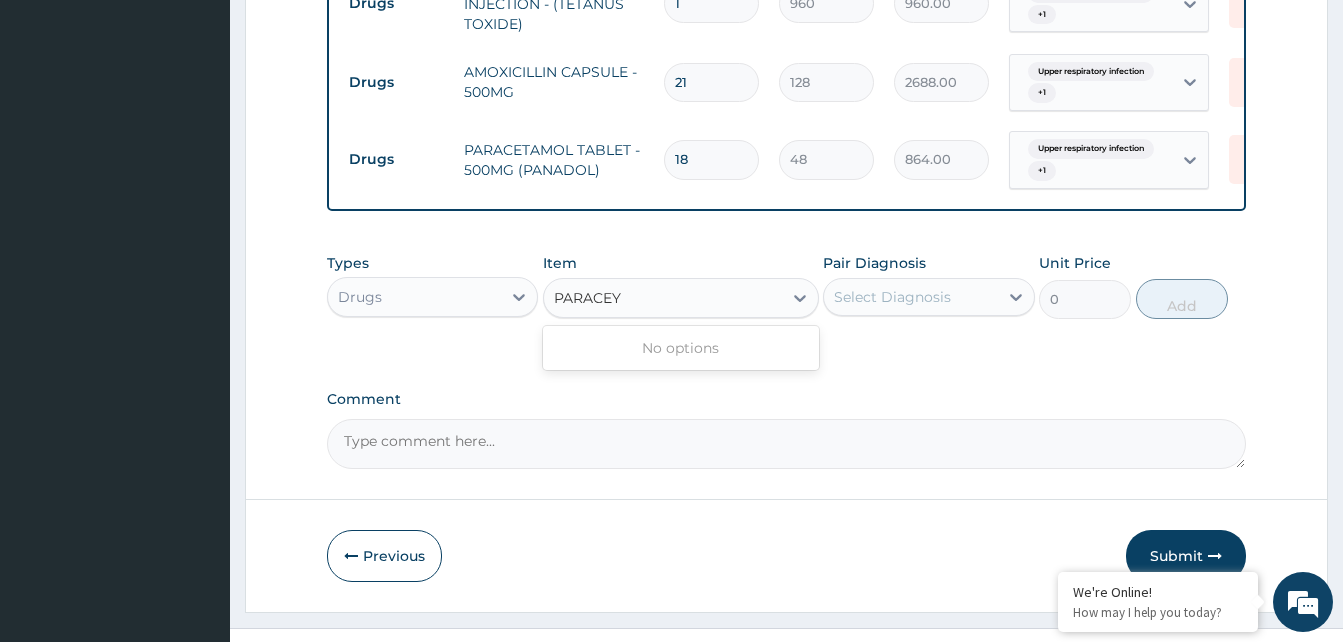 scroll, scrollTop: 0, scrollLeft: 0, axis: both 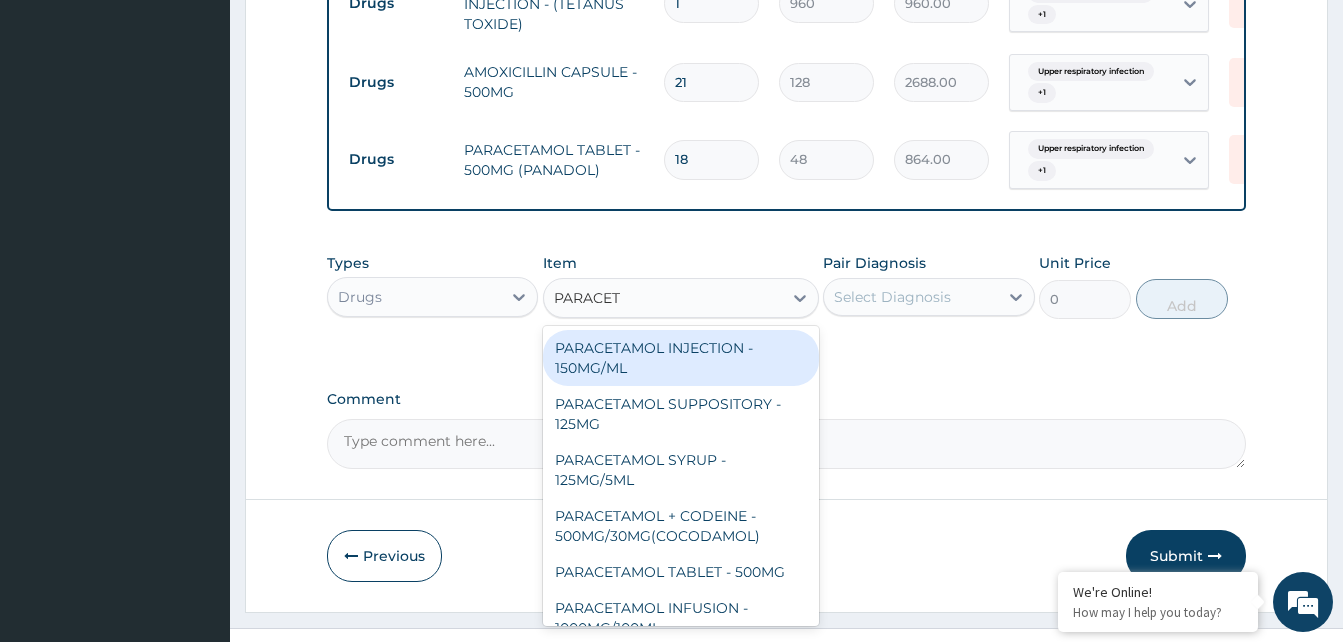 type on "PARACETA" 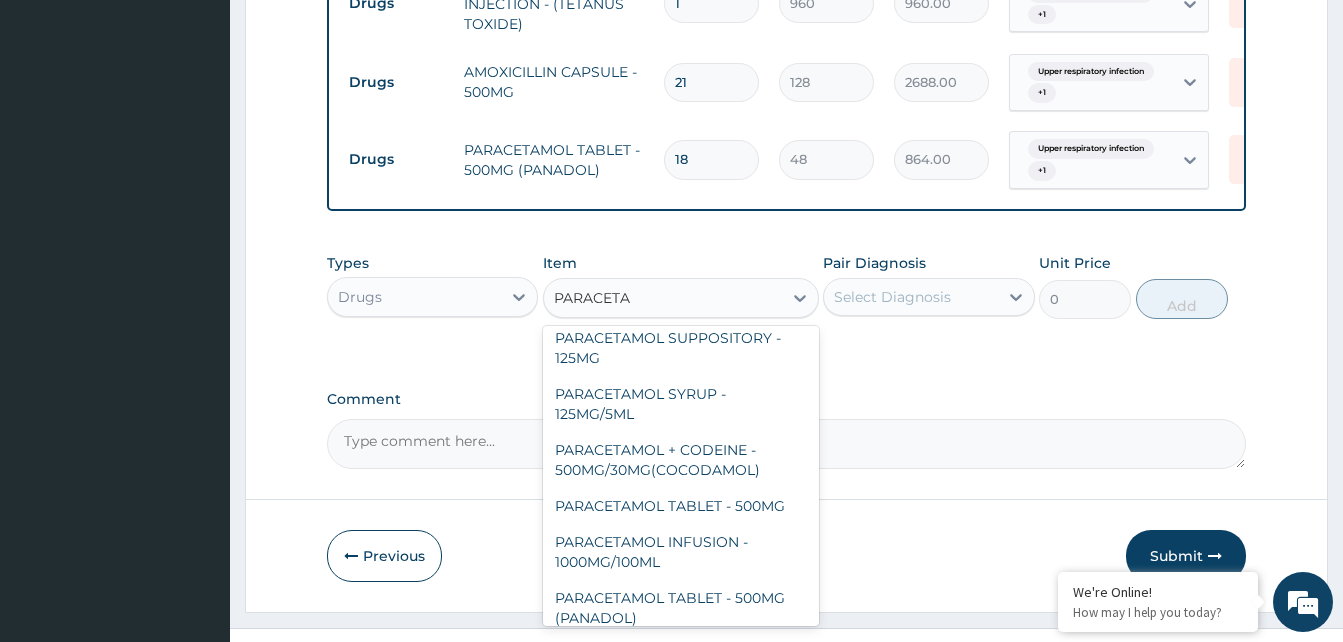 scroll, scrollTop: 69, scrollLeft: 0, axis: vertical 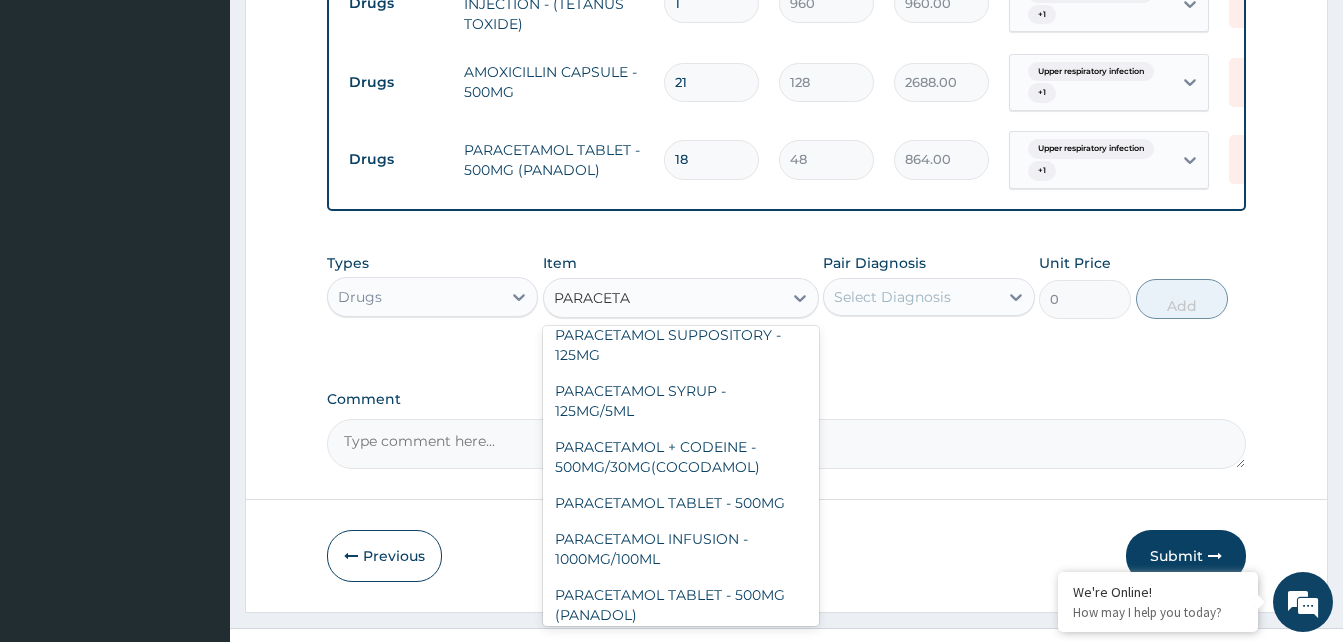 click on "PARACETAMOL TABLET - 500MG" at bounding box center (681, 503) 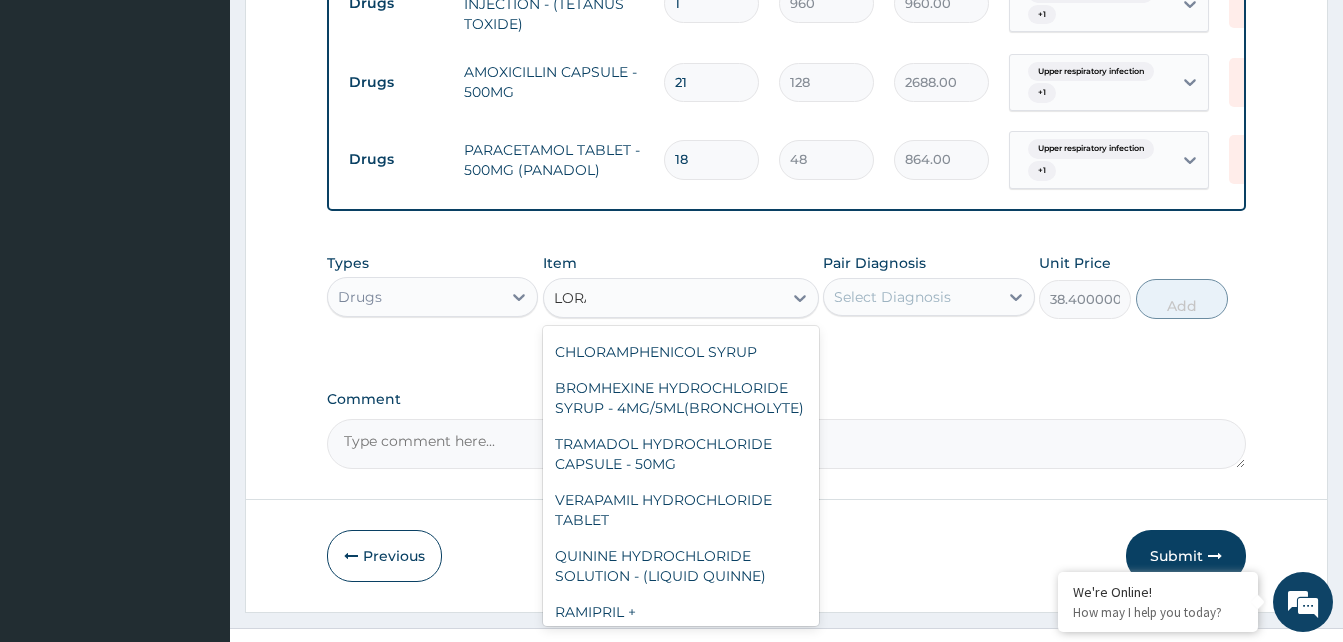 scroll, scrollTop: 68, scrollLeft: 0, axis: vertical 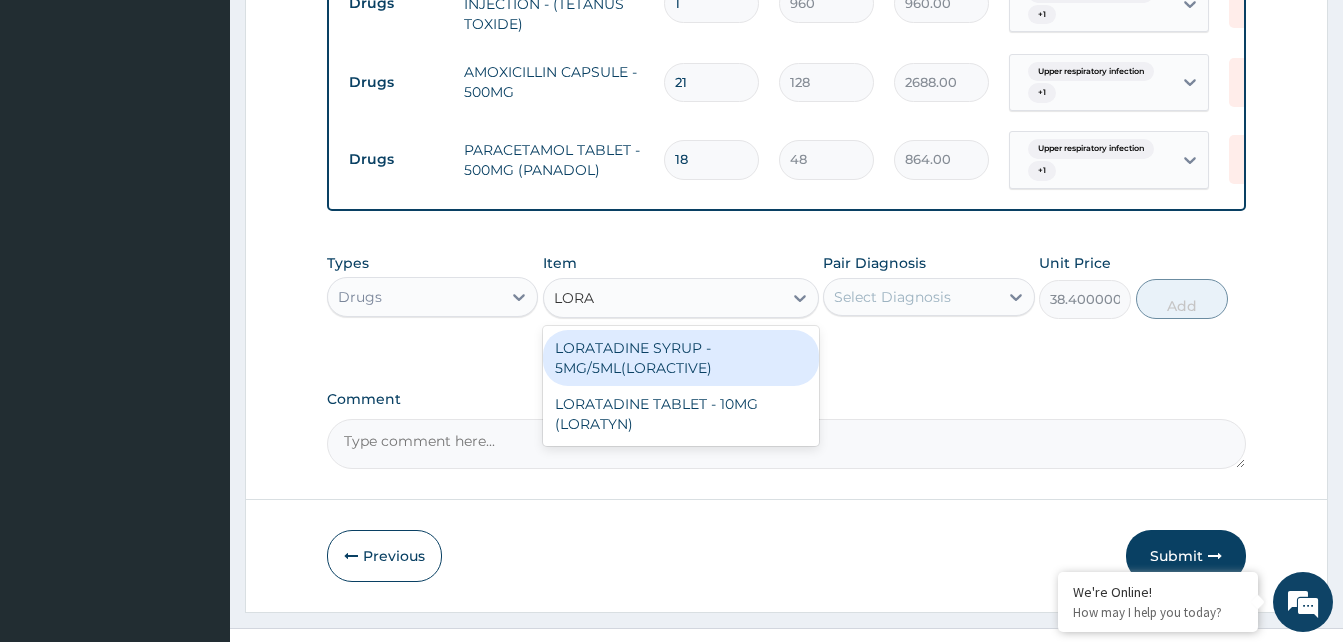 type on "LORAT" 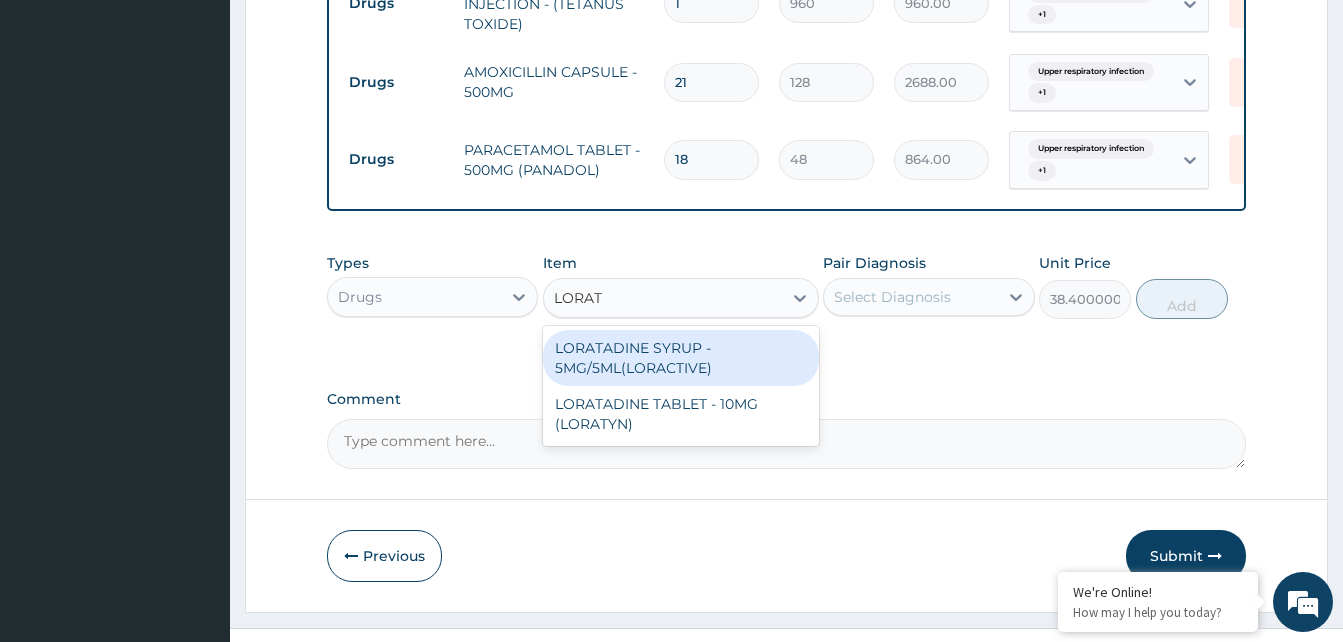 scroll, scrollTop: 0, scrollLeft: 0, axis: both 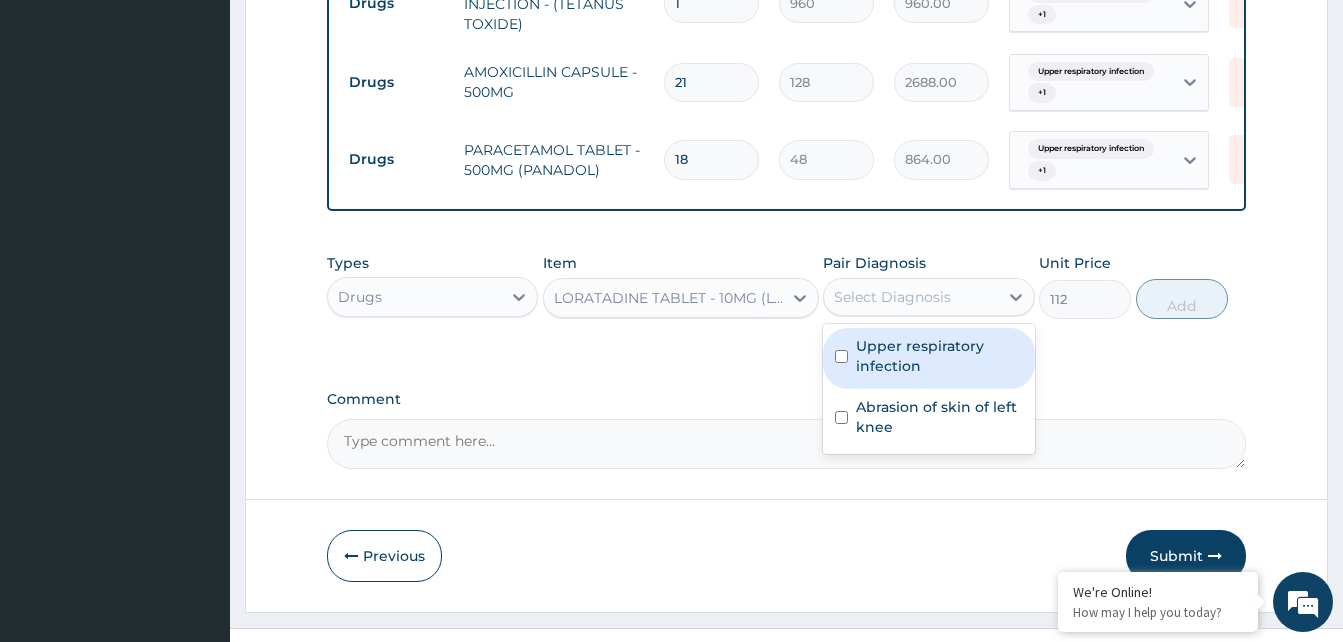 click on "Upper respiratory infection" at bounding box center (939, 356) 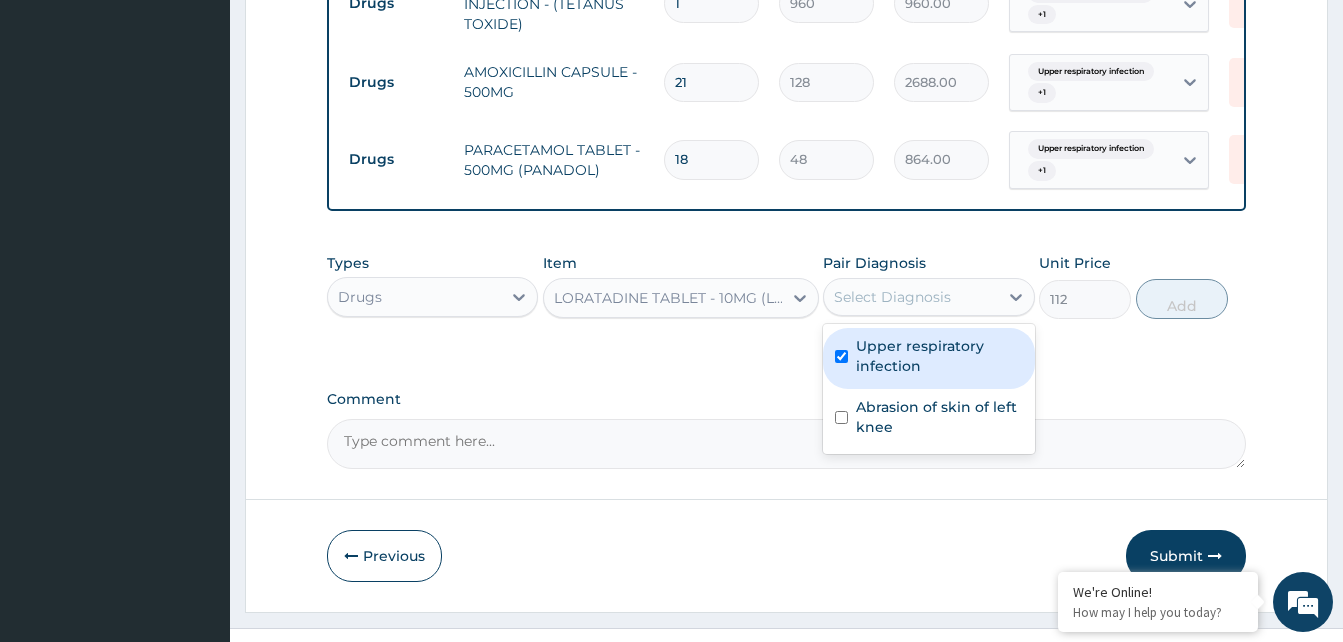 checkbox on "true" 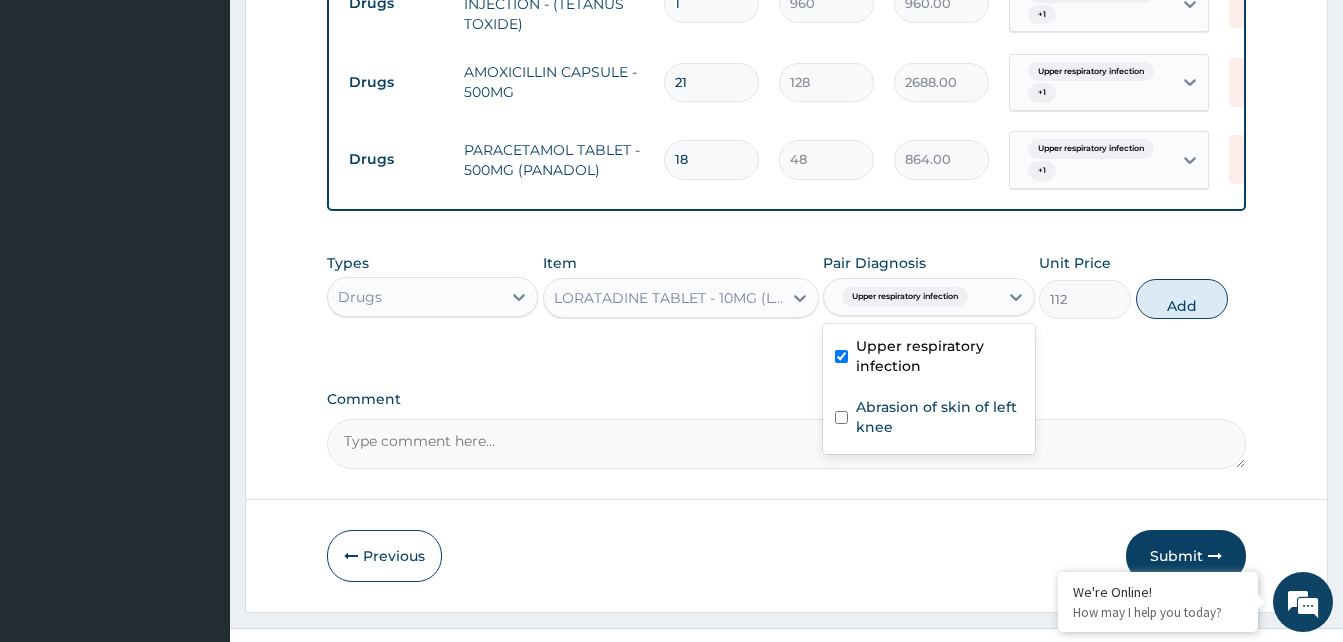 click on "Abrasion of skin of left knee" at bounding box center (939, 417) 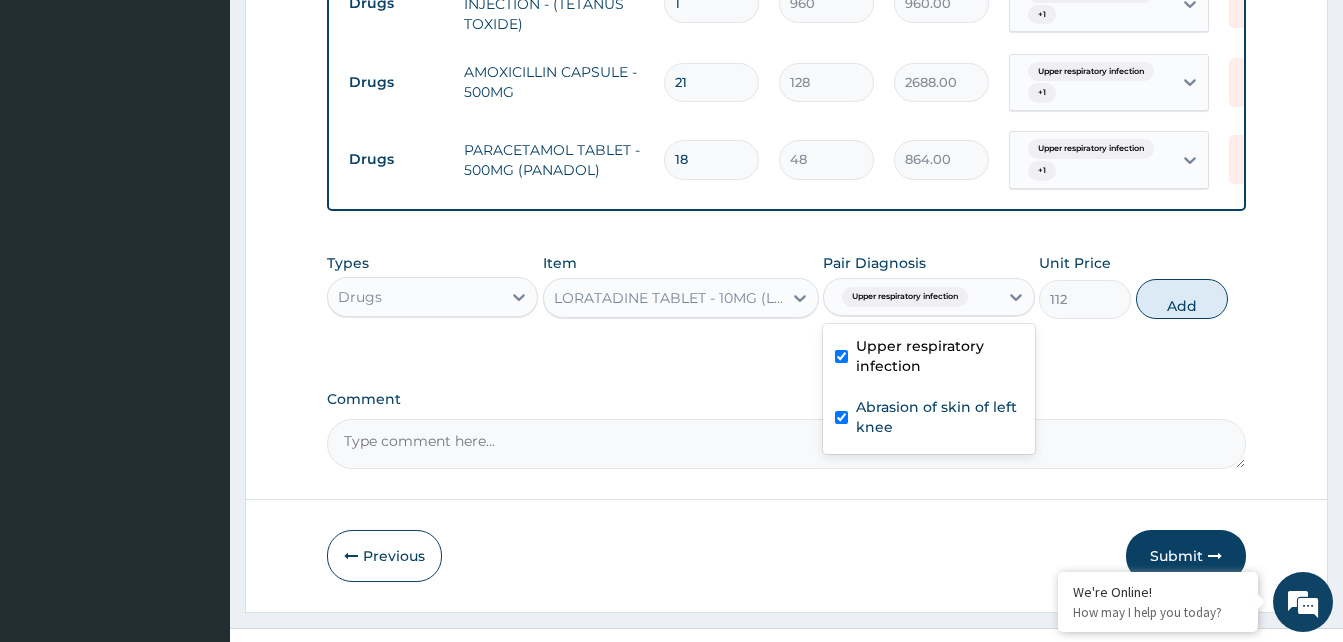 checkbox on "true" 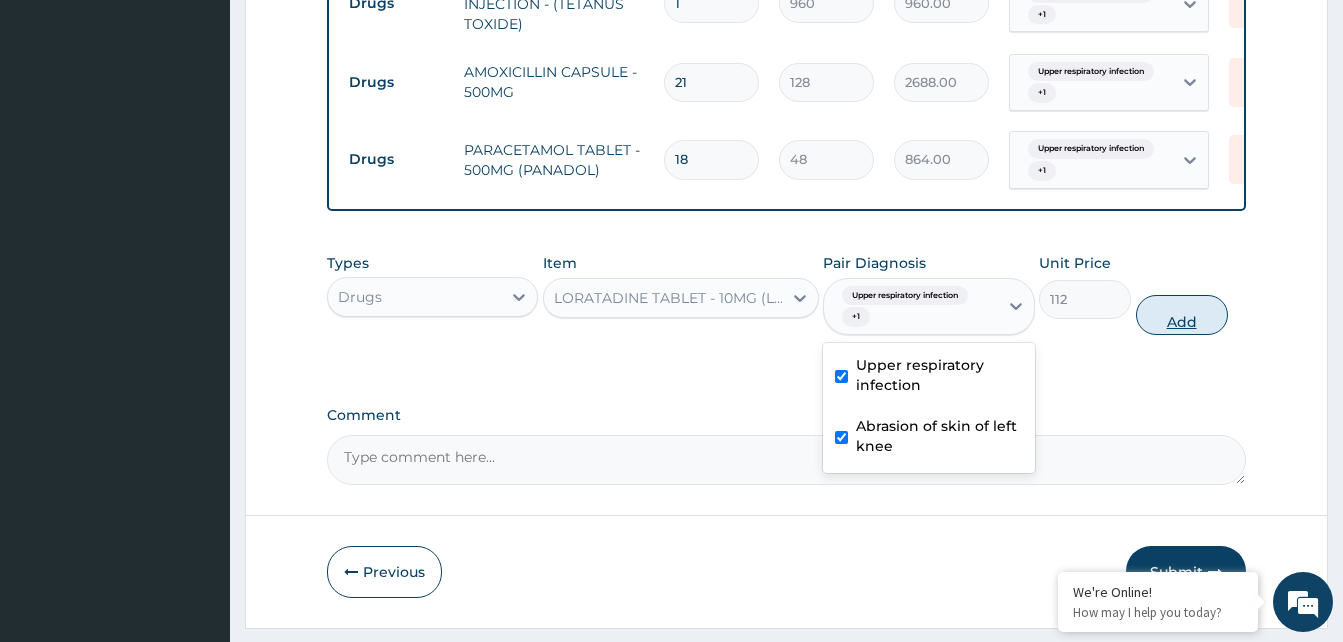 click on "Add" at bounding box center (1182, 315) 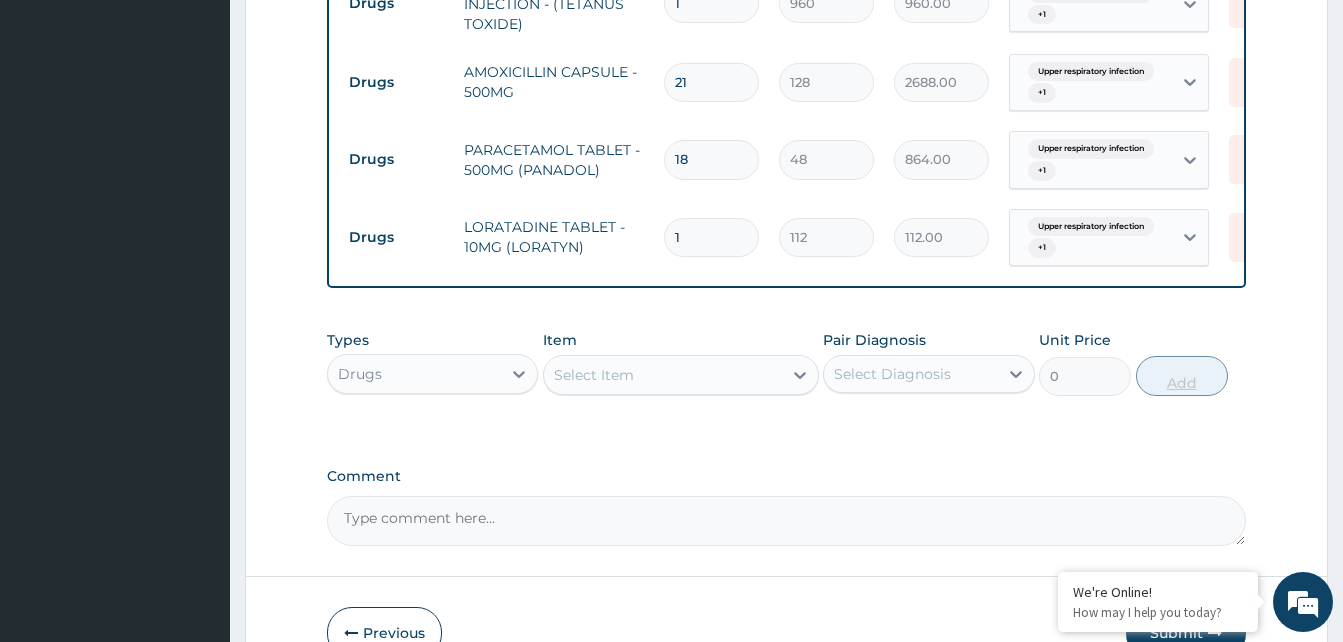 type 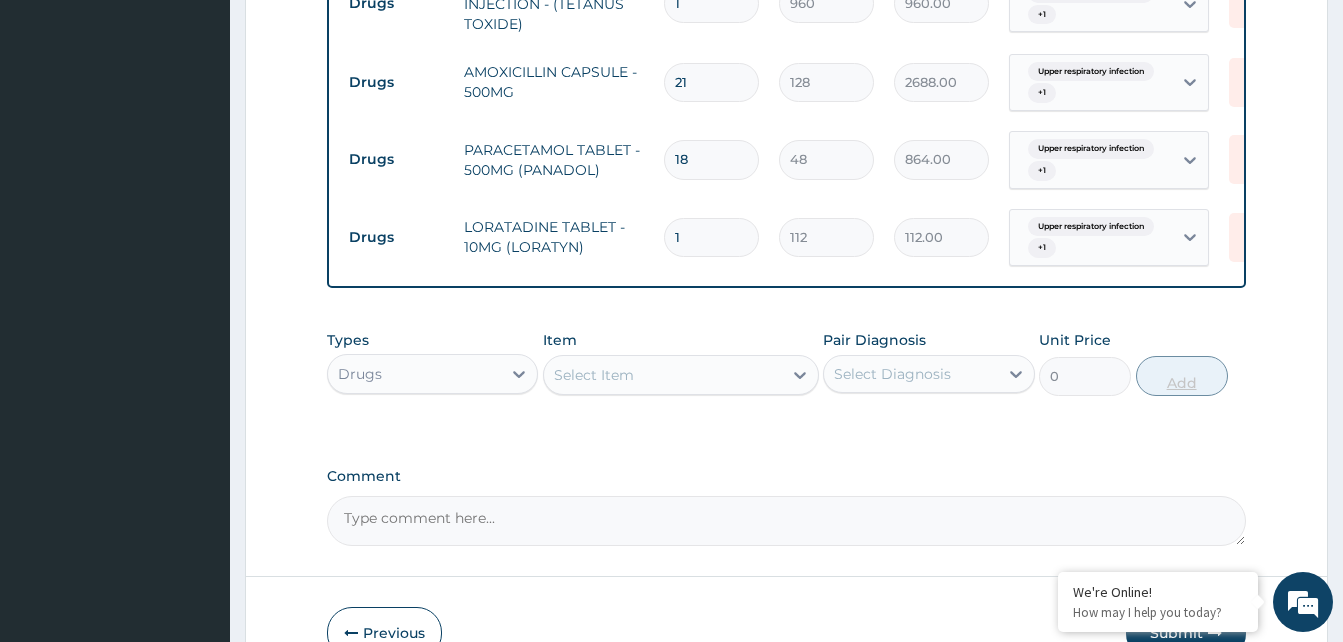 type on "0.00" 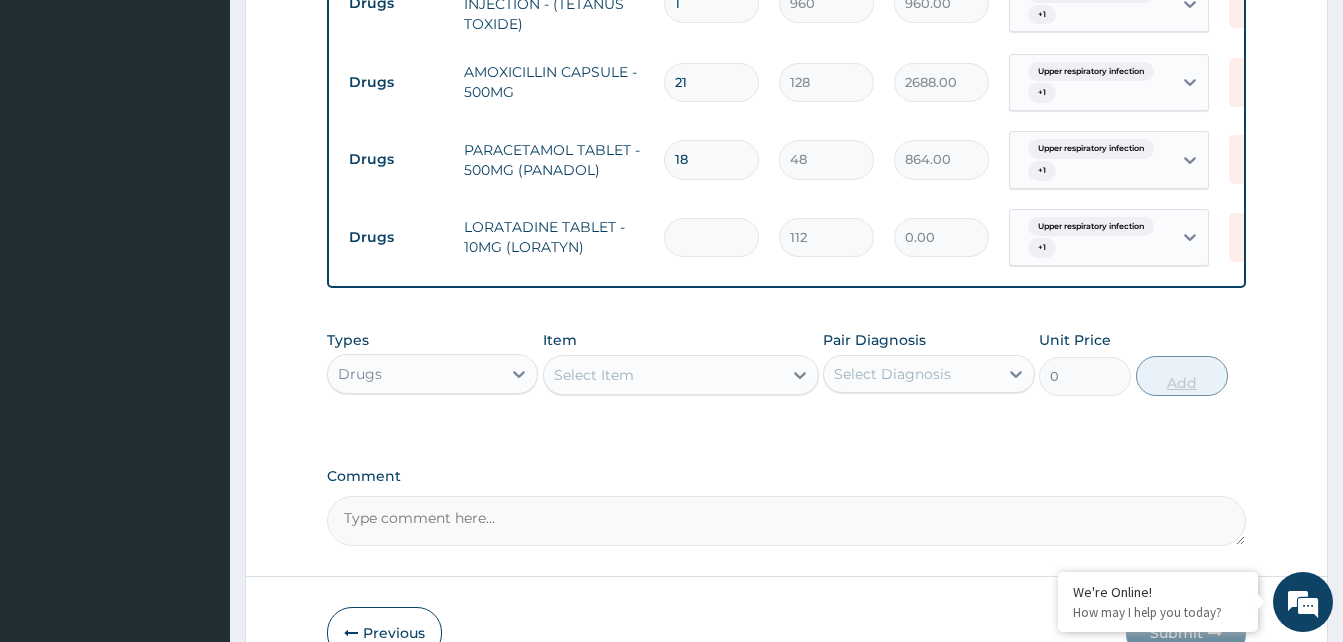 type on "7" 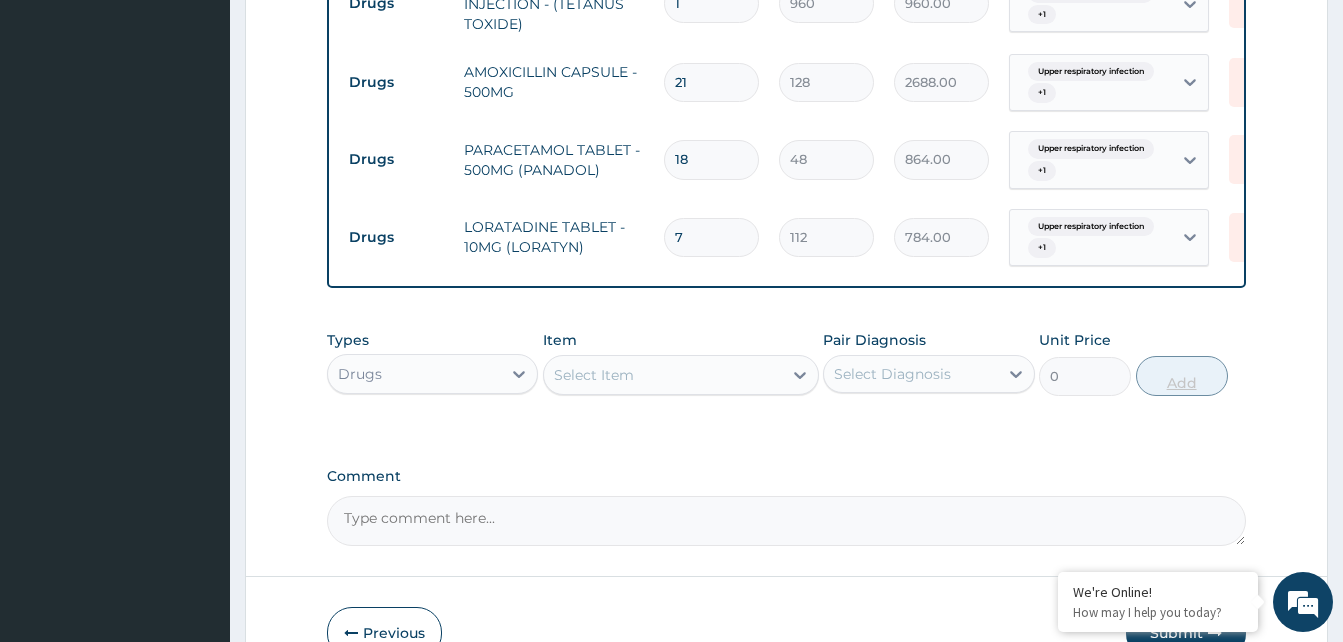 type on "7" 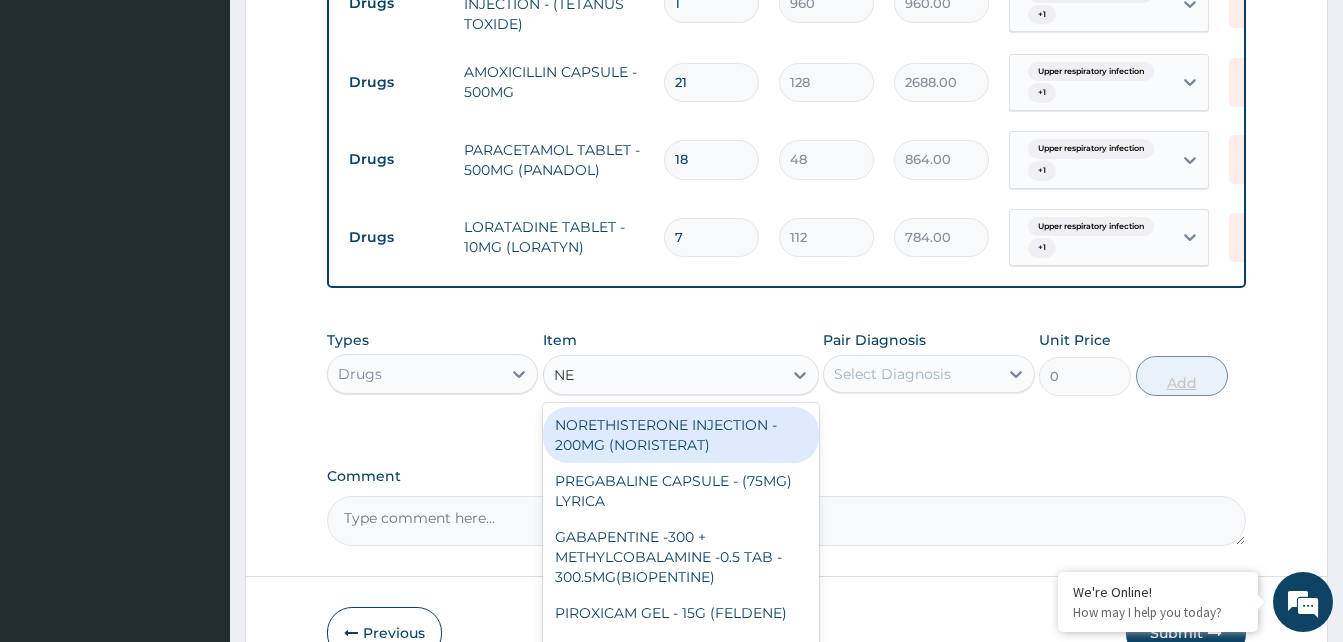 type on "N" 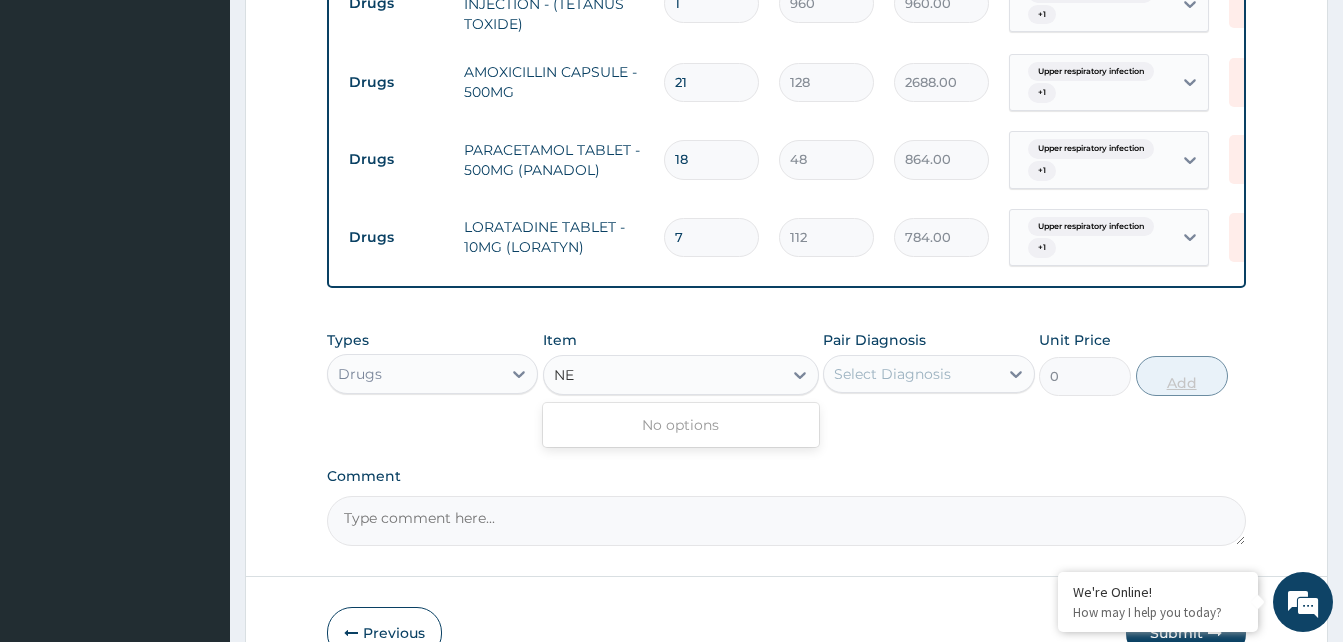 type on "N" 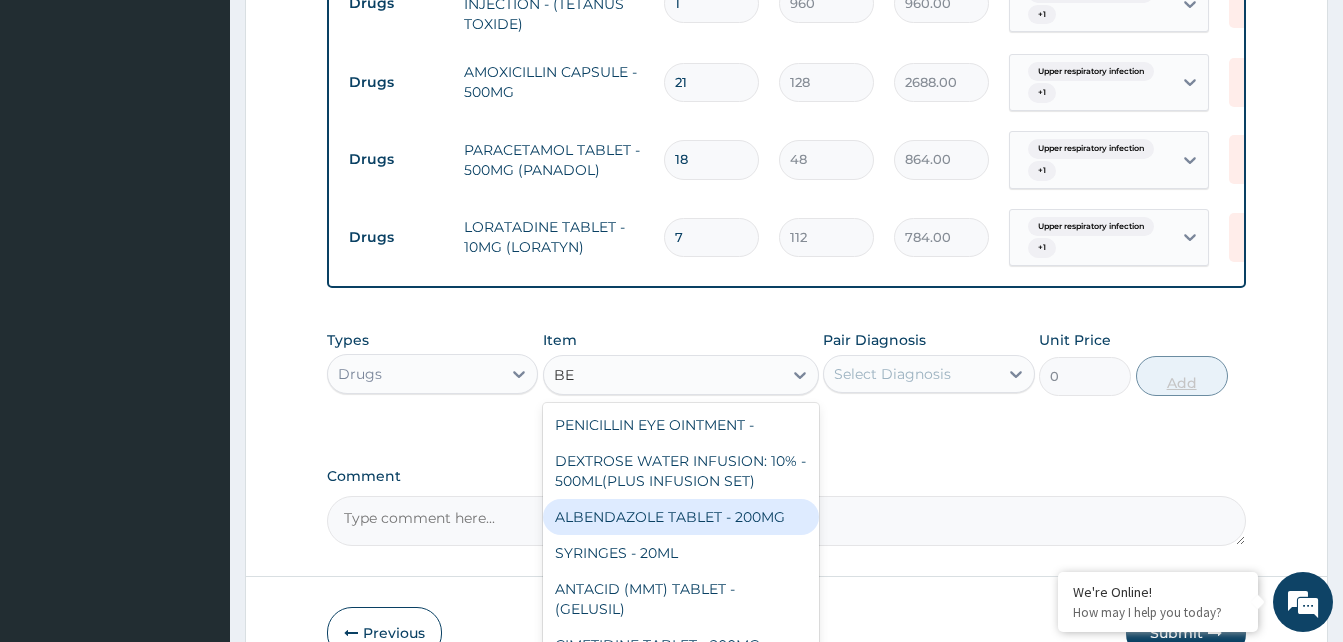 type on "B" 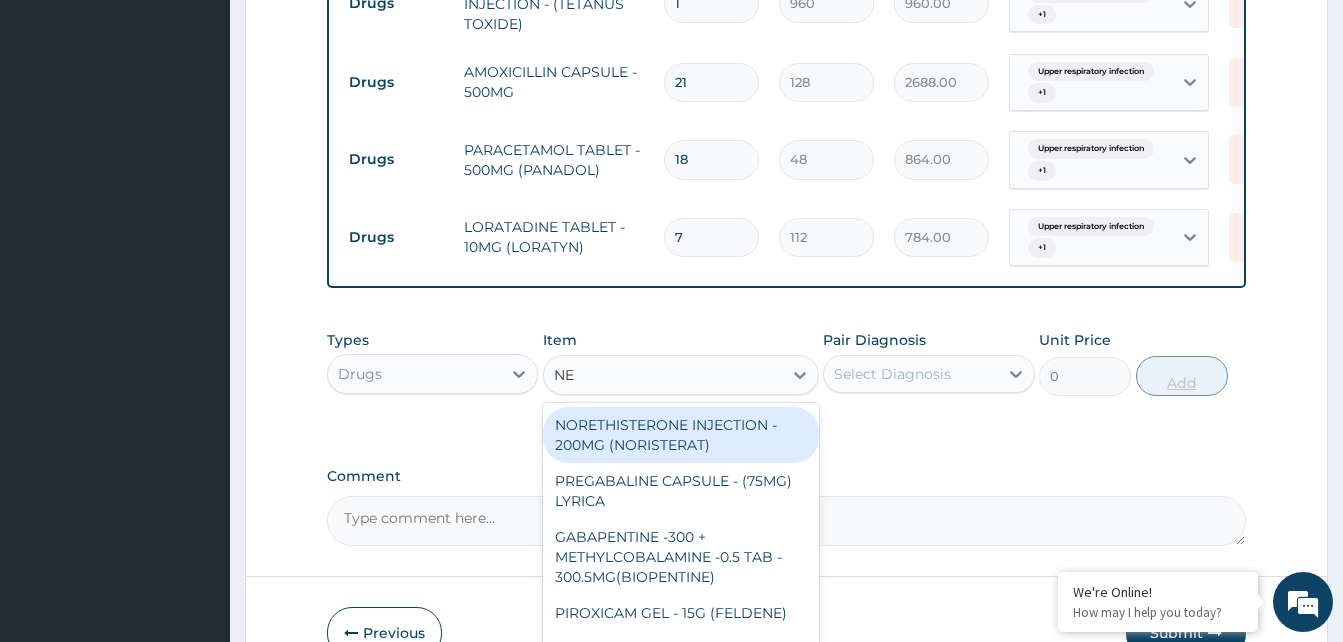 type on "N" 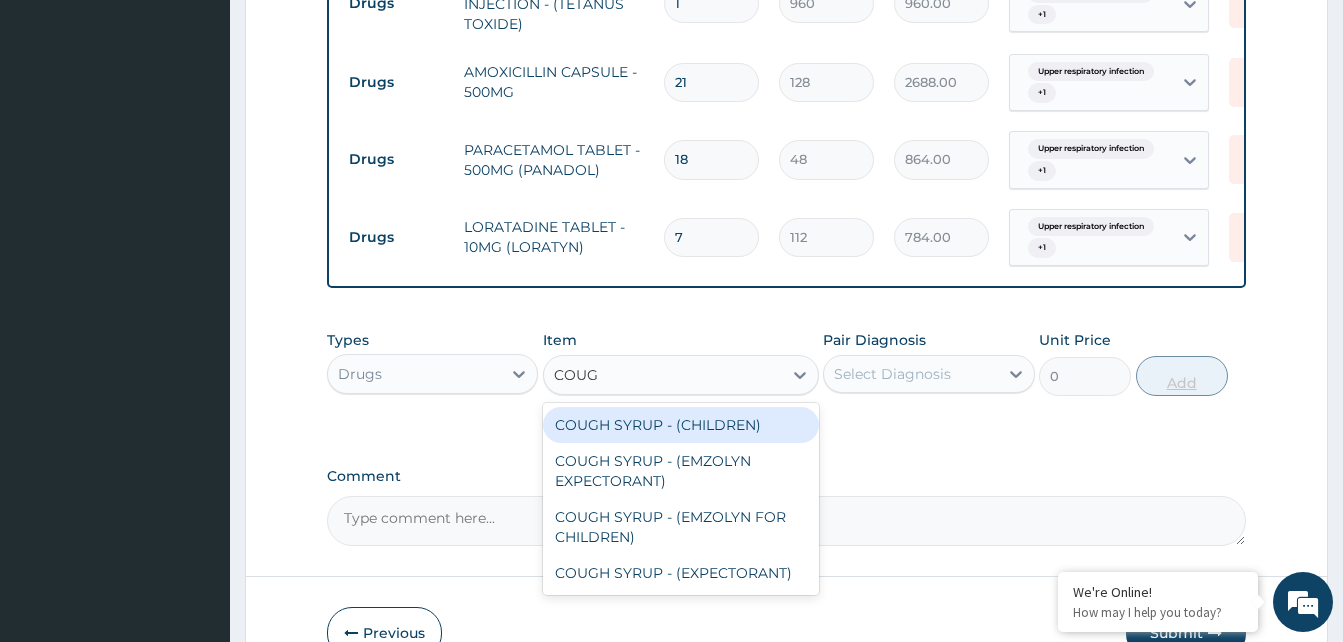 type on "COUGH" 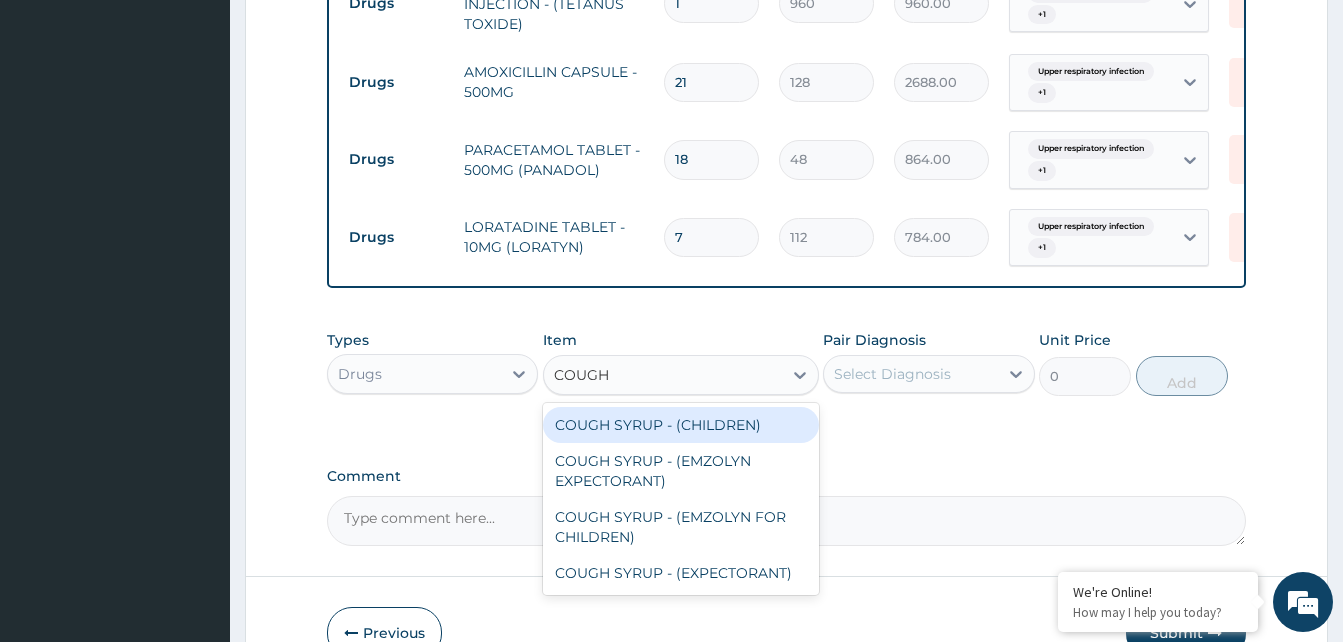 click on "COUGH SYRUP - (EXPECTORANT)" at bounding box center (681, 573) 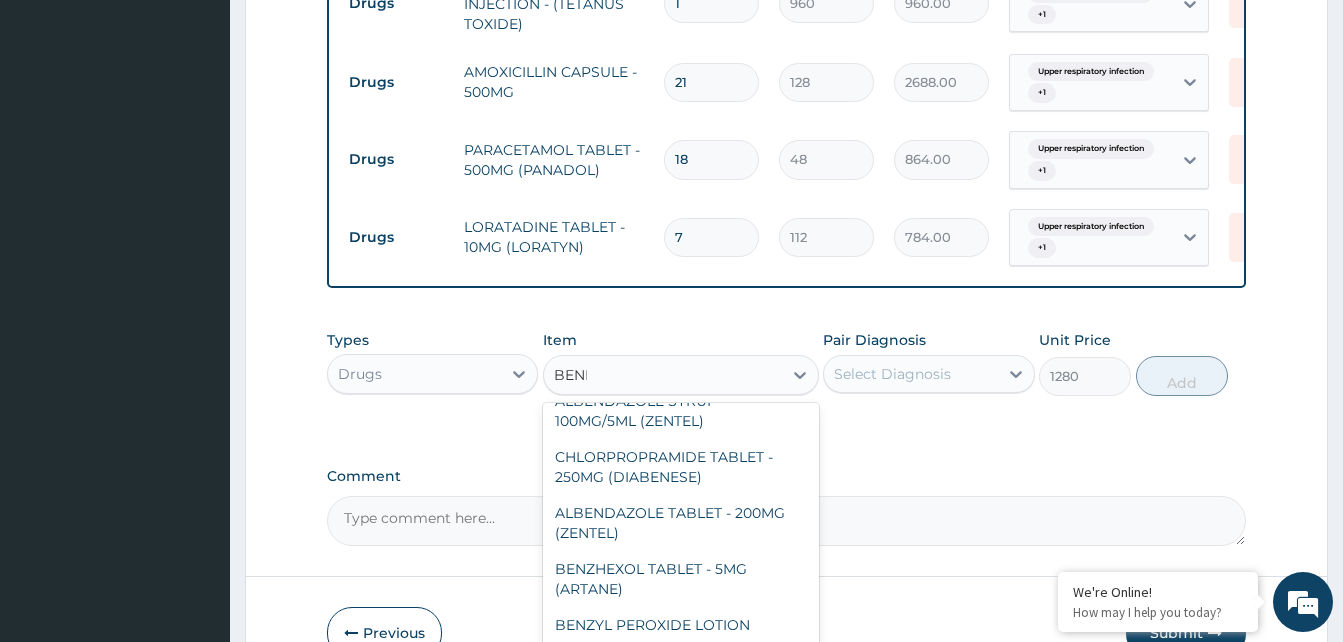 scroll, scrollTop: 0, scrollLeft: 0, axis: both 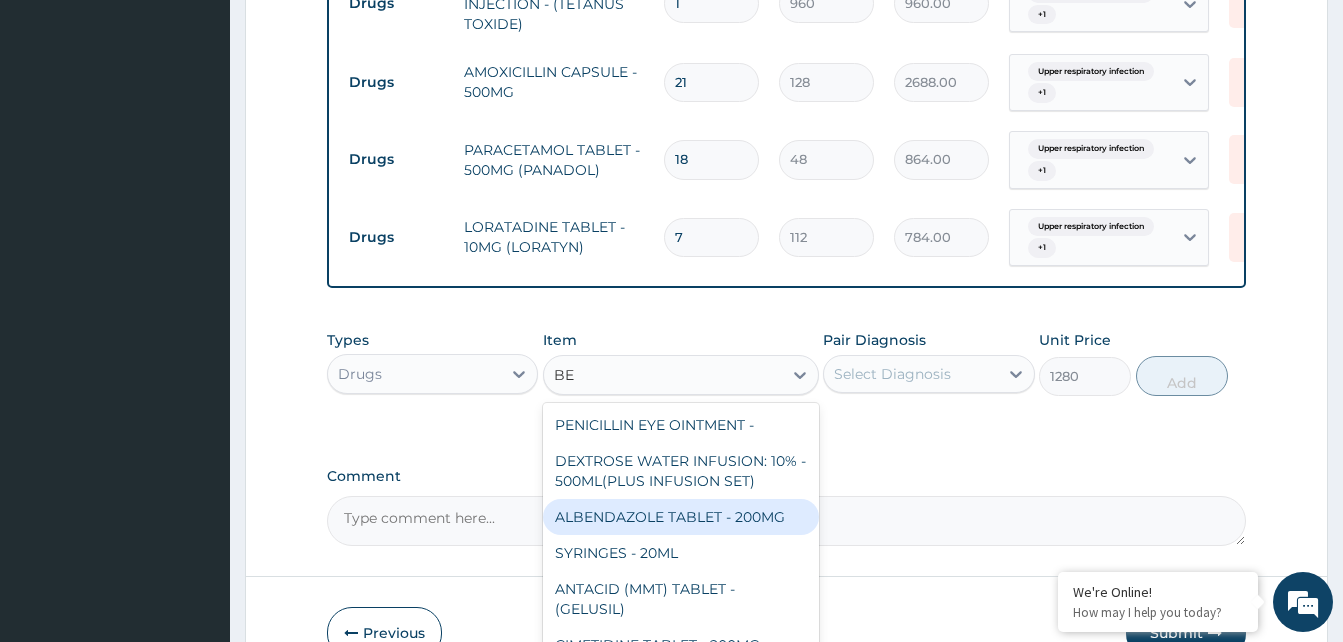 type on "B" 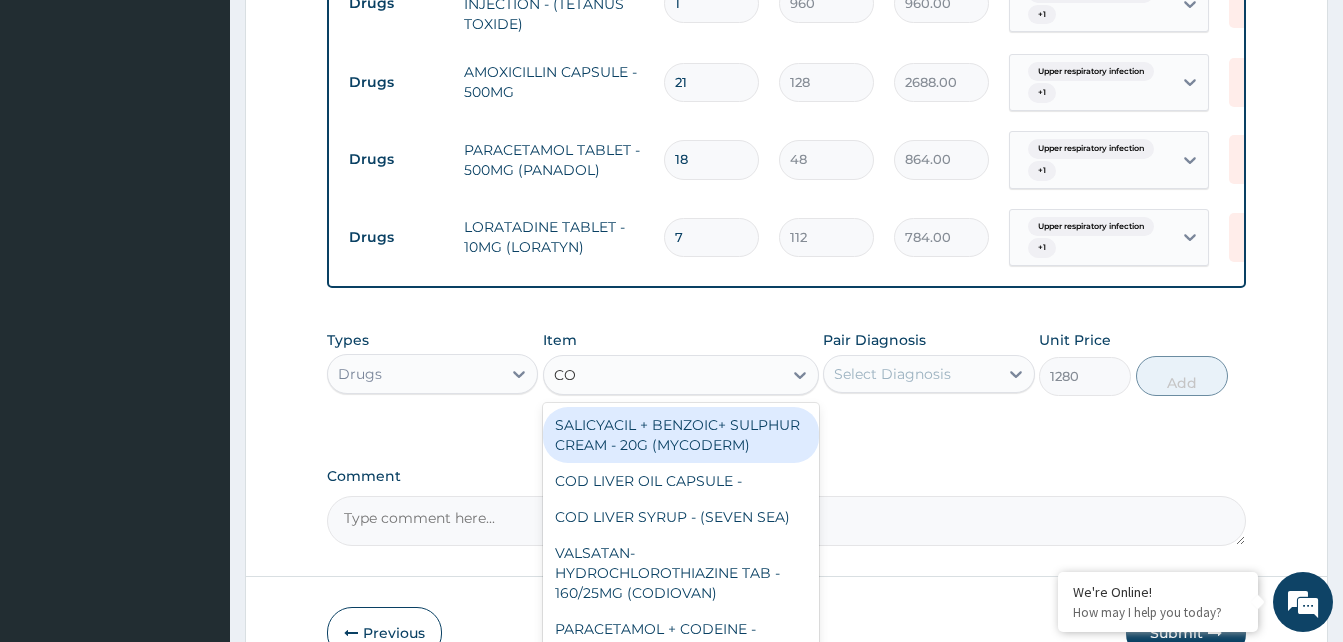 type on "C" 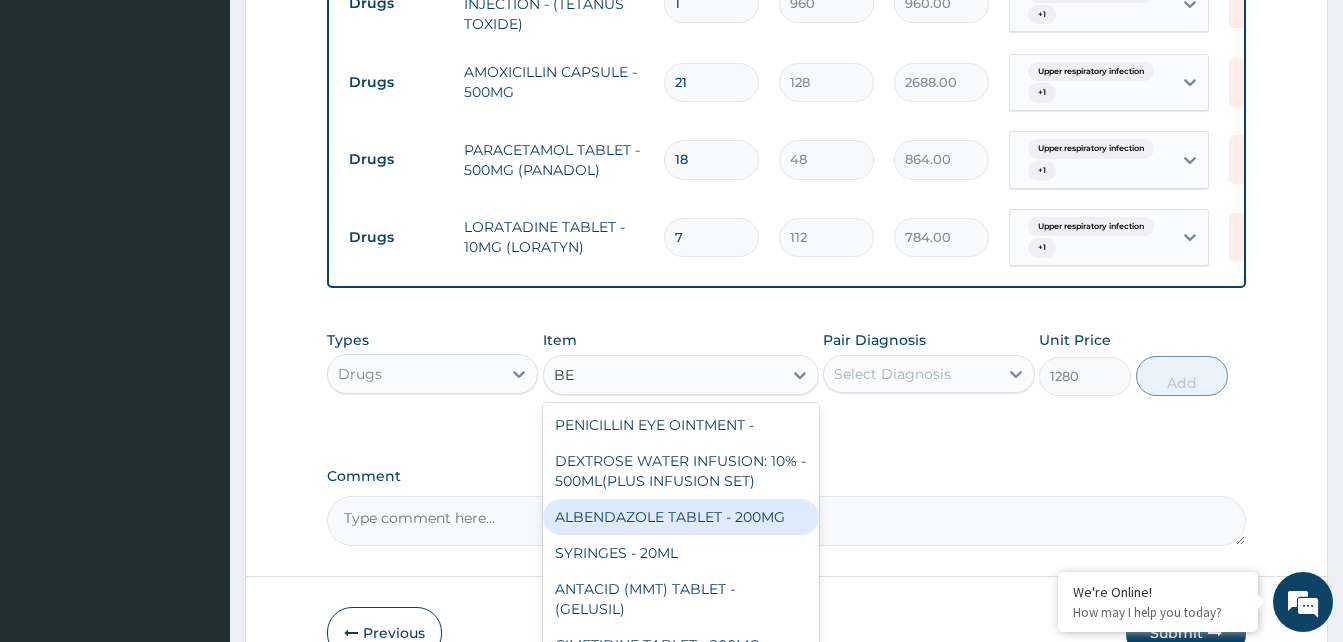 type on "B" 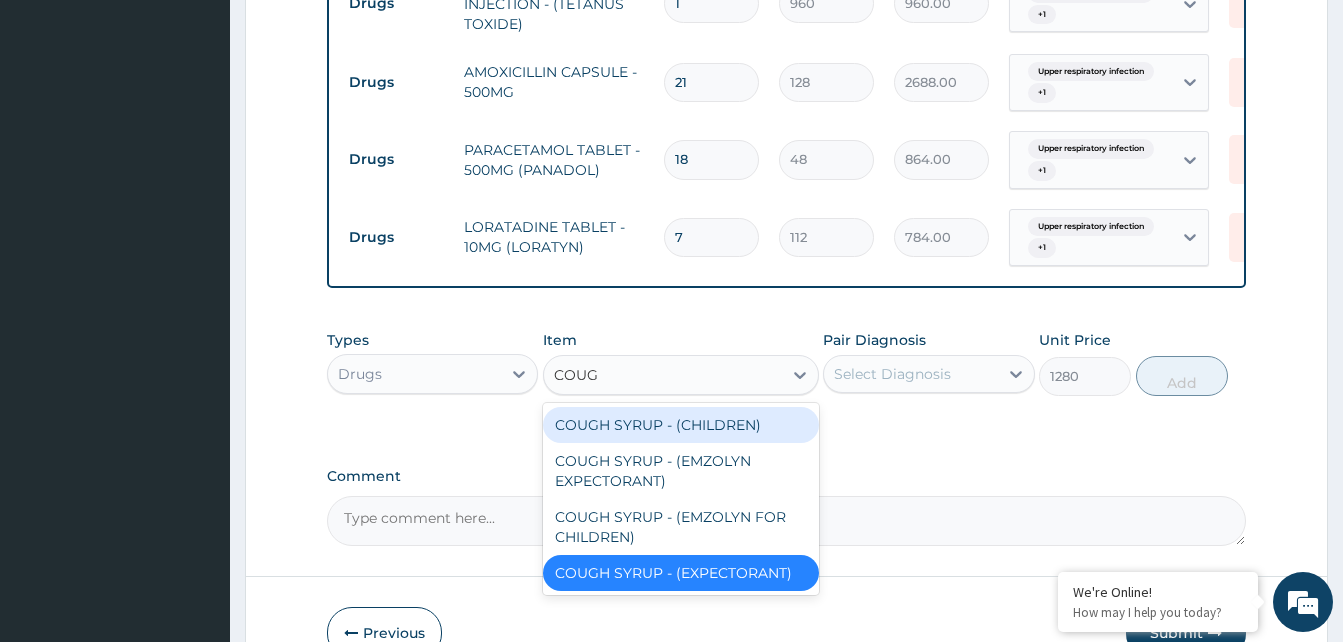 type on "COUGH" 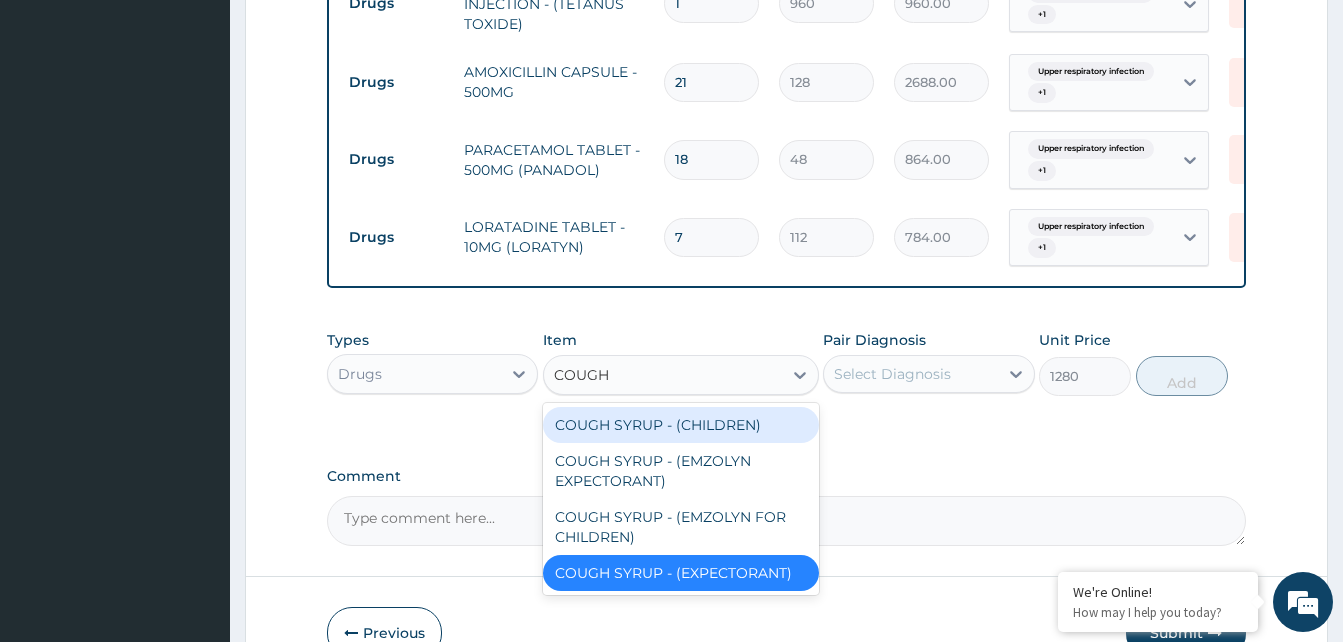 click on "COUGH SYRUP - (EMZOLYN EXPECTORANT)" at bounding box center (681, 471) 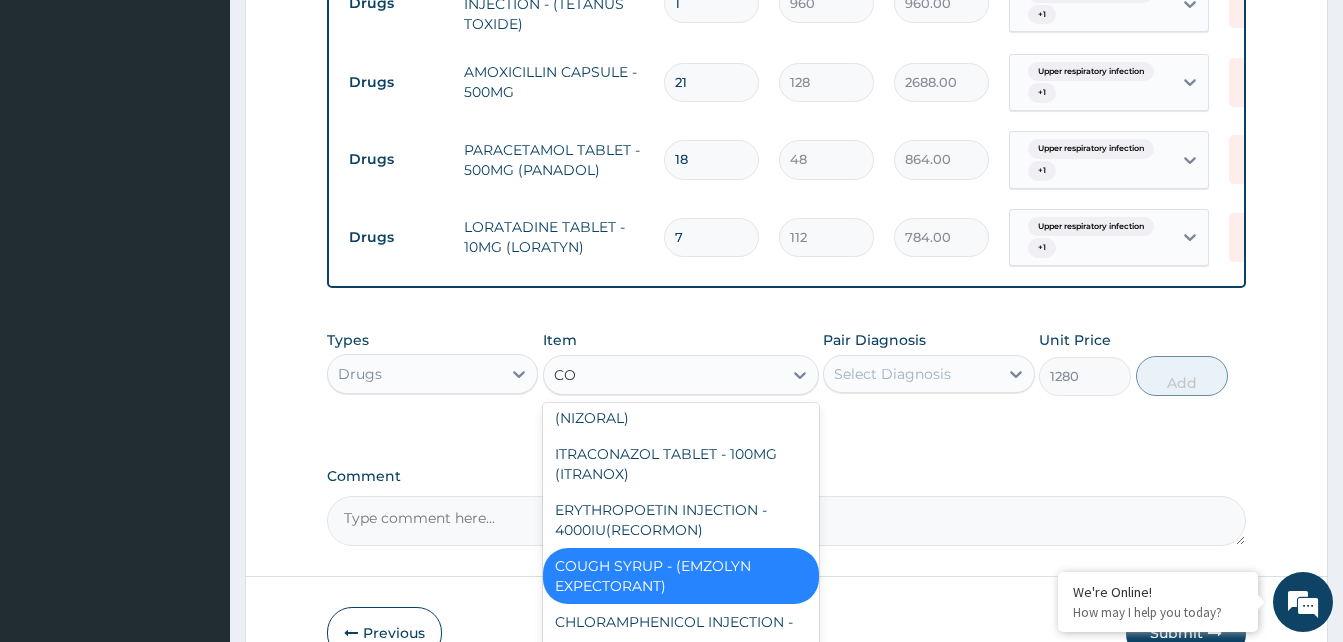 scroll, scrollTop: 0, scrollLeft: 0, axis: both 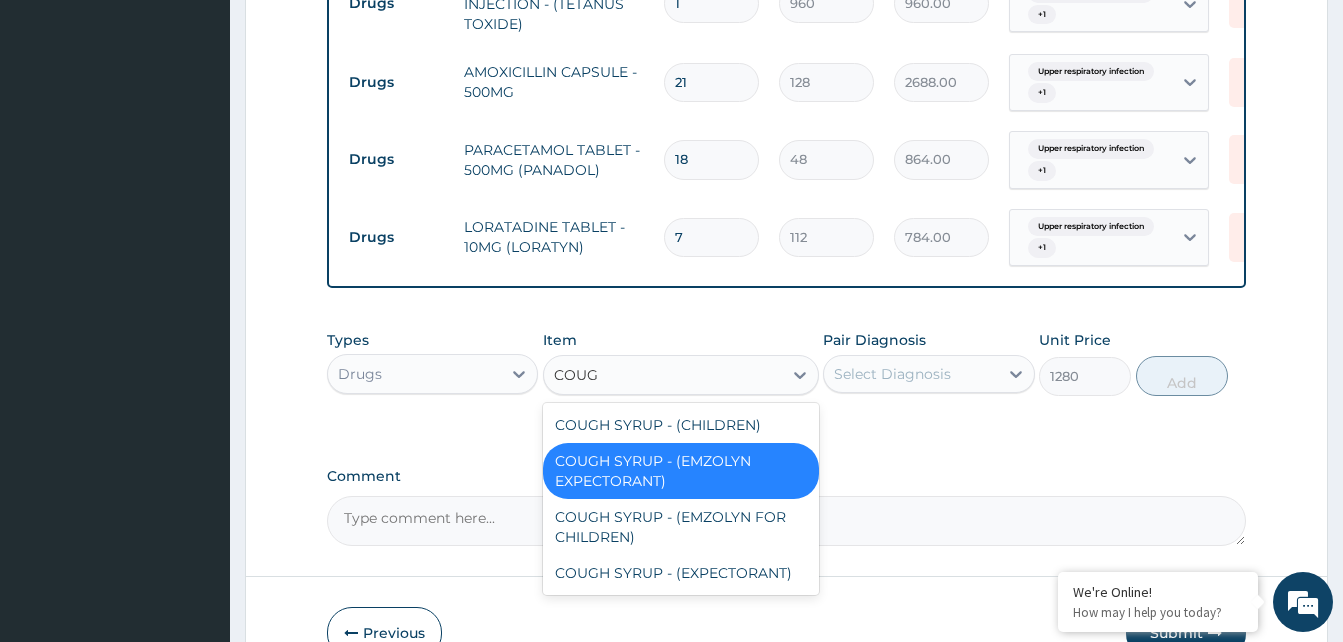 type on "COUGH" 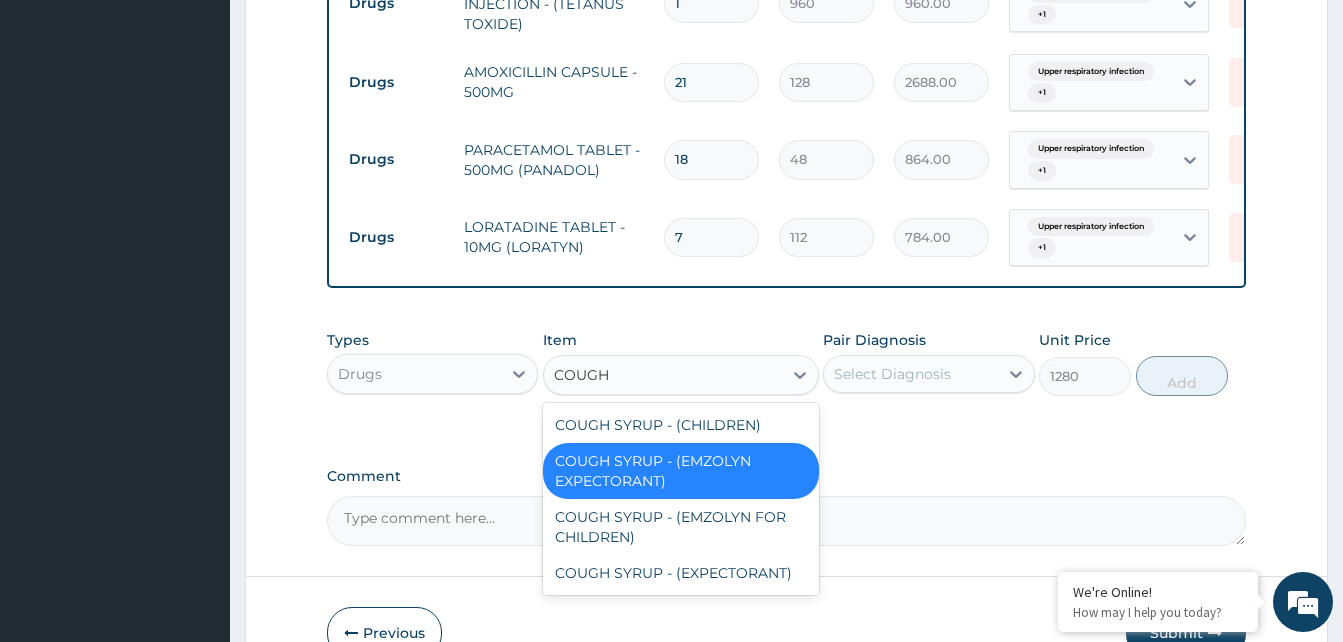 click on "COUGH SYRUP - (EXPECTORANT)" at bounding box center [681, 573] 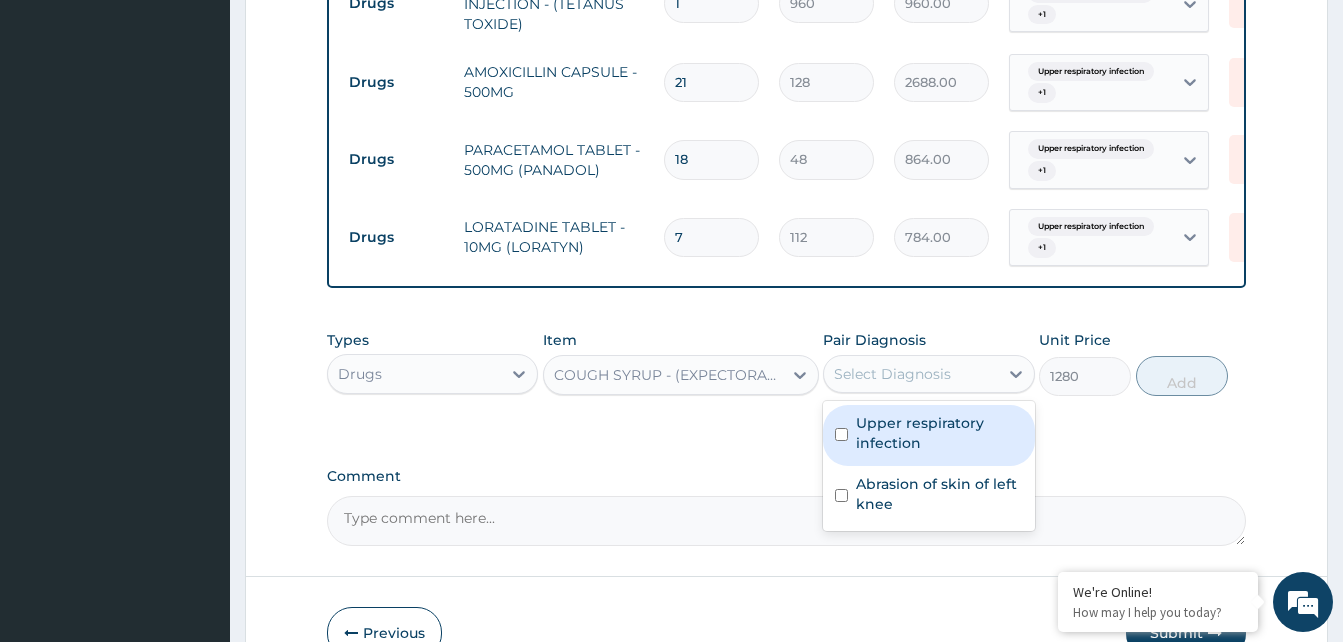 click on "Upper respiratory infection" at bounding box center [939, 433] 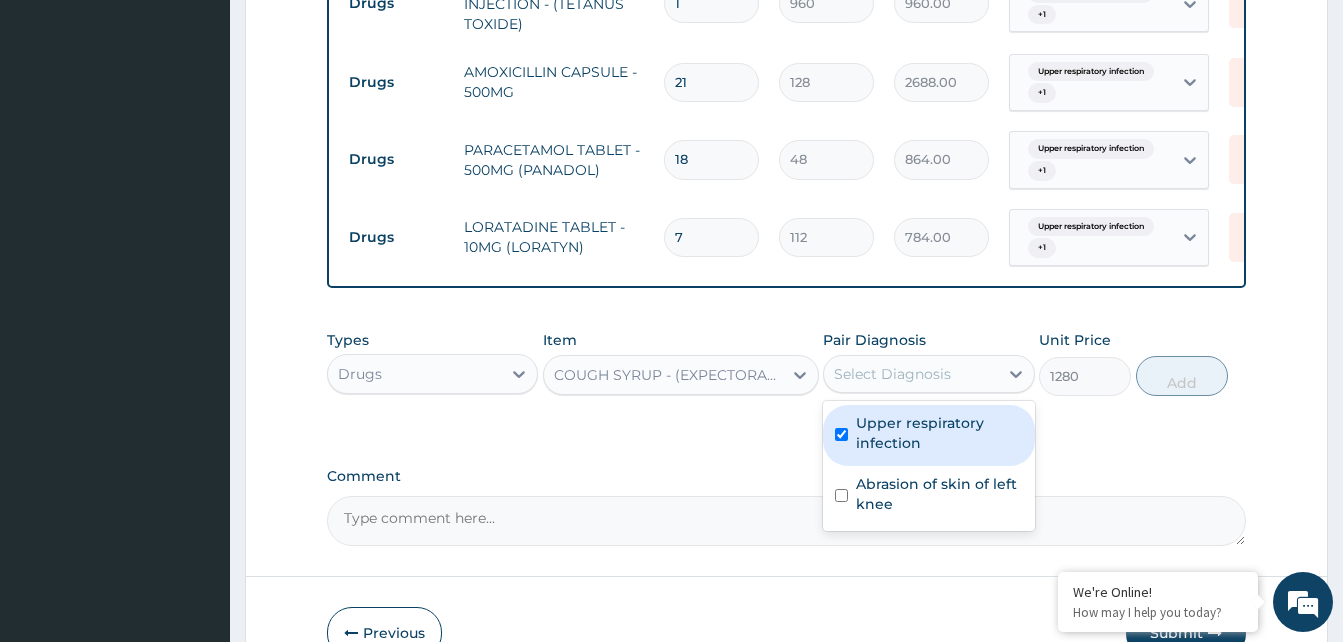 checkbox on "true" 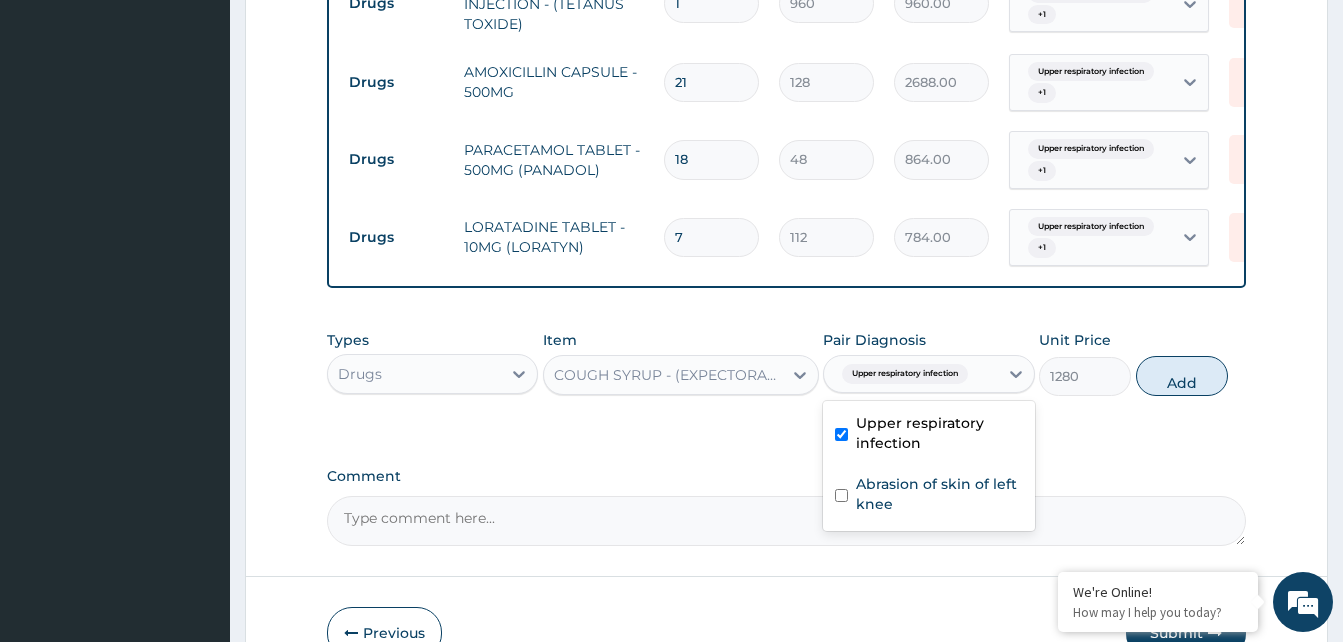 click on "Abrasion of skin of left knee" at bounding box center [939, 494] 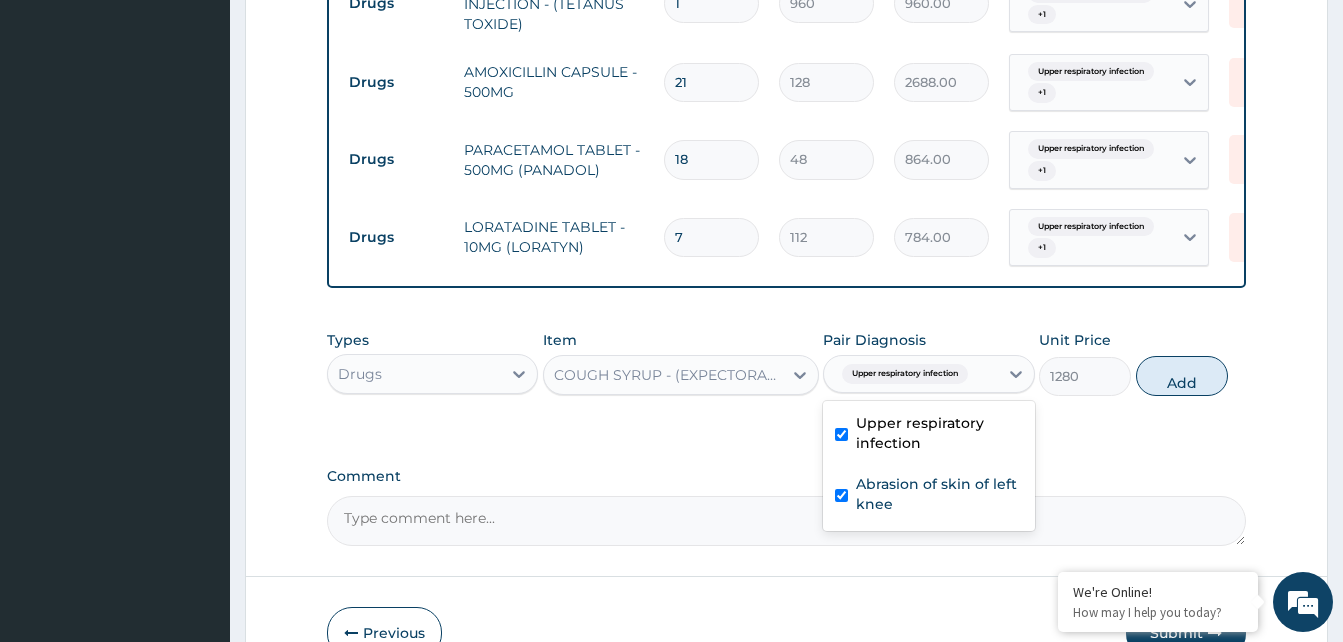 checkbox on "true" 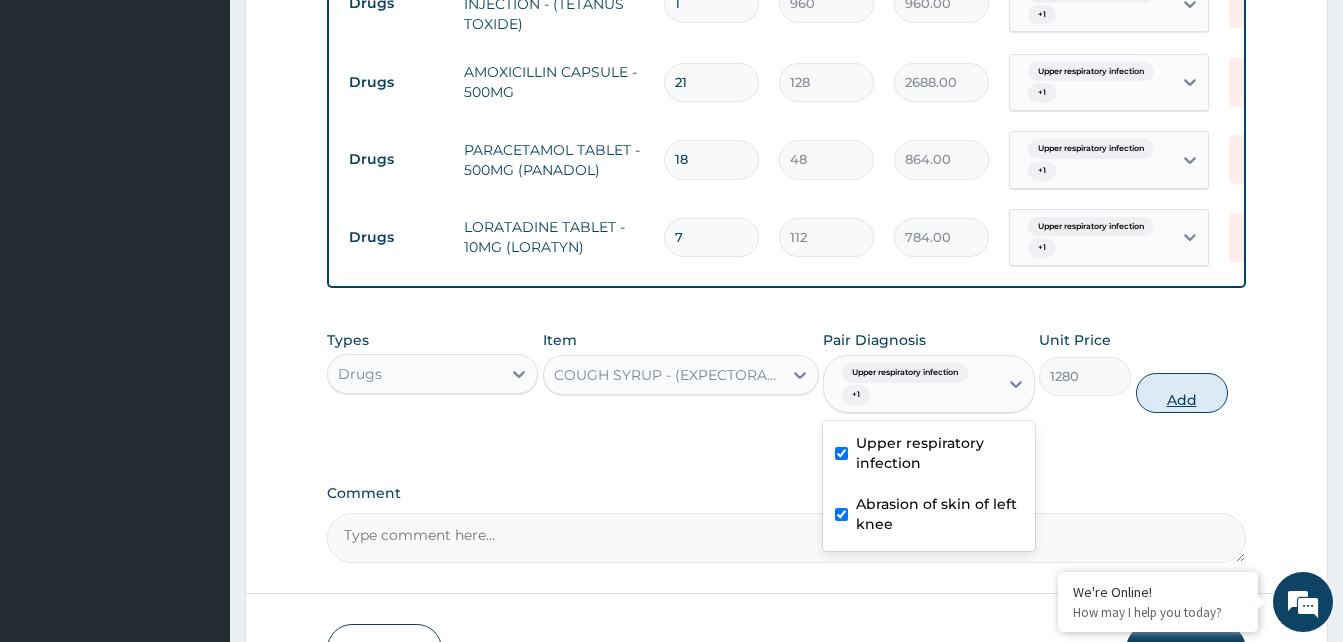 click on "Add" at bounding box center (1182, 393) 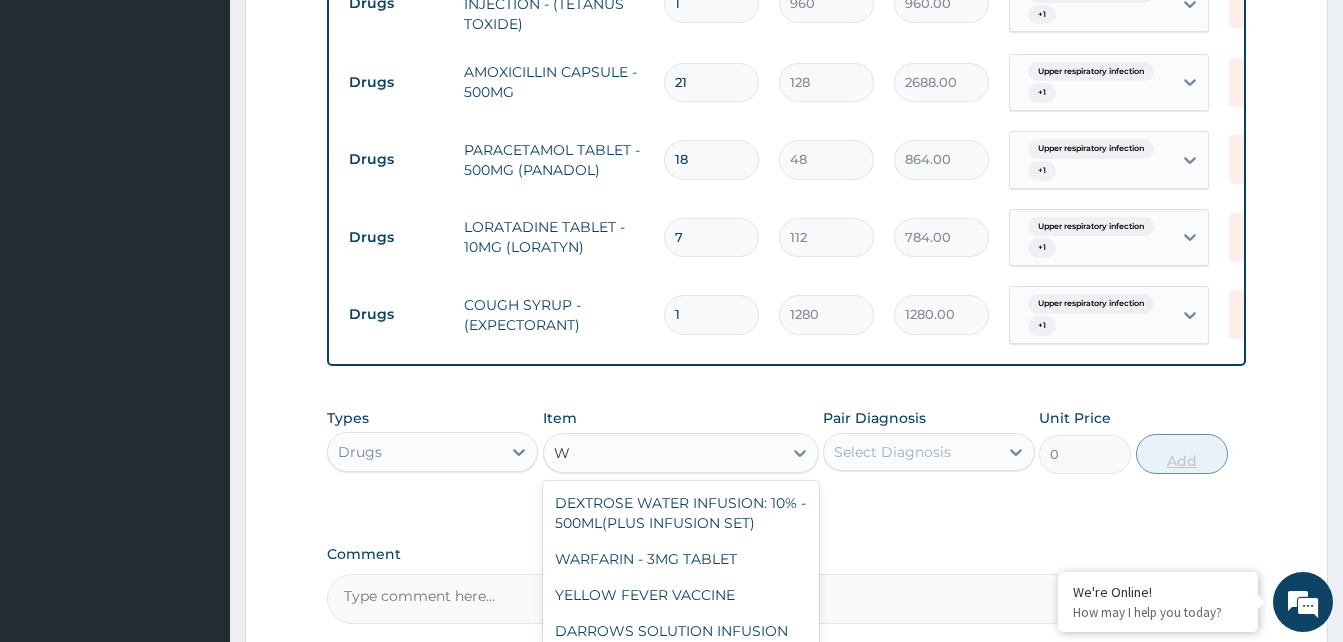type on "W" 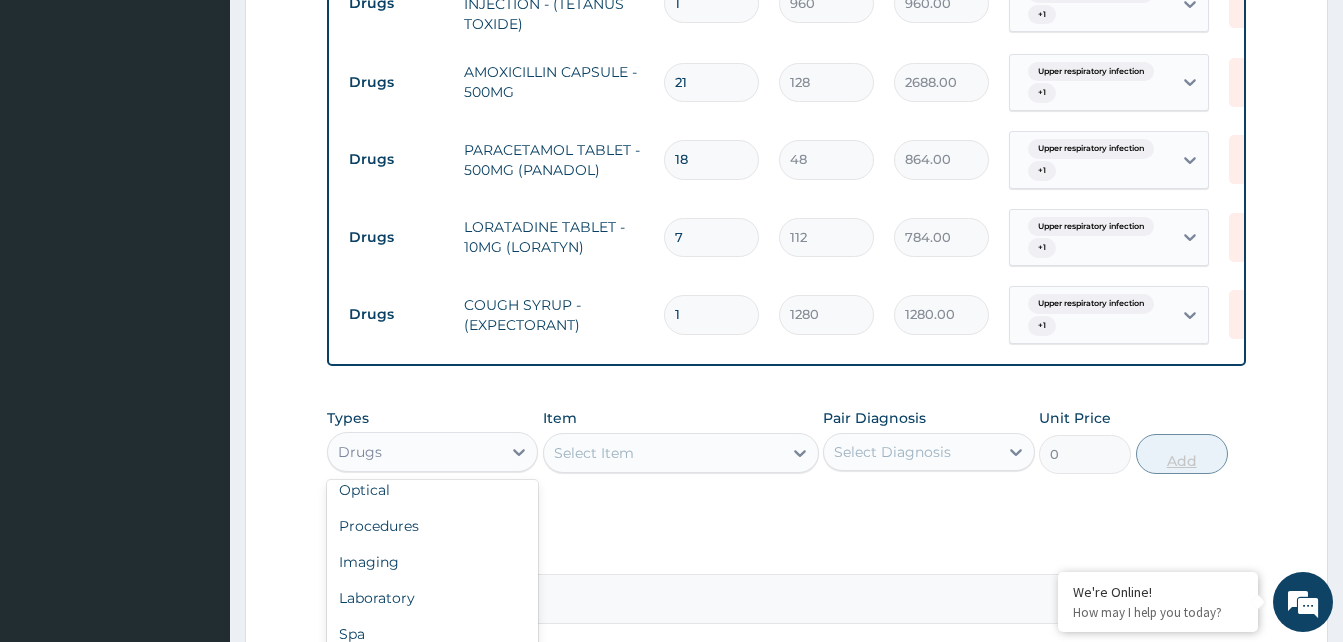 scroll, scrollTop: 68, scrollLeft: 0, axis: vertical 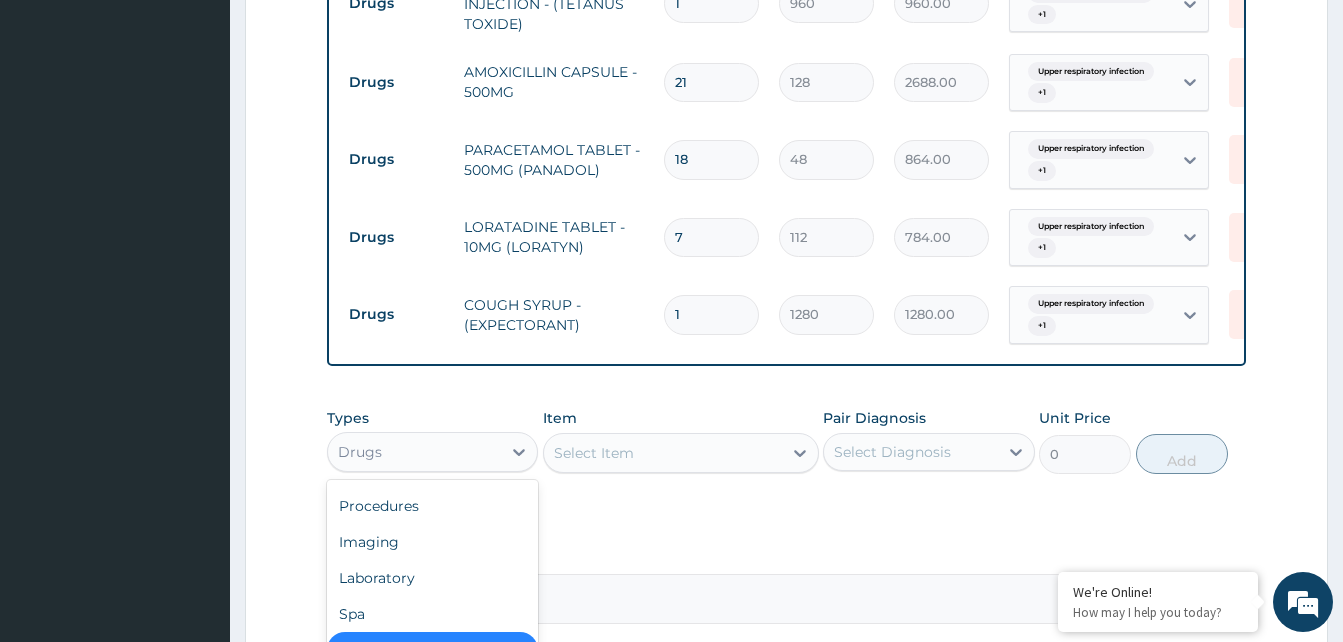 click on "Procedures" at bounding box center [432, 506] 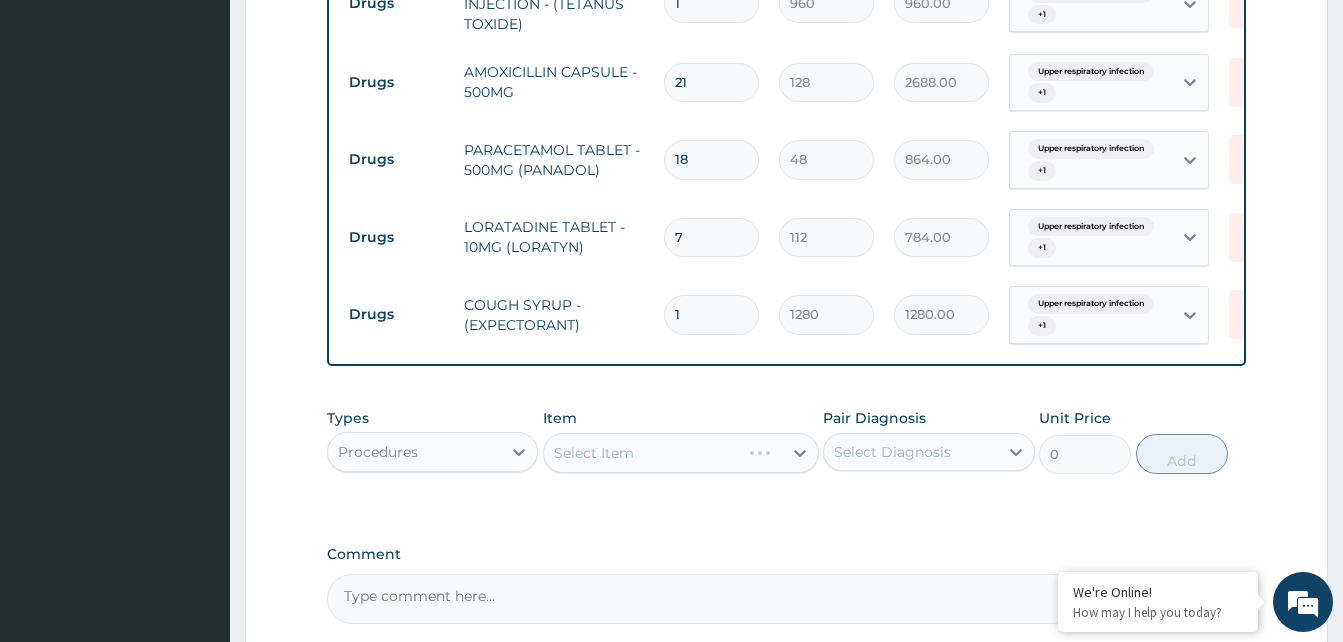 click on "Select Item" at bounding box center (681, 453) 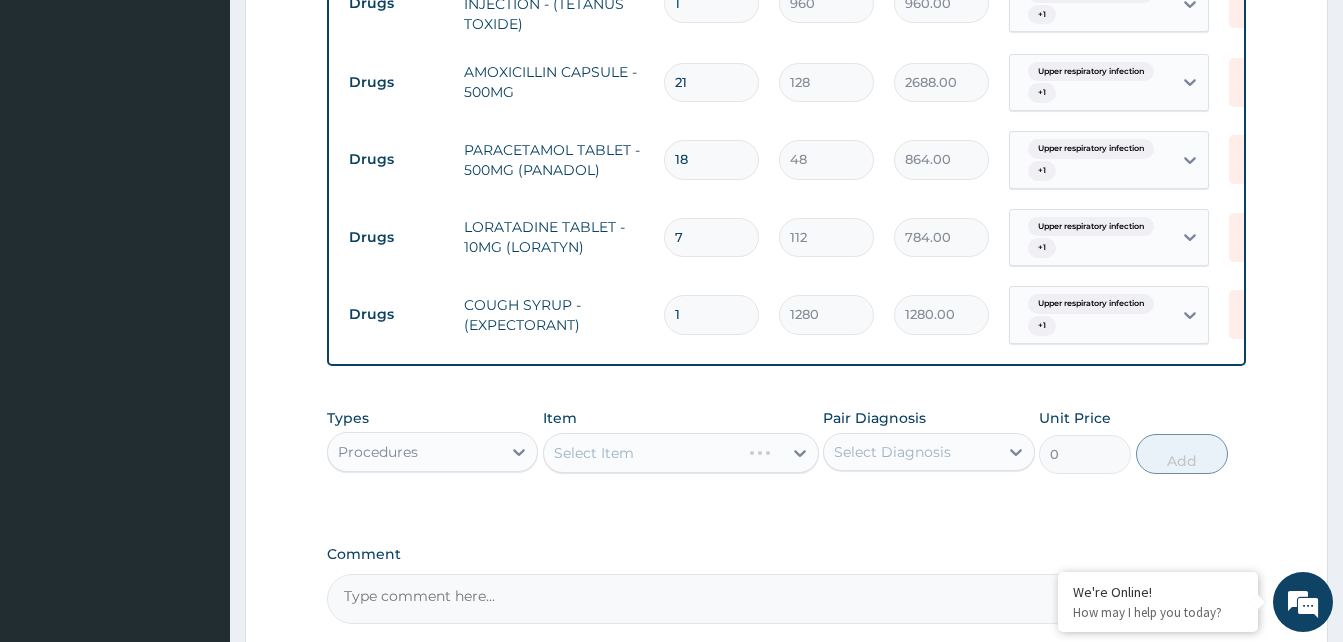 click on "Select Item" at bounding box center [681, 453] 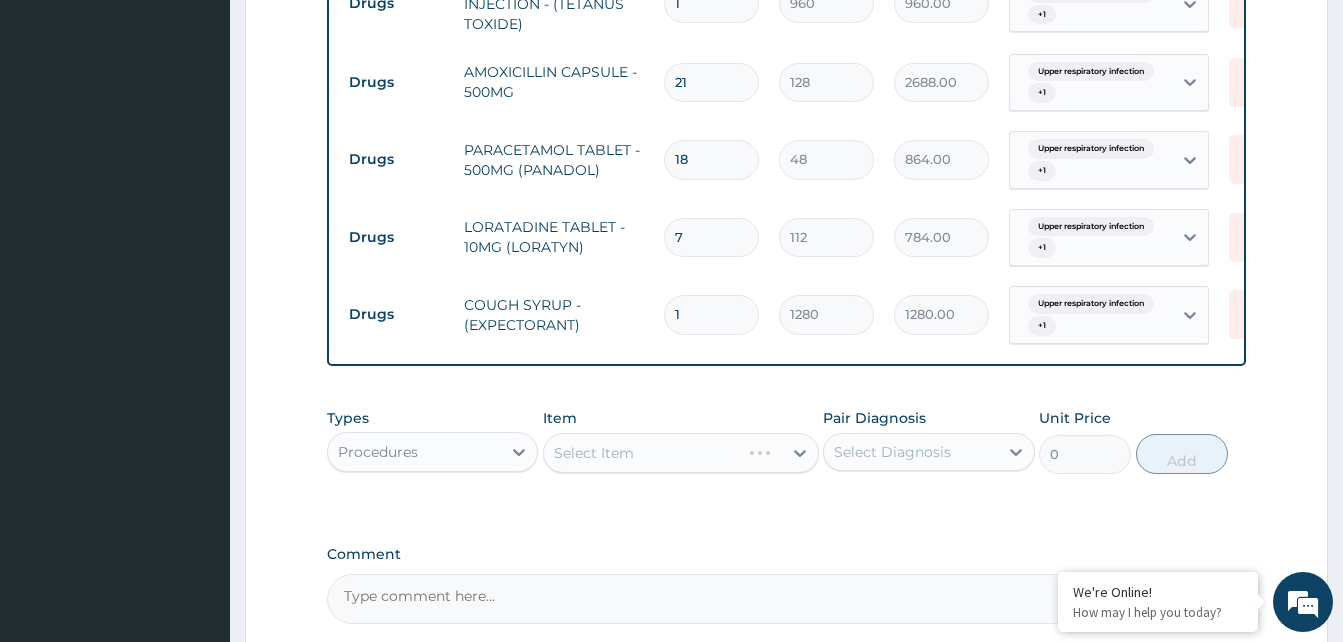click on "Select Item" at bounding box center [681, 453] 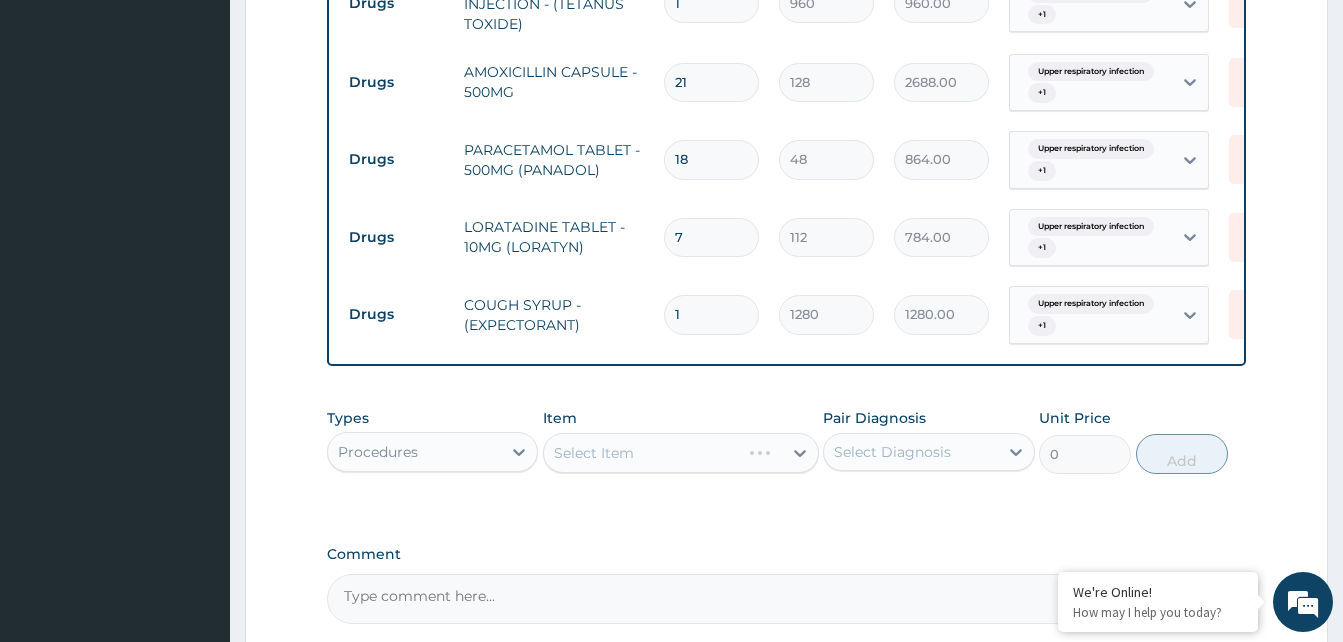 click on "Select Item" at bounding box center (681, 453) 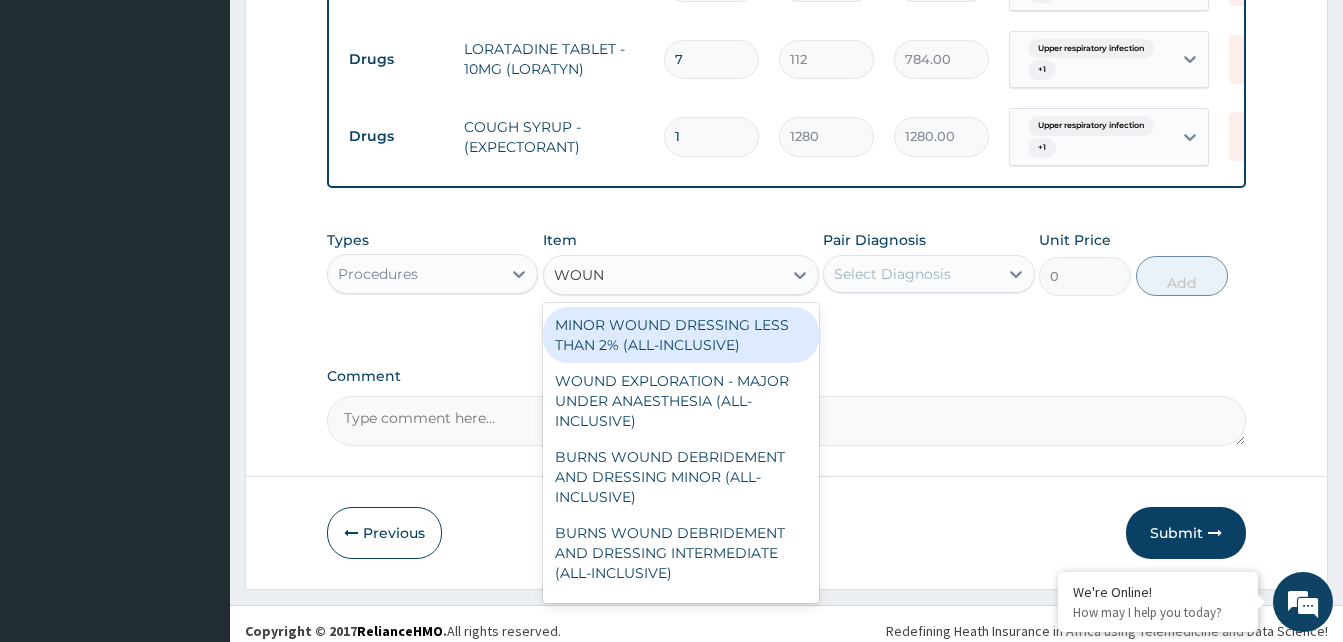 scroll, scrollTop: 1221, scrollLeft: 0, axis: vertical 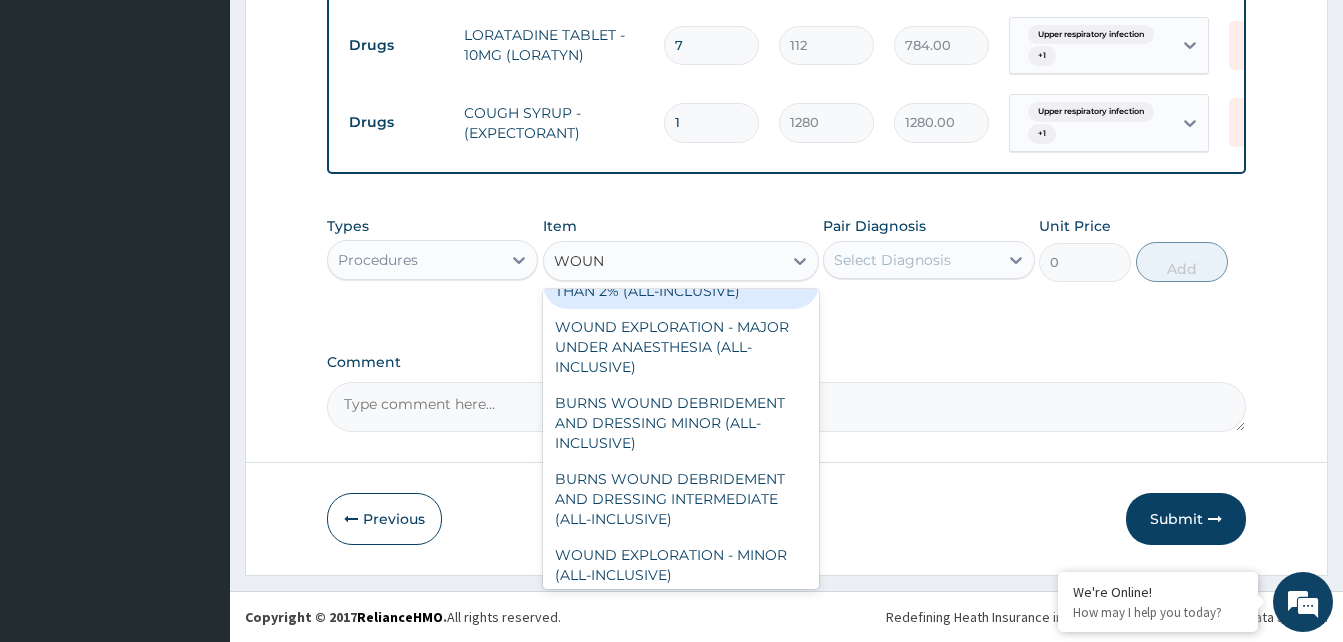 type on "WOUN" 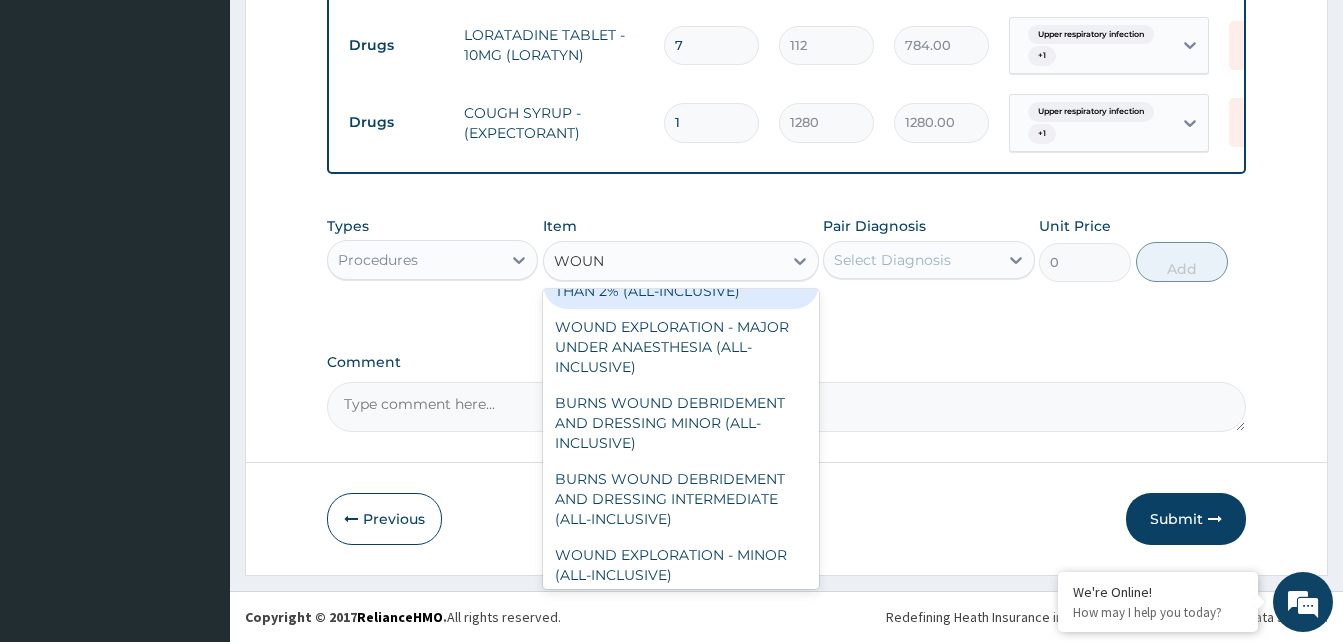 type 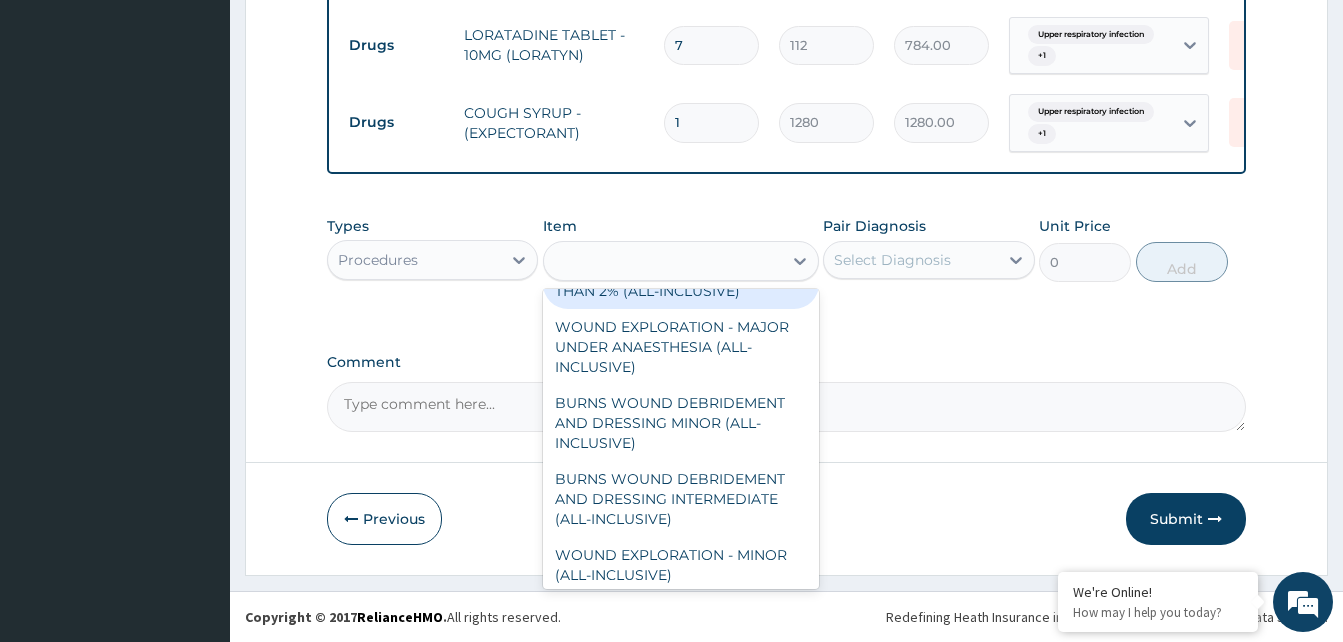 click on "Step  2  of 2 PA Code / Prescription Code Enter Code(Secondary Care Only) Encounter Date DD-MM-YYYY Important Notice Please enter PA codes before entering items that are not attached to a PA code   All diagnoses entered must be linked to a claim item. Diagnosis & Claim Items that are visible but inactive cannot be edited because they were imported from an already approved PA code. Diagnosis Upper respiratory infection Confirmed Abrasion of skin of left knee Confirmed NB: All diagnosis must be linked to a claim item Claim Items Type Name Quantity Unit Price Total Price Pair Diagnosis Actions Procedures GENERAL PRACTITIONER CONSULTATION FOLLOW UP 1 3000 3000.00 Upper respiratory infection  + 1 Delete Laboratory FBC CBC-COMPLETE BLOOD COUNT (HAEMOGRAM) - [BLOOD] 1 6000 6000.00 Upper respiratory infection  + 1 Delete Drugs TETANUS TOXOIDE INJECTION - (TETANUS TOXIDE) 1 960 960.00 Upper respiratory infection  + 1 Delete Drugs AMOXICILLIN CAPSULE - 500MG 21 128 2688.00  + 1 1" at bounding box center (786, -263) 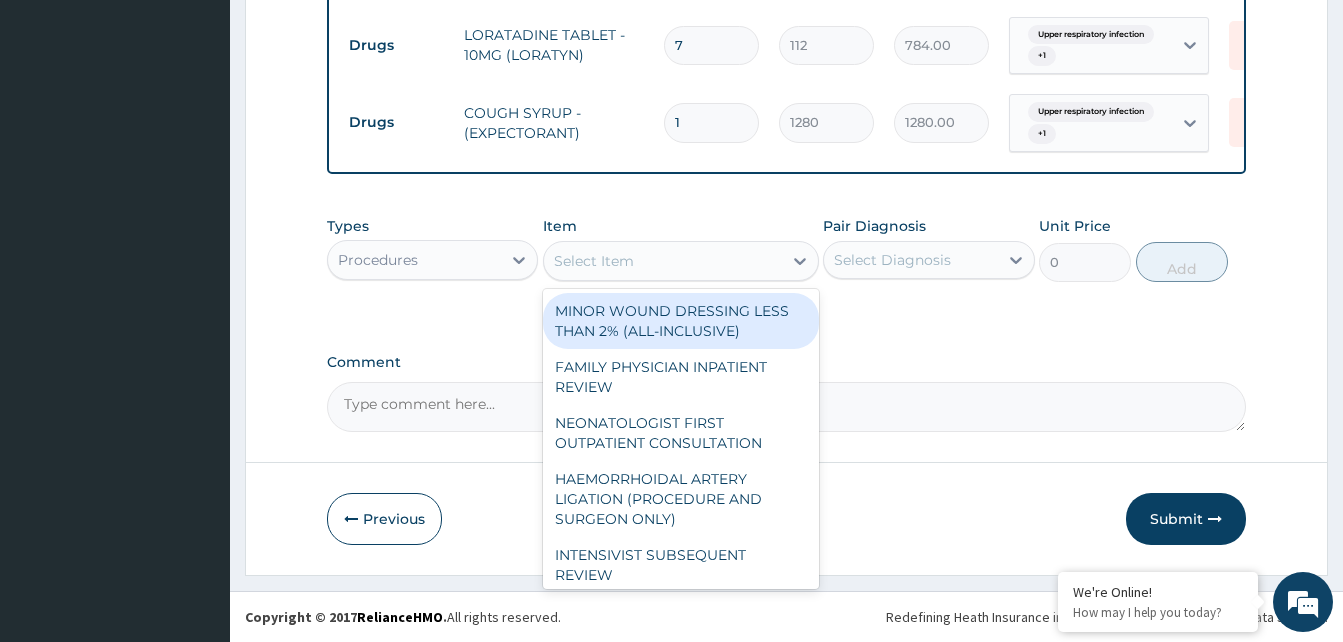 click on "MINOR WOUND DRESSING LESS THAN 2% (ALL-INCLUSIVE)" at bounding box center [681, 321] 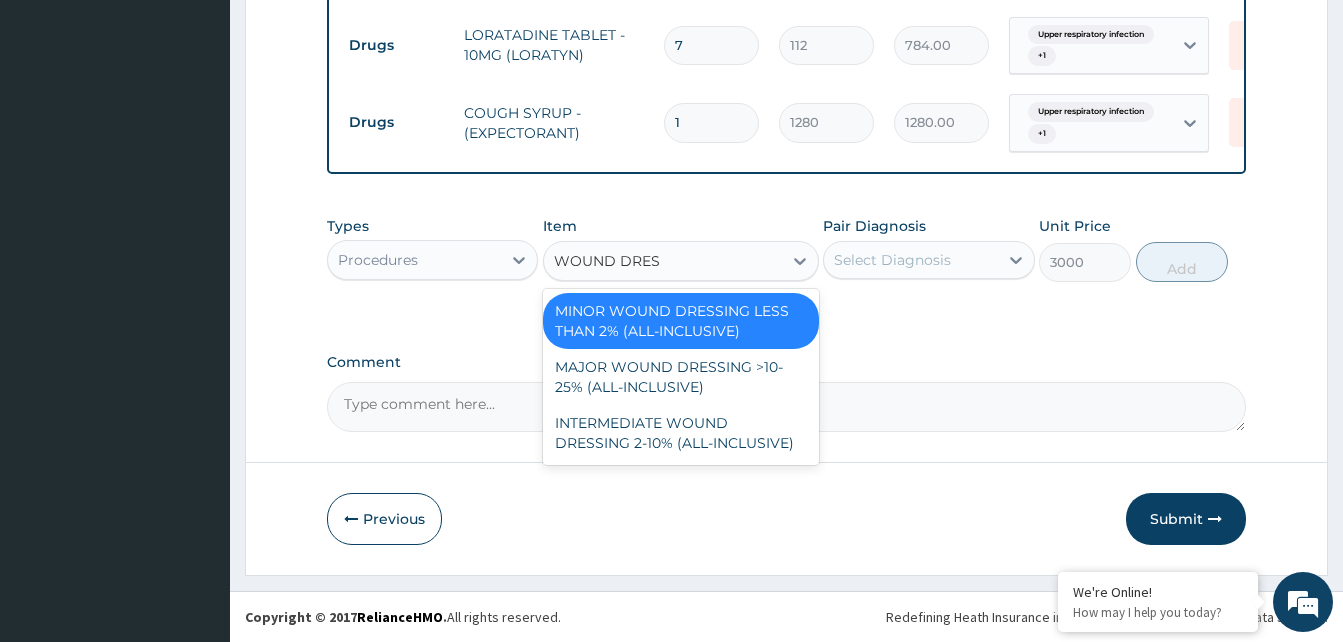 type on "WOUND DRESS" 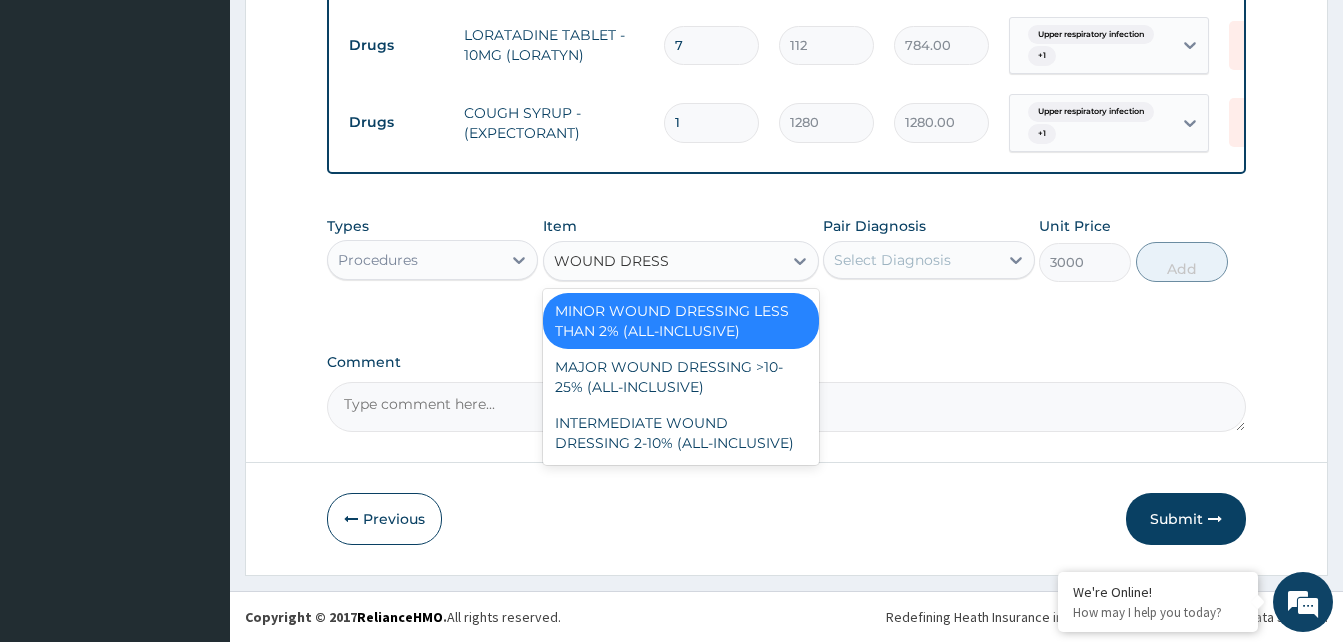 click on "MINOR WOUND DRESSING LESS THAN 2% (ALL-INCLUSIVE)" at bounding box center [681, 321] 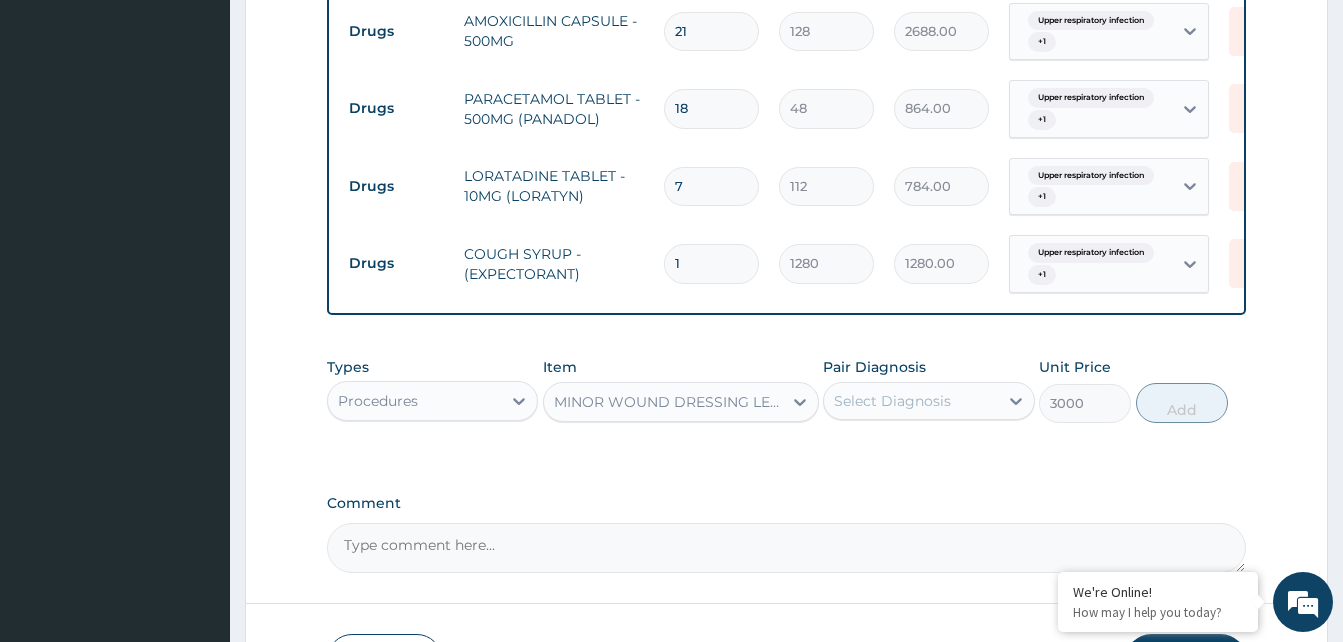 scroll, scrollTop: 1059, scrollLeft: 0, axis: vertical 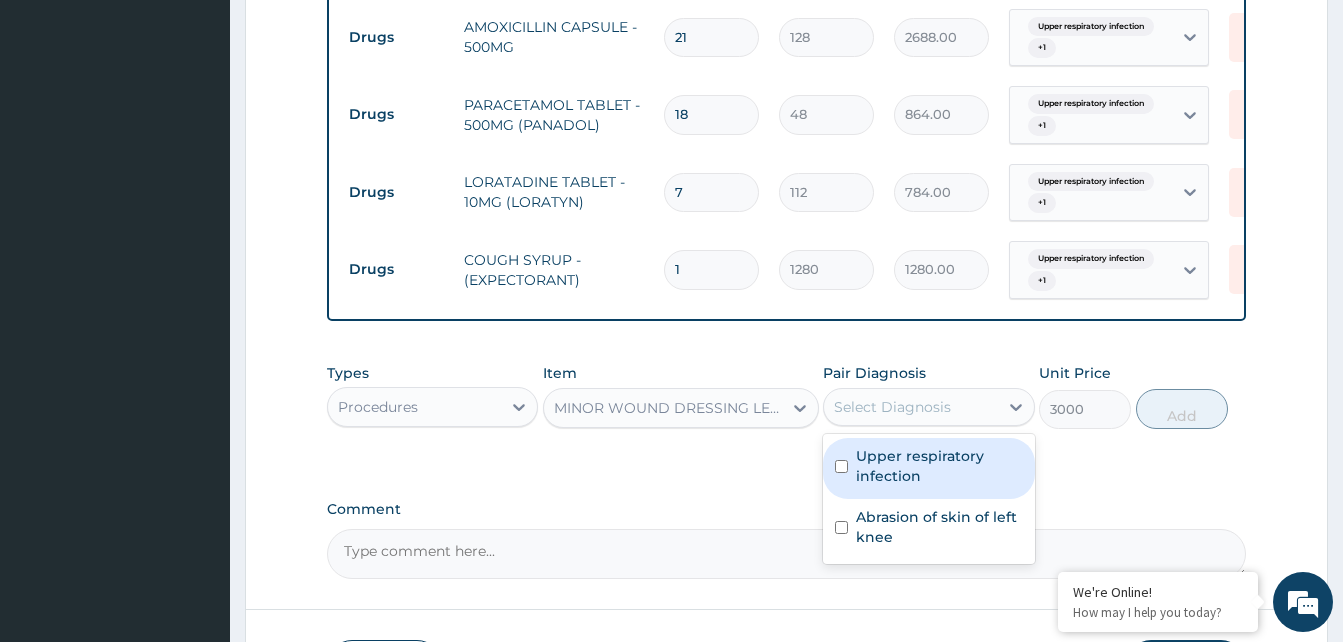 click at bounding box center [841, 466] 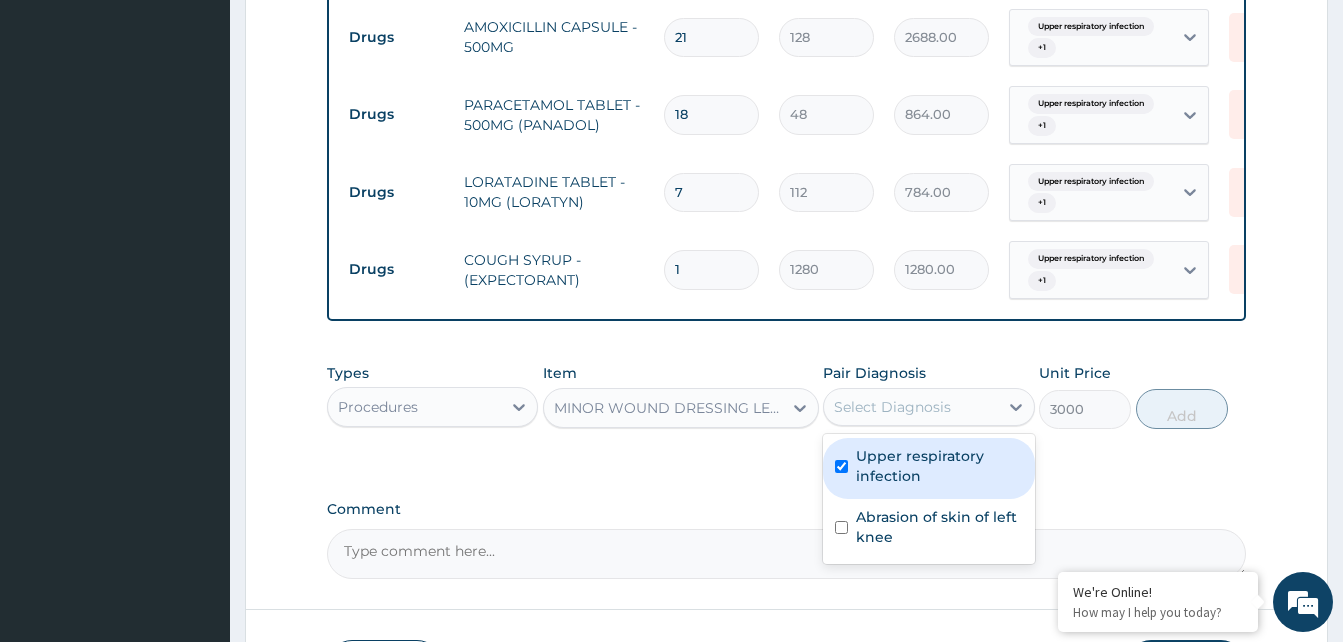 checkbox on "true" 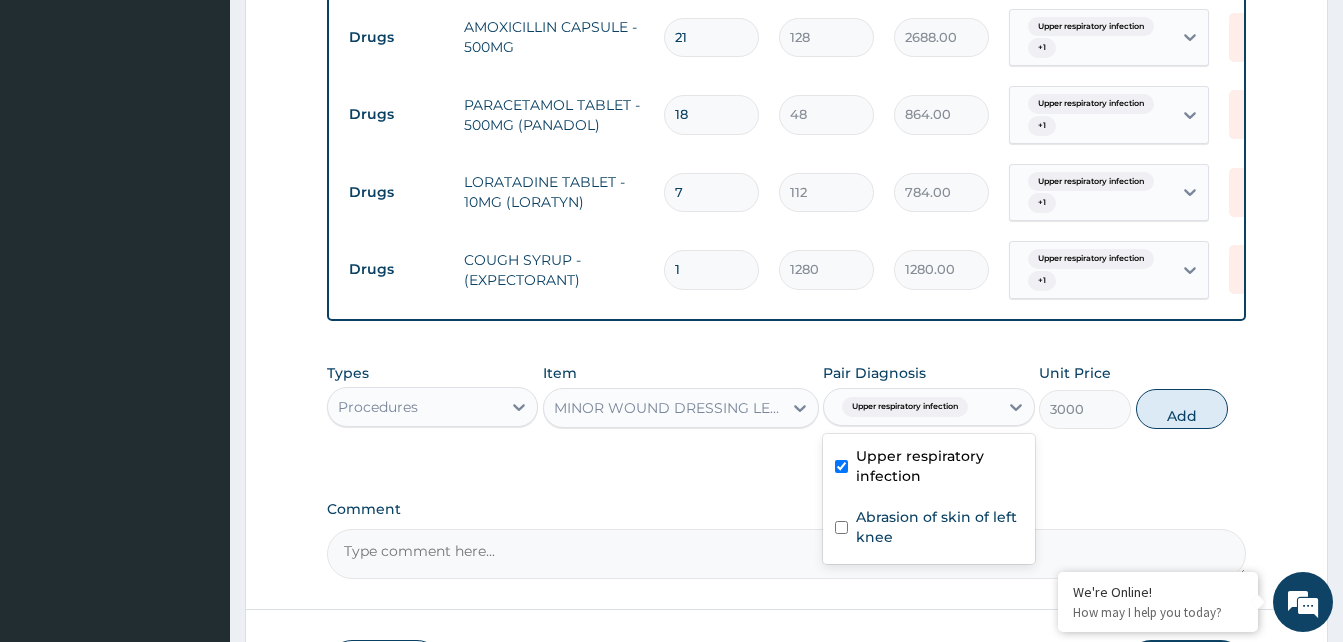 click on "Abrasion of skin of left knee" at bounding box center (939, 527) 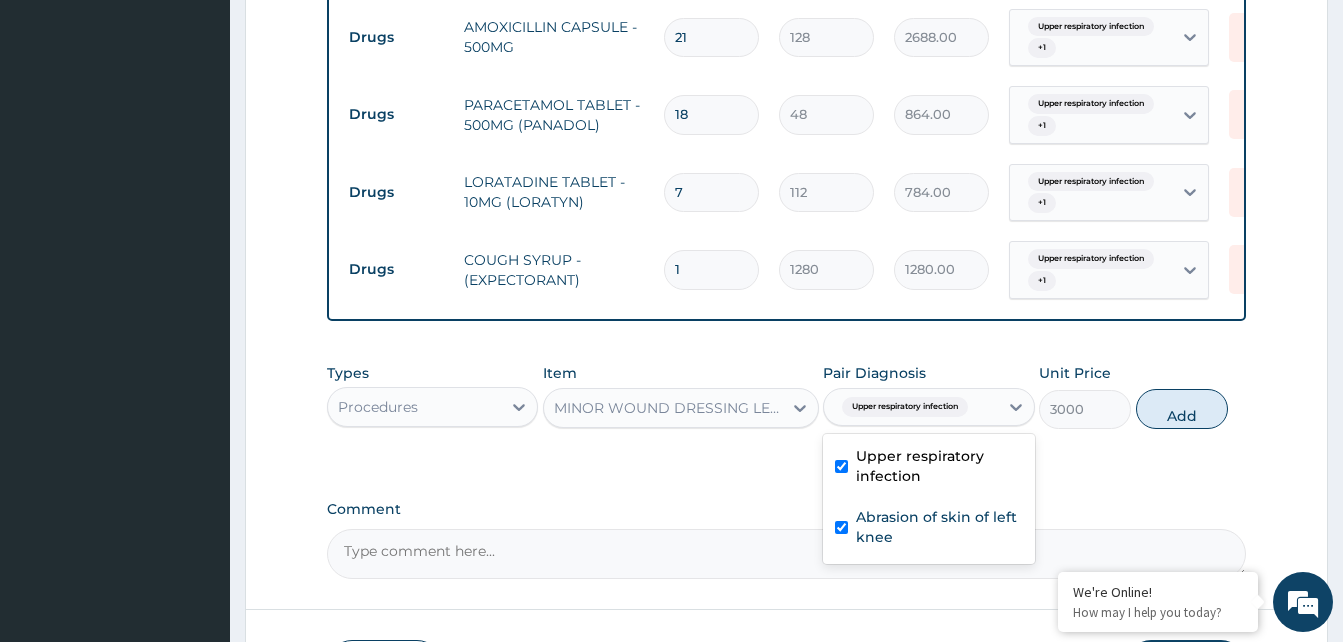 checkbox on "true" 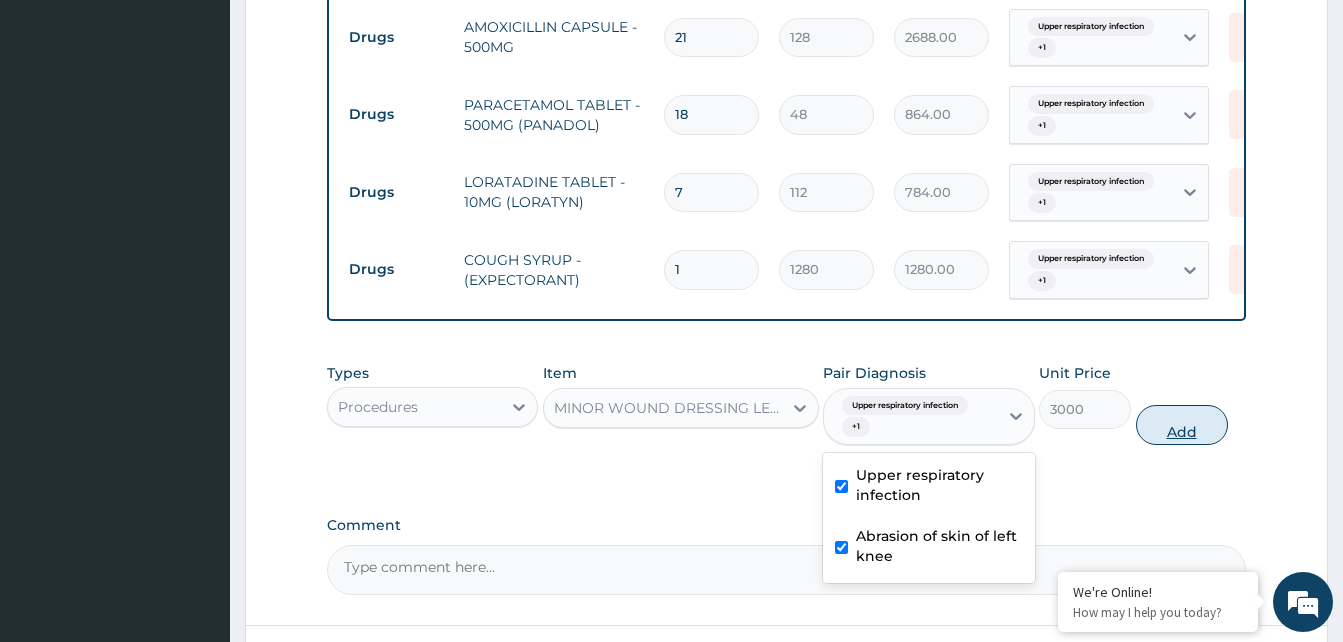 click on "Add" at bounding box center [1182, 425] 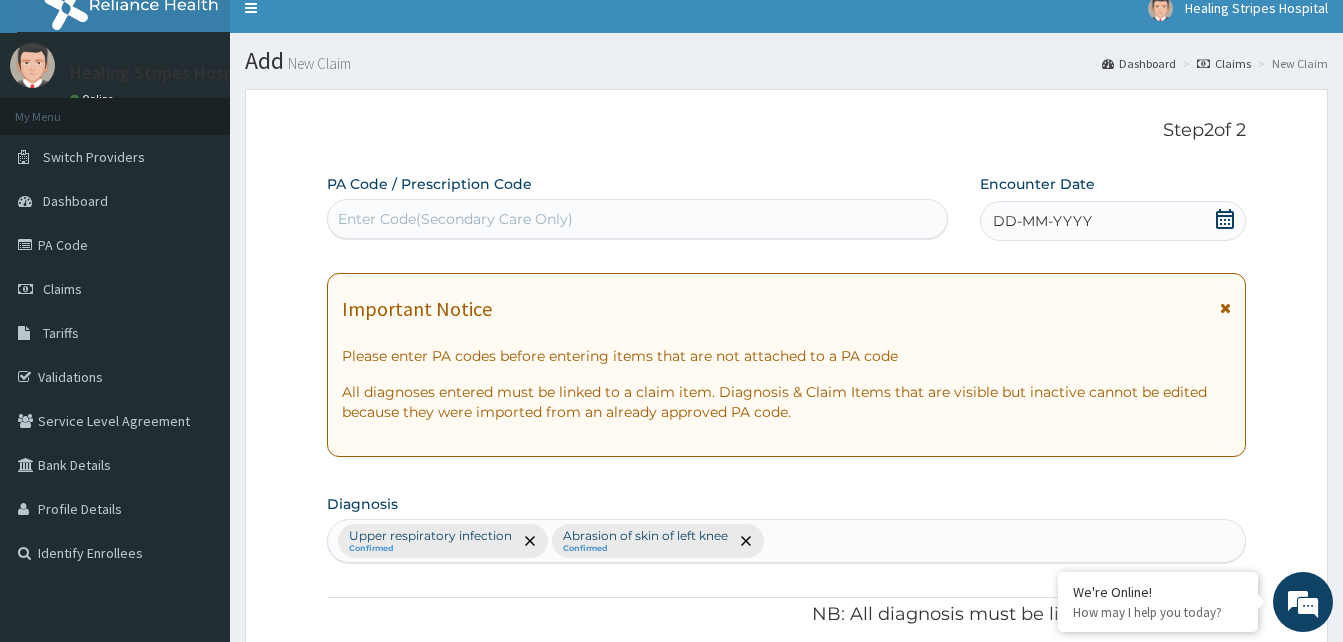 scroll, scrollTop: 0, scrollLeft: 0, axis: both 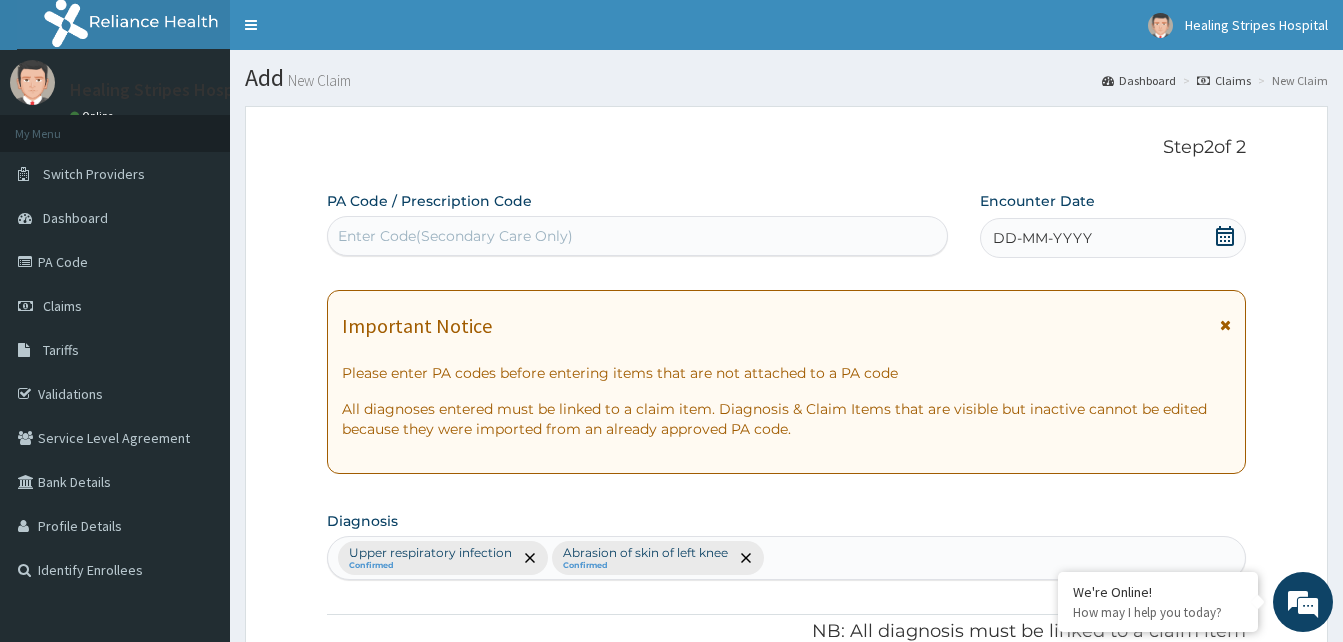 click on "DD-MM-YYYY" at bounding box center [1042, 238] 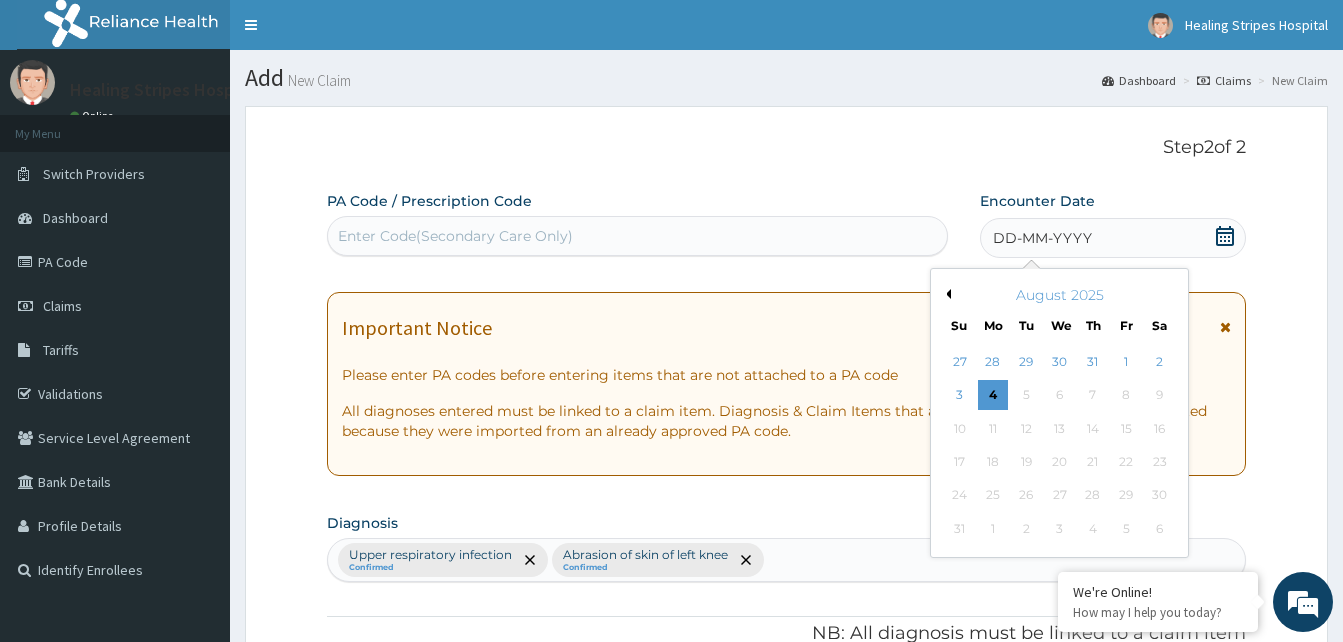 click on "August 2025" at bounding box center [1059, 295] 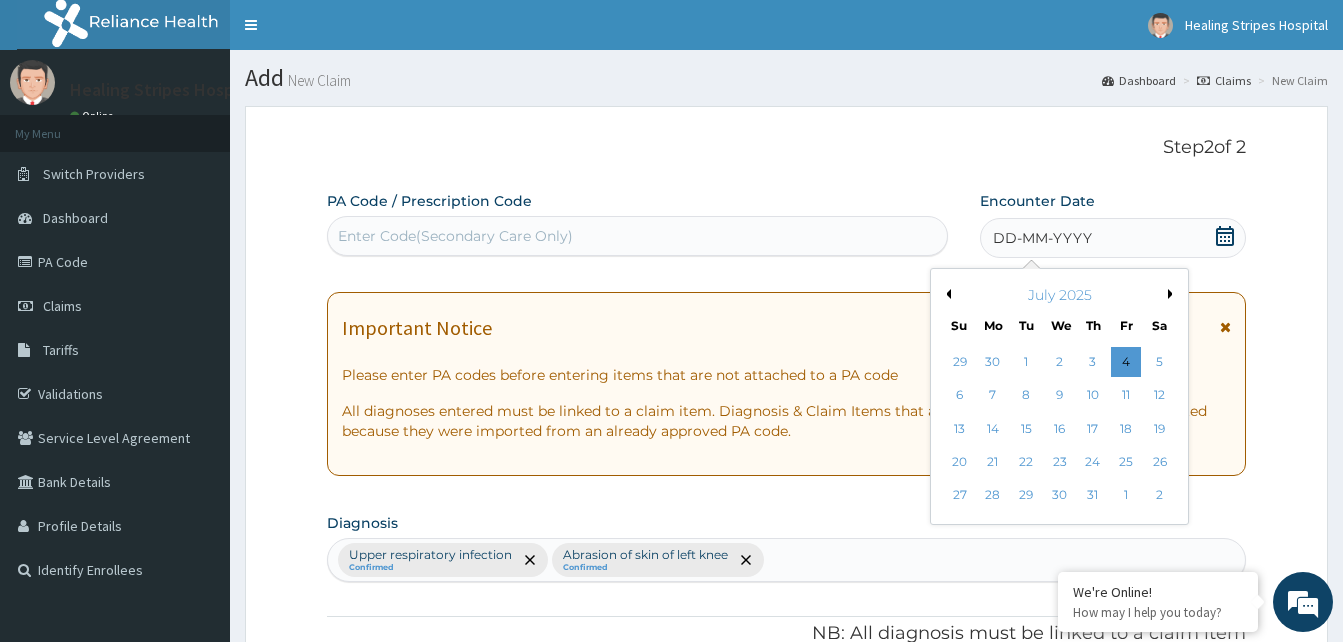 click on "Previous Month" at bounding box center [946, 294] 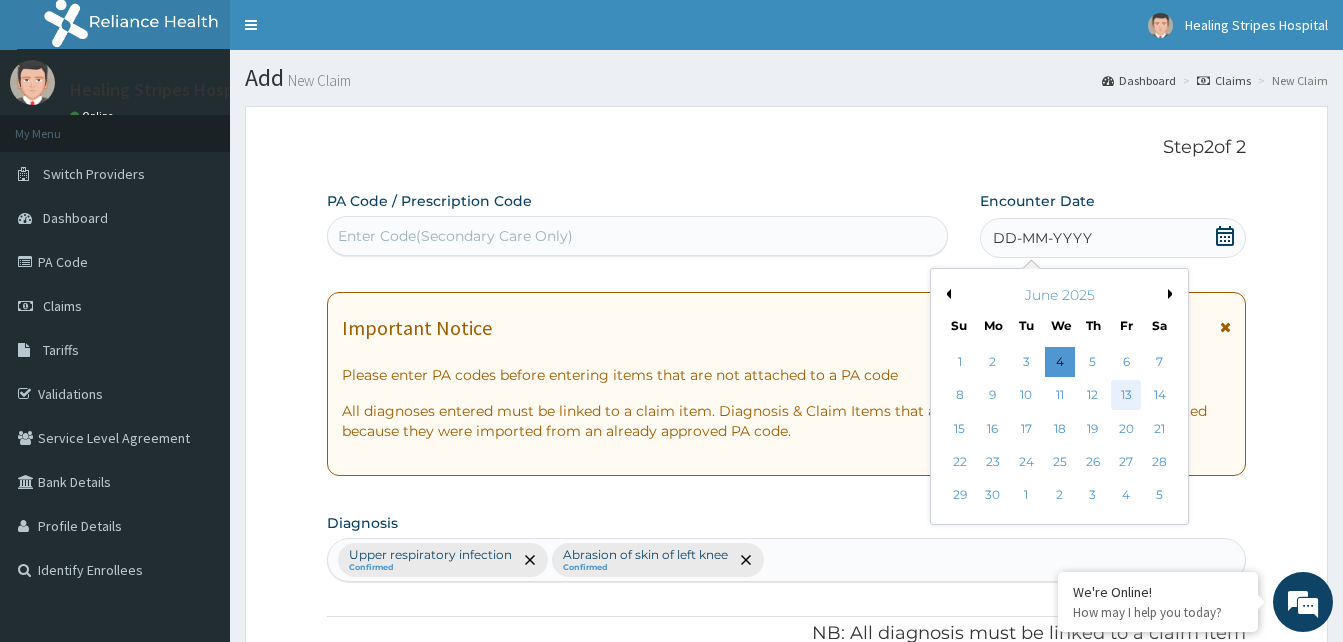 click on "13" at bounding box center [1126, 396] 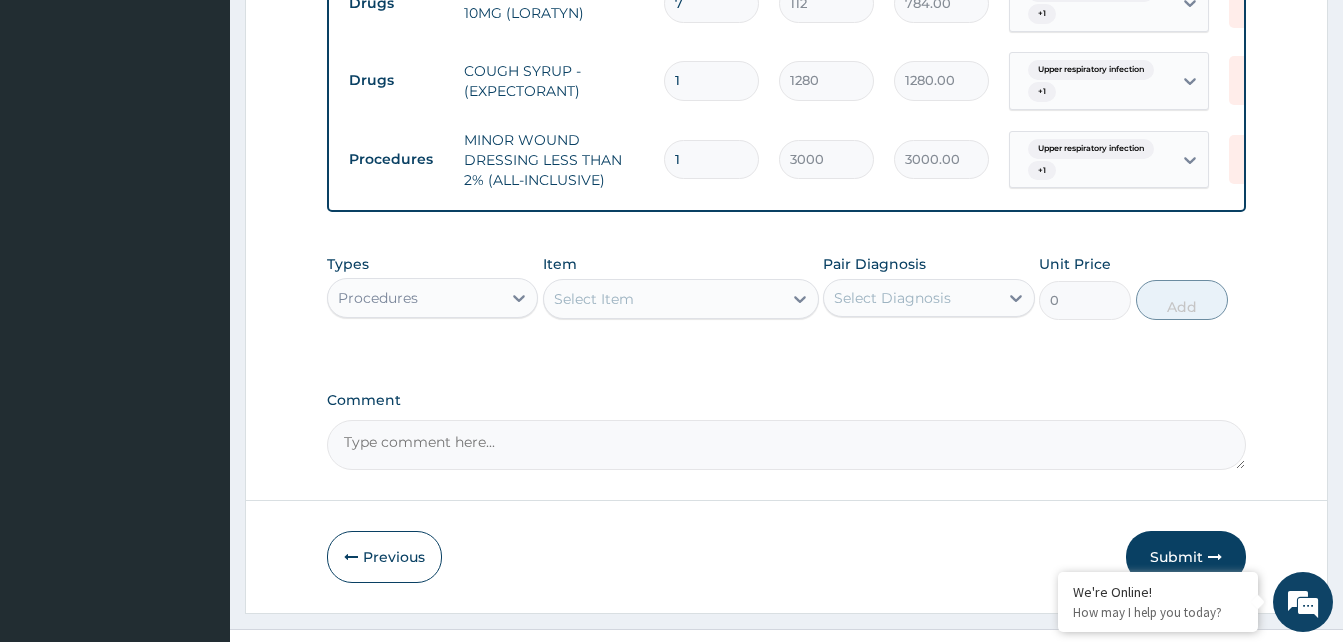 scroll, scrollTop: 1301, scrollLeft: 0, axis: vertical 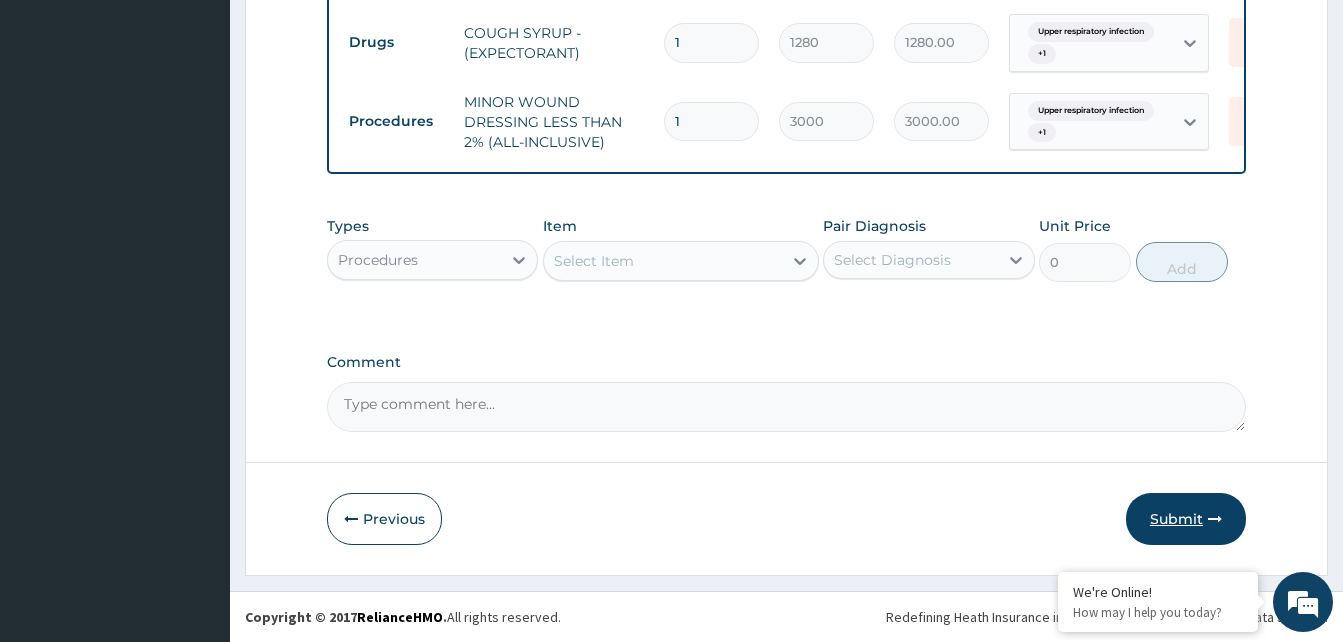 click on "Submit" at bounding box center [1186, 519] 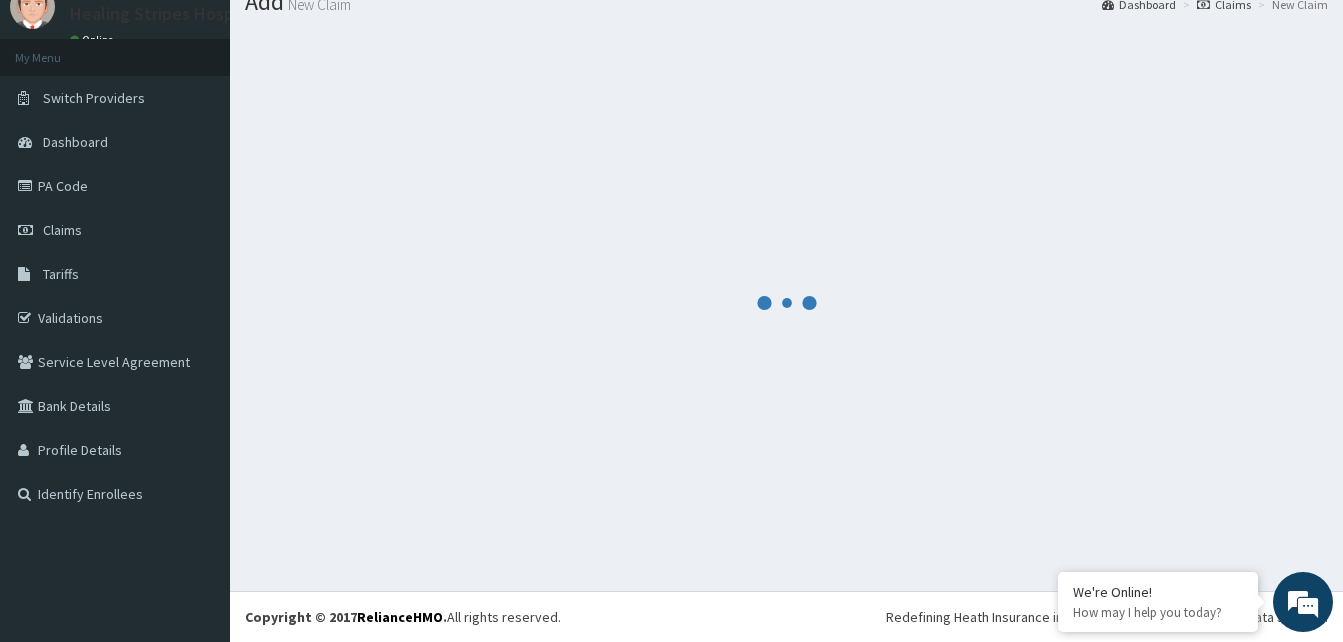 scroll, scrollTop: 1301, scrollLeft: 0, axis: vertical 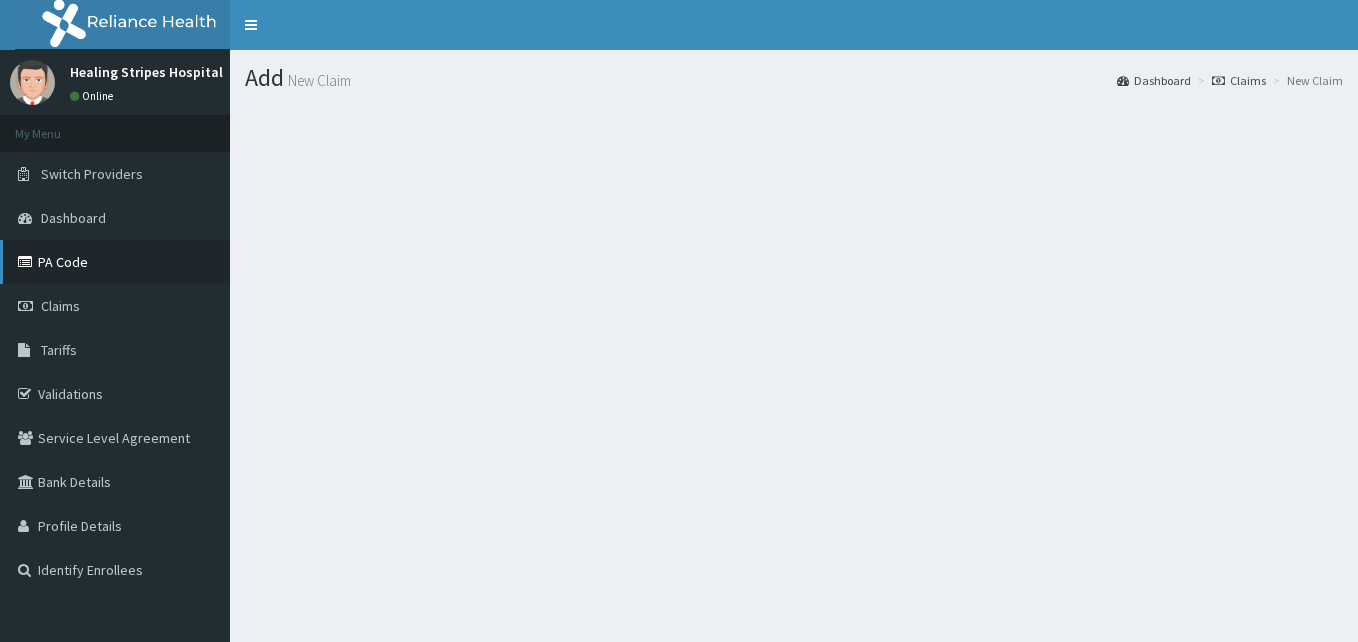 click on "PA Code" at bounding box center [115, 262] 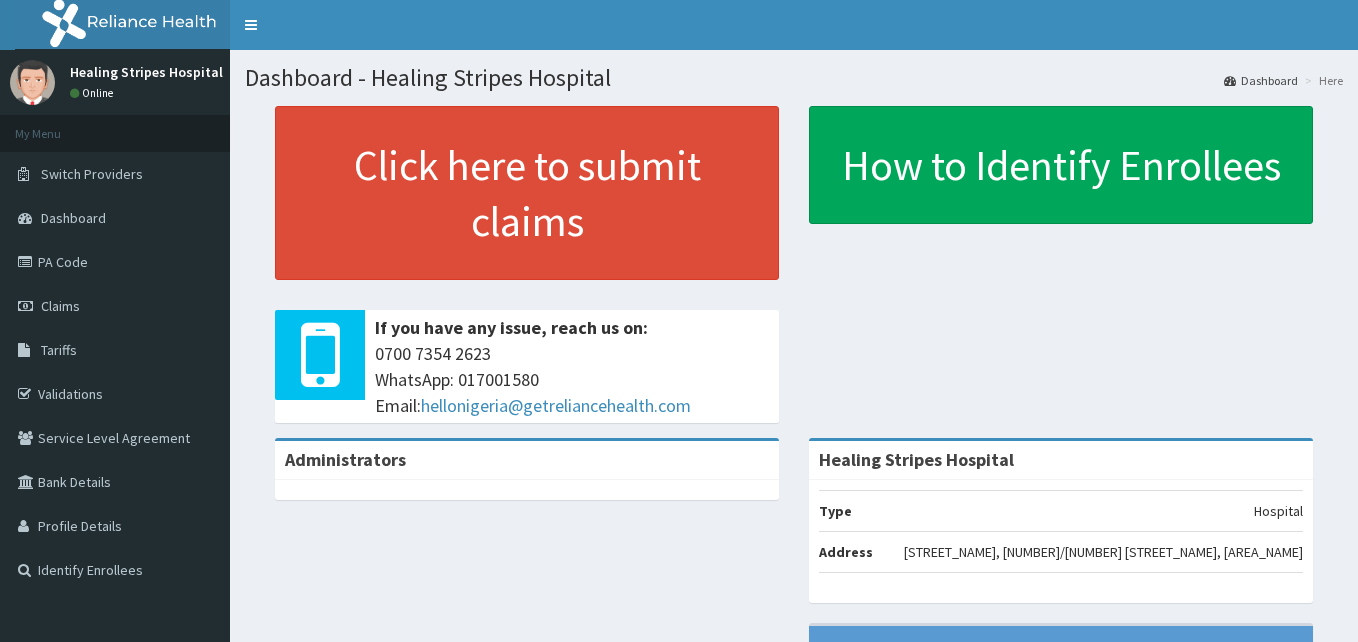 scroll, scrollTop: 0, scrollLeft: 0, axis: both 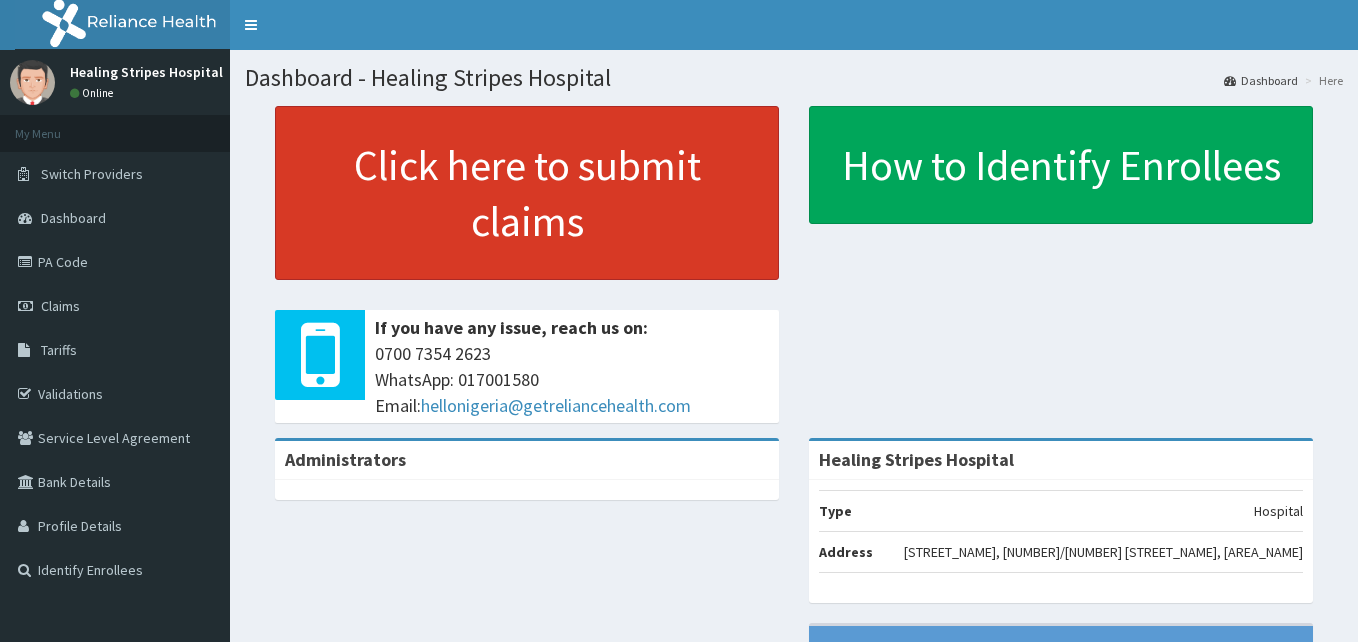 click on "Click here to submit claims" at bounding box center [527, 193] 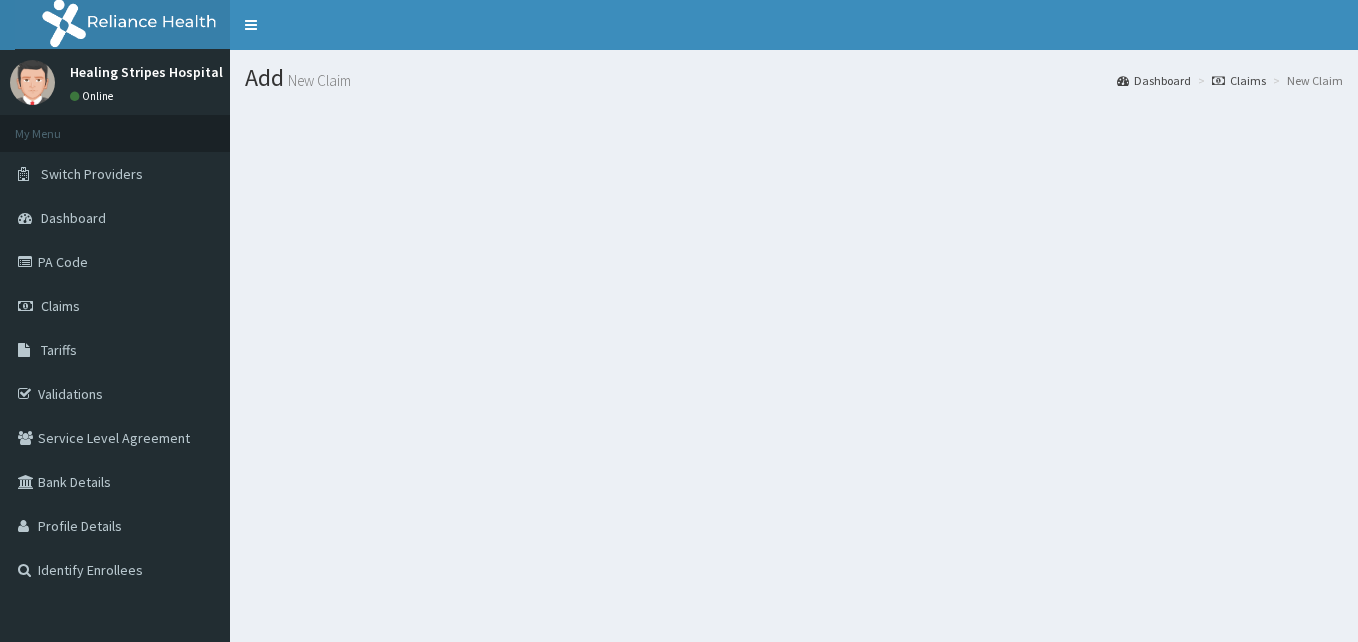 scroll, scrollTop: 0, scrollLeft: 0, axis: both 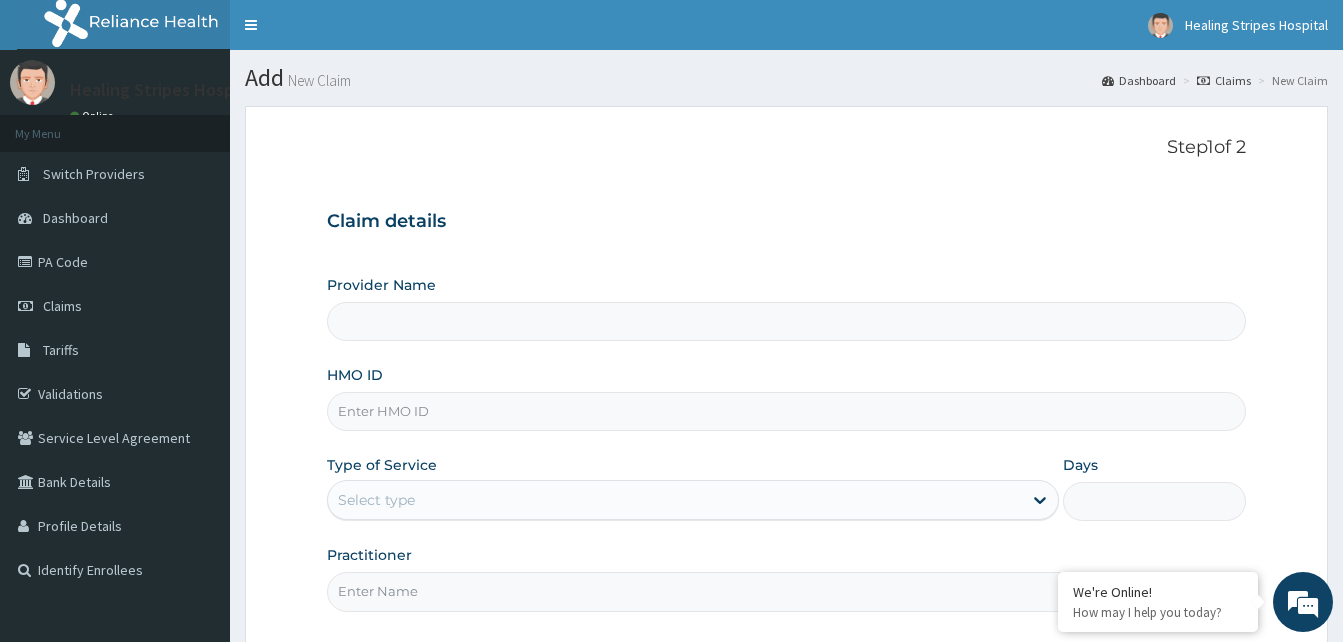 type on "Healing Stripes Hospital" 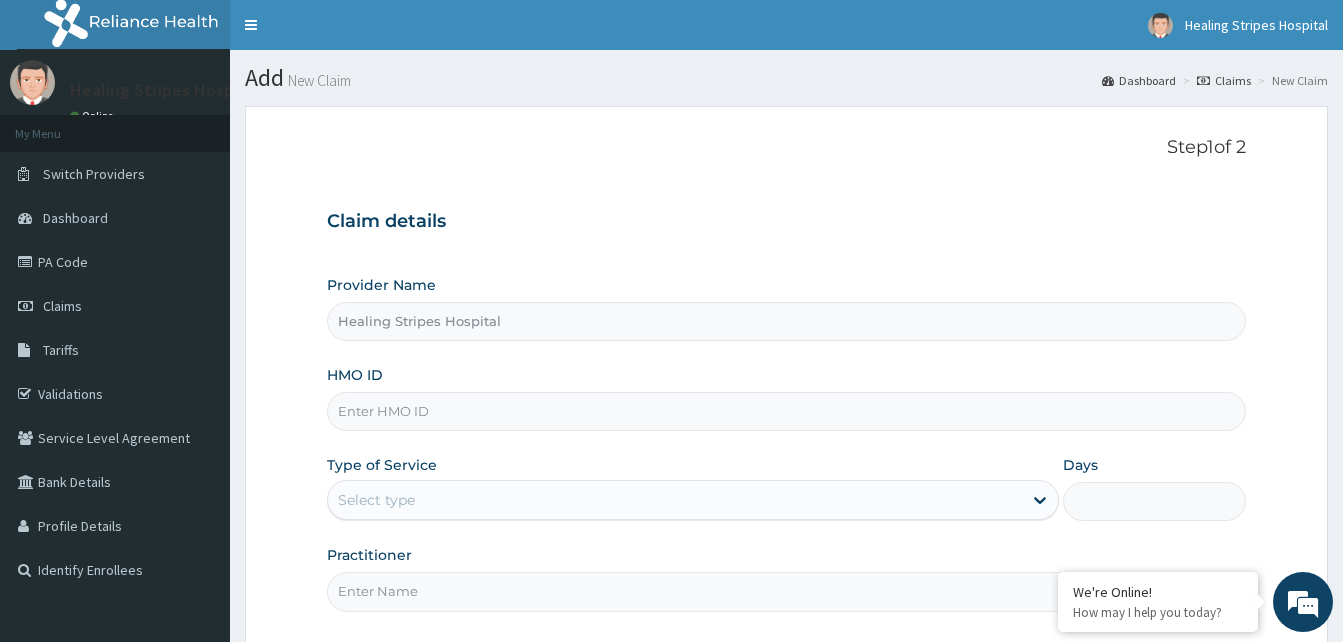 click on "HMO ID" at bounding box center [786, 411] 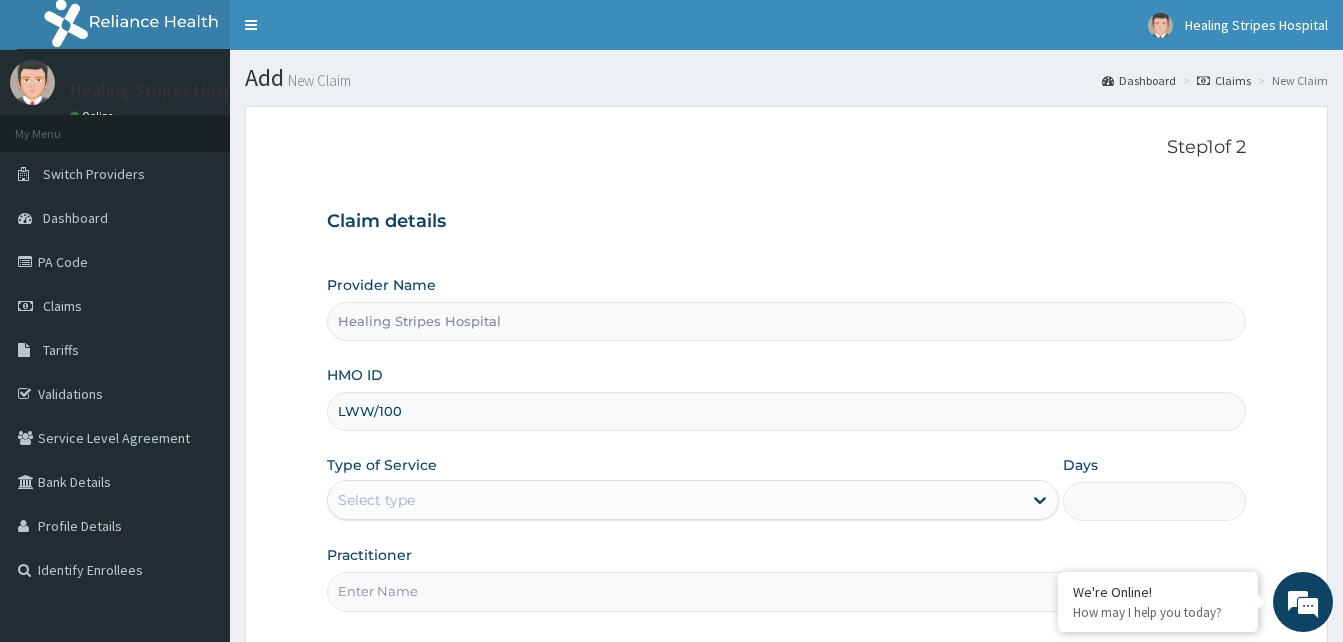 scroll, scrollTop: 0, scrollLeft: 0, axis: both 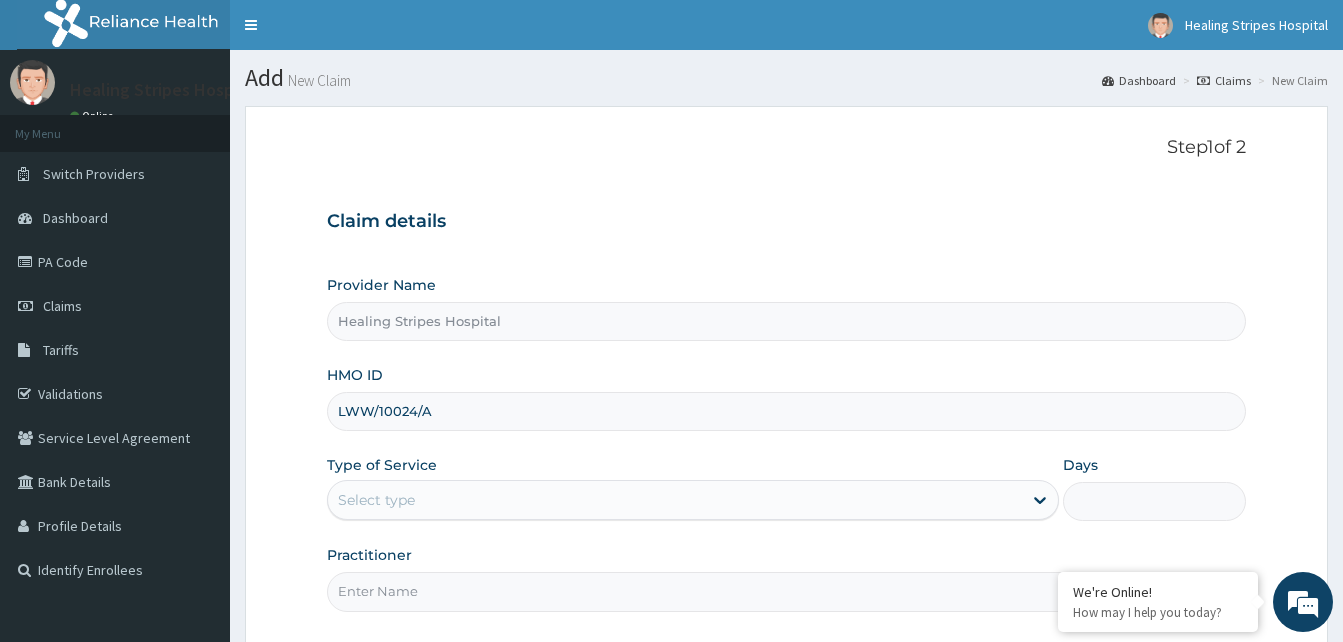 type on "LWW/10024/A" 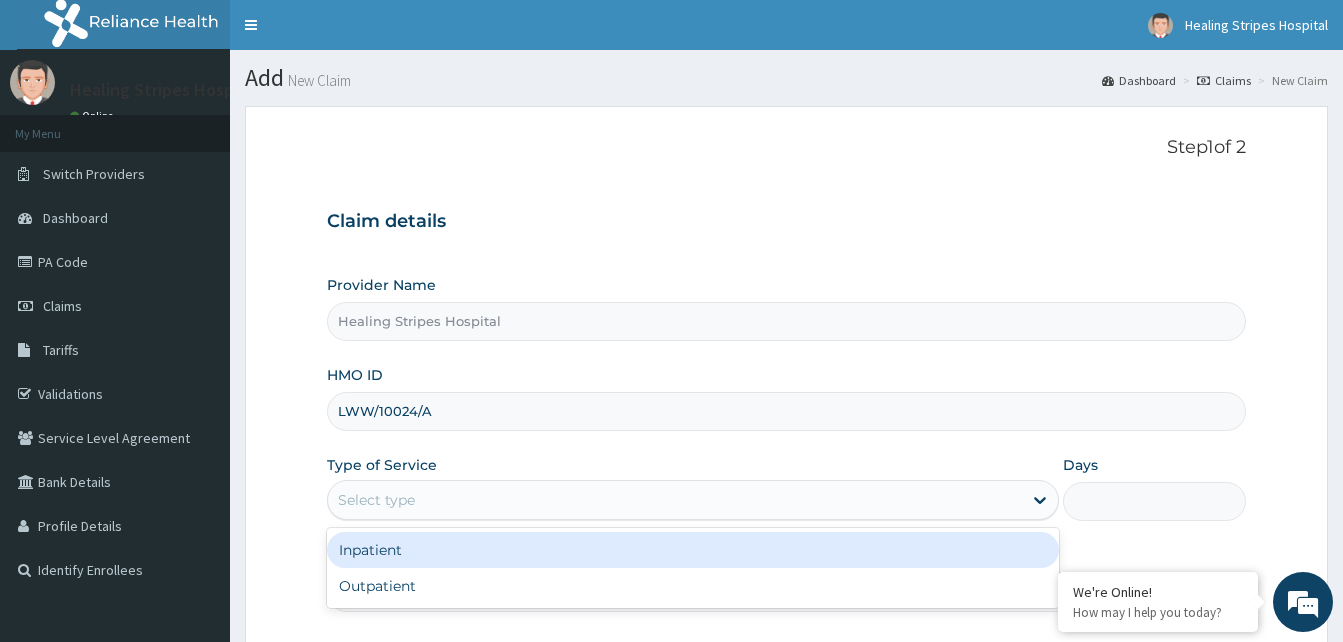 click on "Outpatient" at bounding box center [693, 586] 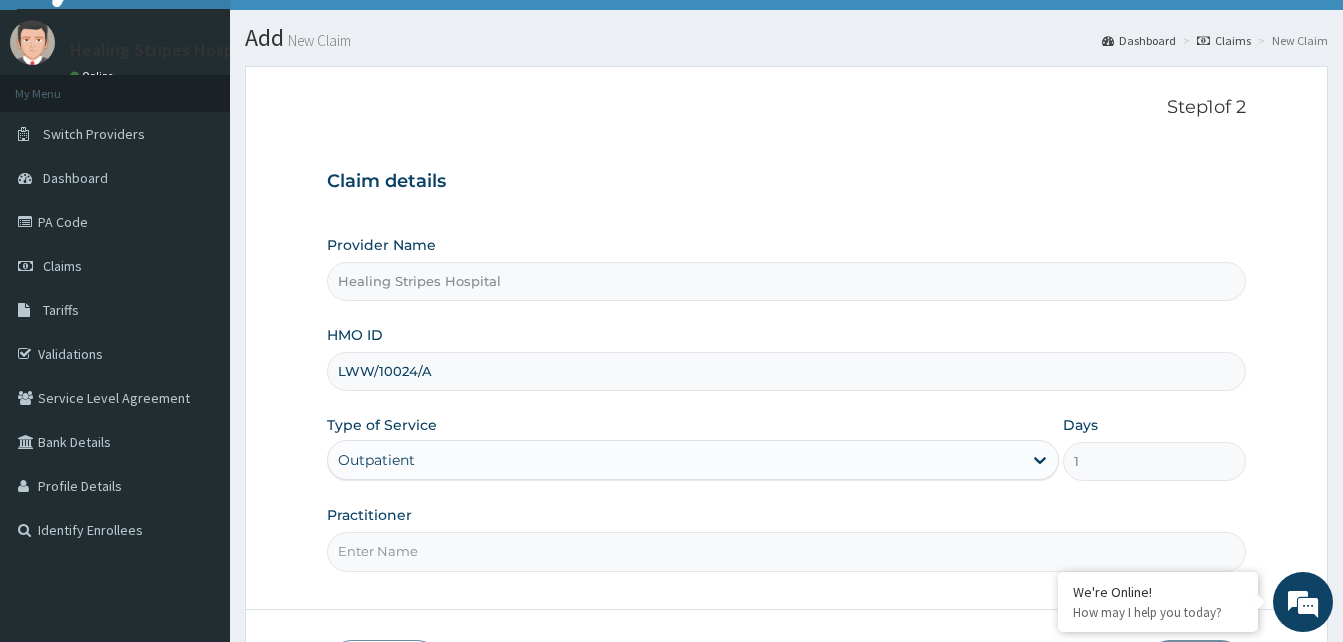 scroll, scrollTop: 157, scrollLeft: 0, axis: vertical 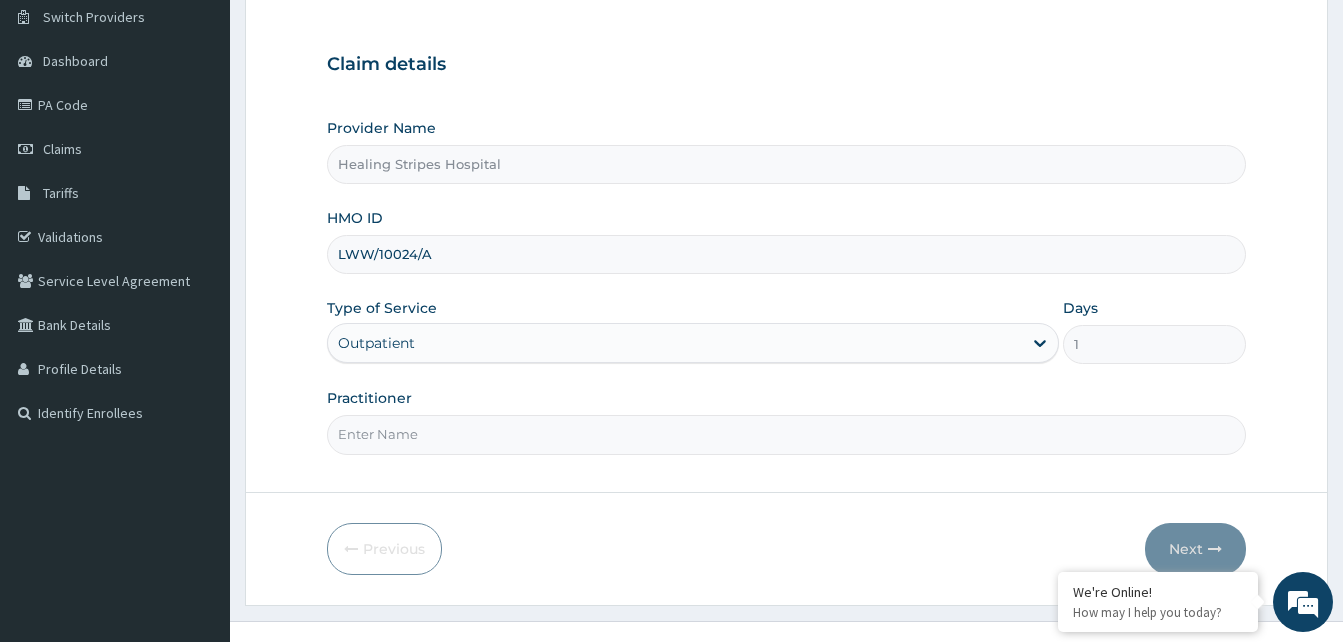 click on "Practitioner" at bounding box center (786, 434) 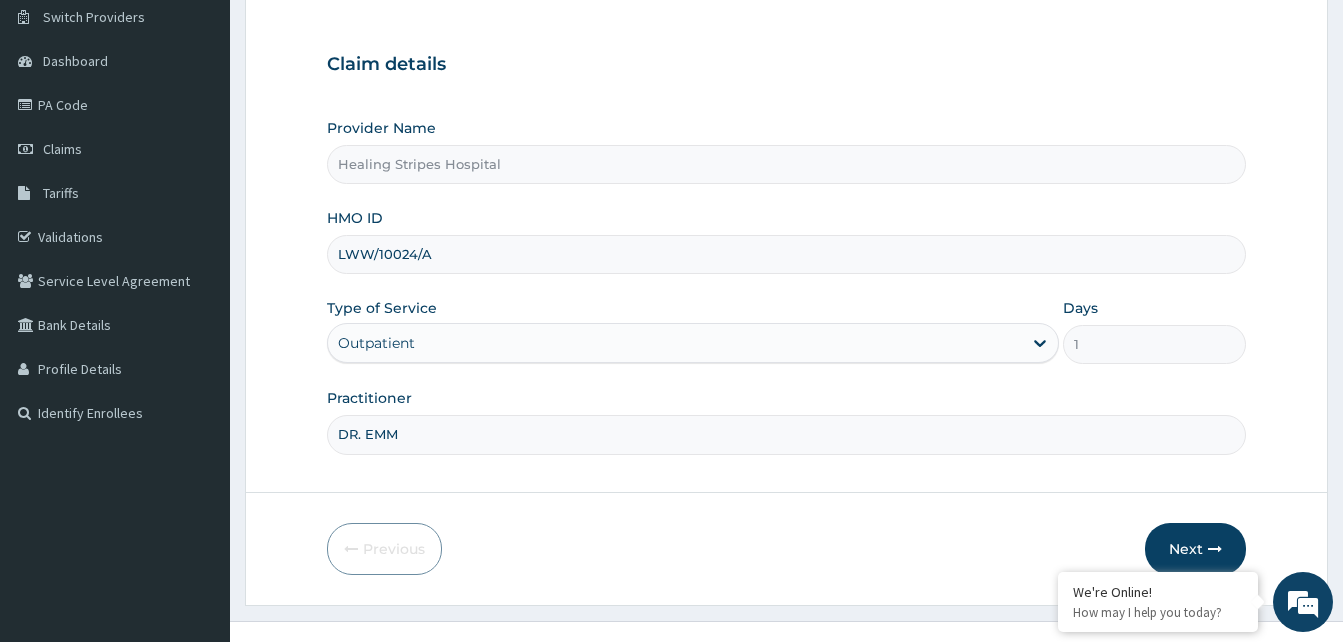type on "DR. EMMA" 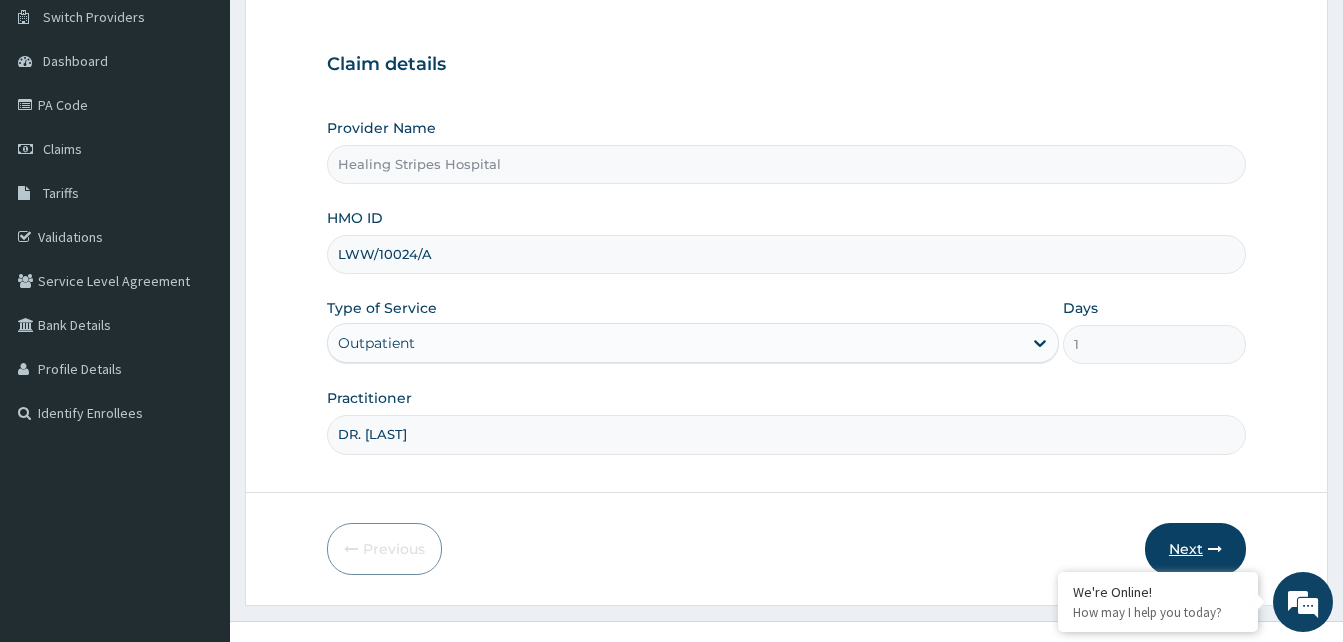 click on "Next" at bounding box center (1195, 549) 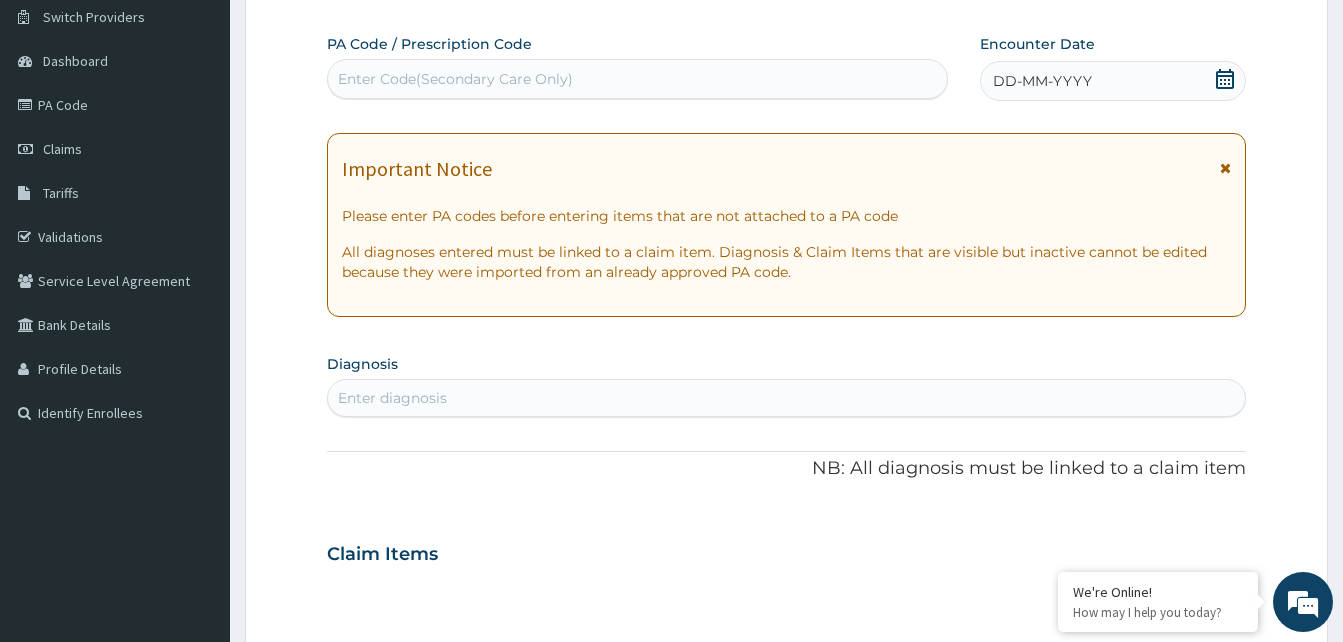 type on "C" 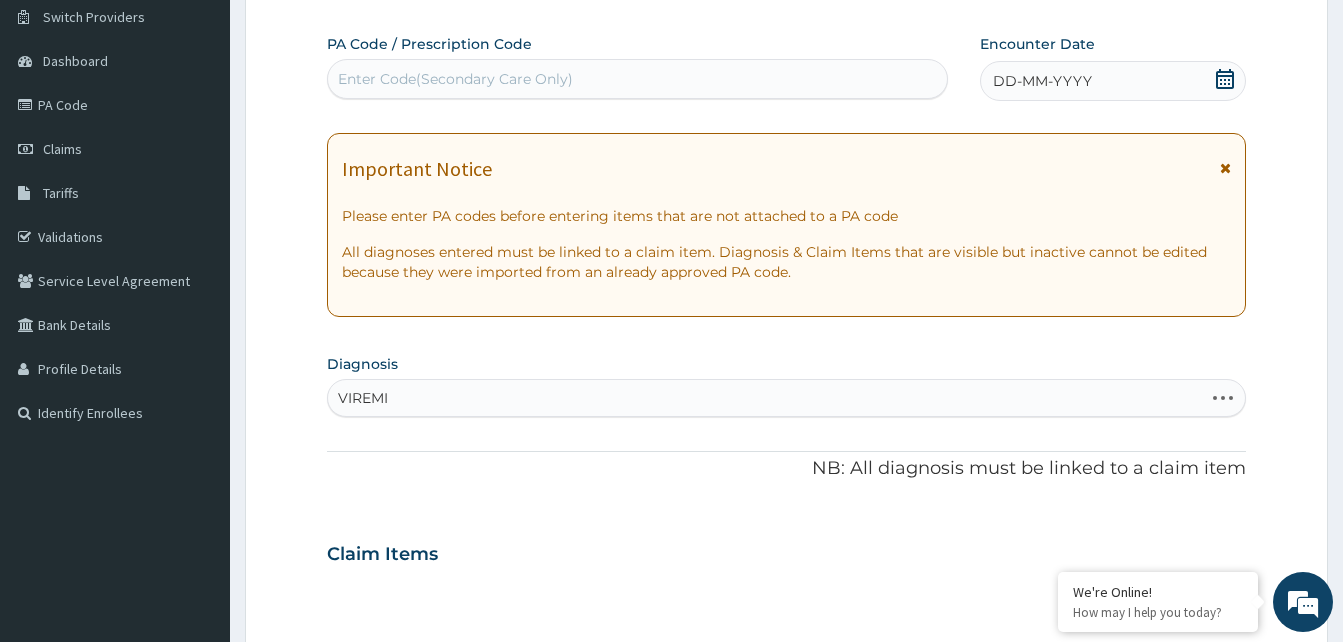 type on "VIREMIA" 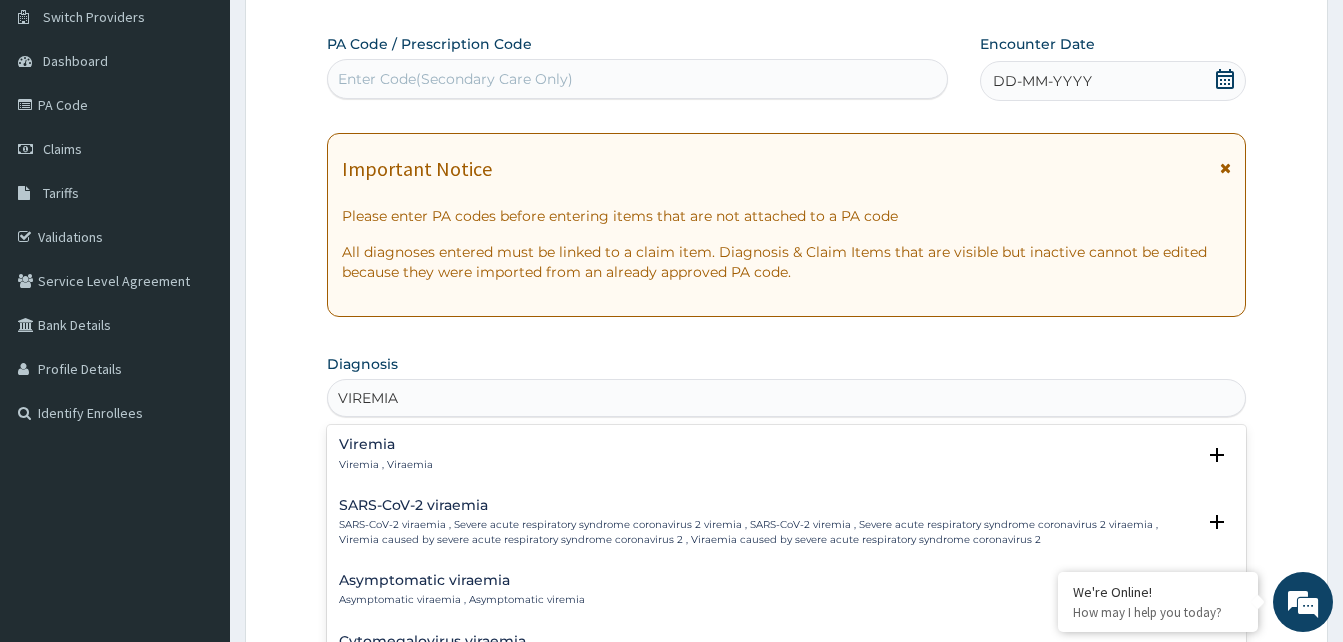 click on "Viremia Viremia , Viraemia" at bounding box center (386, 454) 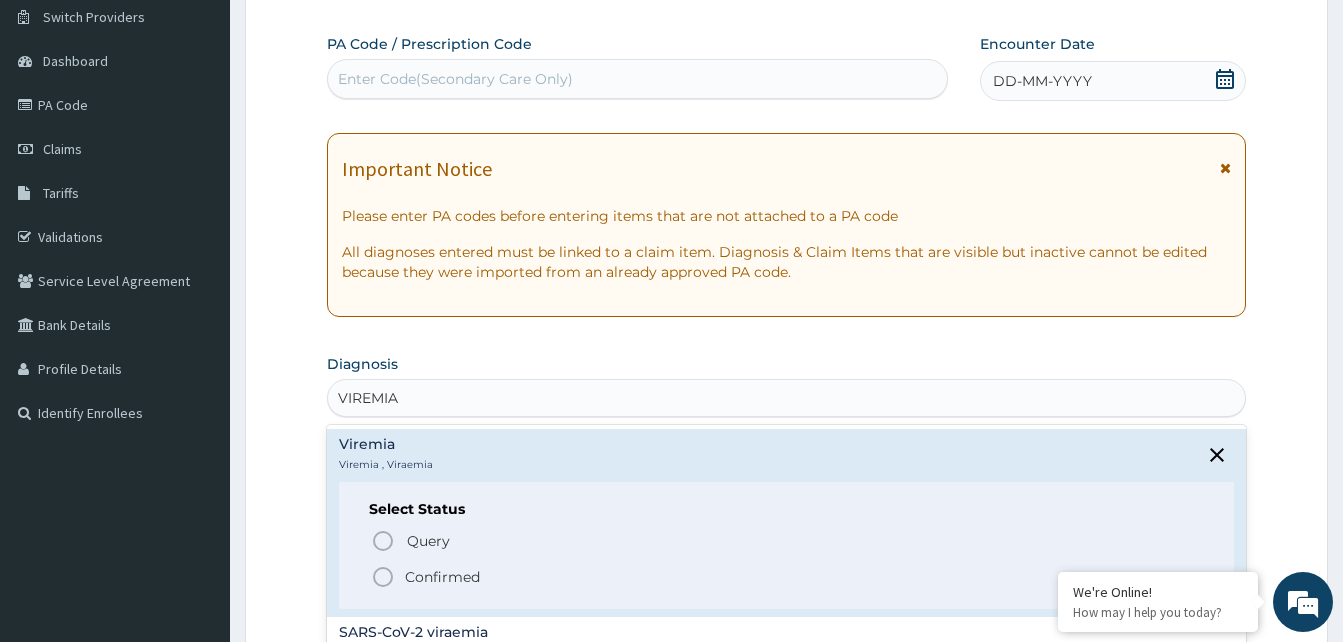 click 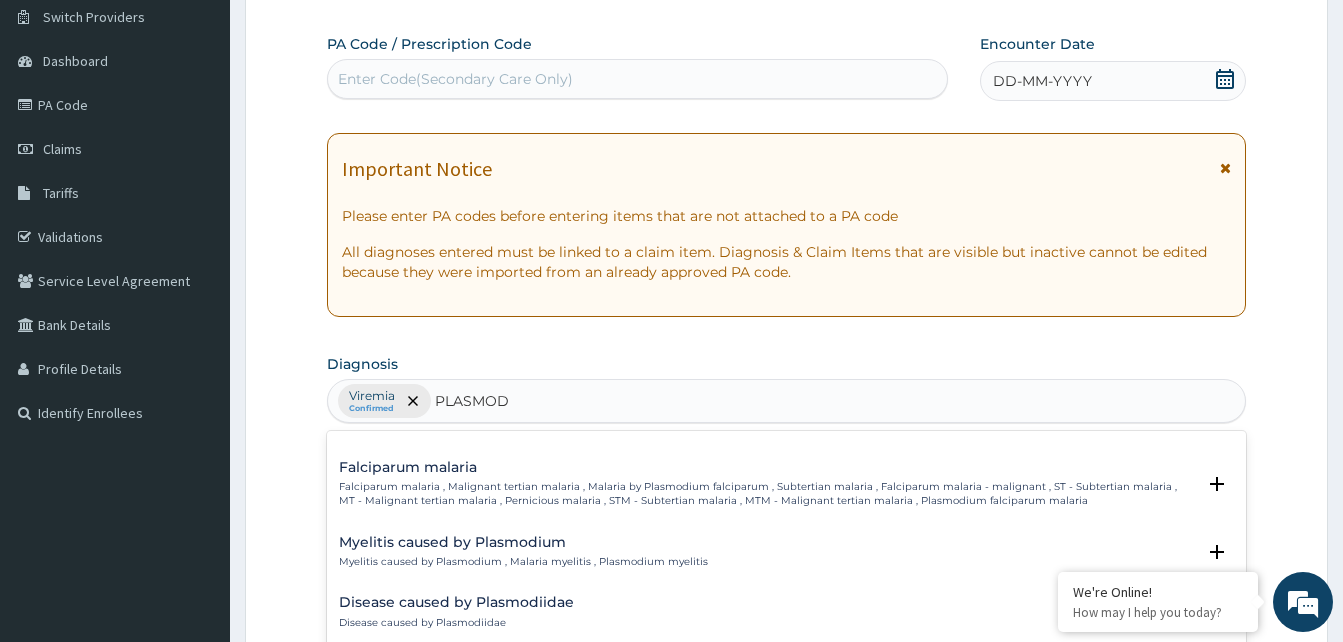 scroll, scrollTop: 228, scrollLeft: 0, axis: vertical 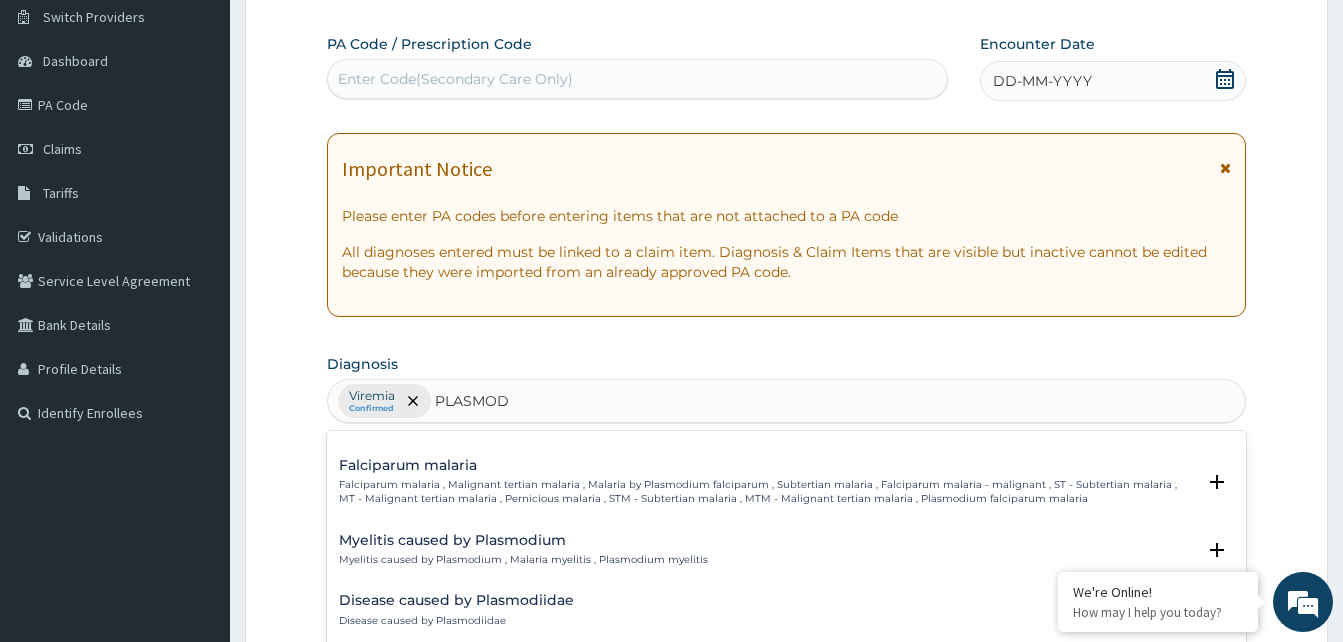 type on "PLASMOD" 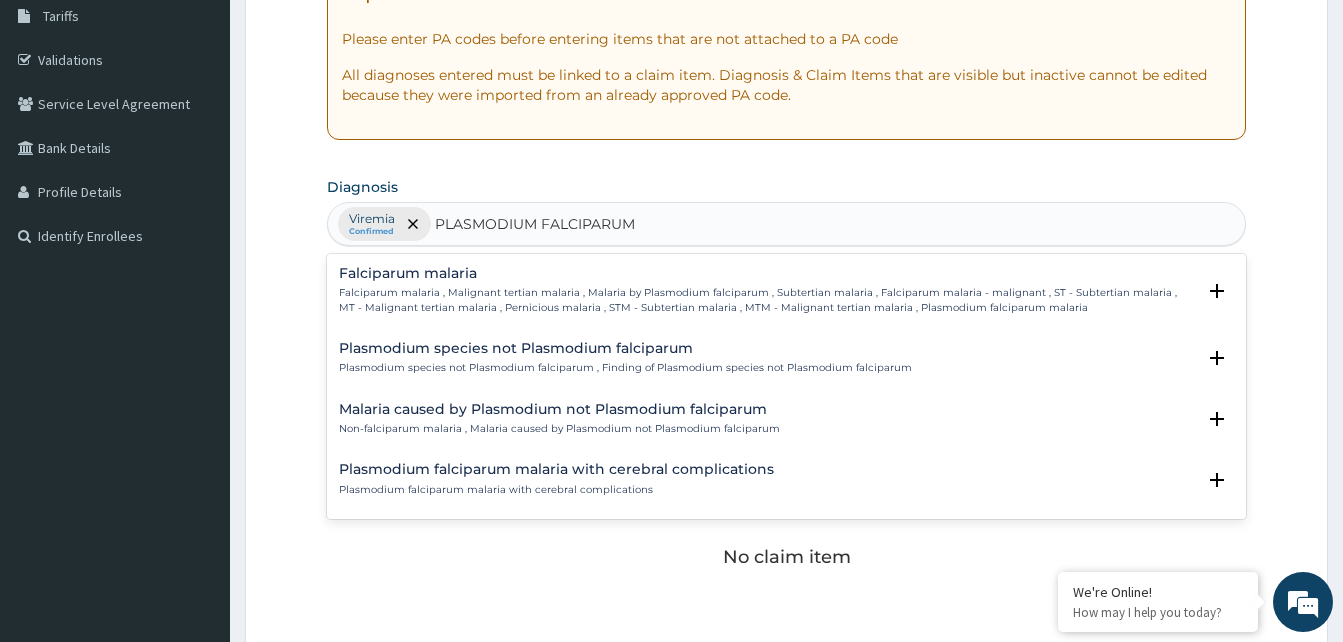 scroll, scrollTop: 336, scrollLeft: 0, axis: vertical 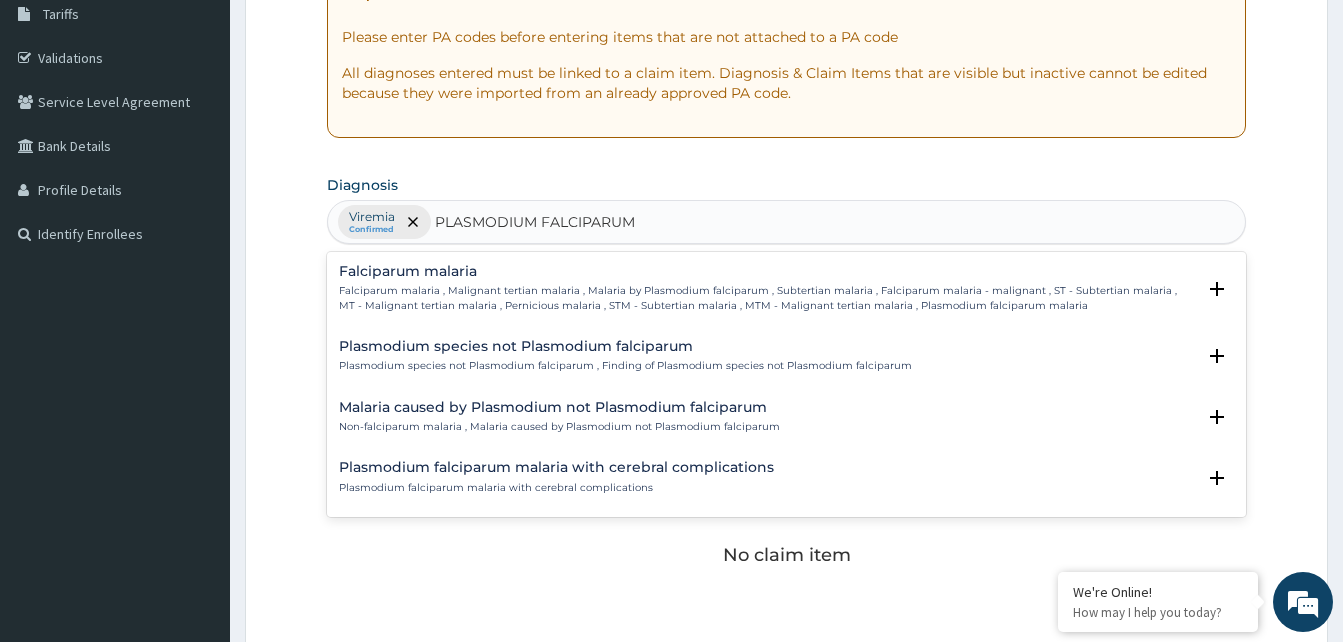 type on "PLASMODIUM FALCIPARUM" 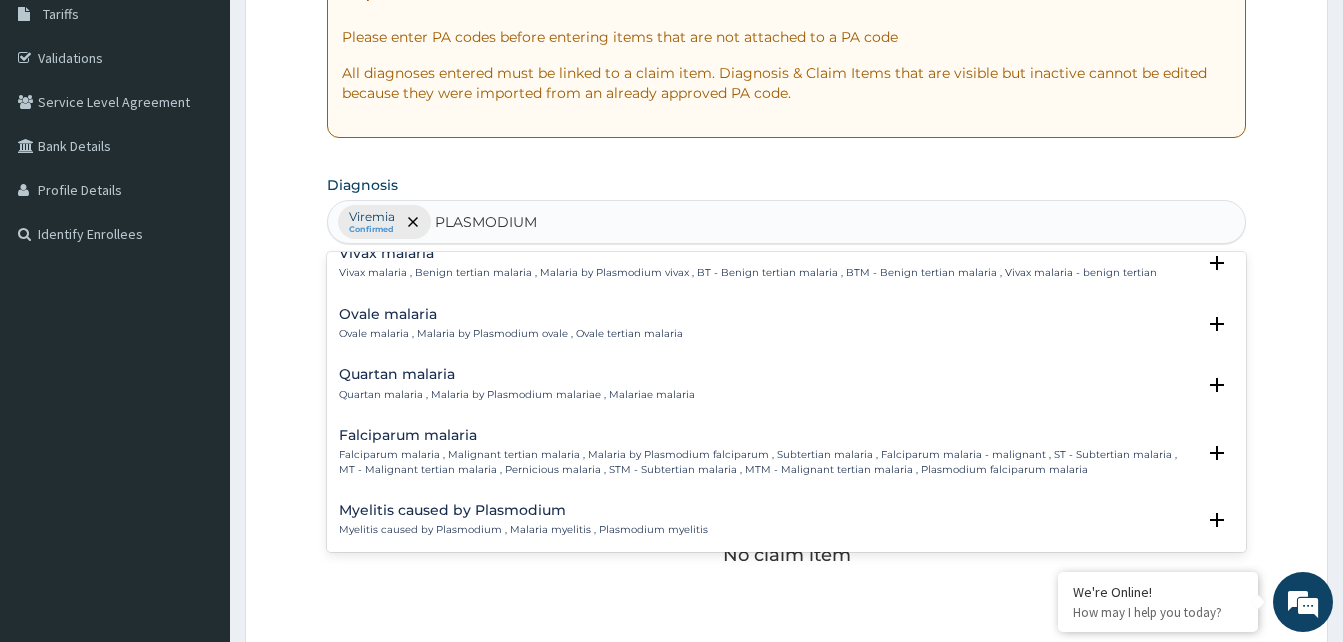 scroll, scrollTop: 0, scrollLeft: 0, axis: both 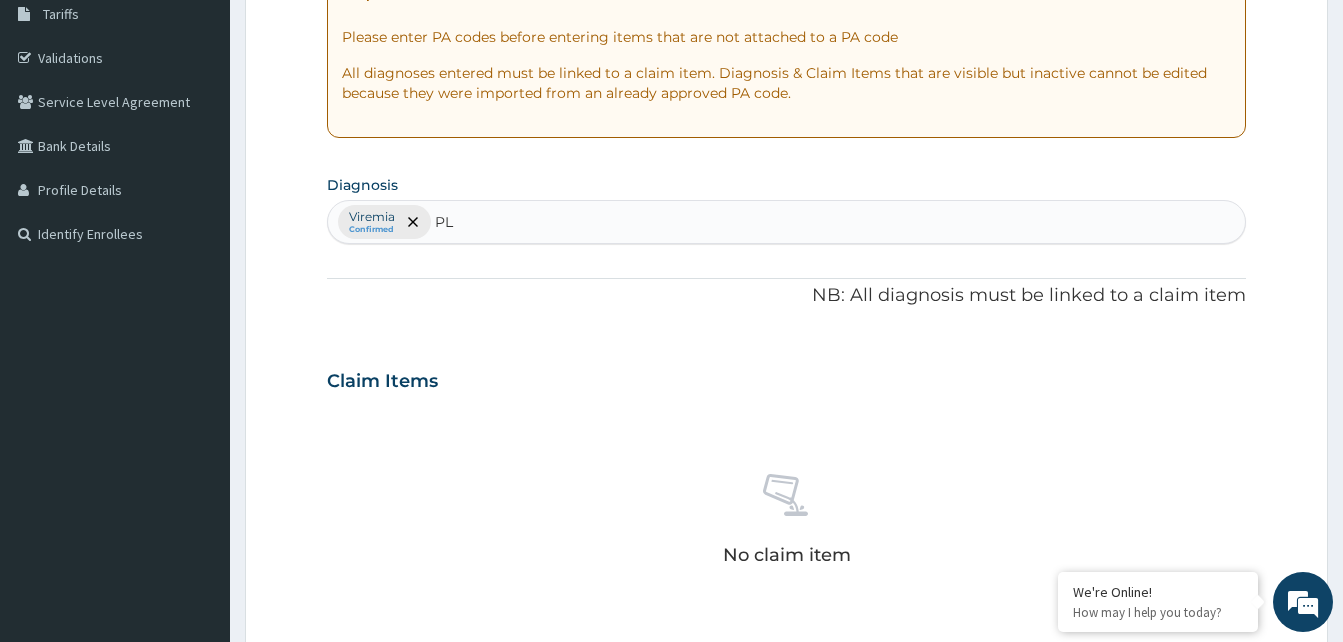type on "P" 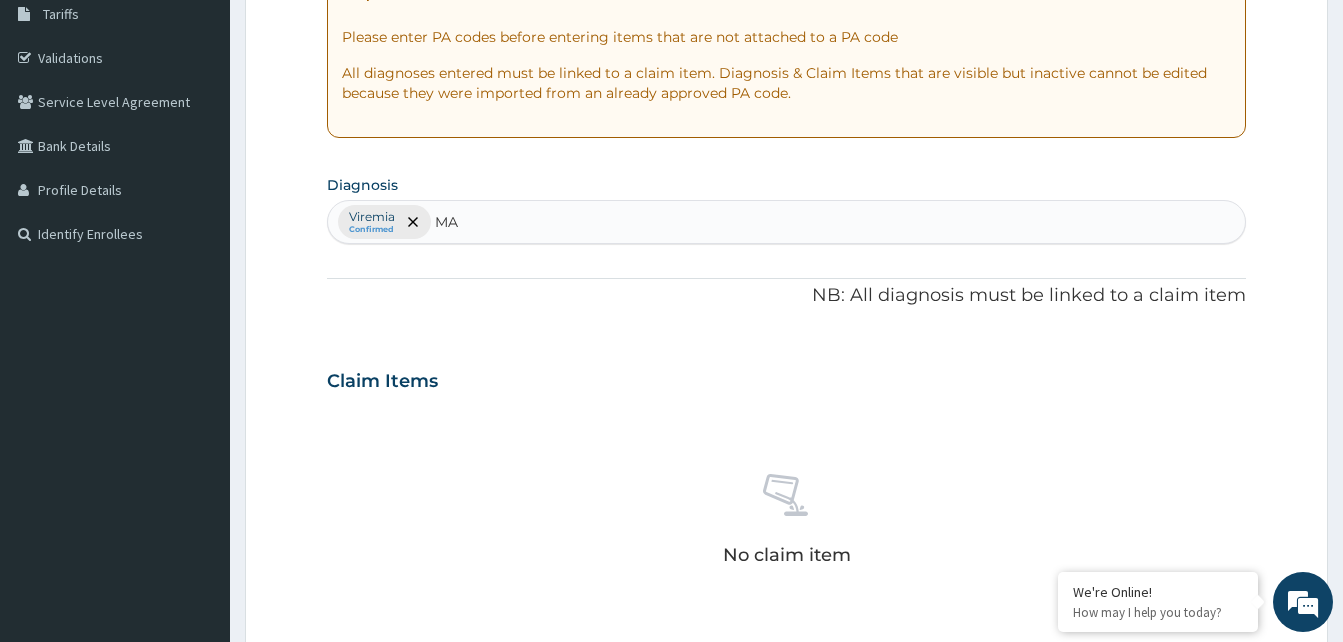 type on "M" 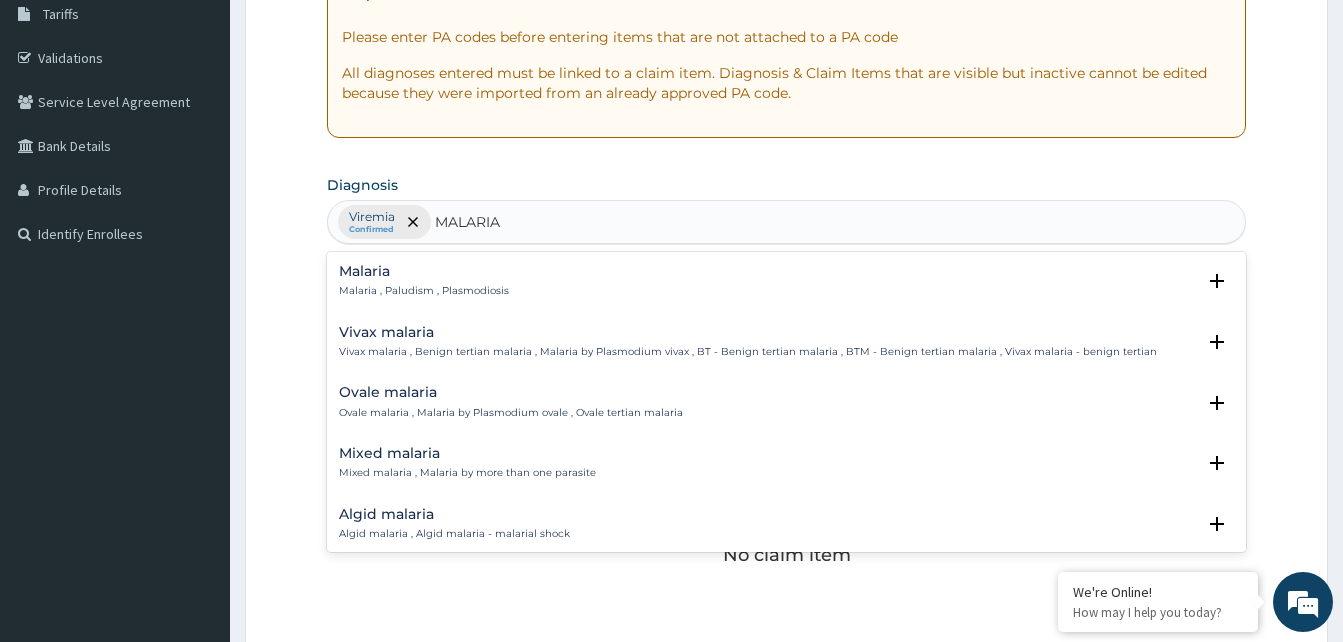 type on "MALARIA" 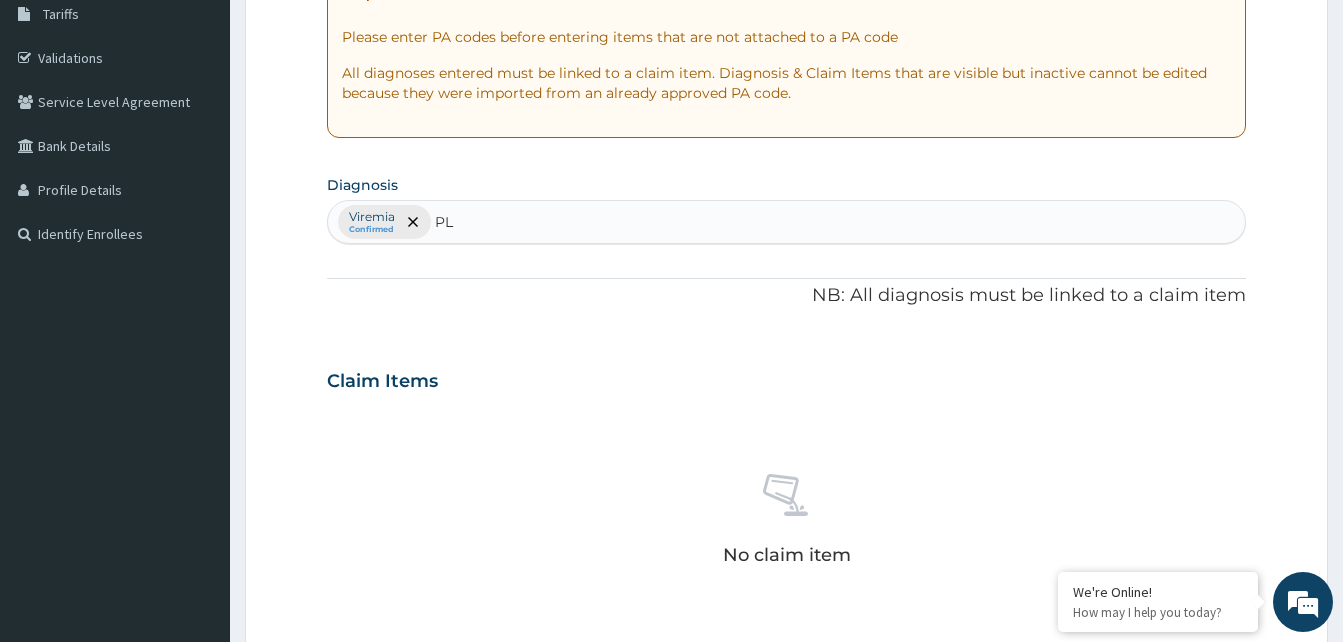 type on "P" 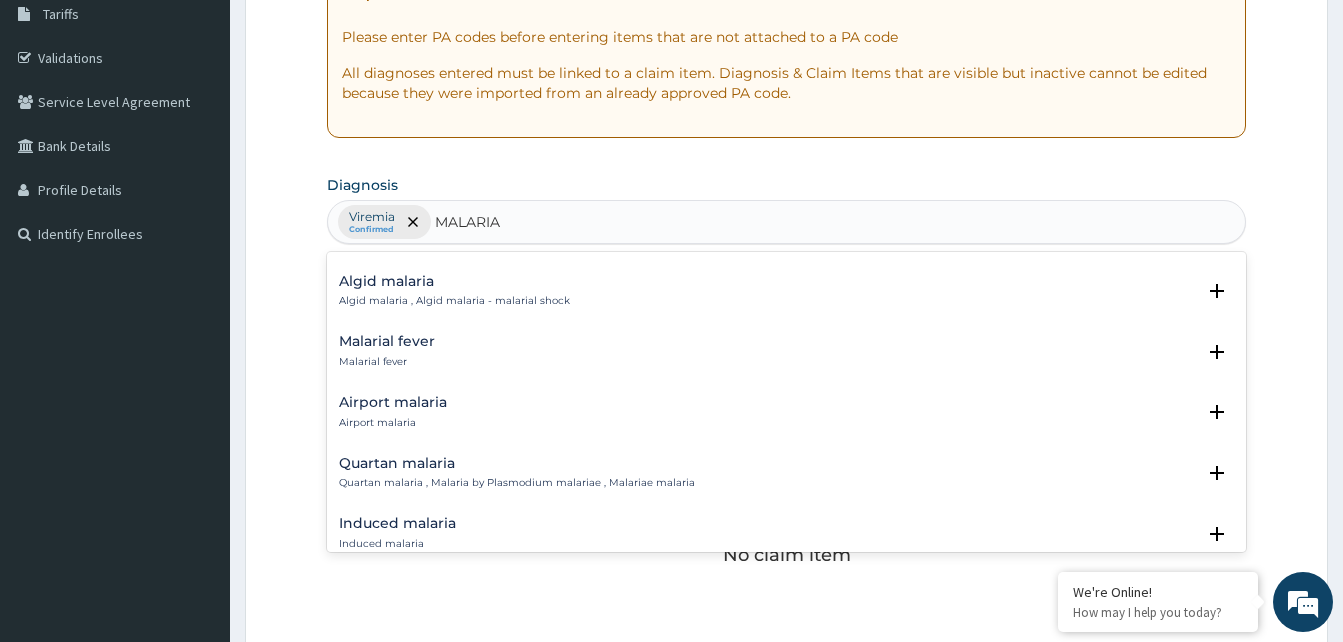 scroll, scrollTop: 0, scrollLeft: 0, axis: both 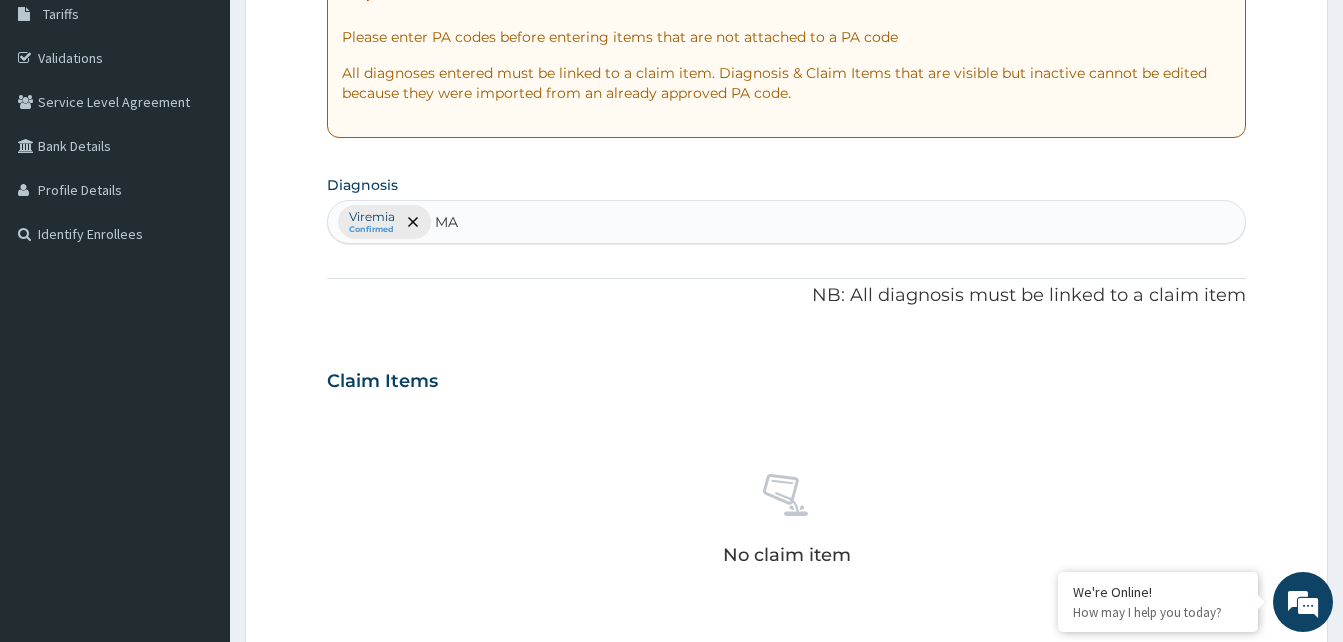 type on "M" 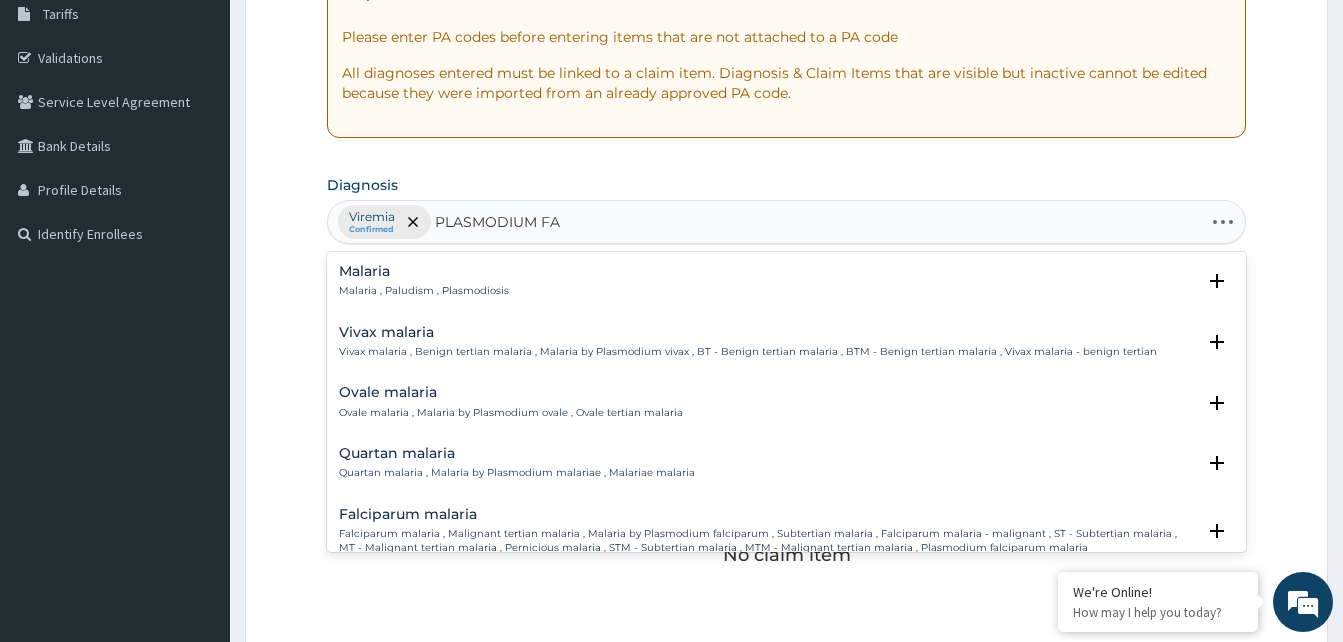 type on "PLASMODIUM FAL" 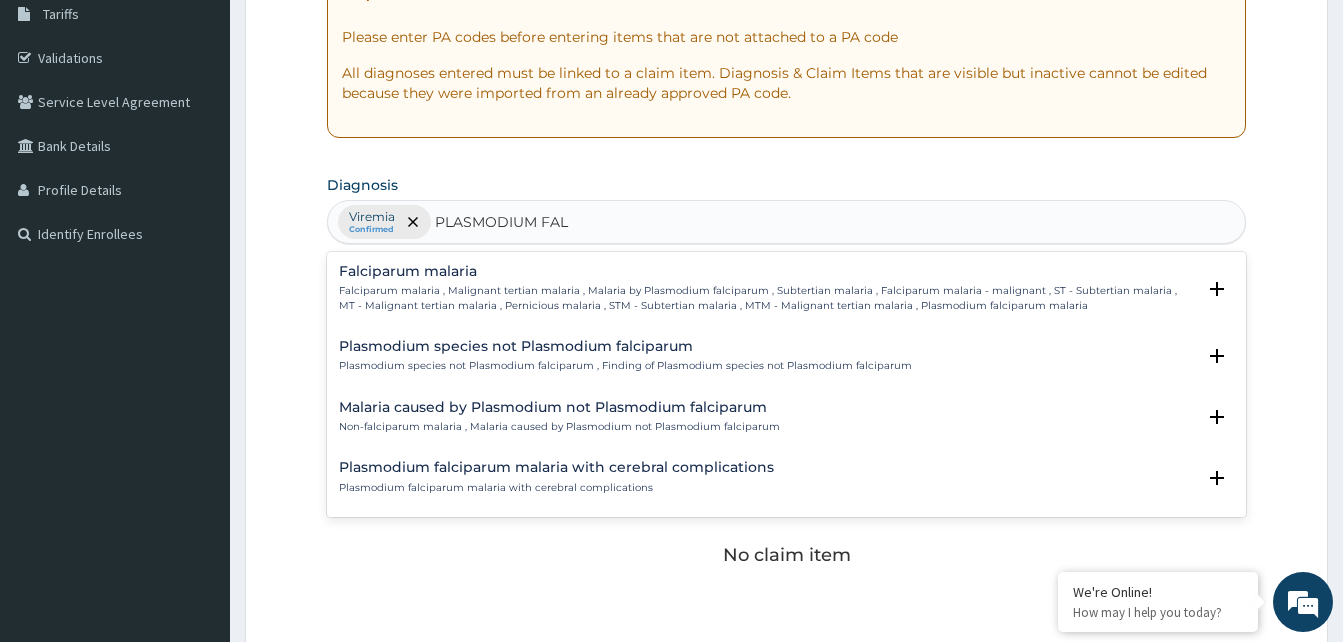 click on "Plasmodium species not Plasmodium falciparum , Finding of Plasmodium species not Plasmodium falciparum" at bounding box center [625, 366] 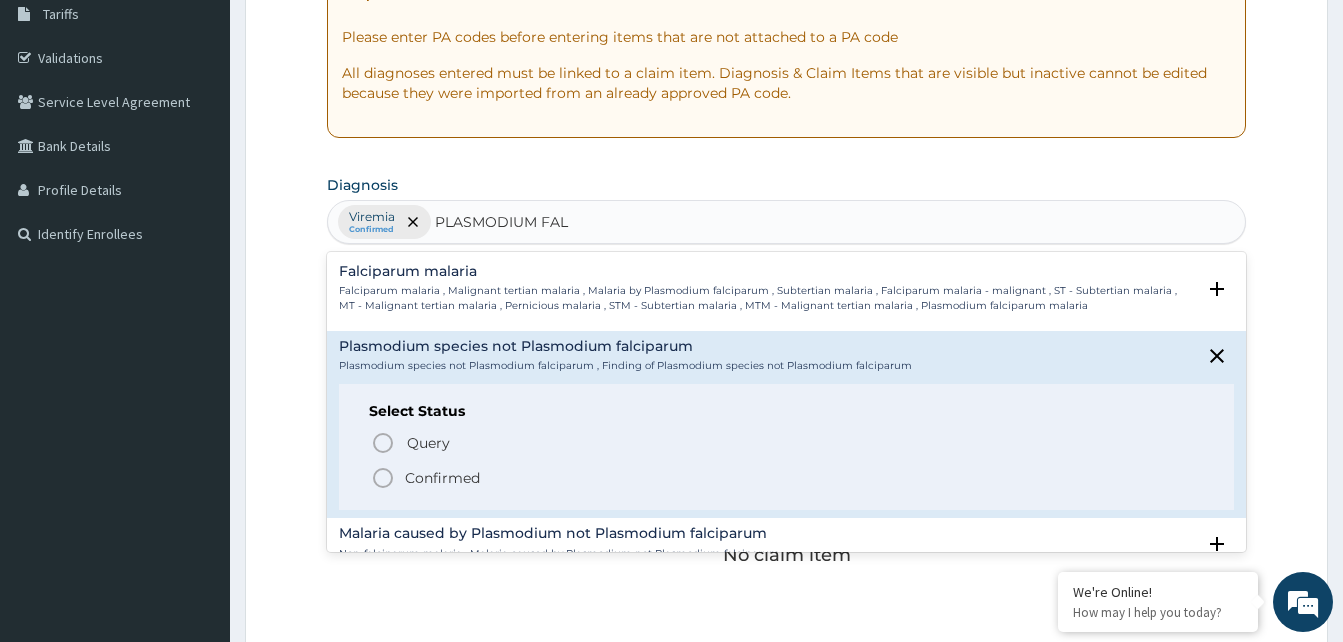 click 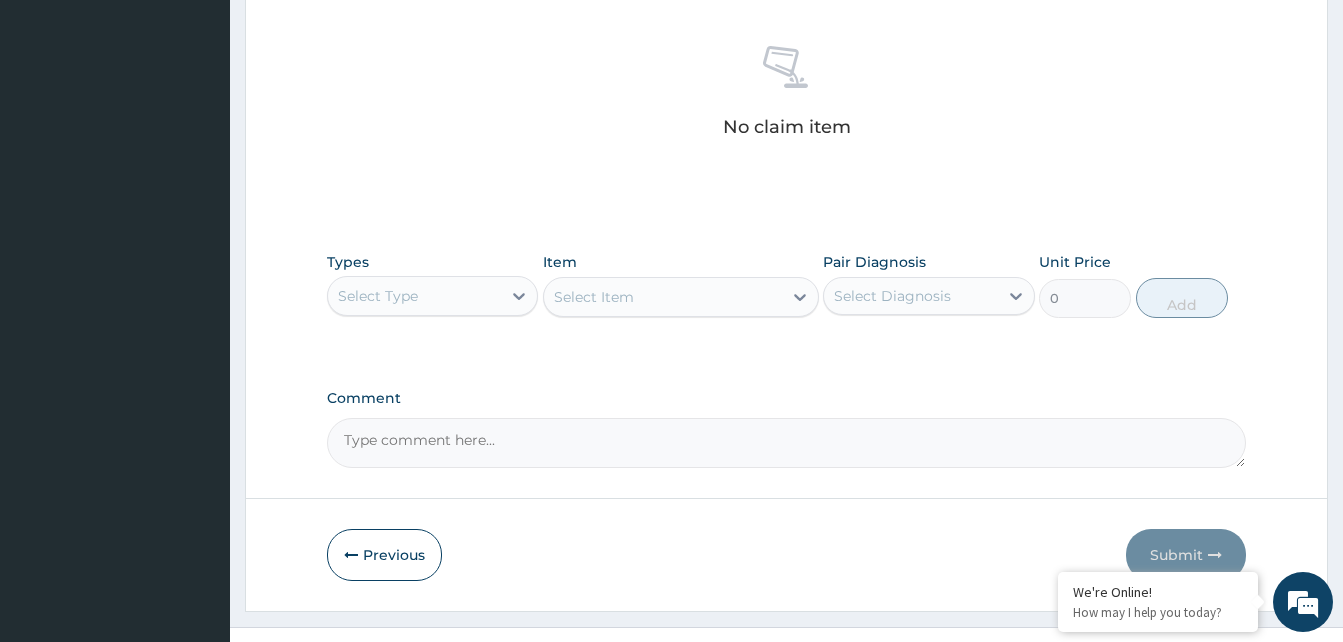 scroll, scrollTop: 765, scrollLeft: 0, axis: vertical 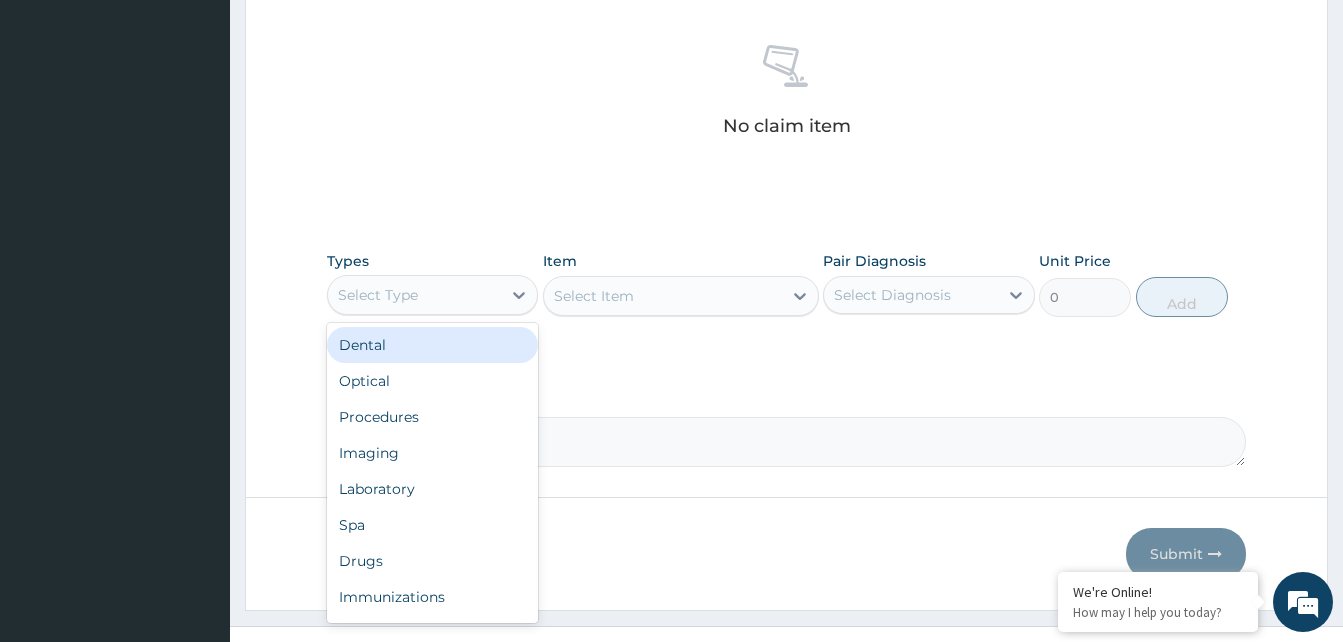 click on "Procedures" at bounding box center [432, 417] 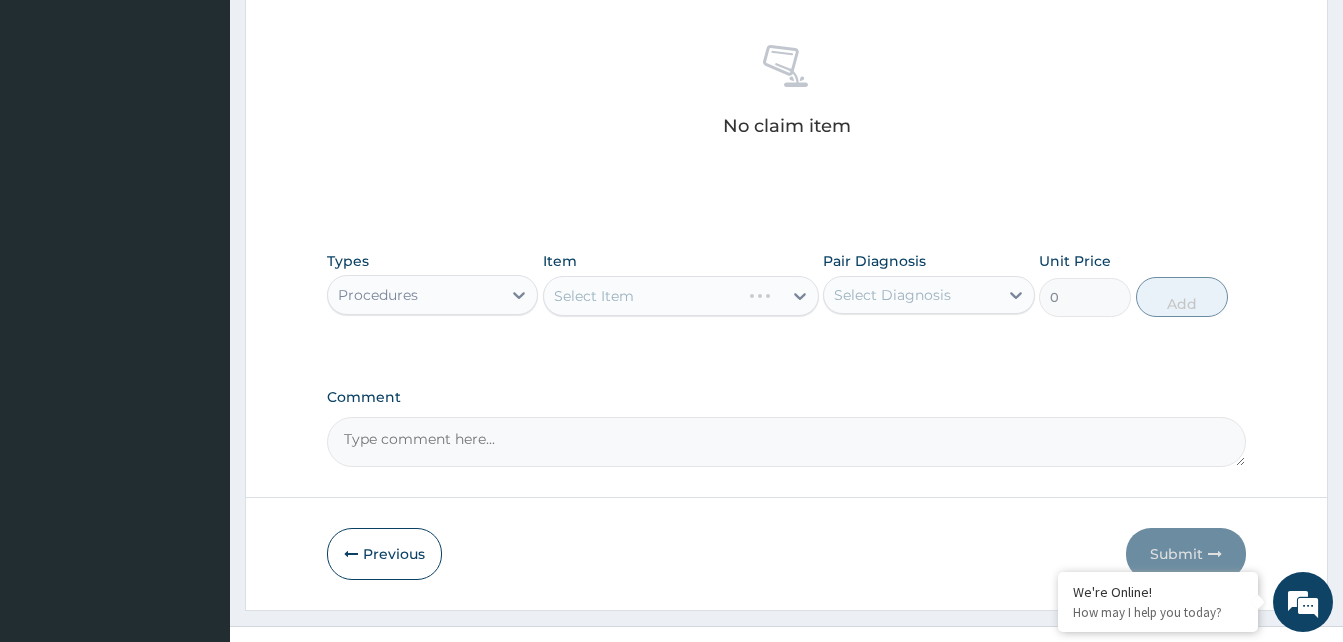 click on "Select Item" at bounding box center (681, 296) 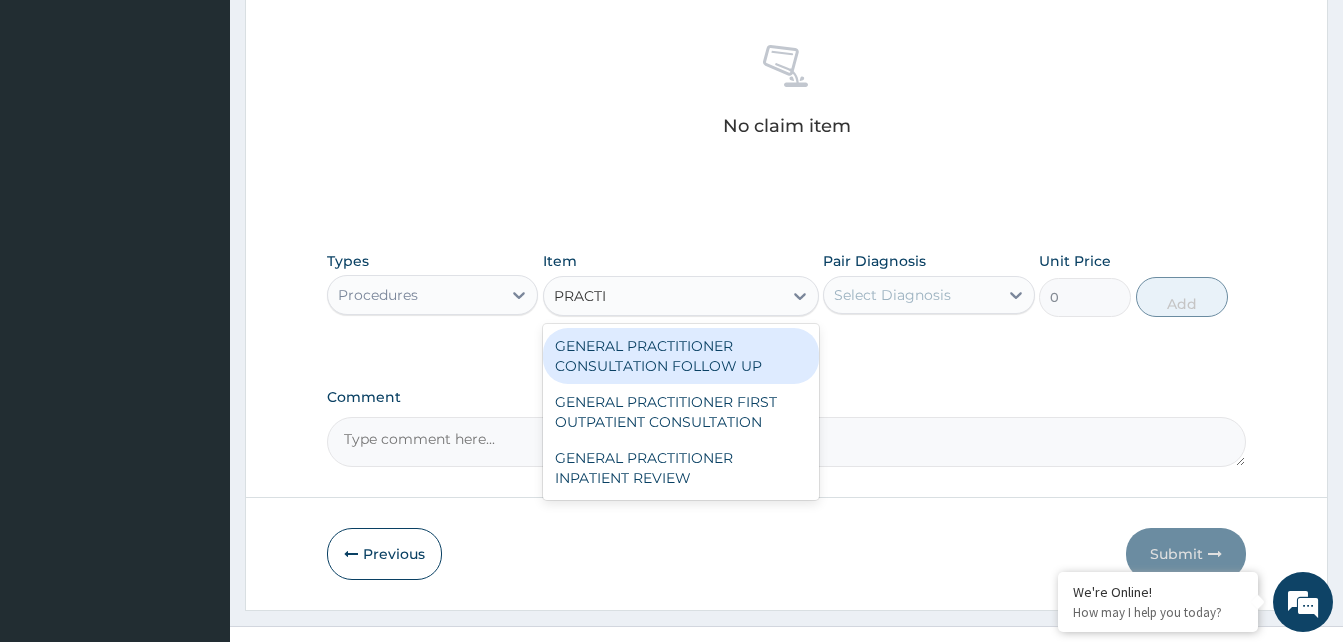 type on "PRACT" 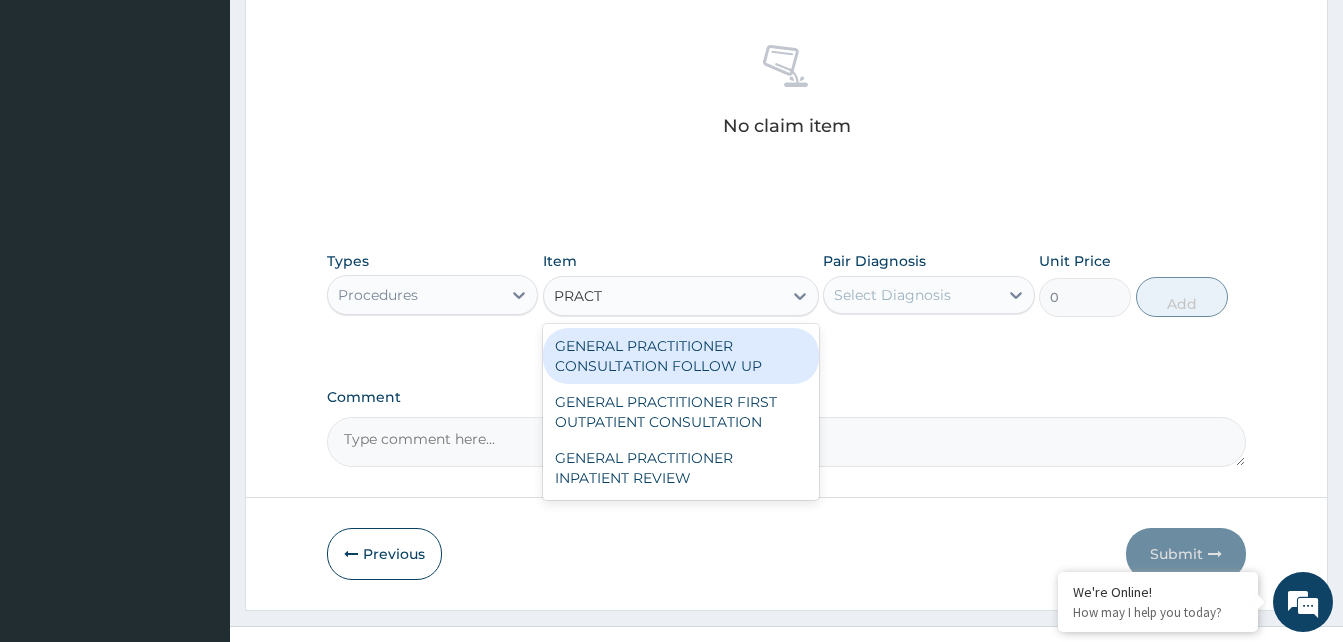 click on "GENERAL PRACTITIONER CONSULTATION FOLLOW UP" at bounding box center [681, 356] 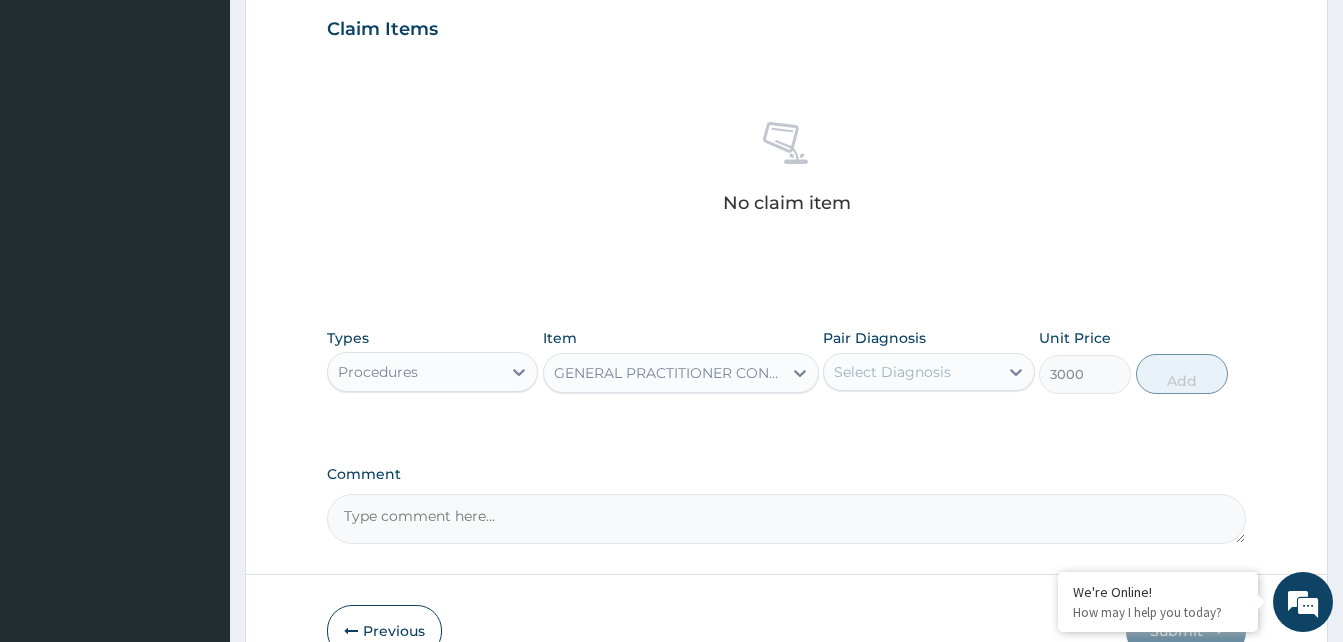 scroll, scrollTop: 800, scrollLeft: 0, axis: vertical 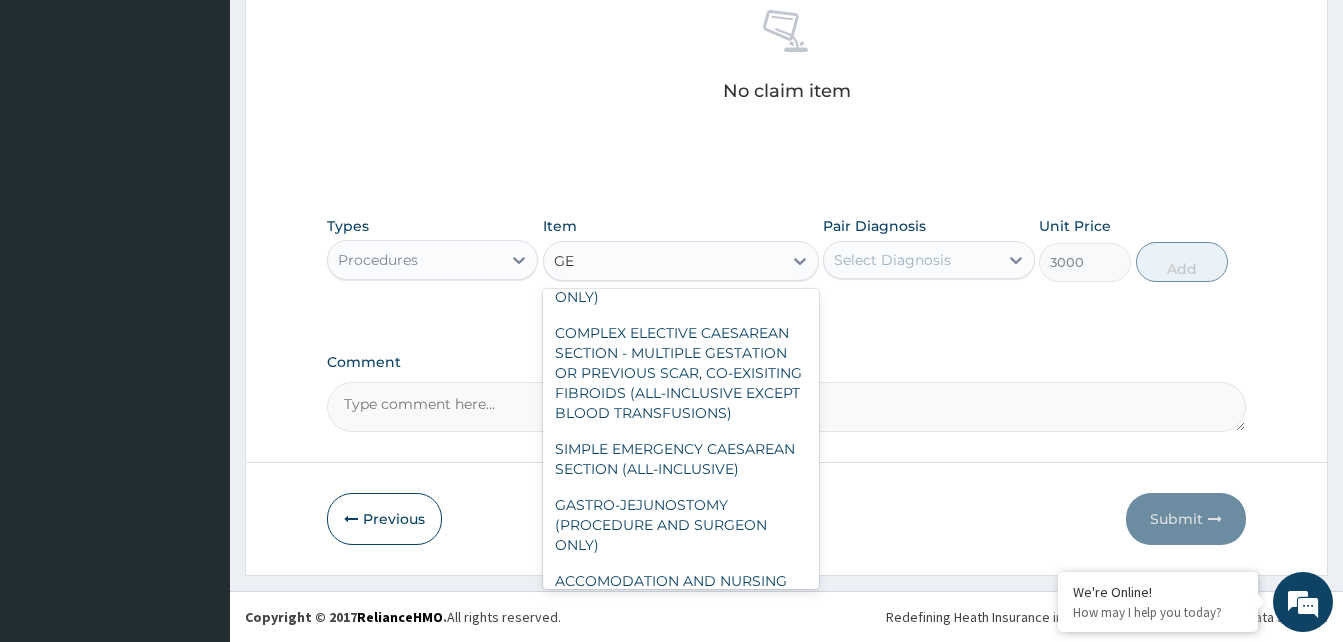 type on "G" 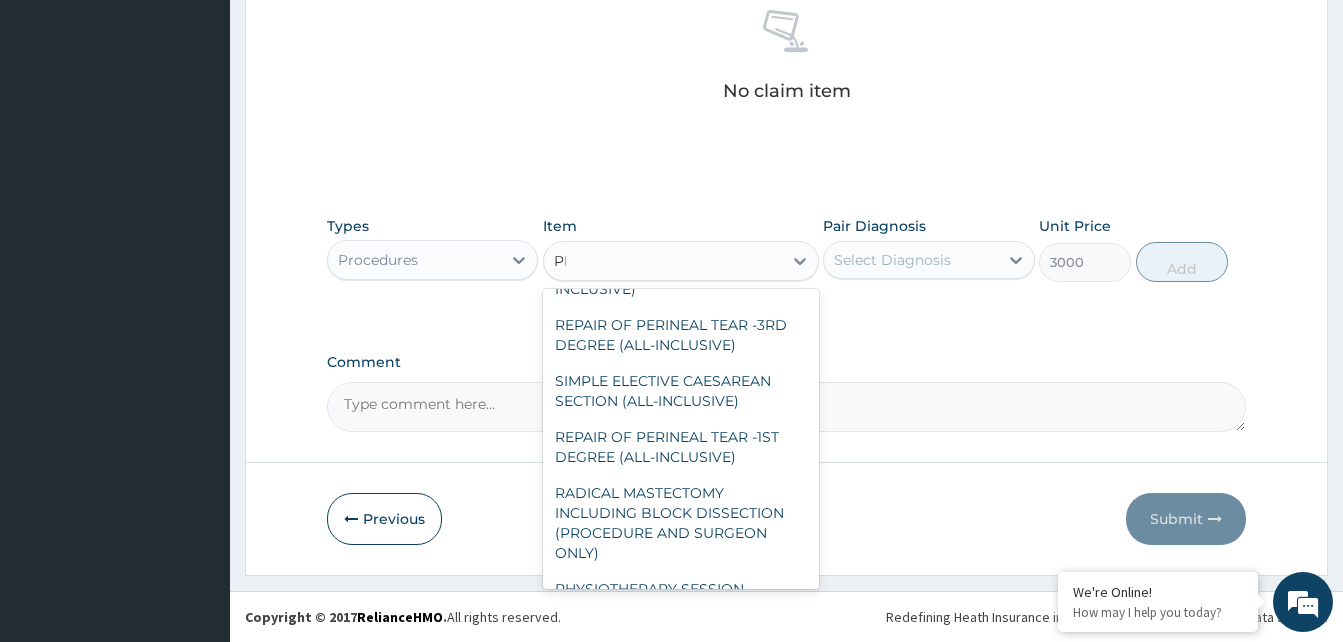 scroll, scrollTop: 3494, scrollLeft: 0, axis: vertical 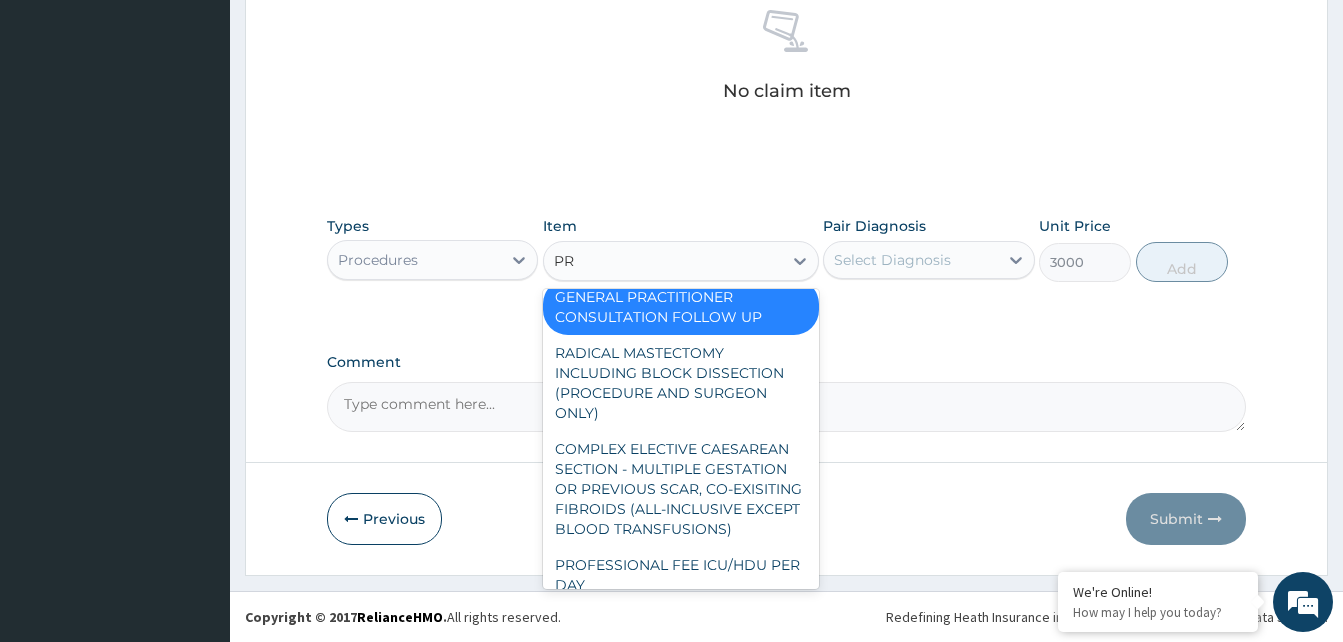 type on "PRA" 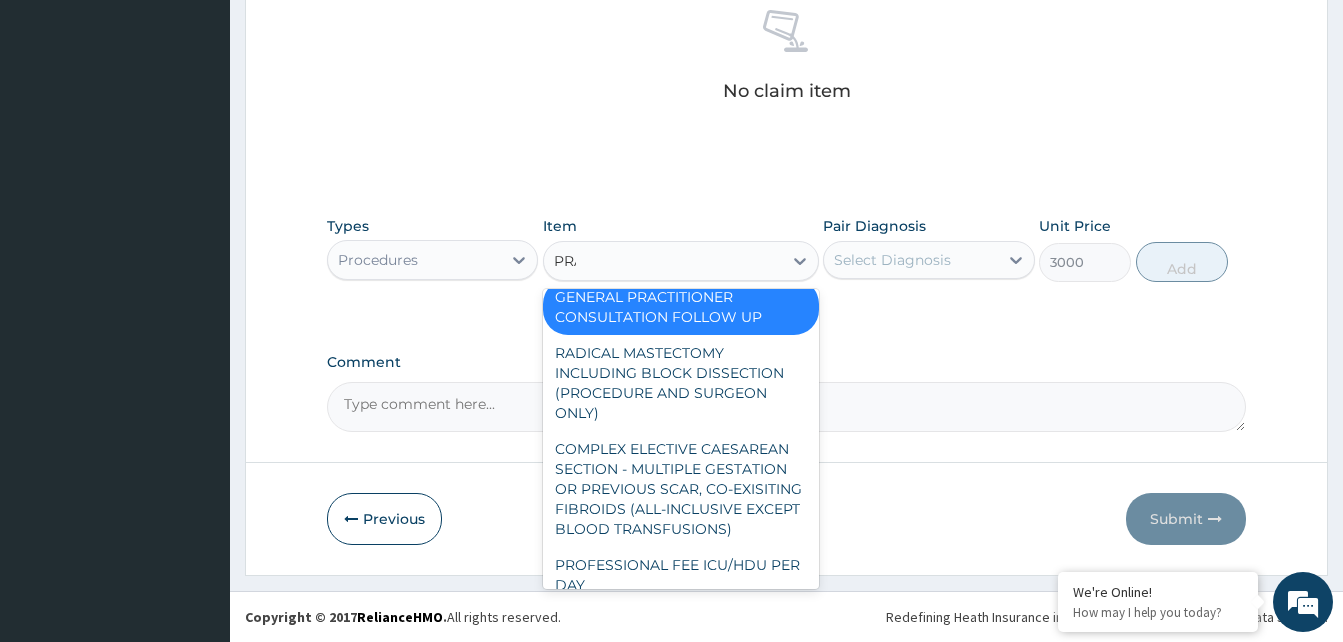 scroll, scrollTop: 0, scrollLeft: 0, axis: both 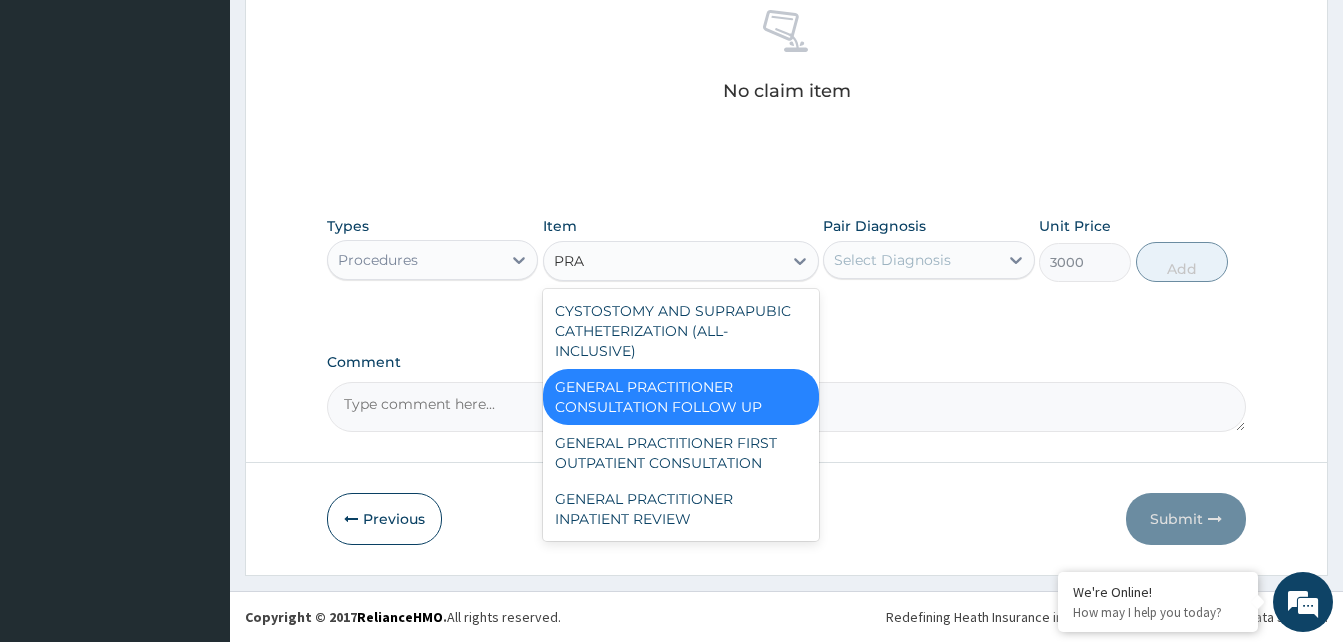 click on "GENERAL PRACTITIONER FIRST OUTPATIENT CONSULTATION" at bounding box center [681, 453] 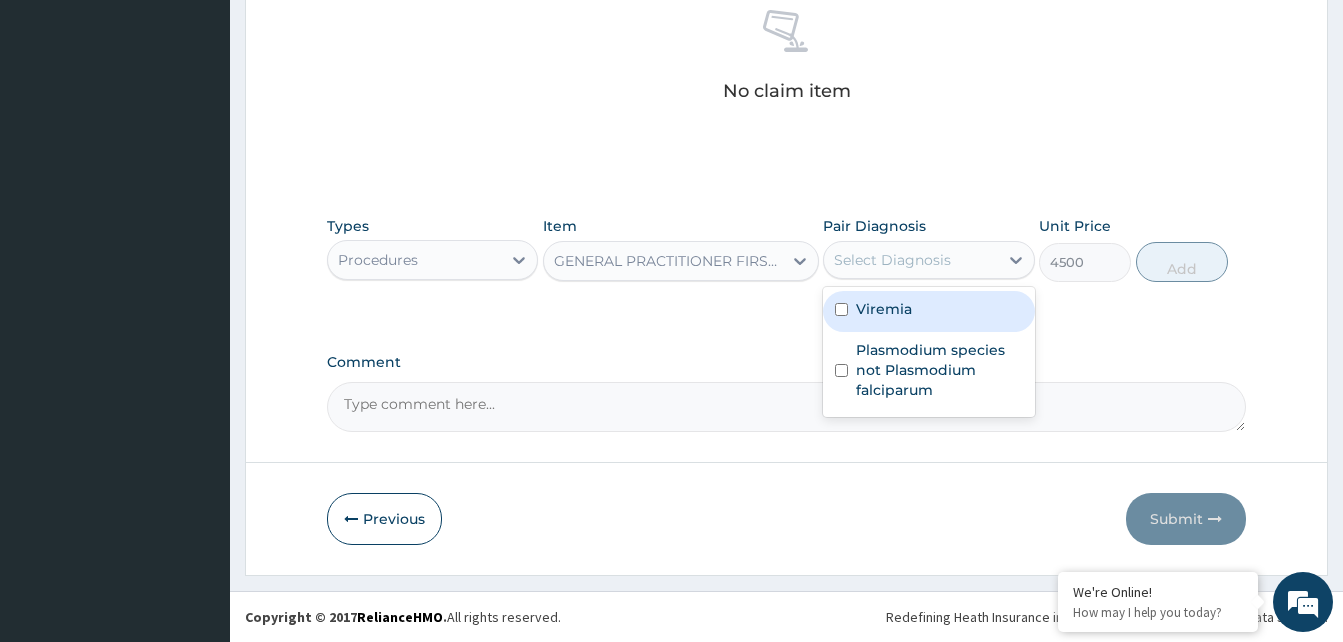 click at bounding box center [841, 309] 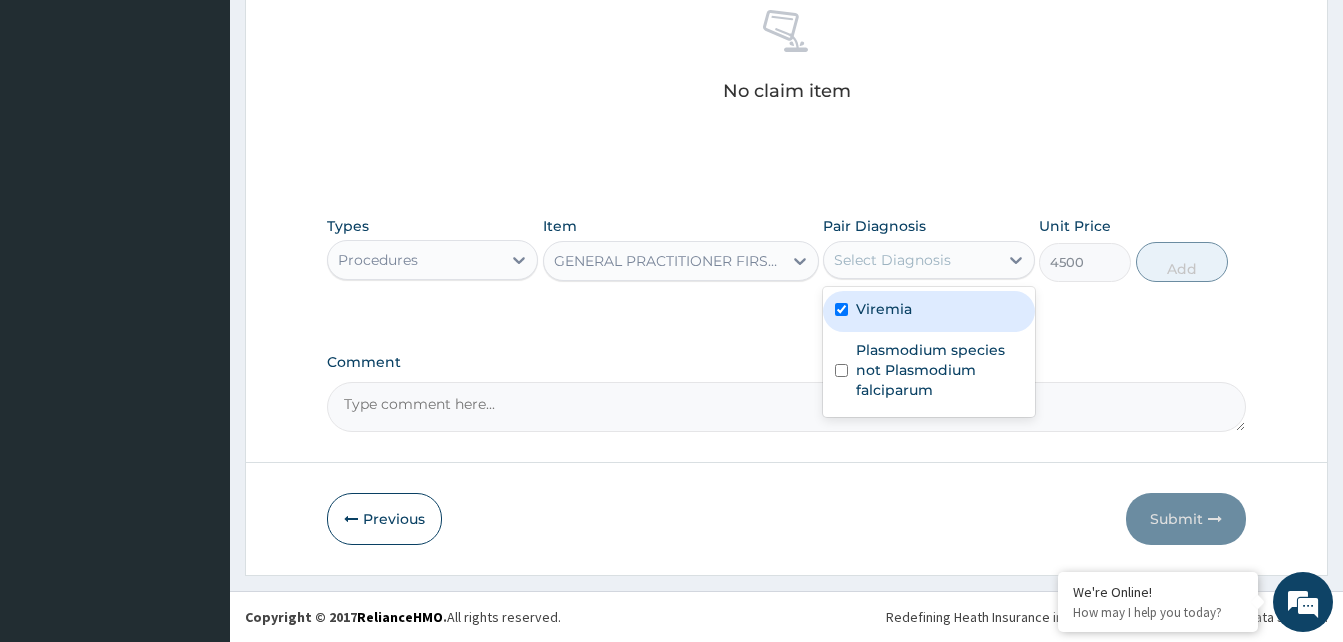 checkbox on "true" 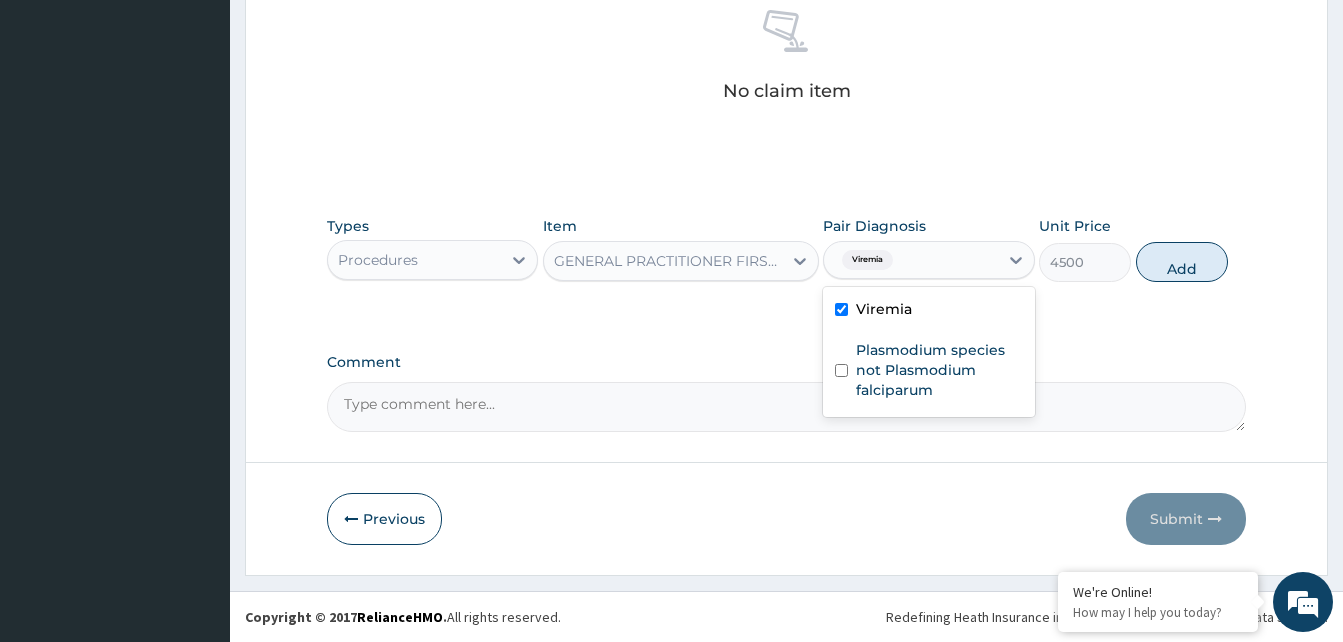 click at bounding box center (841, 370) 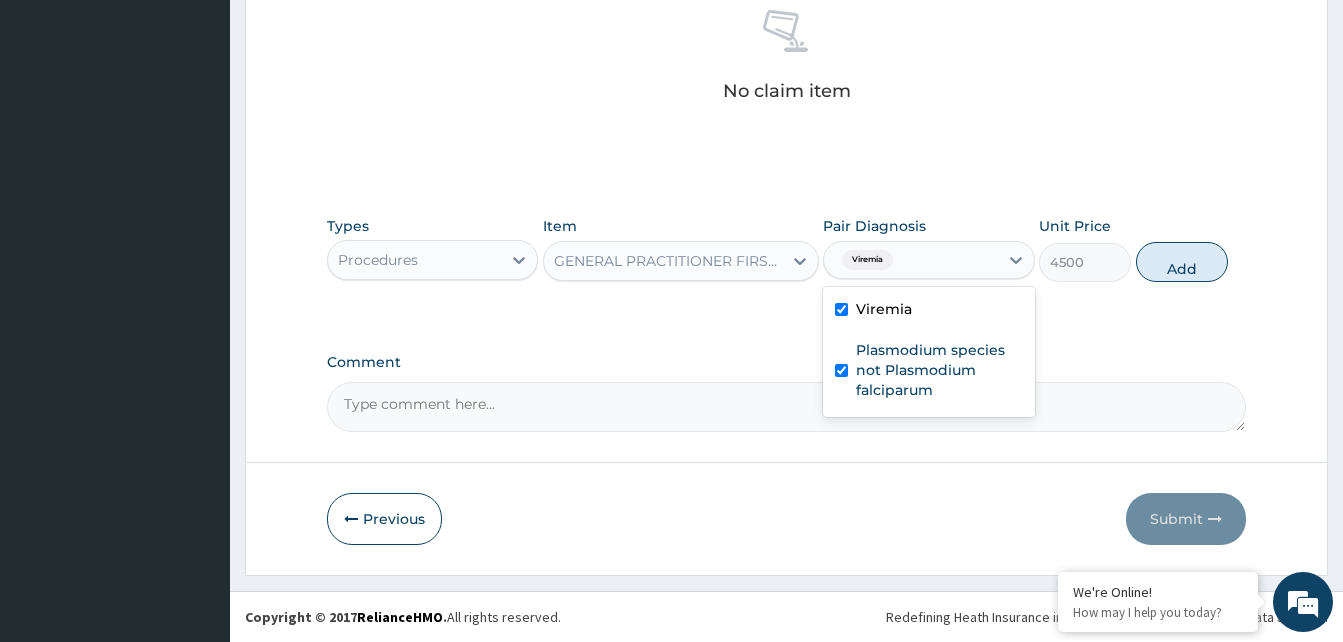 checkbox on "true" 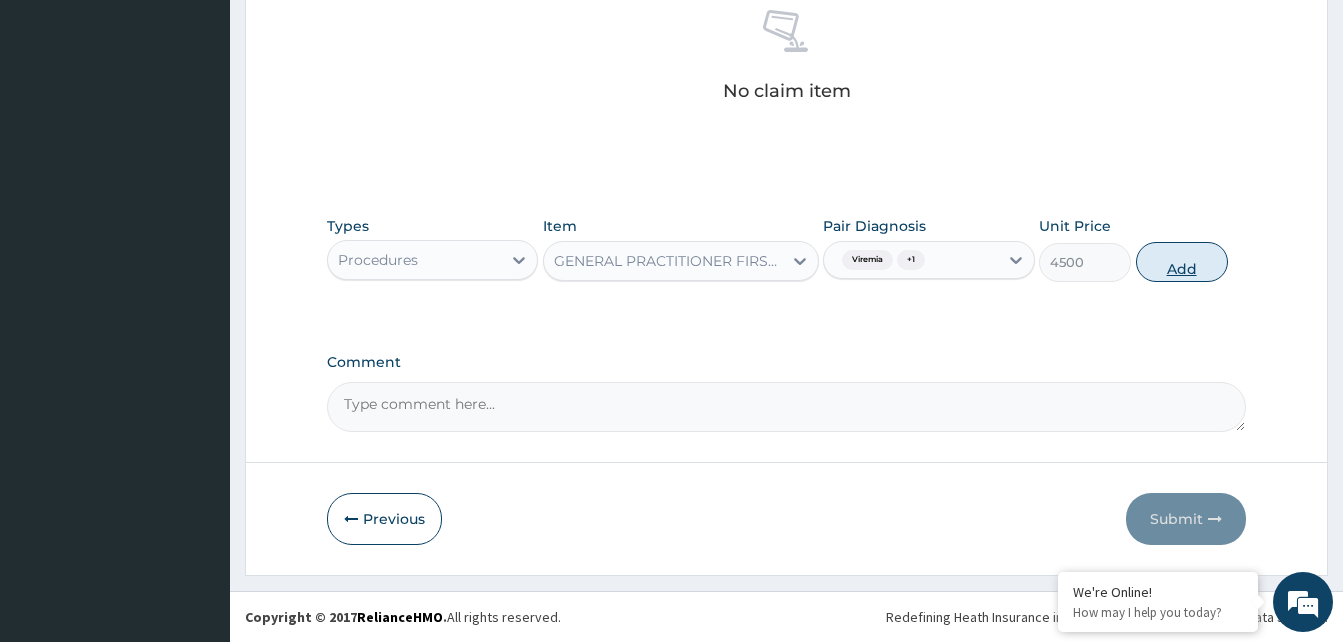 click on "Add" at bounding box center [1182, 262] 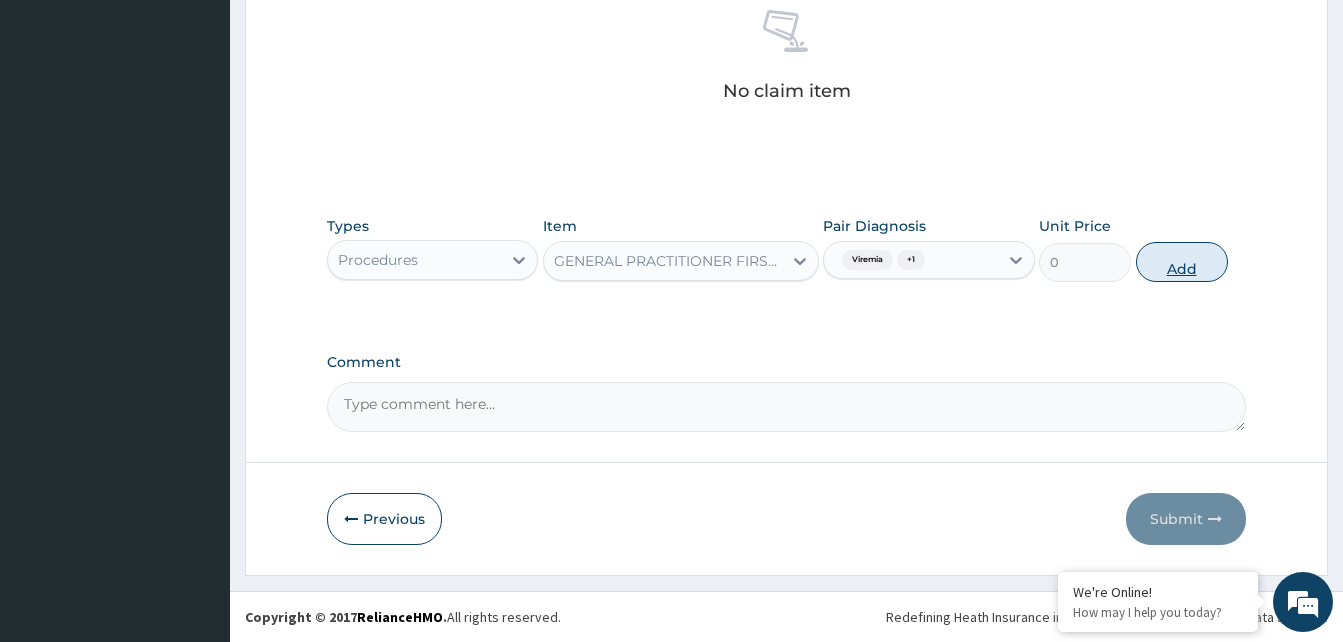 scroll, scrollTop: 731, scrollLeft: 0, axis: vertical 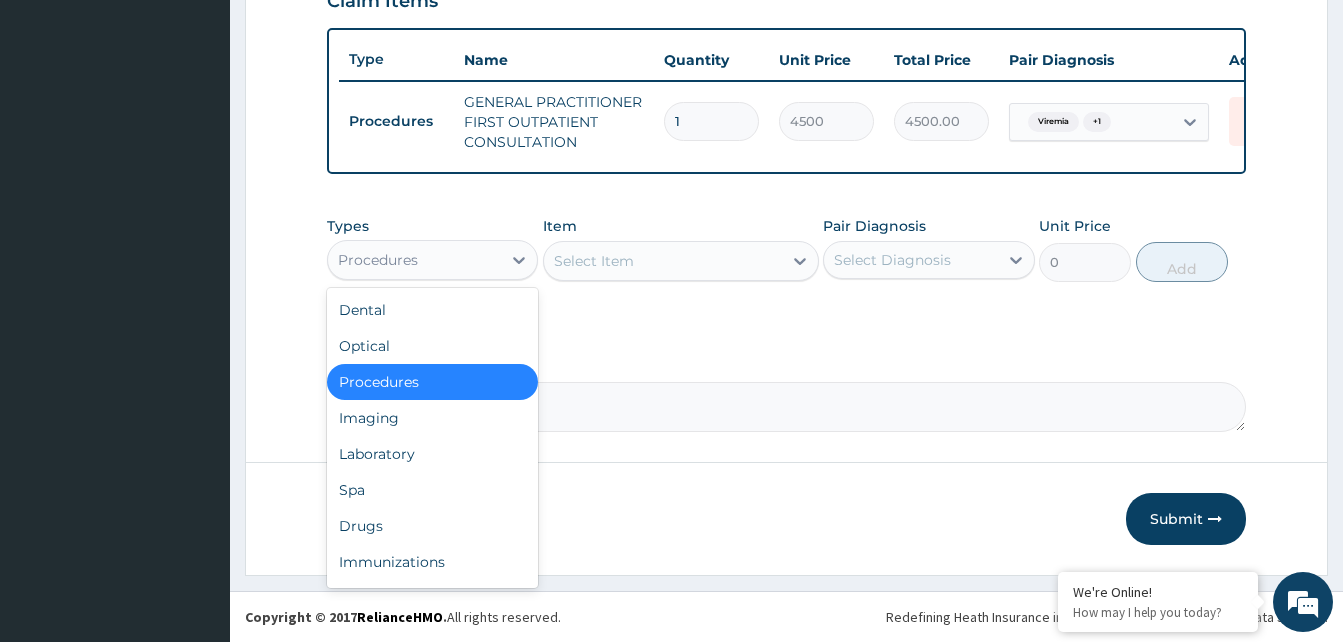 click on "Laboratory" at bounding box center (432, 454) 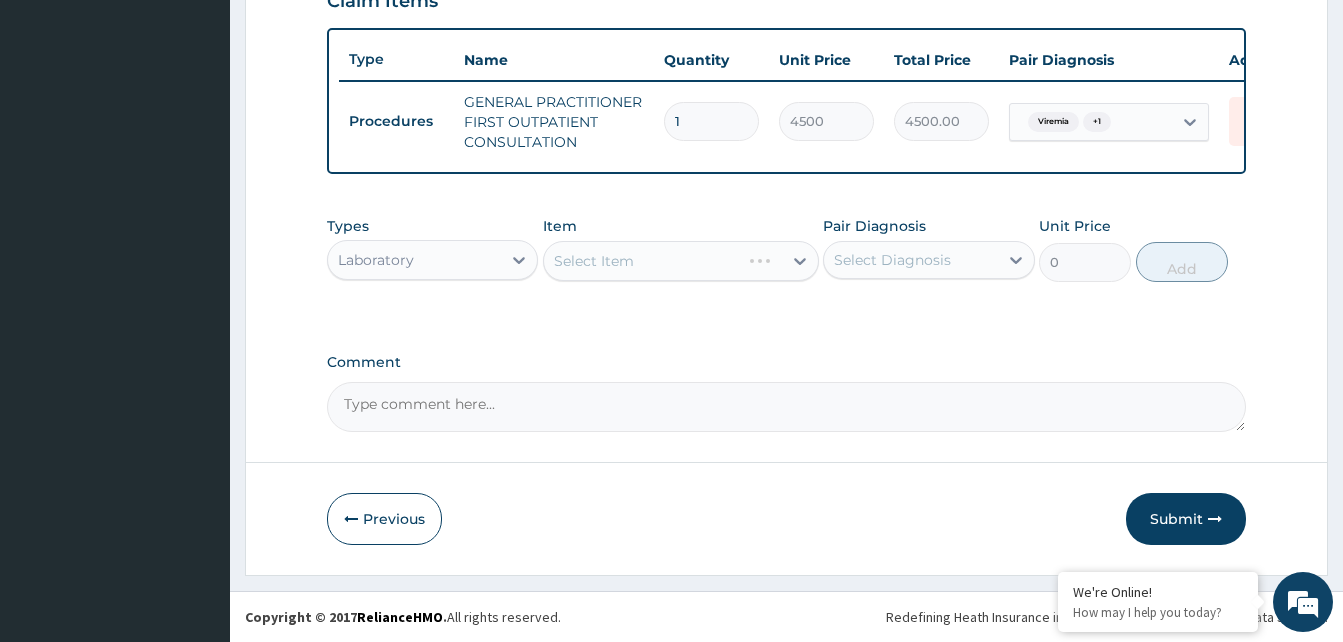 click on "Select Item" at bounding box center (681, 261) 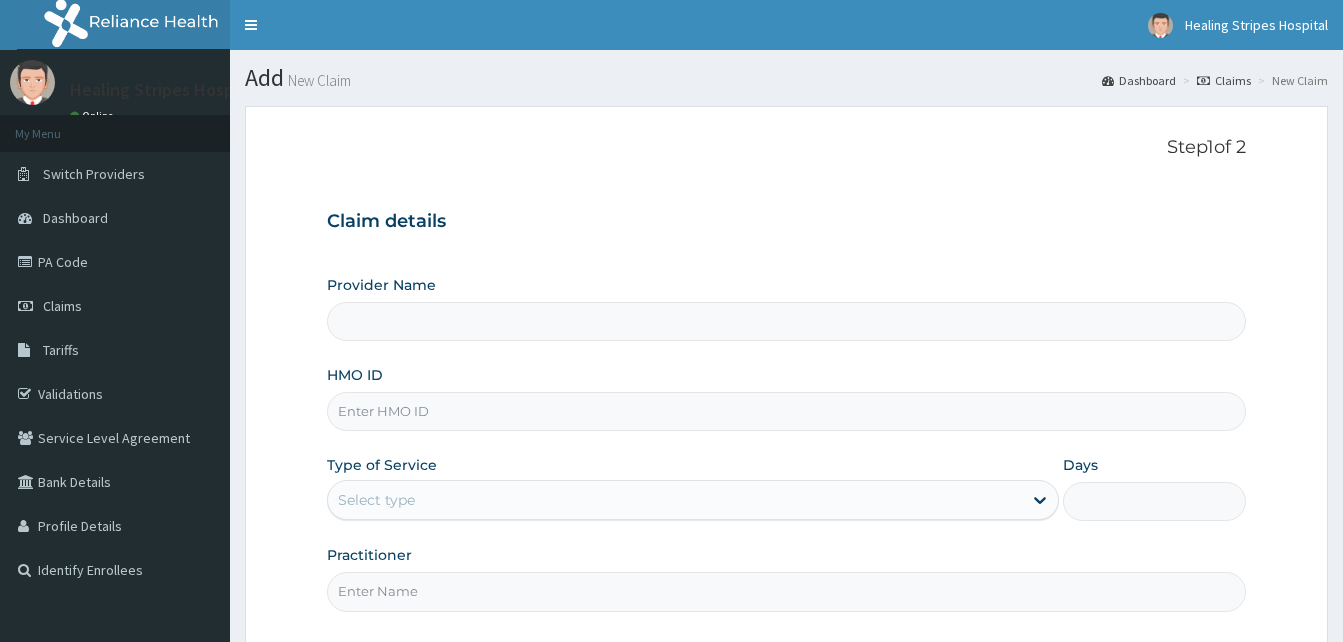 type on "Healing Stripes Hospital" 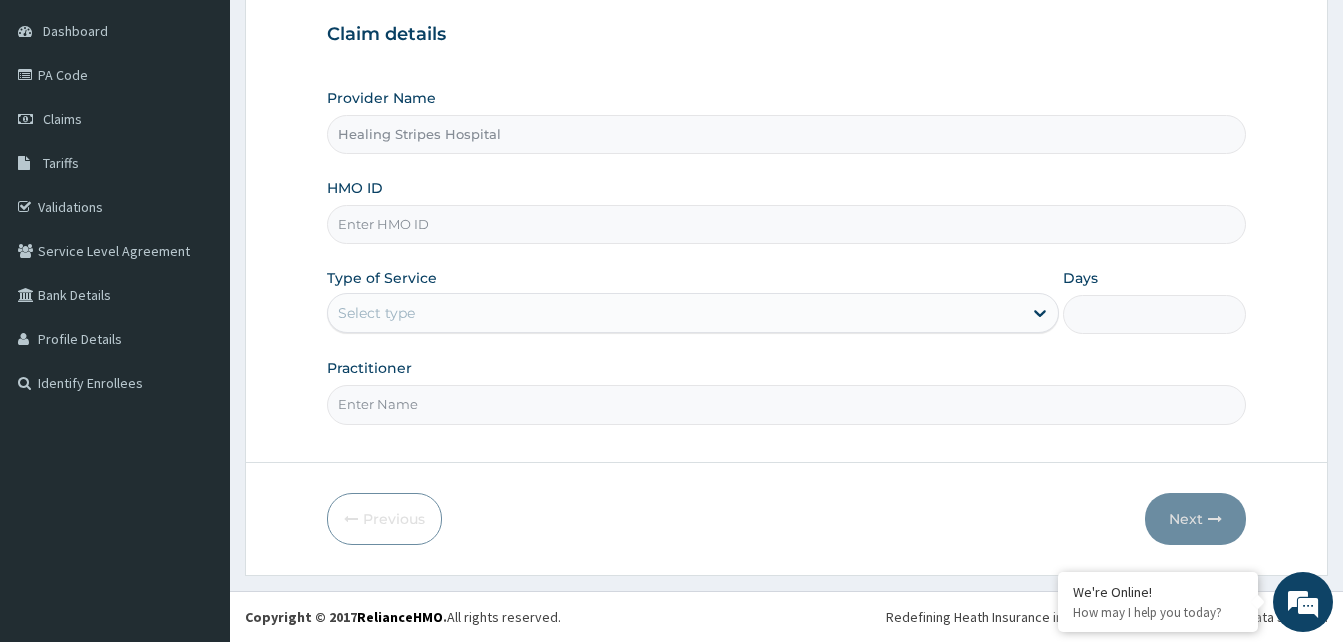 scroll, scrollTop: 187, scrollLeft: 0, axis: vertical 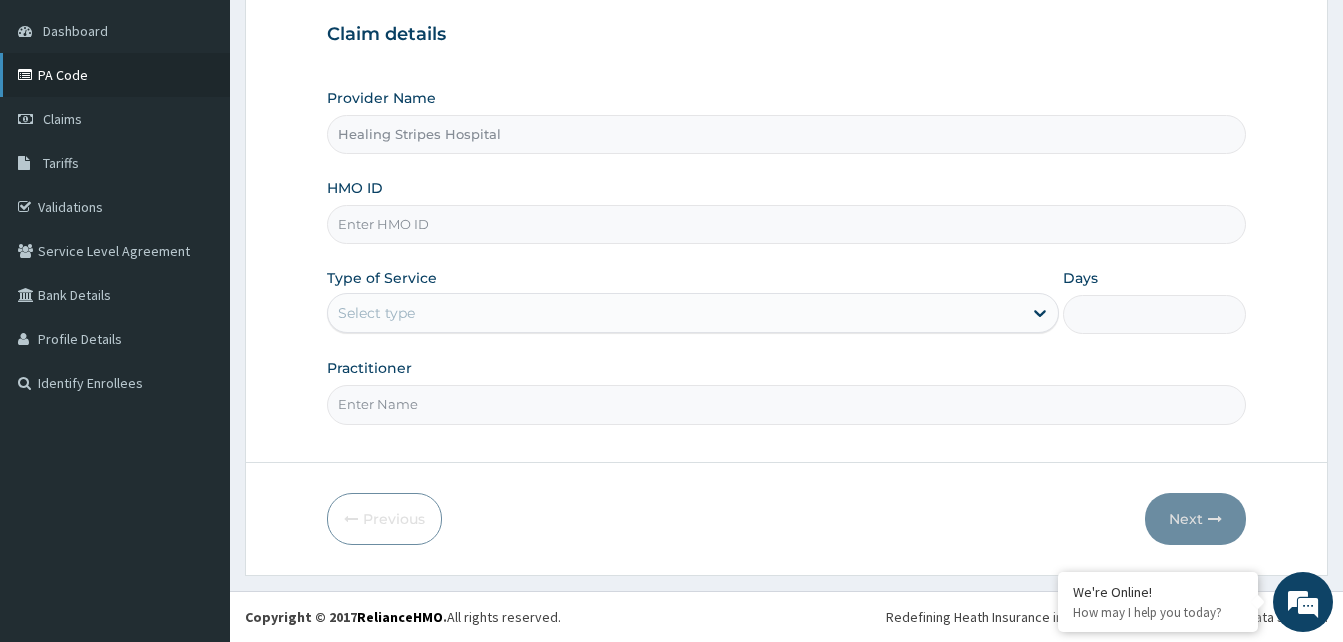 click on "PA Code" at bounding box center (115, 75) 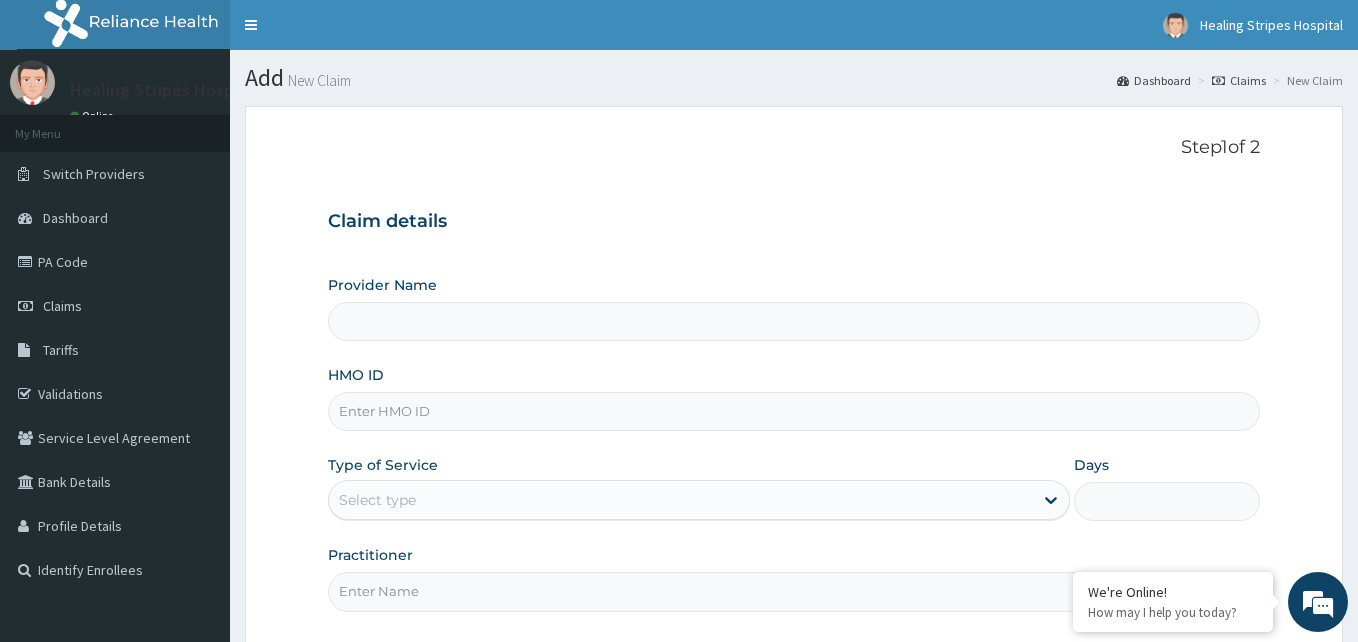 type on "Healing Stripes Hospital" 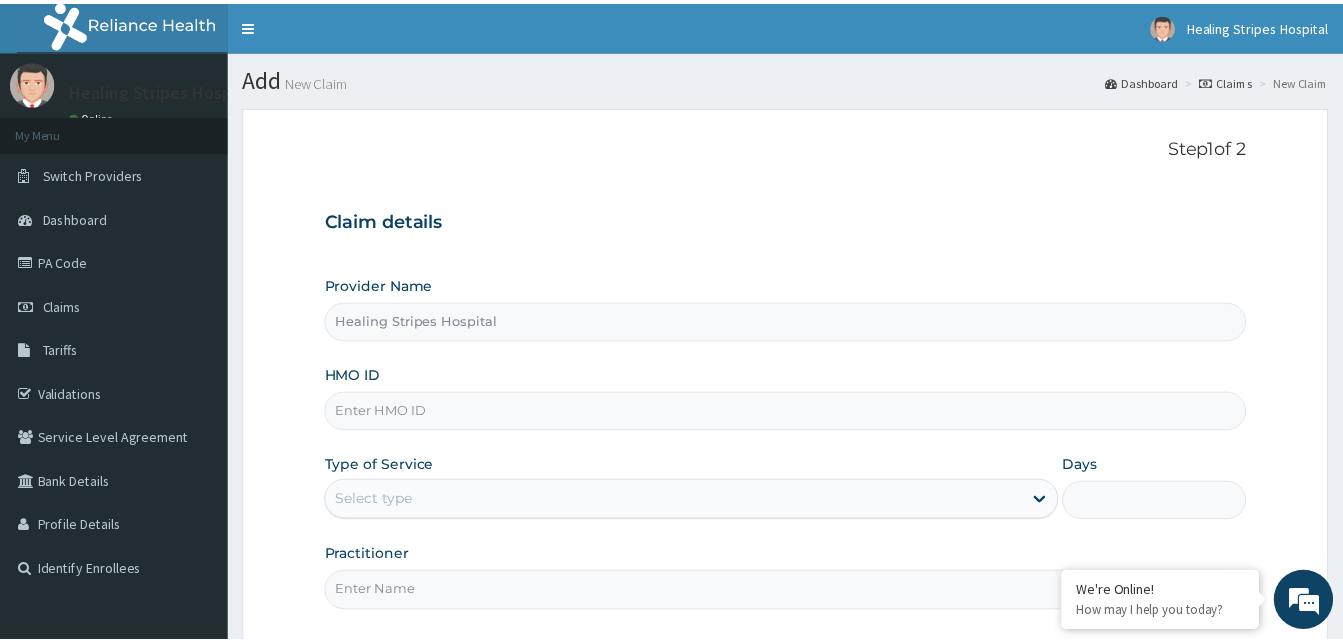 scroll, scrollTop: 0, scrollLeft: 0, axis: both 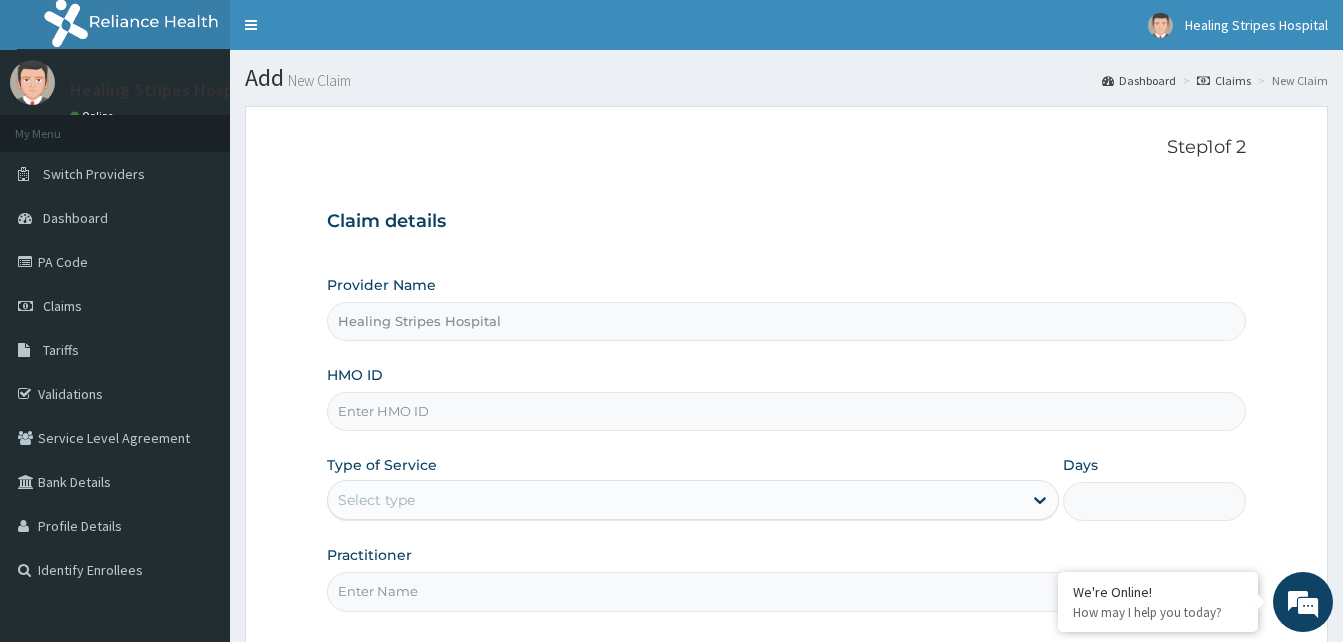 click on "HMO ID" at bounding box center [786, 411] 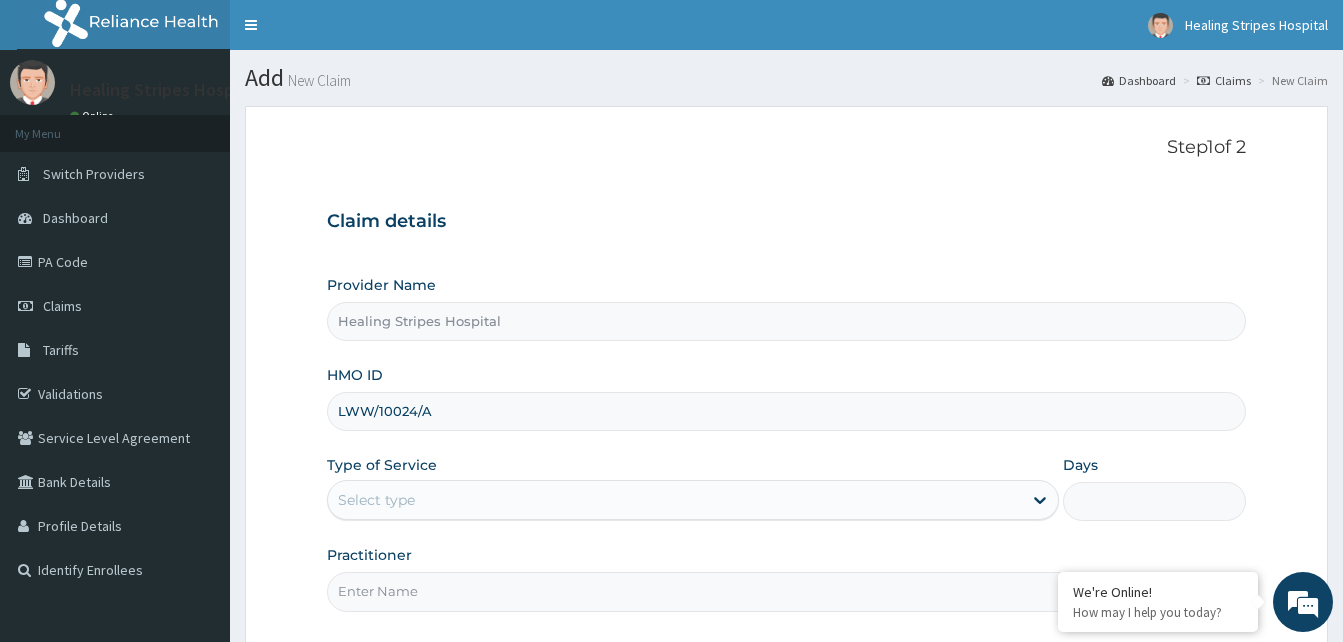 type on "LWW/10024/A" 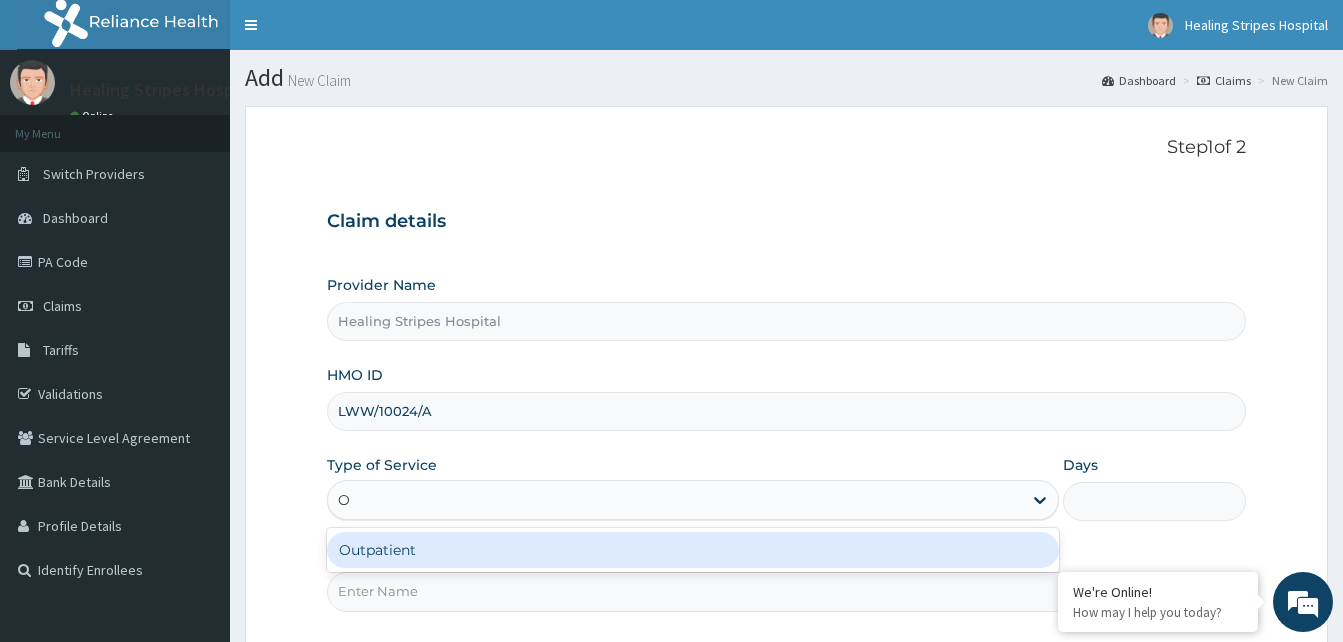 click on "Outpatient" at bounding box center (693, 550) 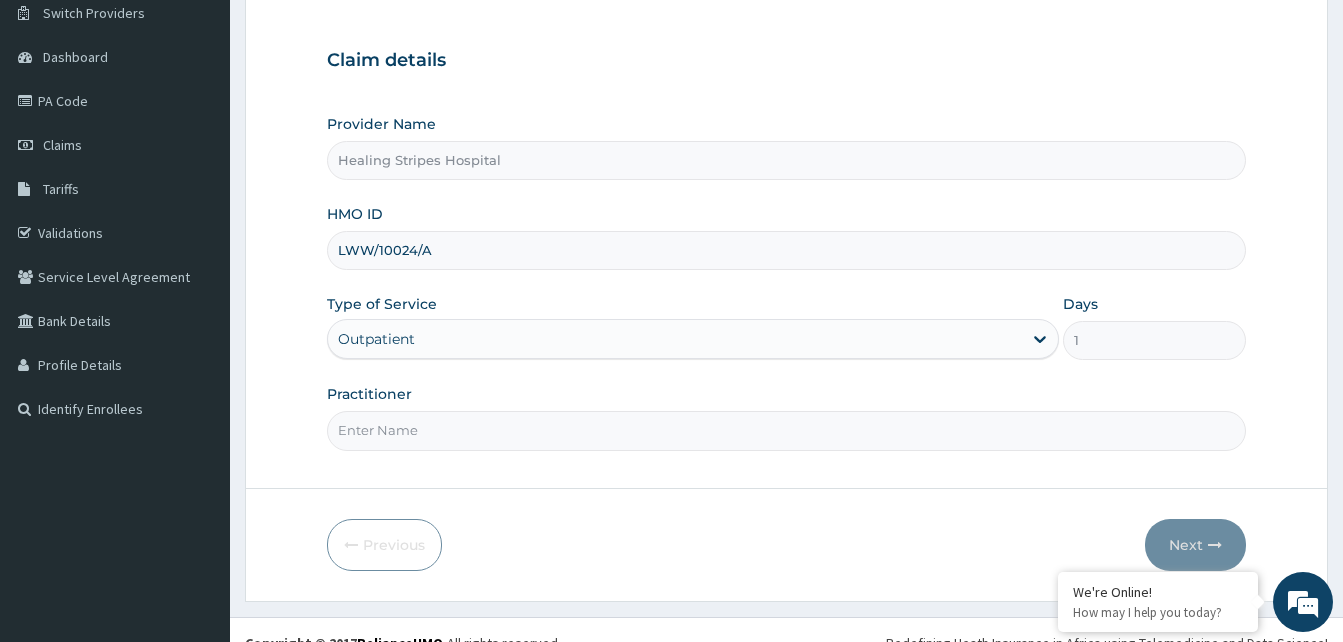 scroll, scrollTop: 187, scrollLeft: 0, axis: vertical 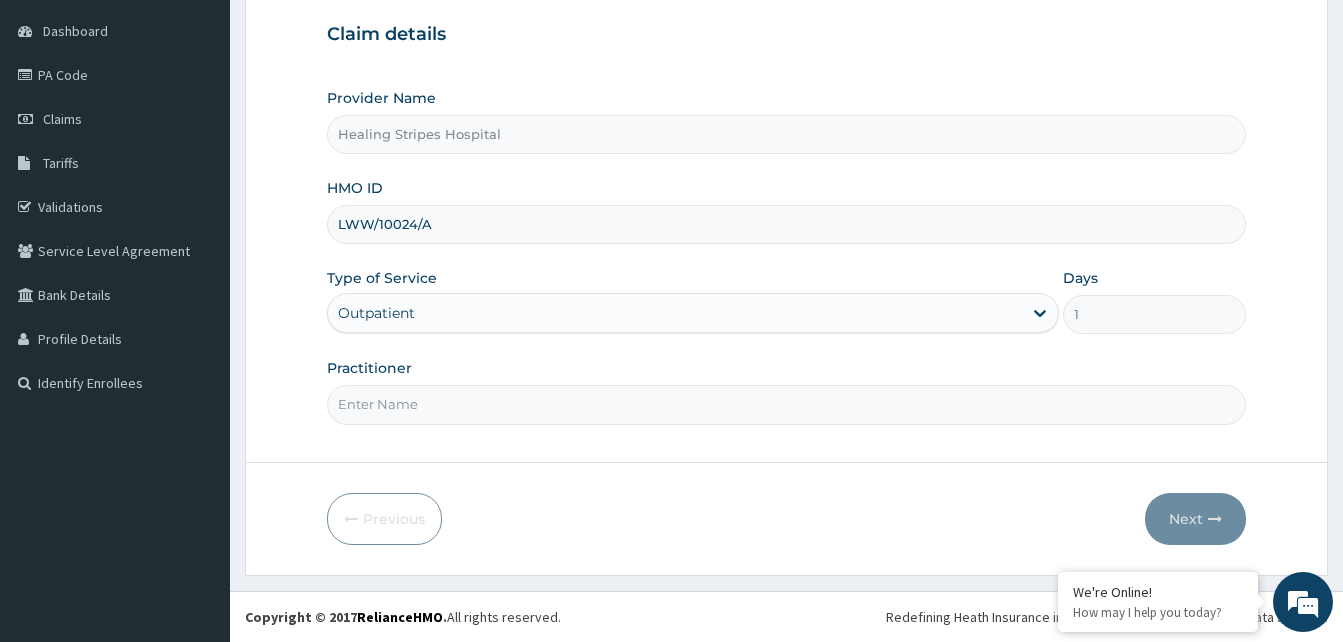click on "Practitioner" at bounding box center (786, 404) 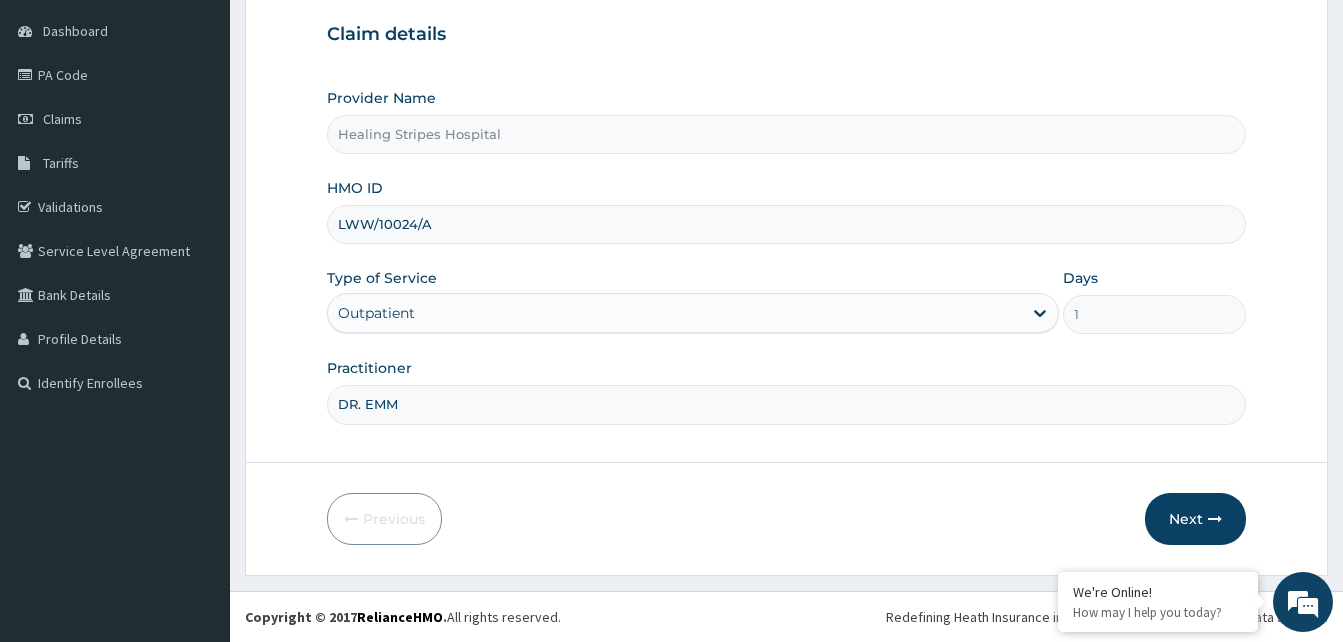 type on "DR. [LAST]" 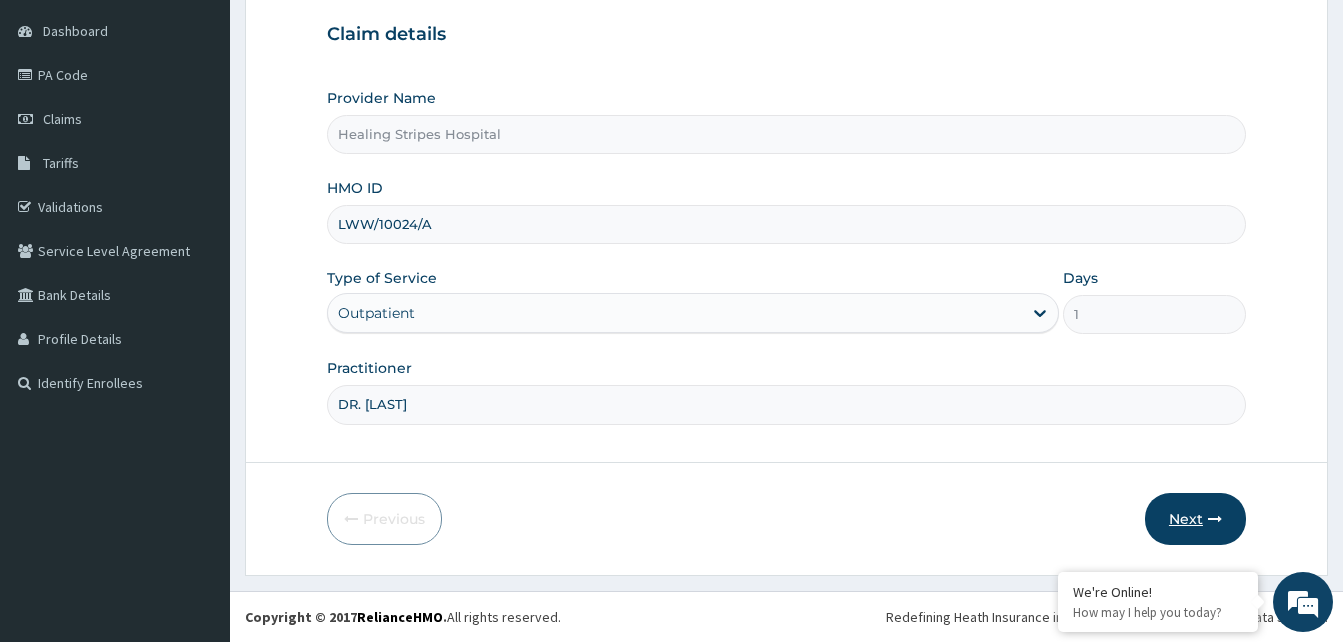 click on "Next" at bounding box center (1195, 519) 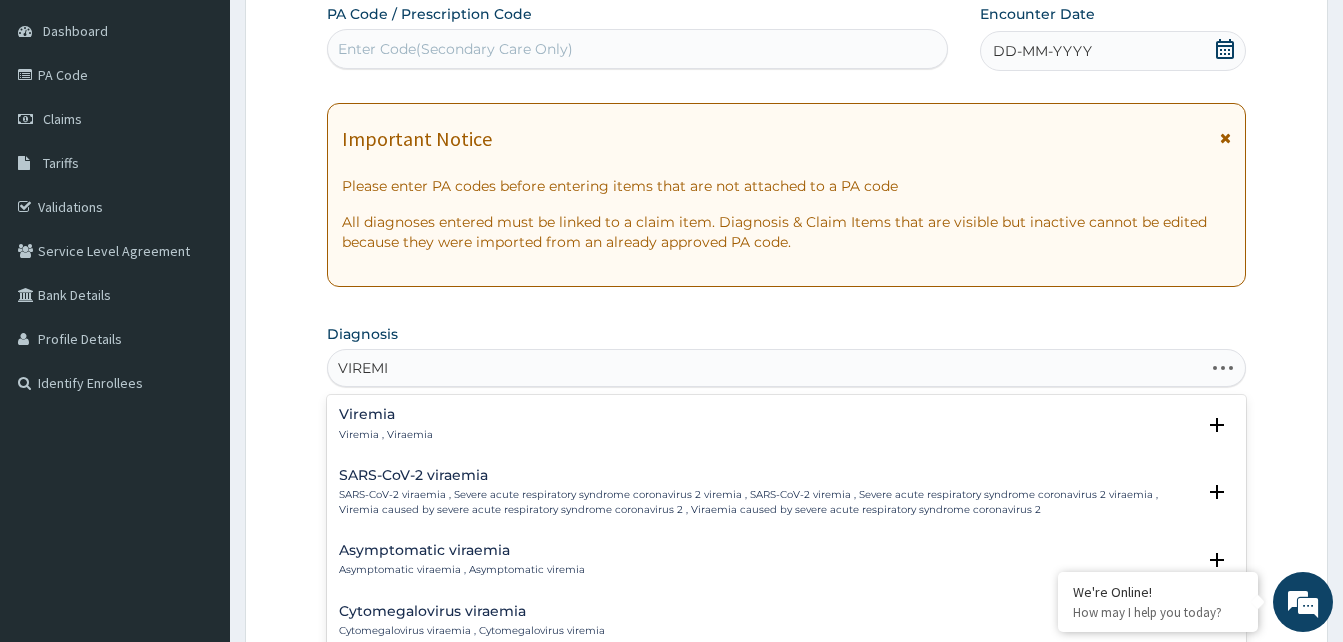 type on "VIREMIA" 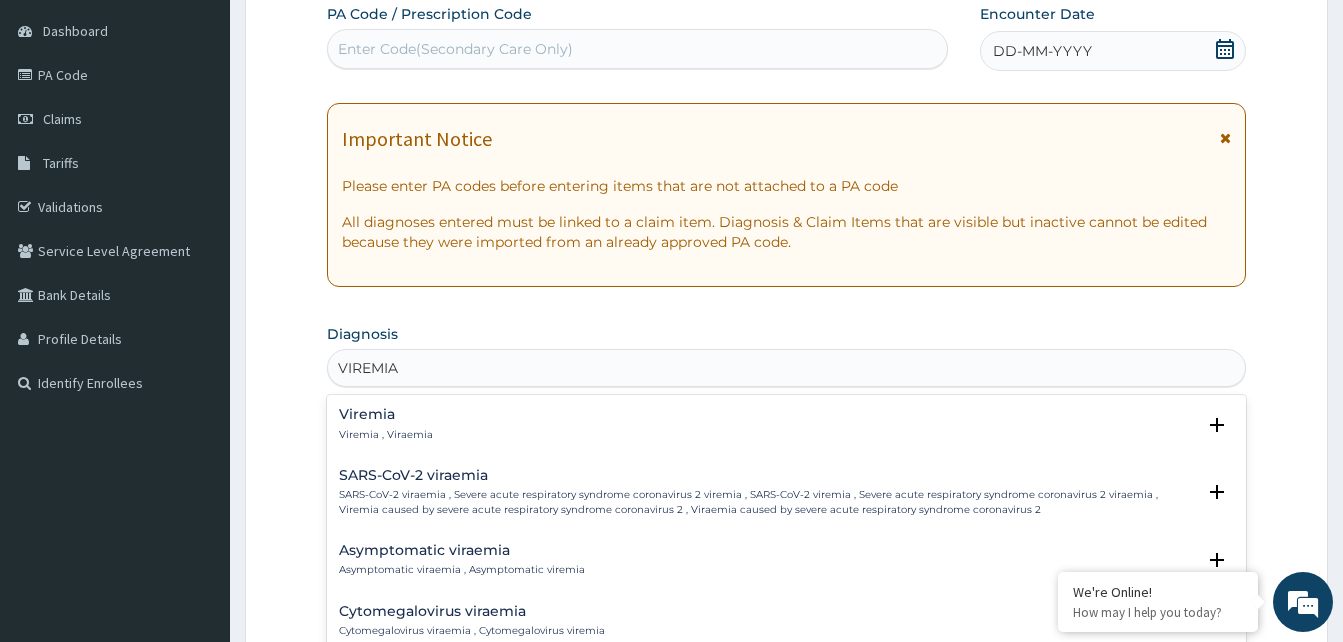 click on "Viremia Viremia , Viraemia" at bounding box center (386, 424) 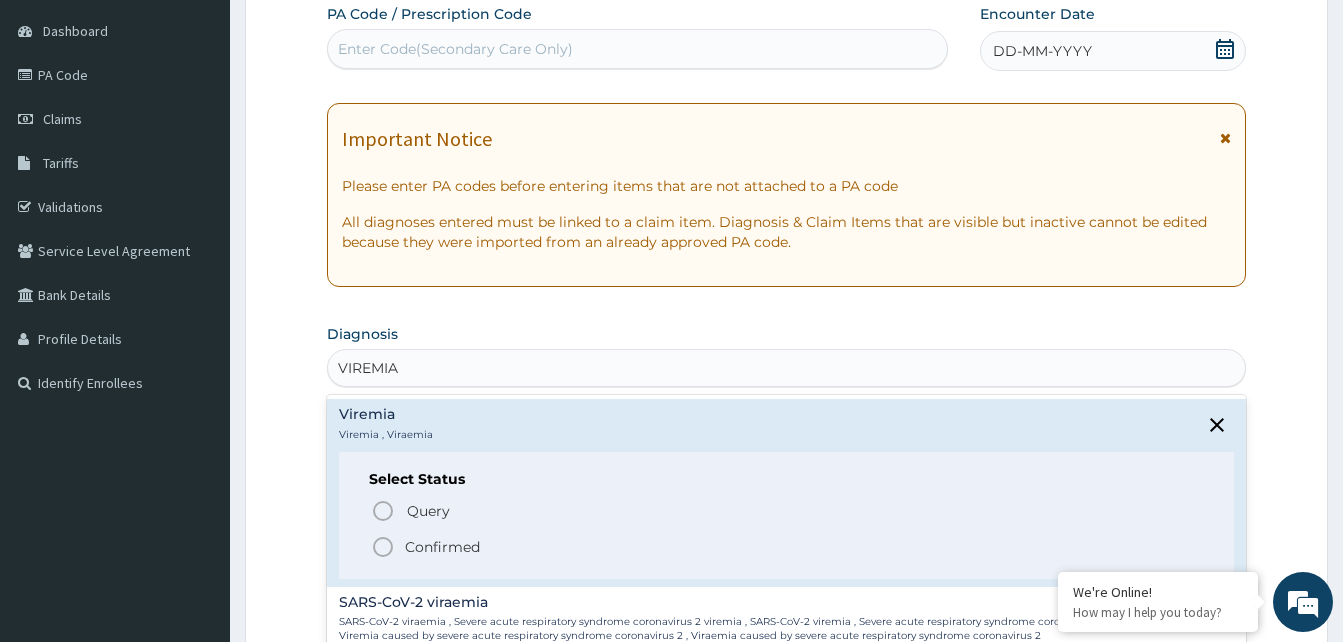 click on "Confirmed" at bounding box center [787, 547] 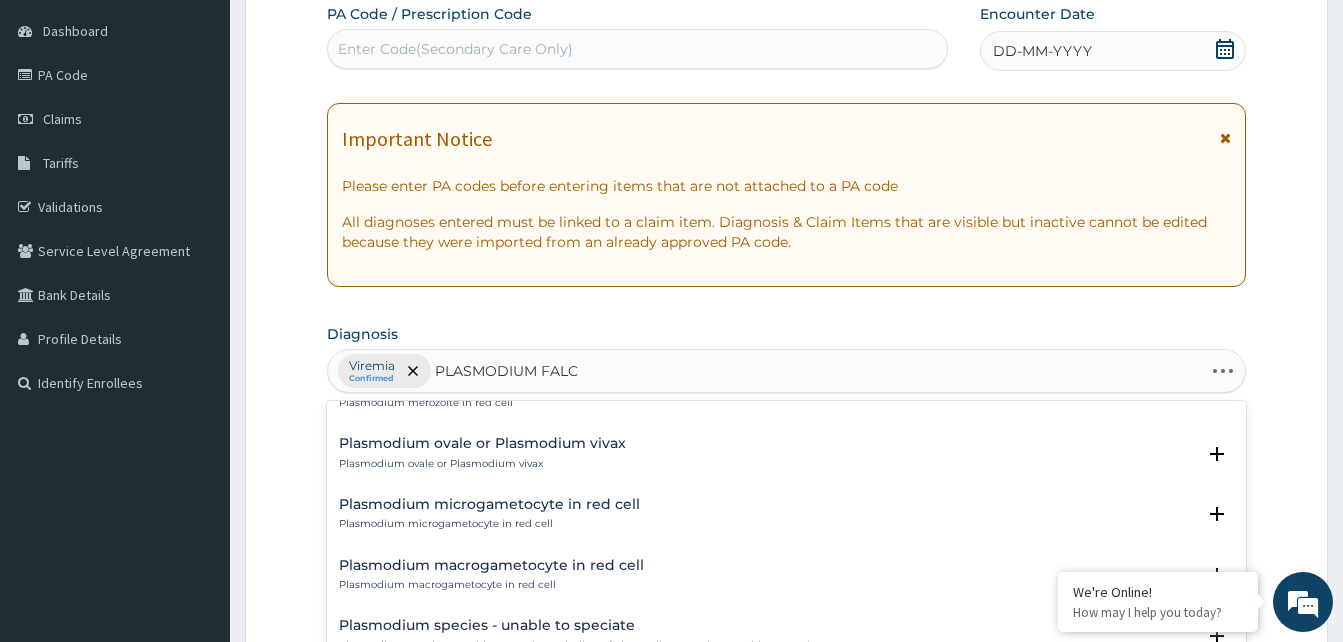 scroll, scrollTop: 362, scrollLeft: 0, axis: vertical 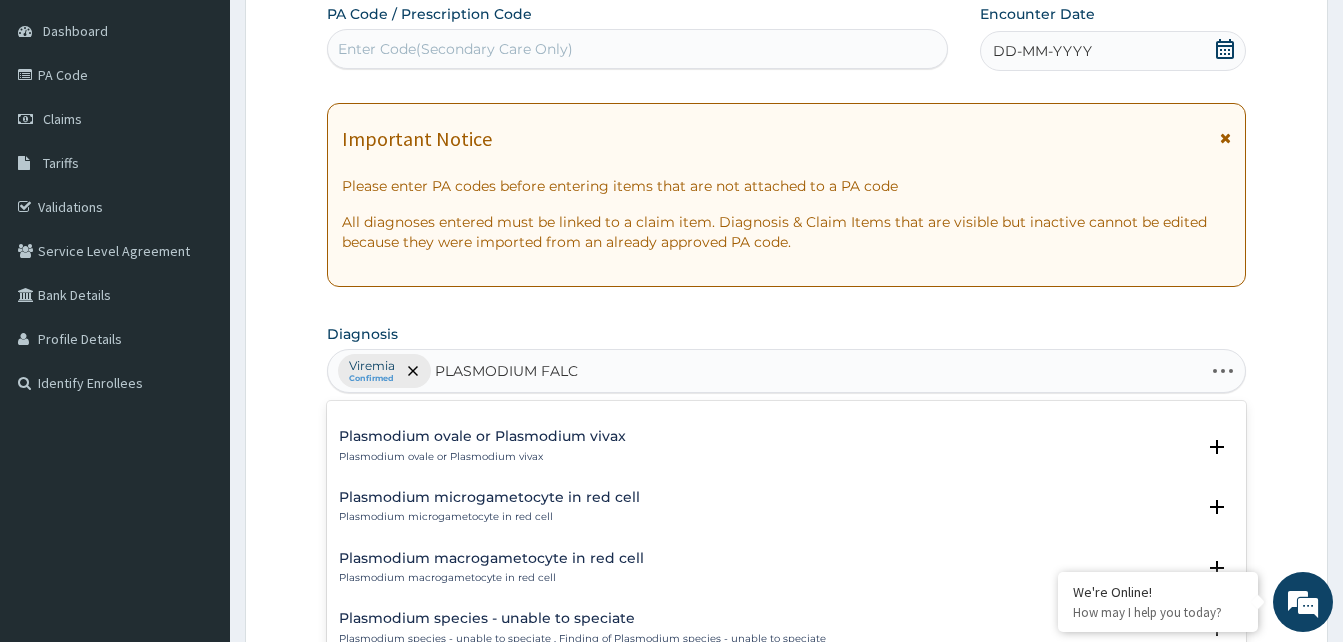 type on "PLASMODIUM FALC" 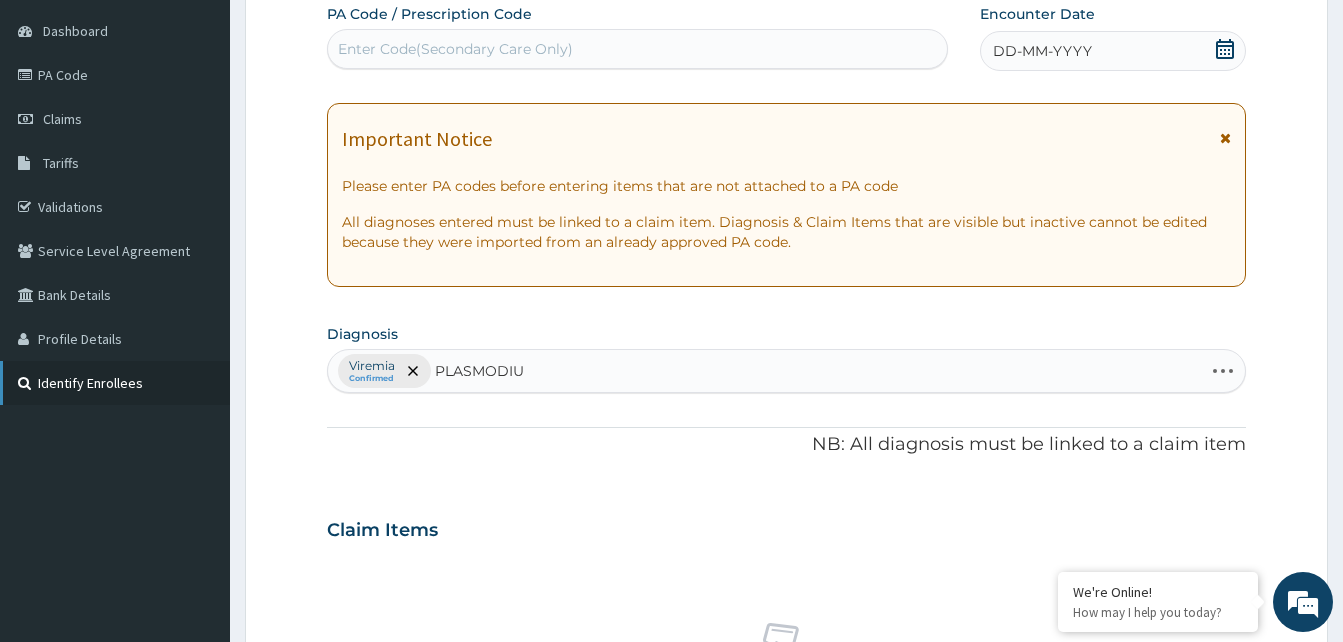 type on "PLASMODIUM" 